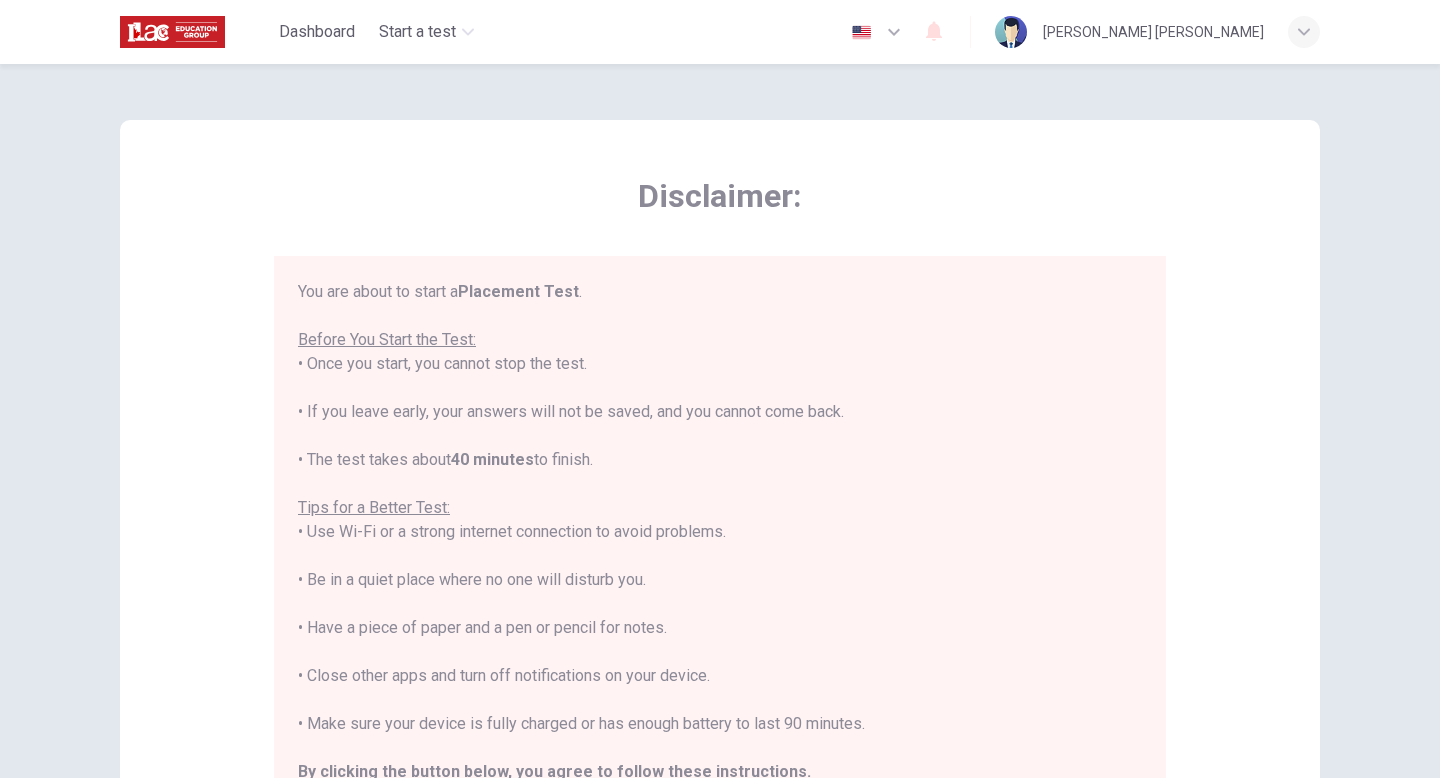 scroll, scrollTop: 0, scrollLeft: 0, axis: both 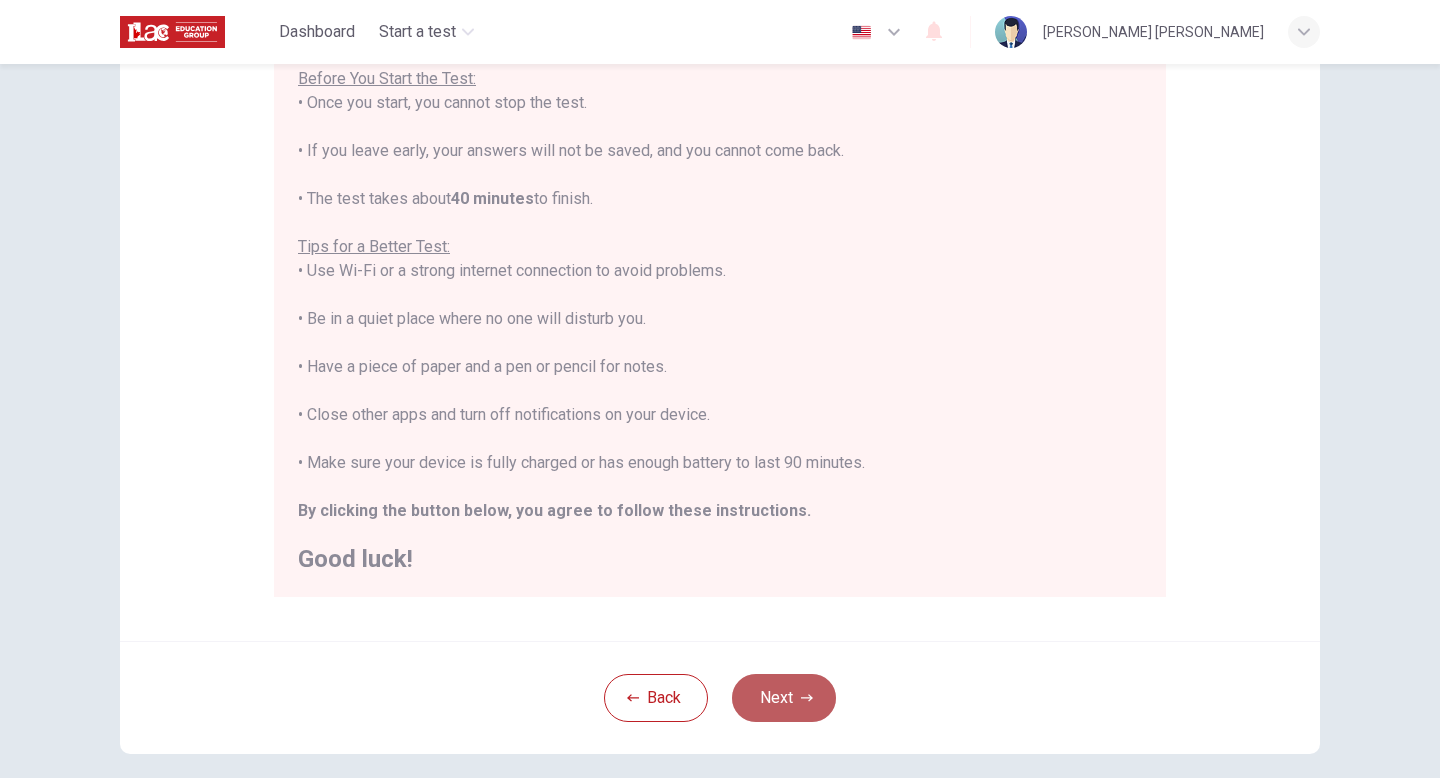 click on "Next" at bounding box center (784, 698) 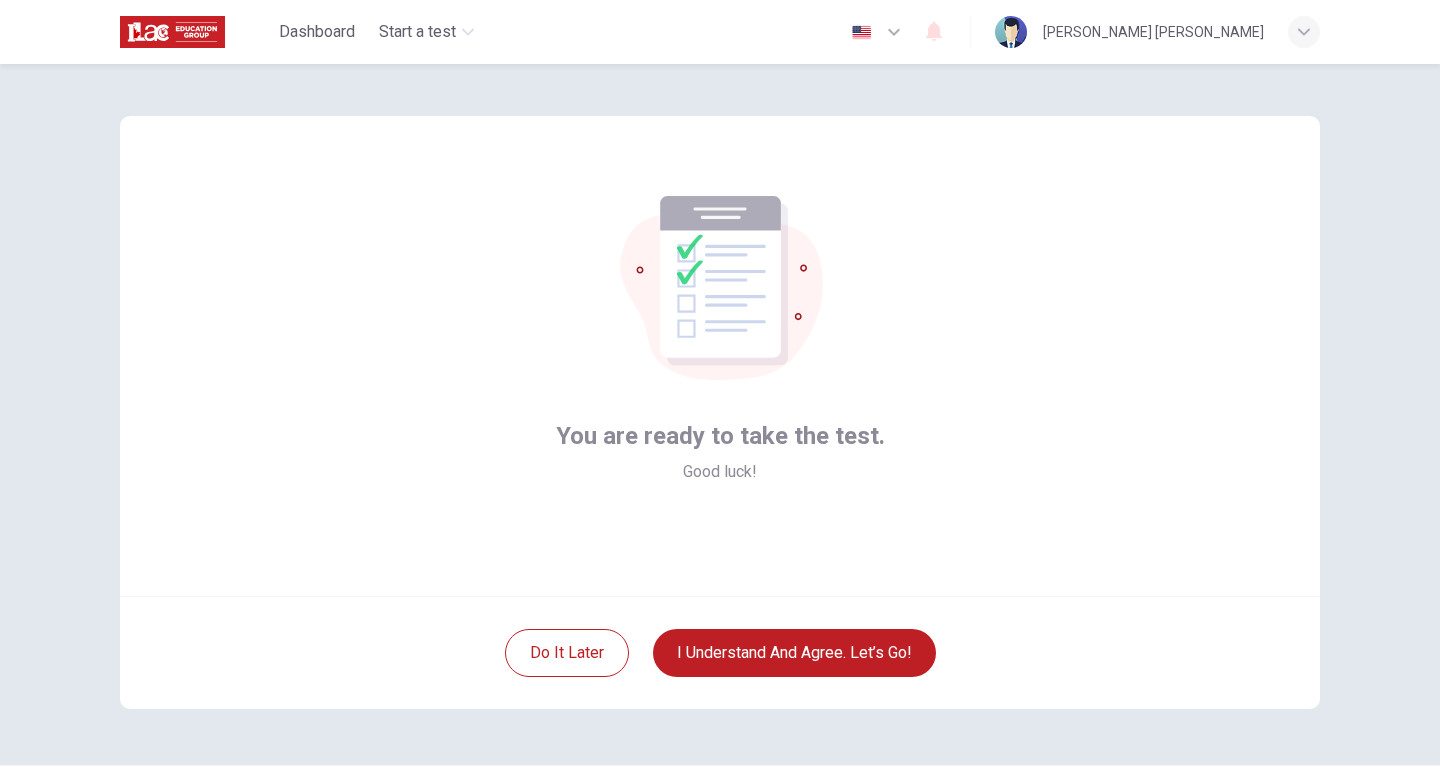 scroll, scrollTop: 0, scrollLeft: 0, axis: both 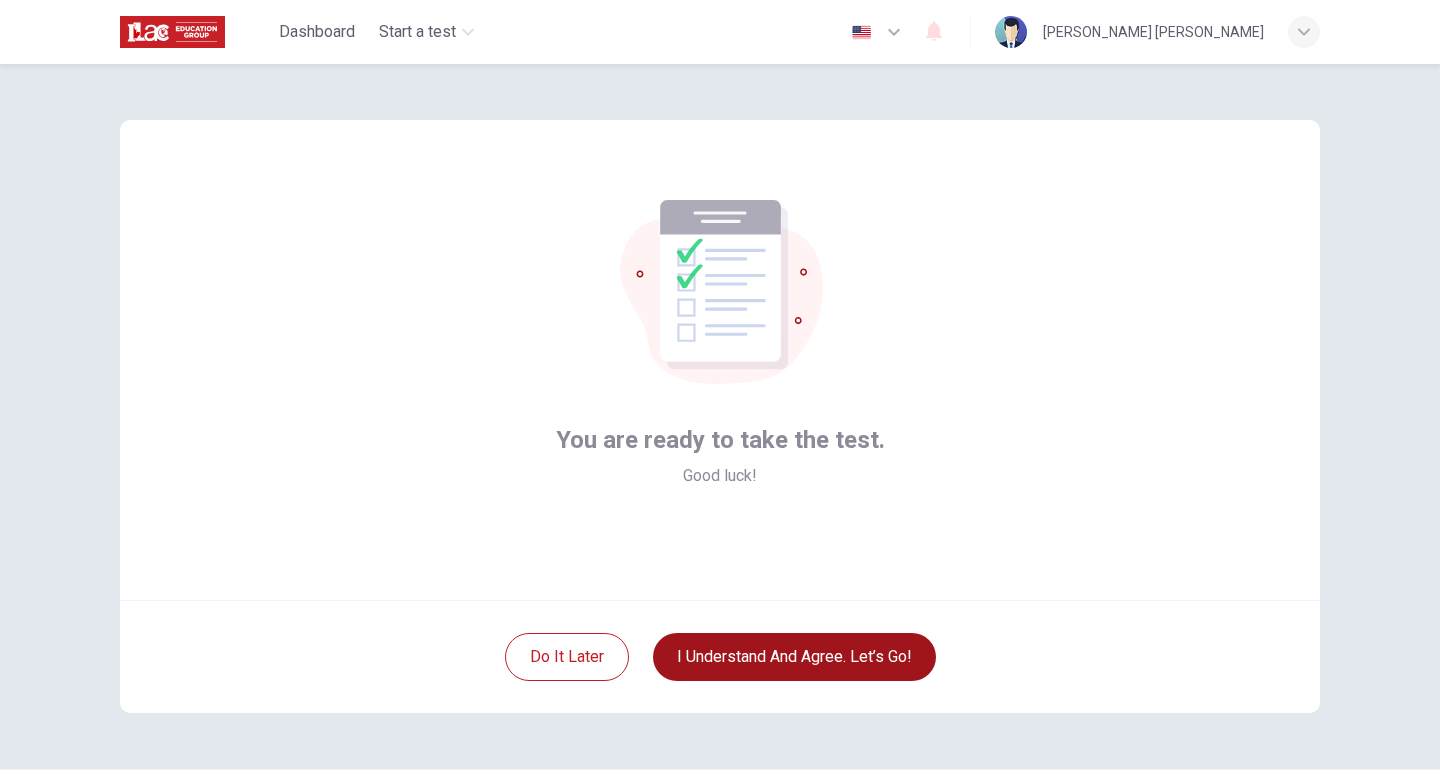 click on "I understand and agree. Let’s go!" at bounding box center (794, 657) 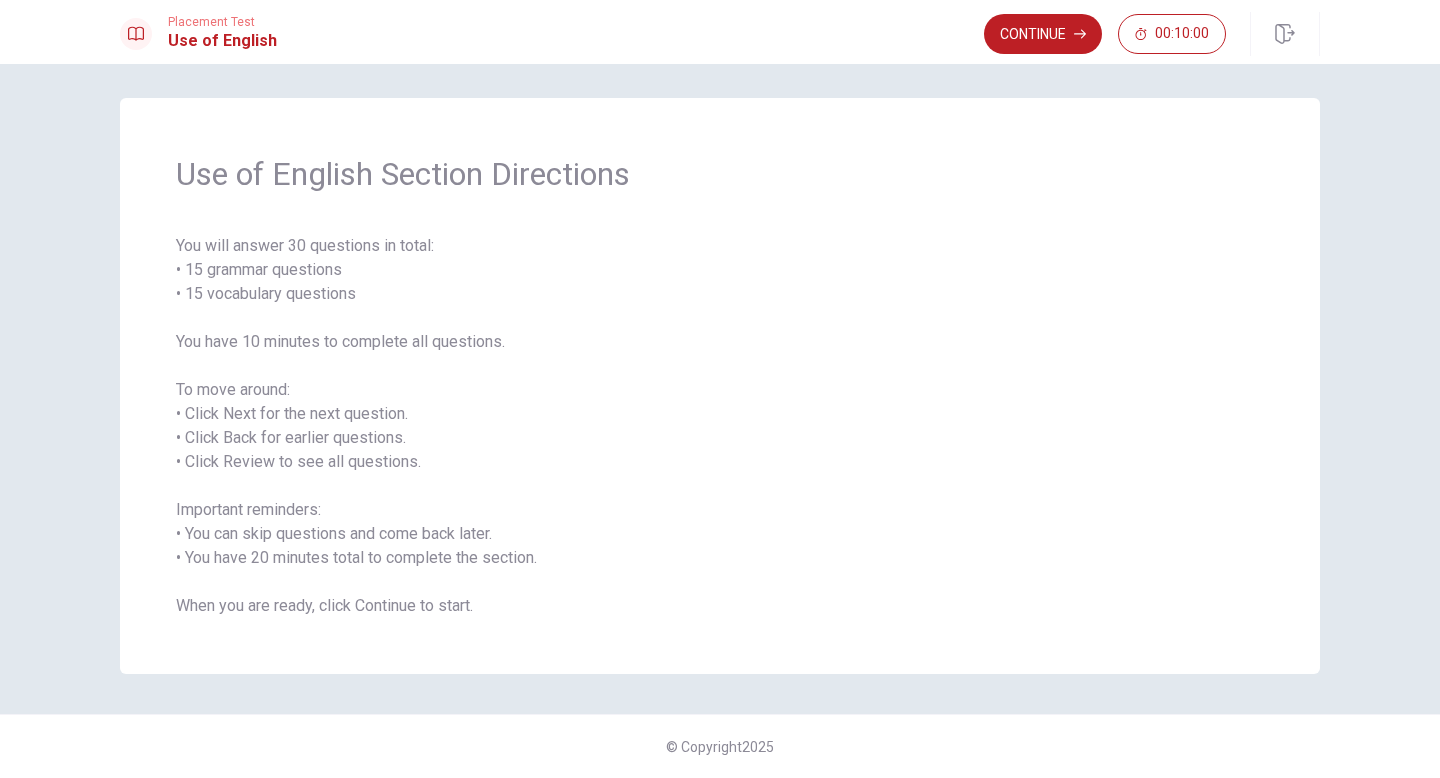 scroll, scrollTop: 0, scrollLeft: 0, axis: both 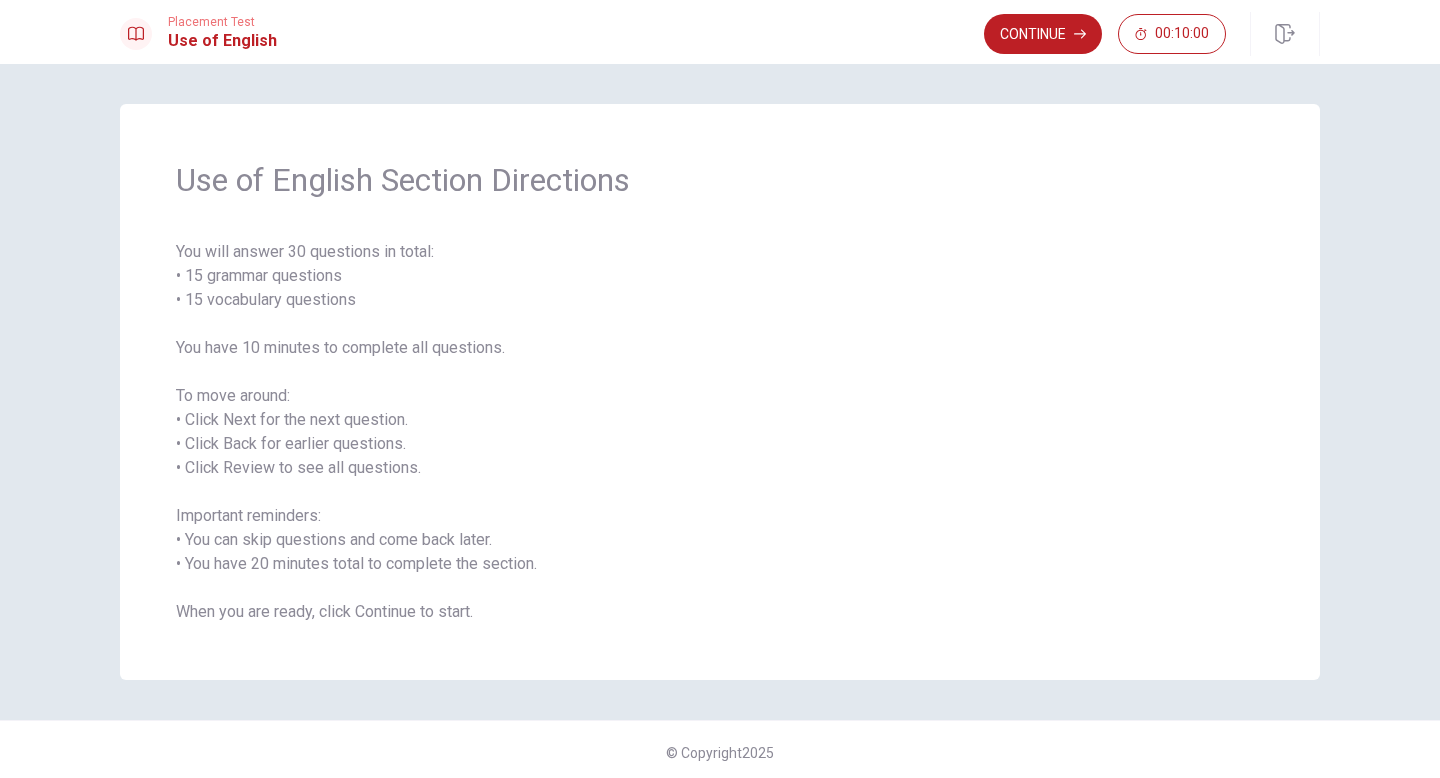 click on "Continue" at bounding box center (1043, 34) 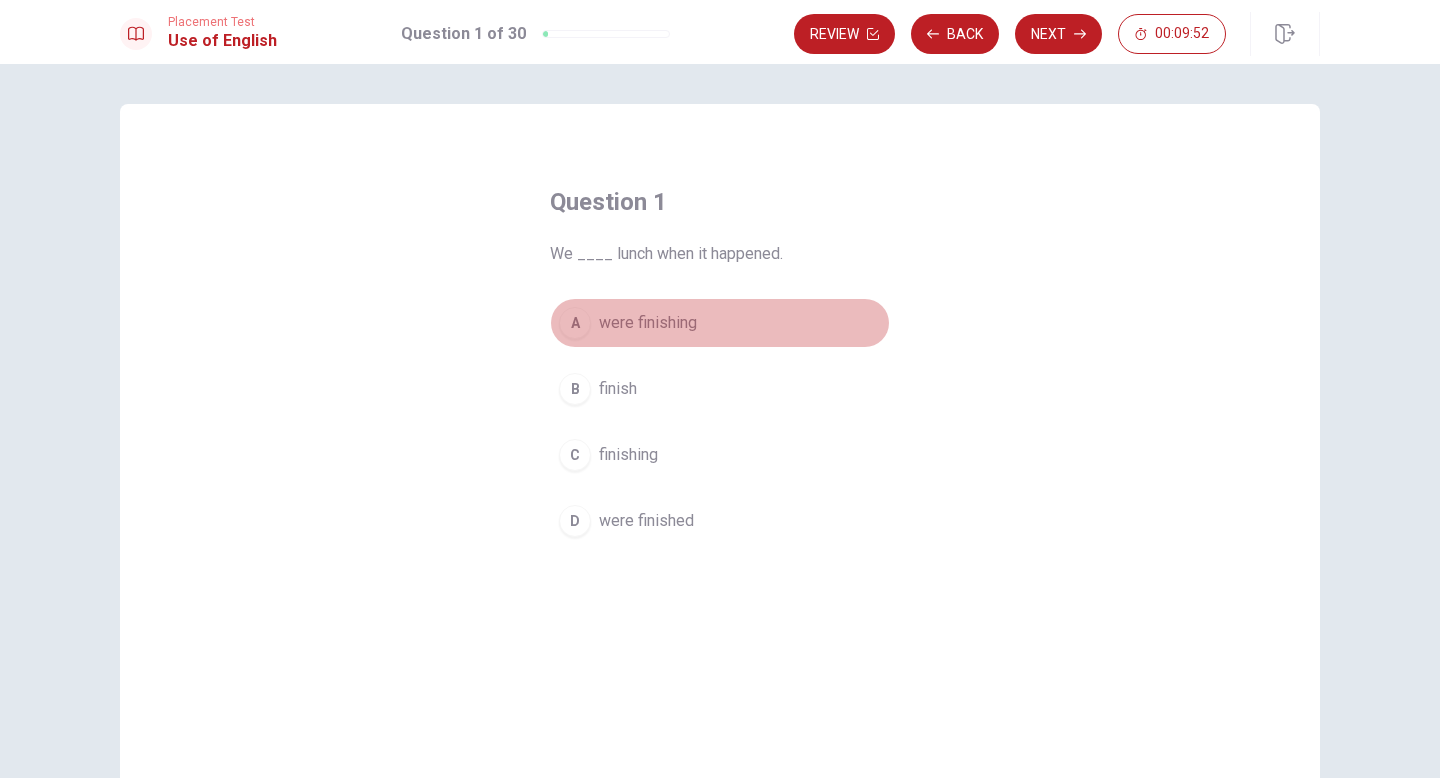 click on "A" at bounding box center [575, 323] 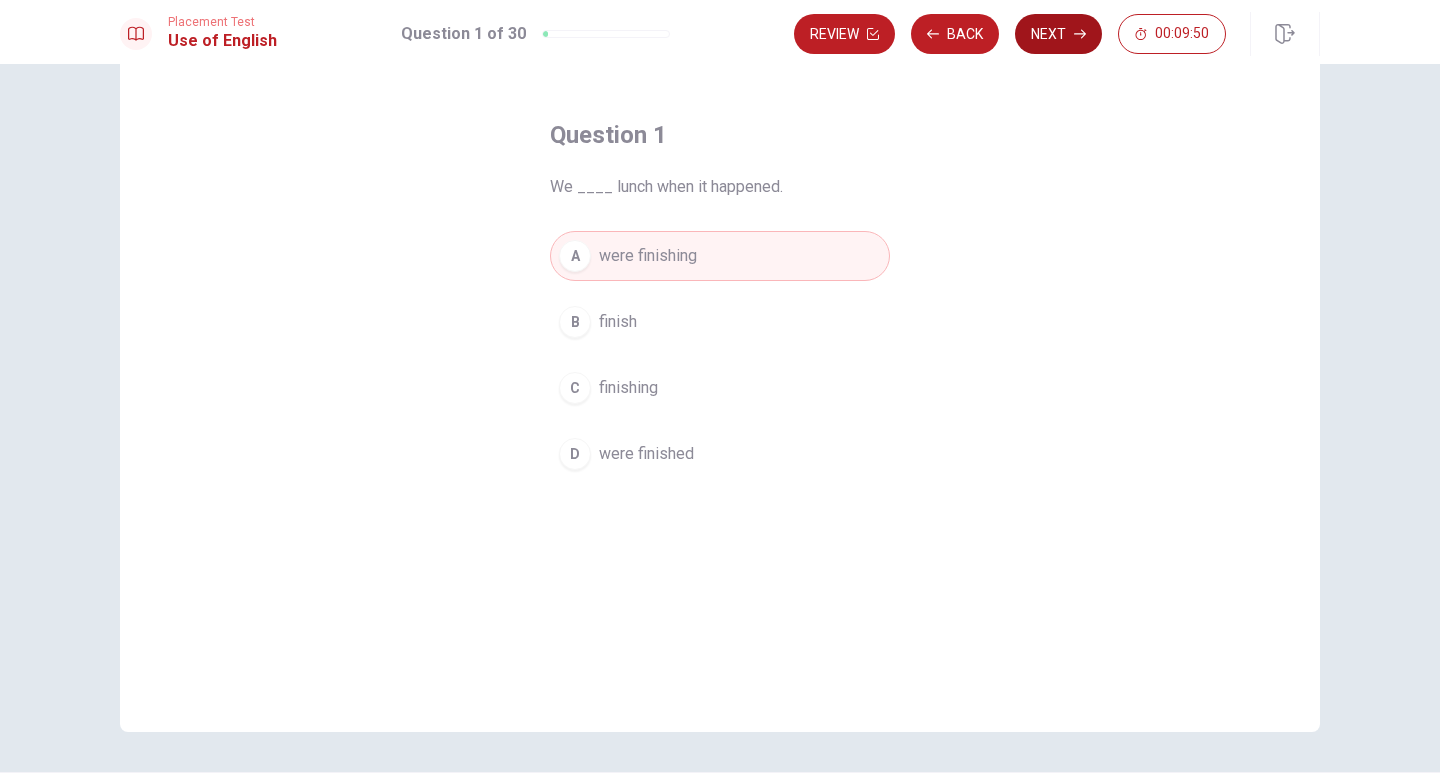 scroll, scrollTop: 19, scrollLeft: 0, axis: vertical 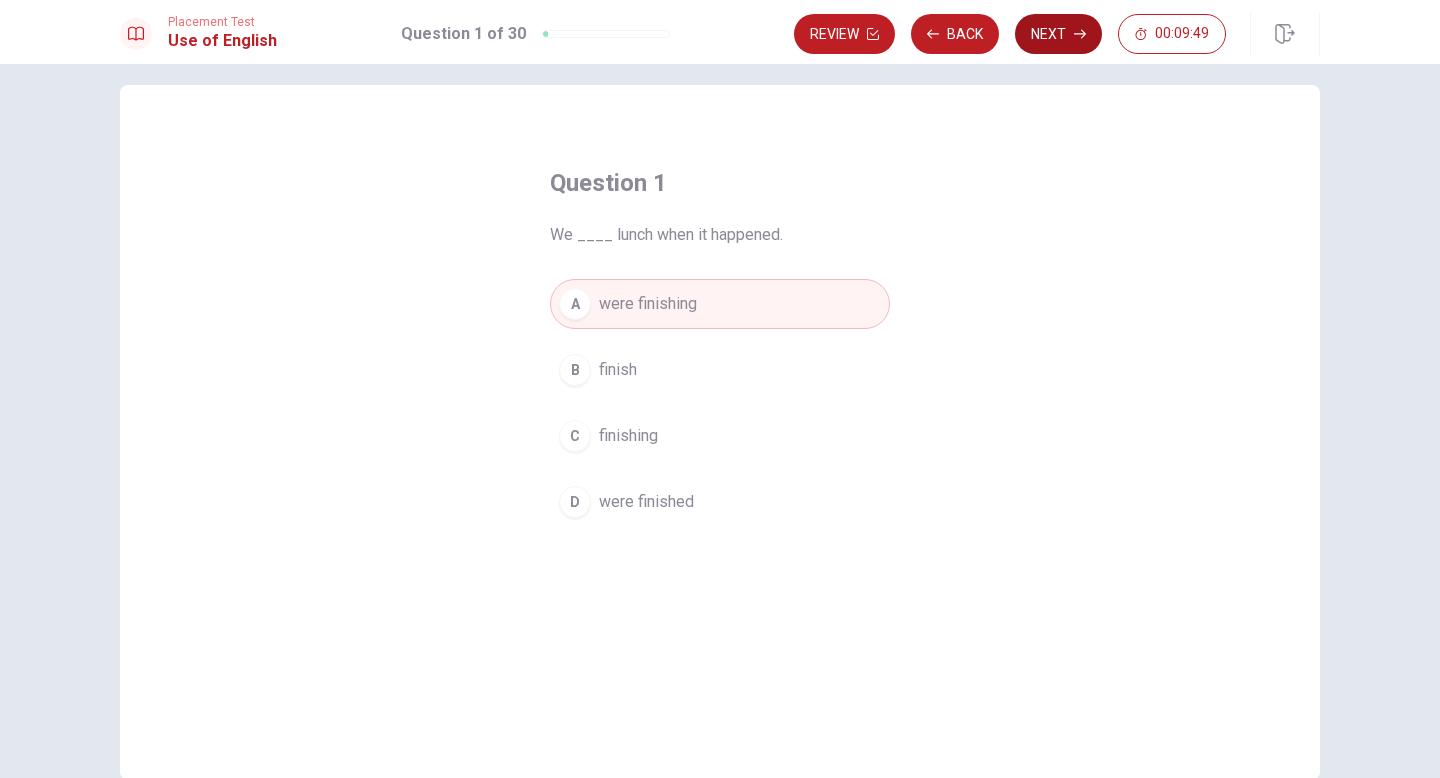click on "Next" at bounding box center [1058, 34] 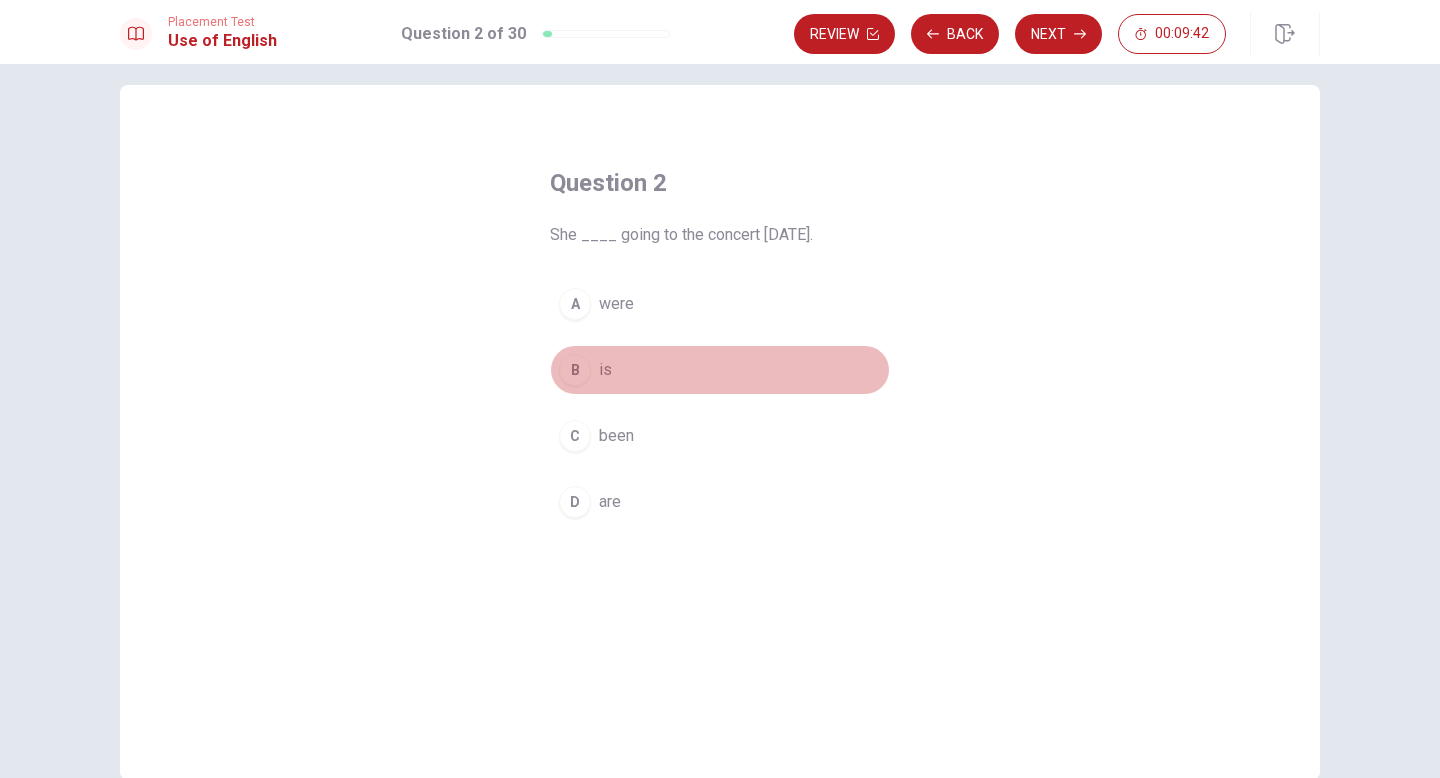 click on "B" at bounding box center (575, 370) 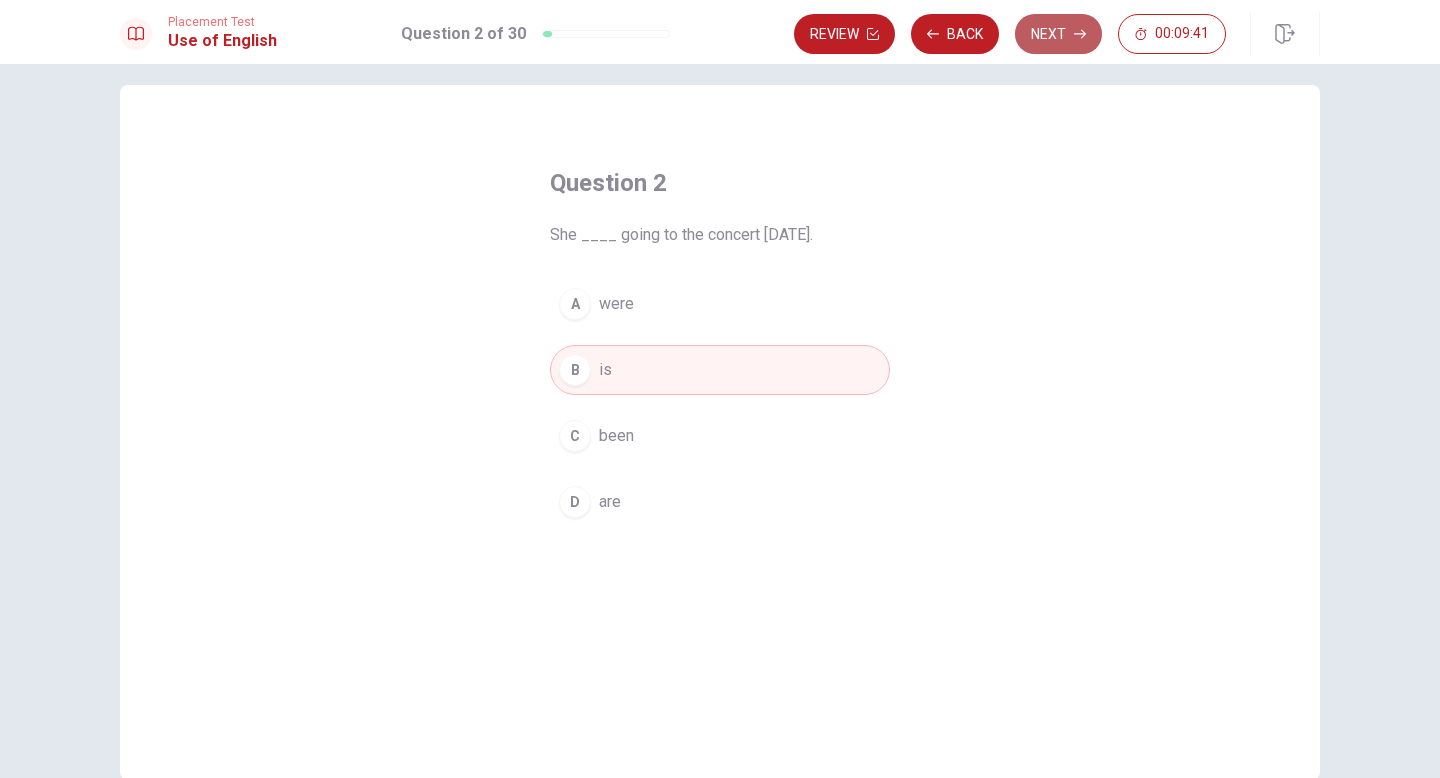 click 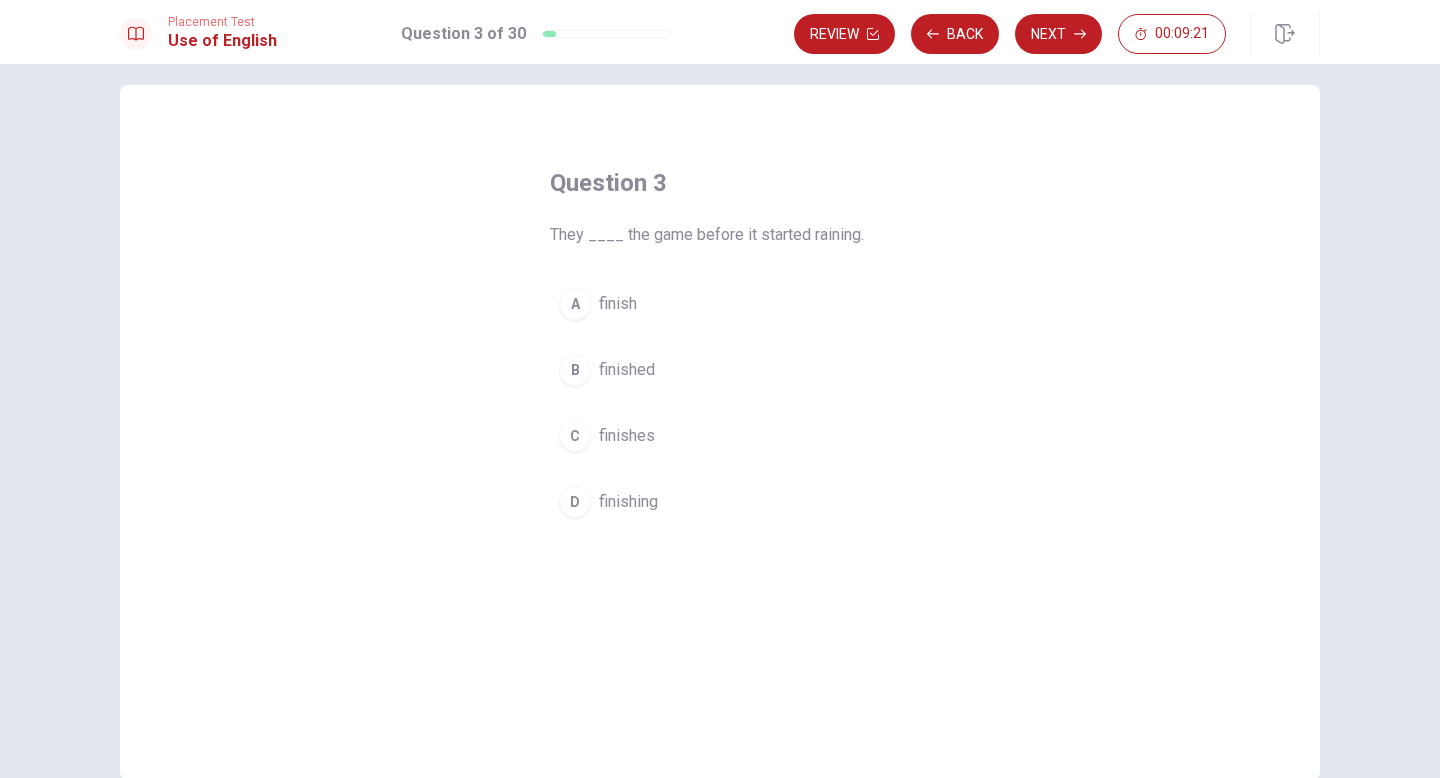 click on "B" at bounding box center (575, 370) 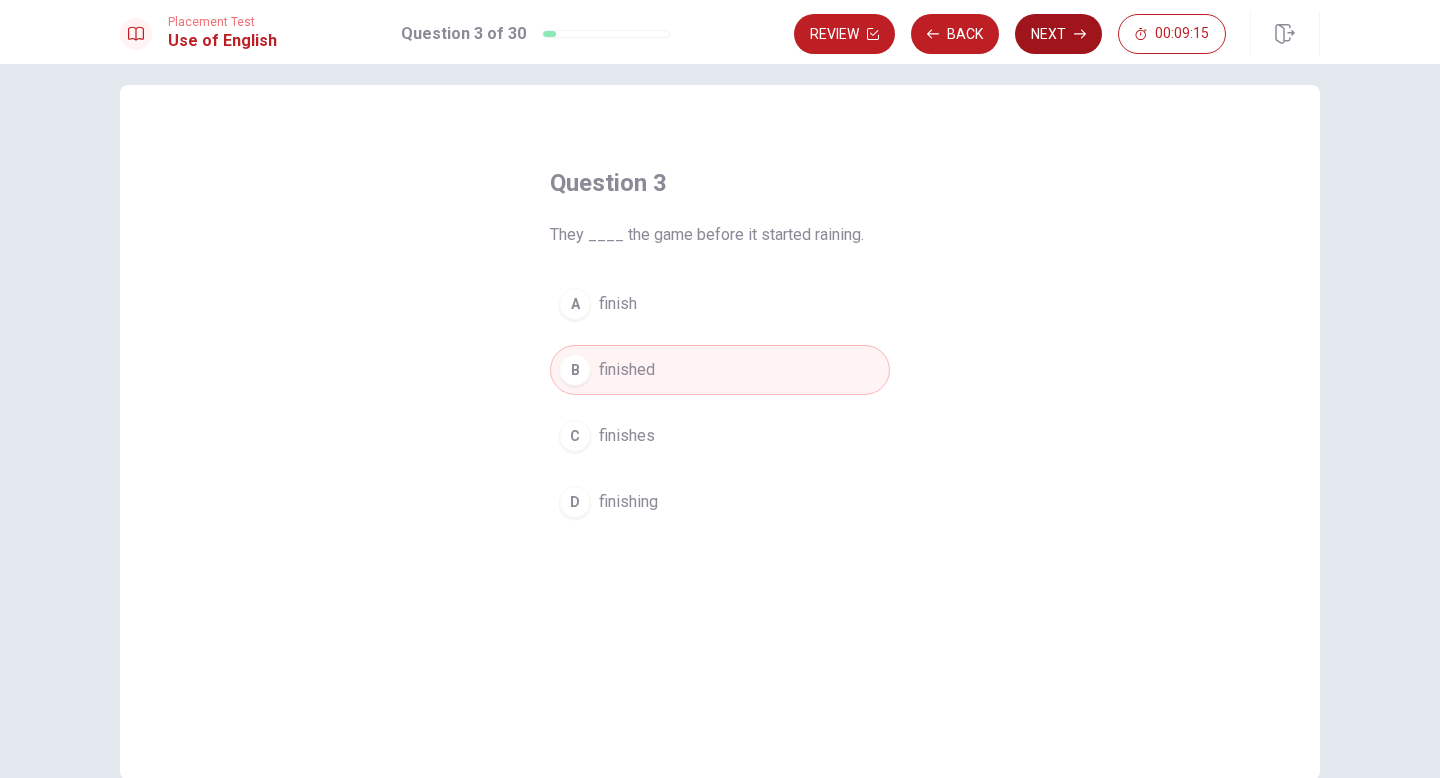 click on "Next" at bounding box center (1058, 34) 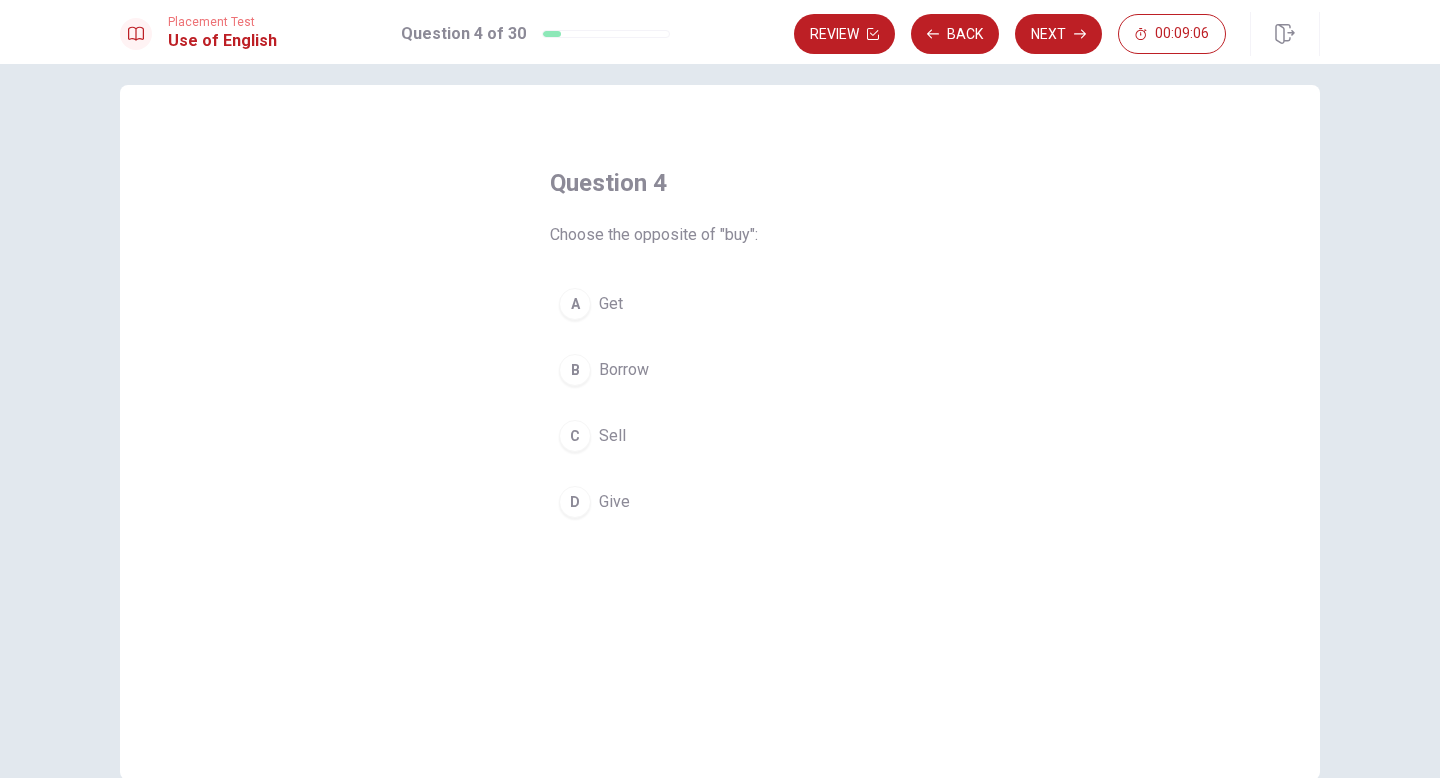 click on "A" at bounding box center [575, 304] 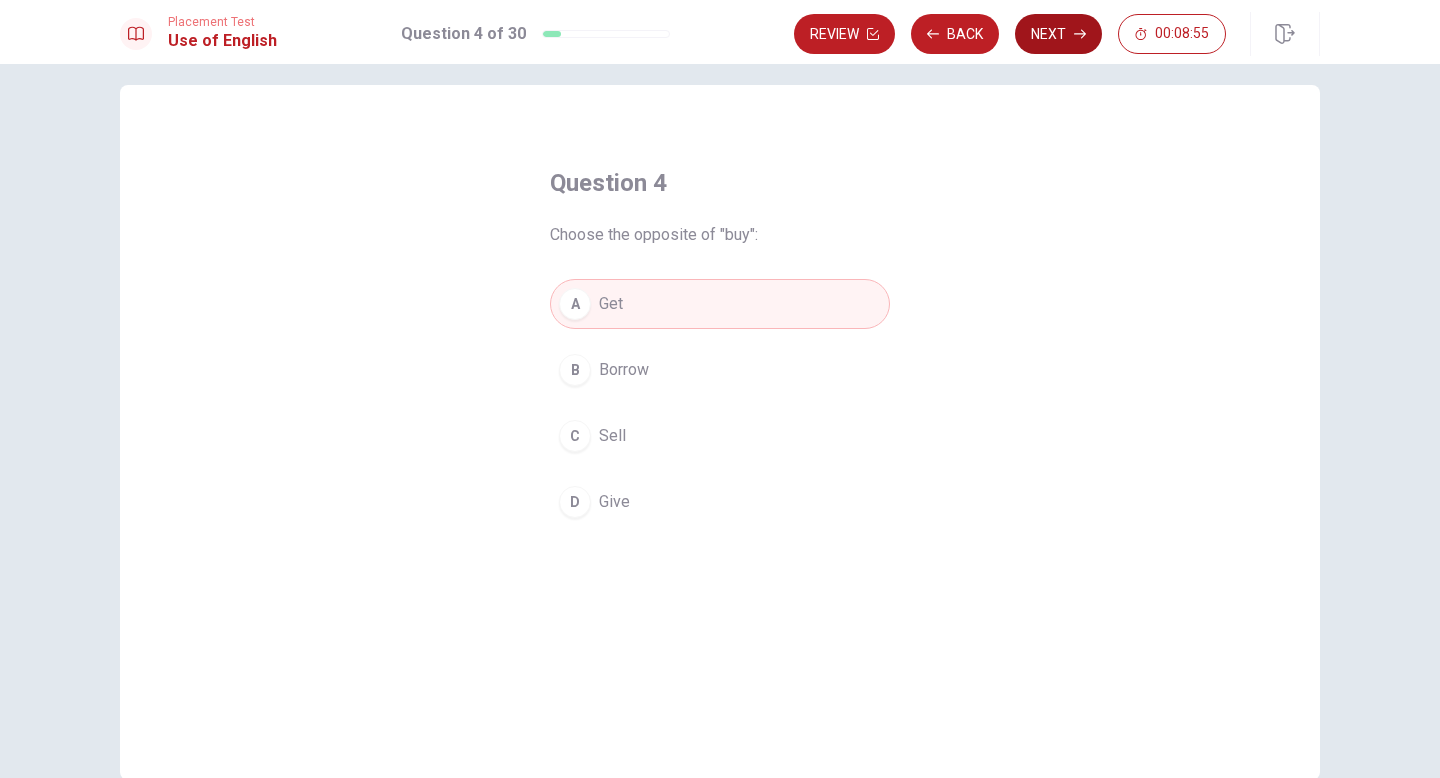 click on "Next" at bounding box center [1058, 34] 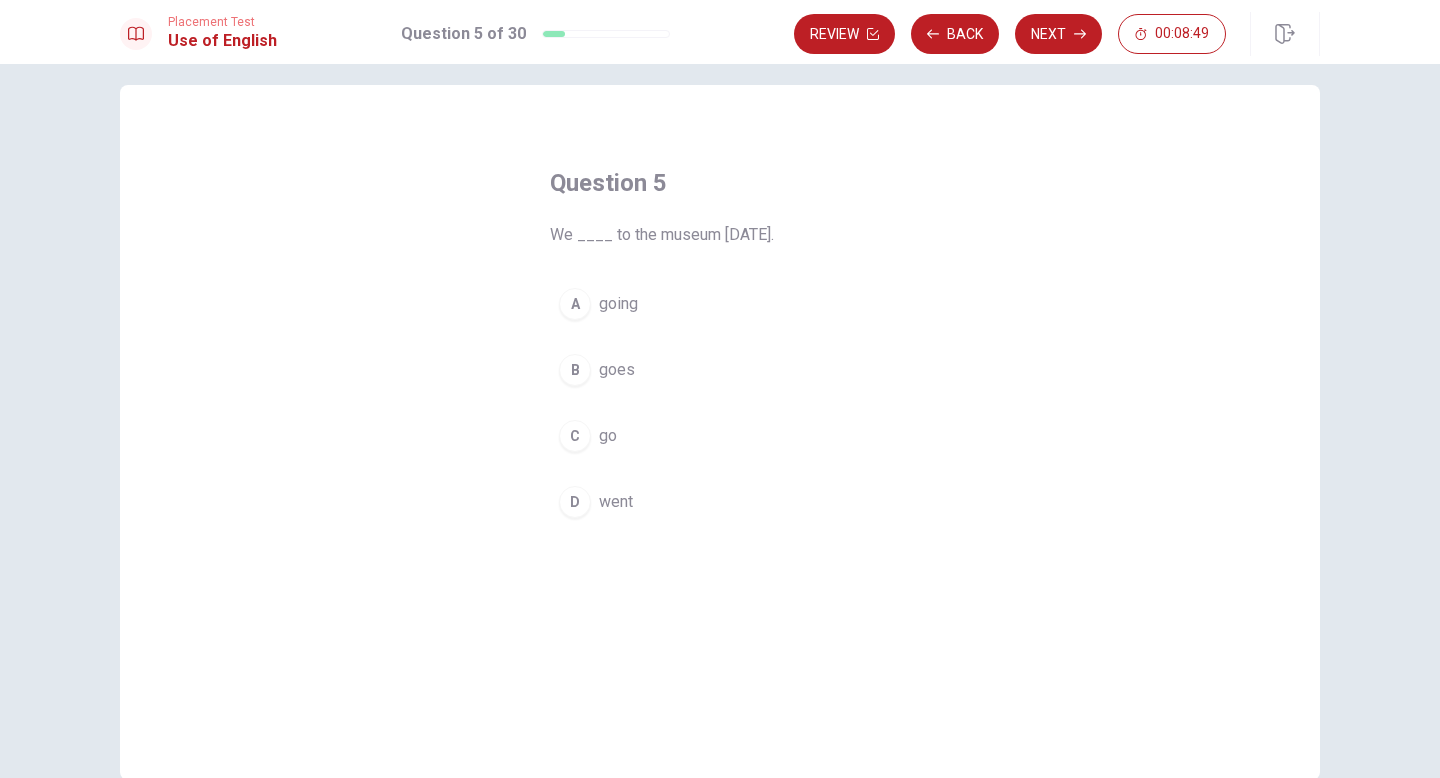click on "went" at bounding box center (616, 502) 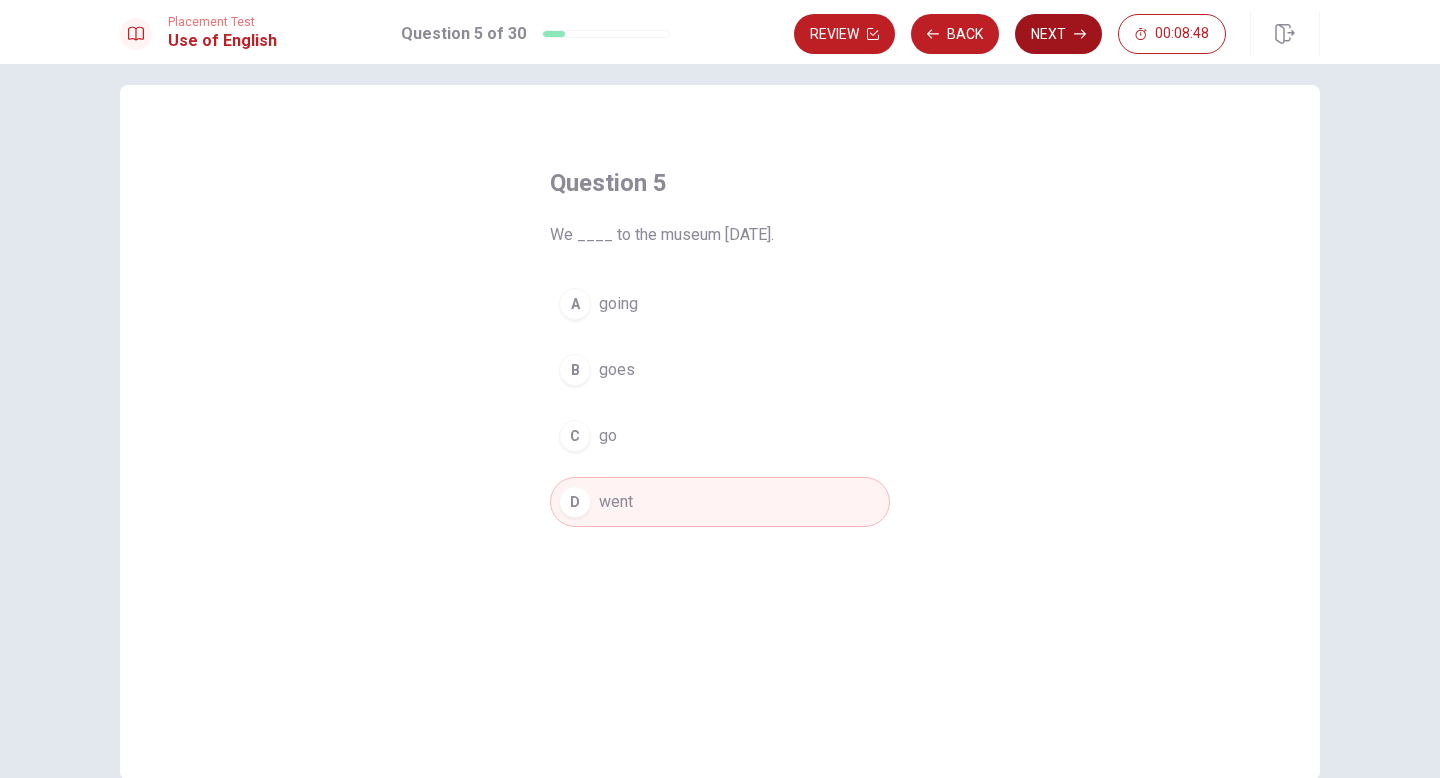 click on "Next" at bounding box center (1058, 34) 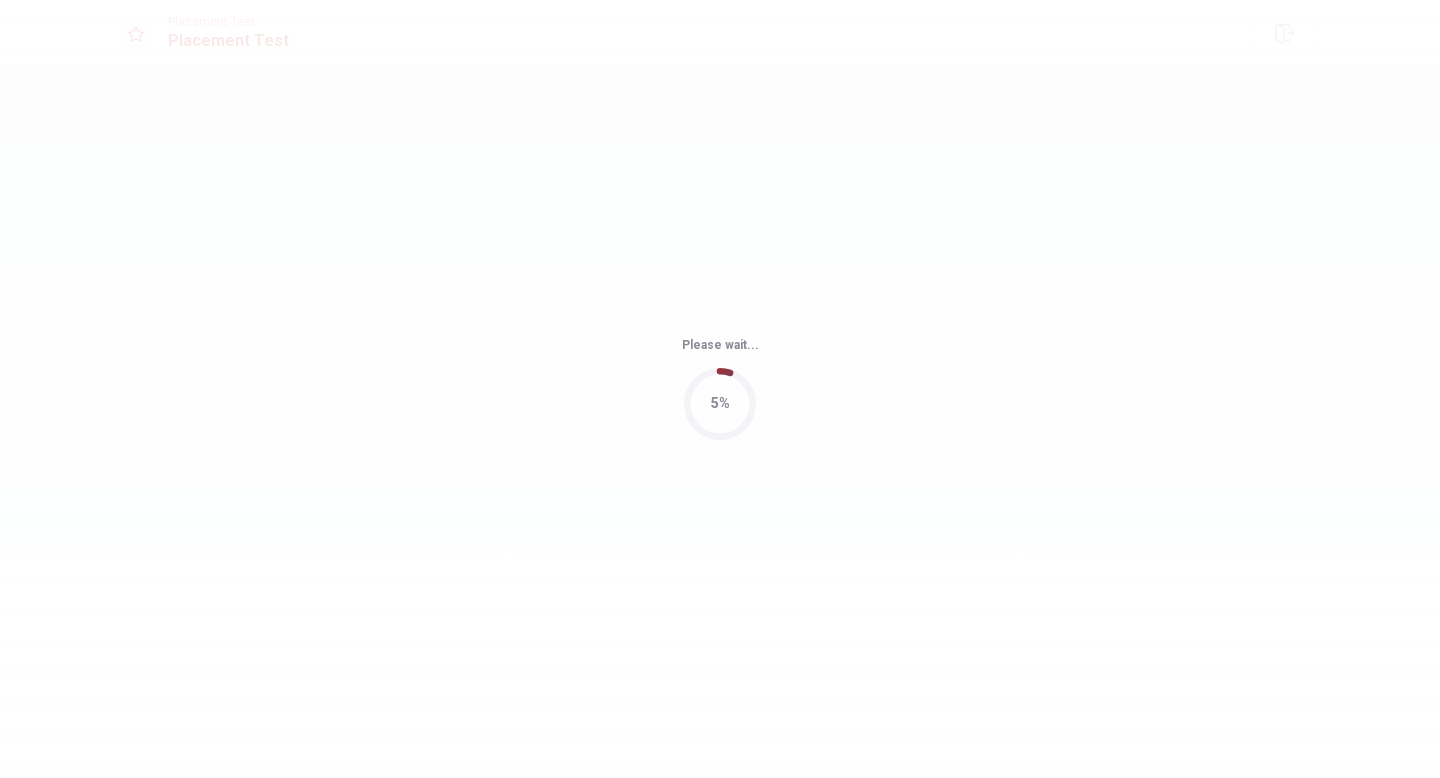 scroll, scrollTop: 0, scrollLeft: 0, axis: both 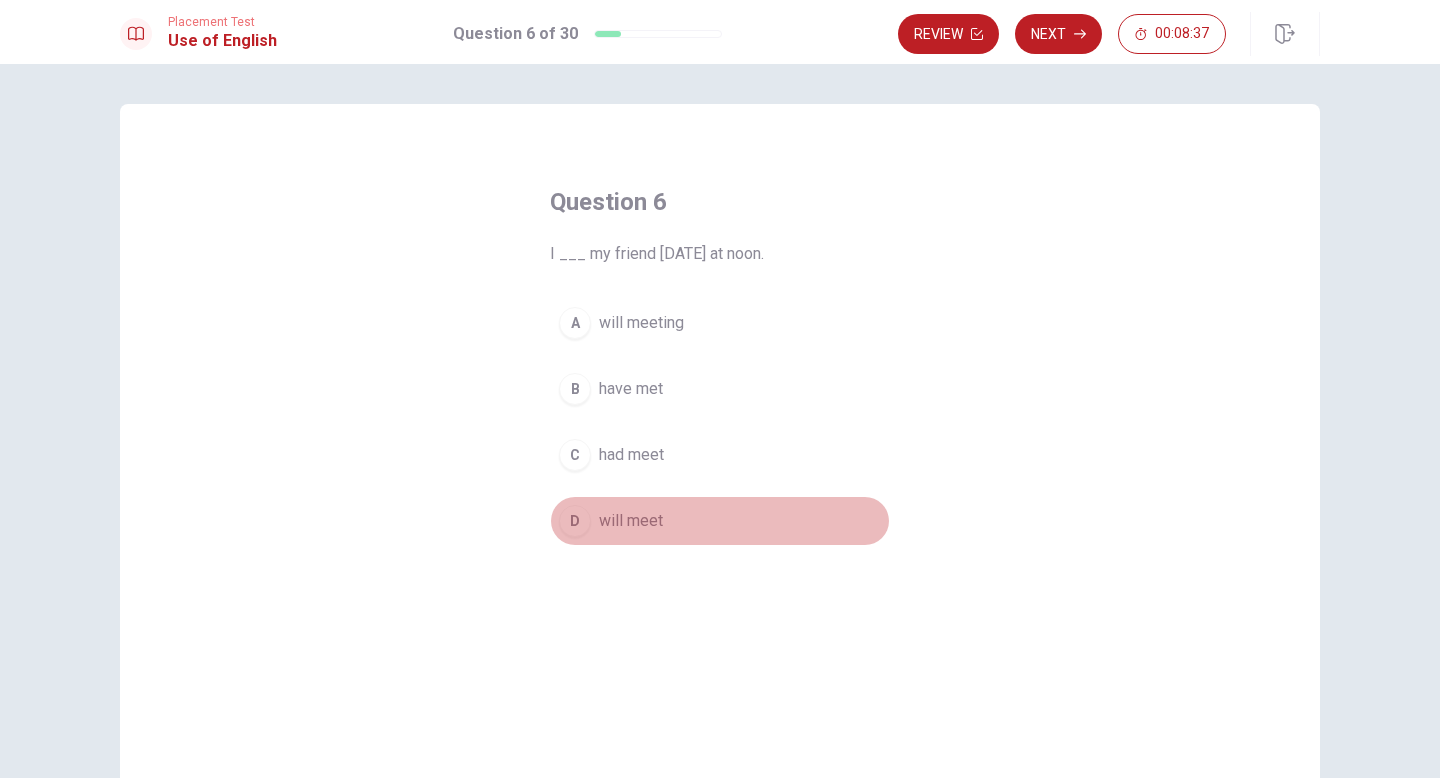 click on "will meet" at bounding box center [631, 521] 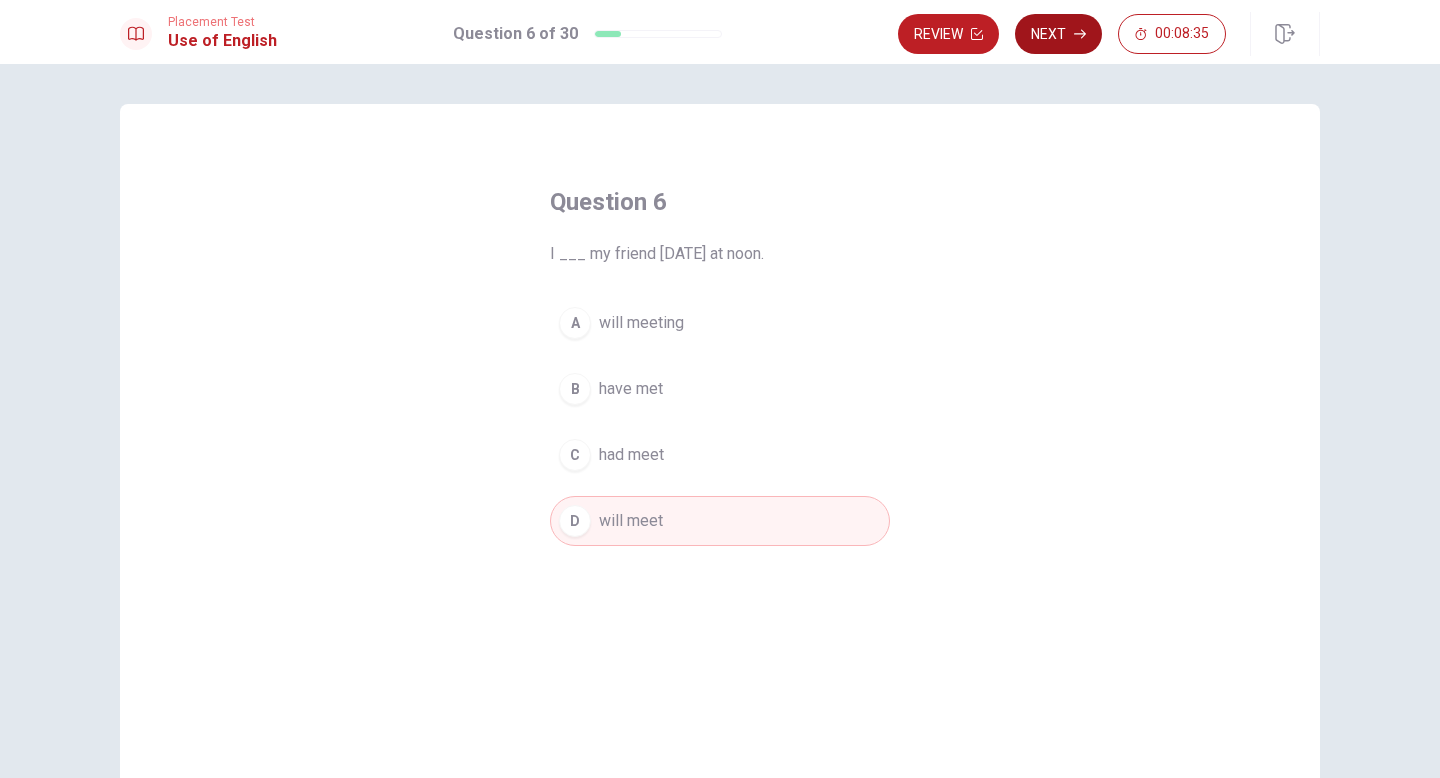click on "Next" at bounding box center [1058, 34] 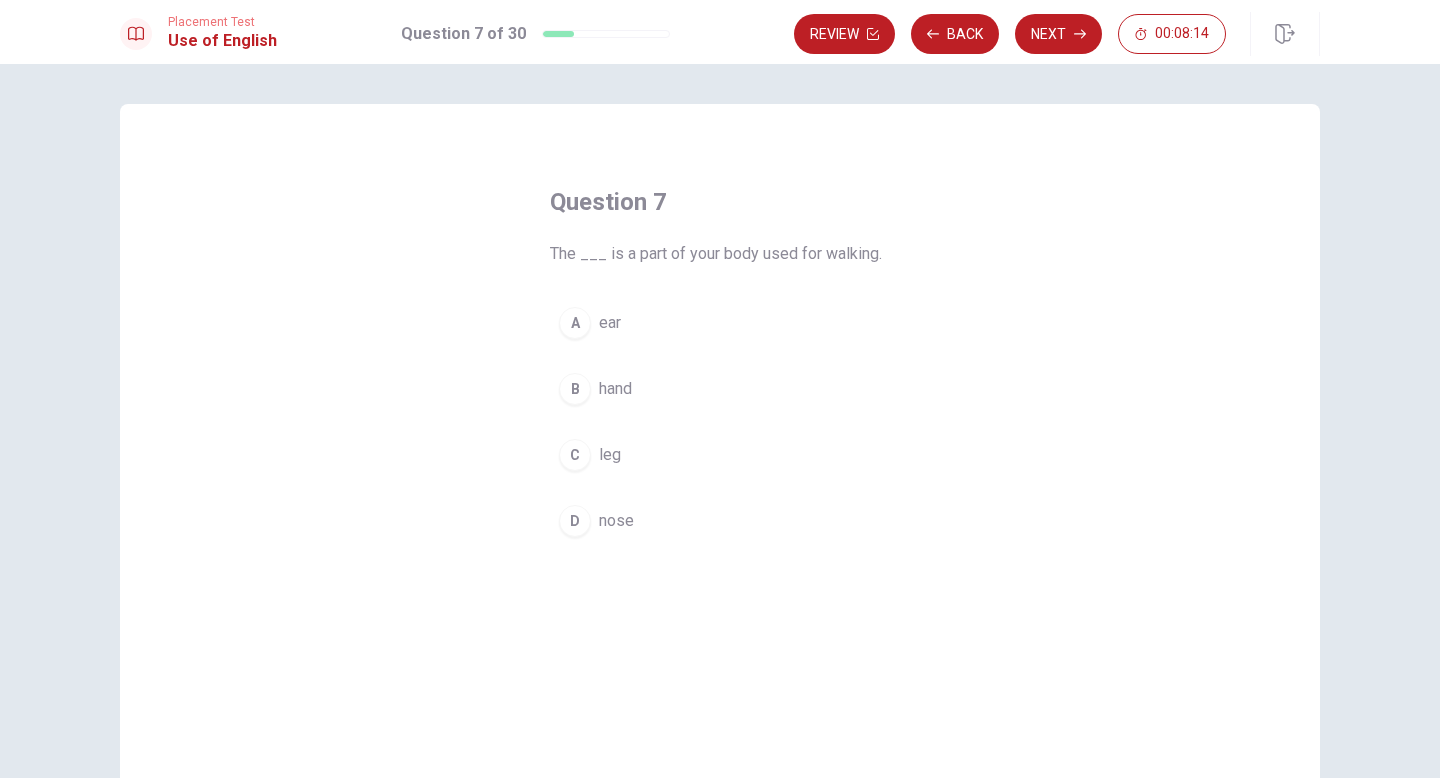 click on "leg" at bounding box center [610, 455] 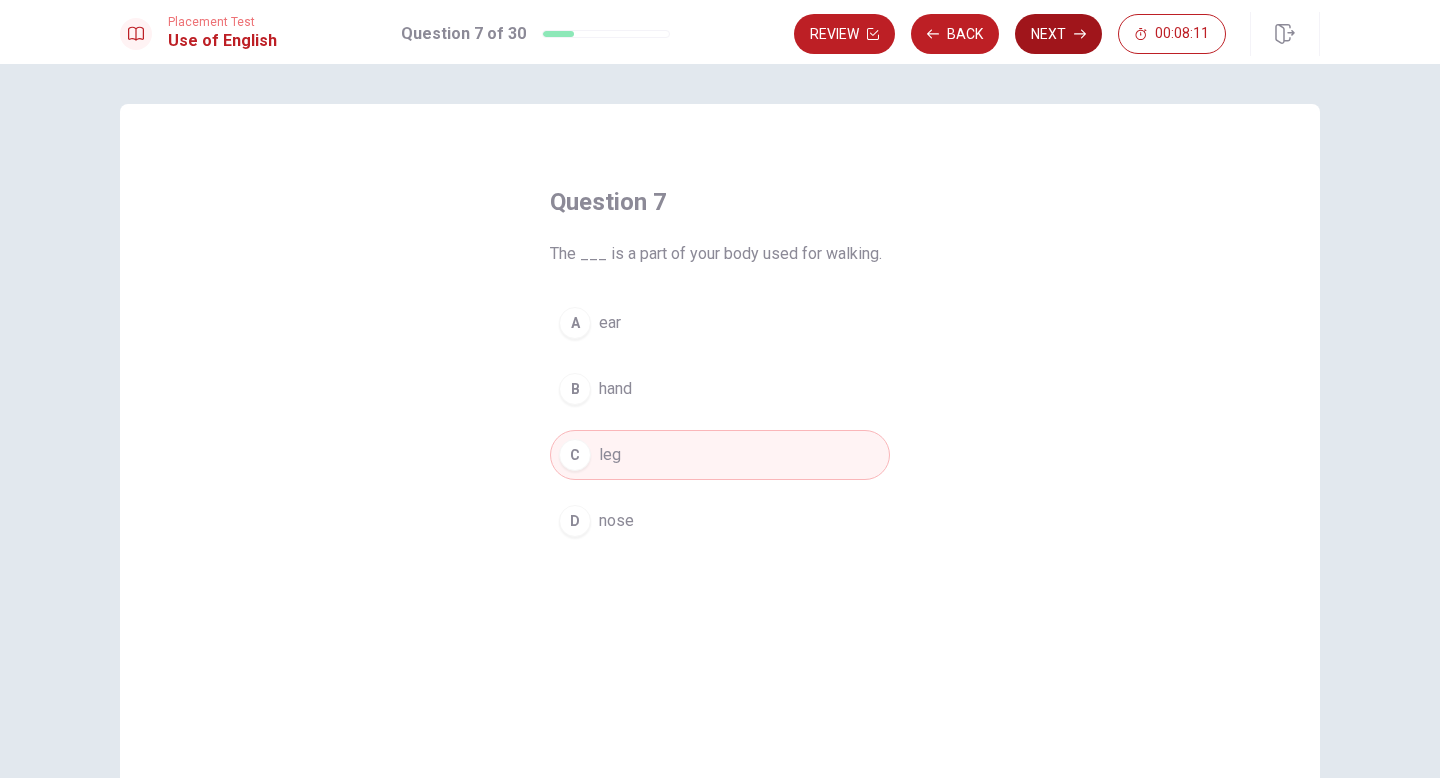 click on "Next" at bounding box center (1058, 34) 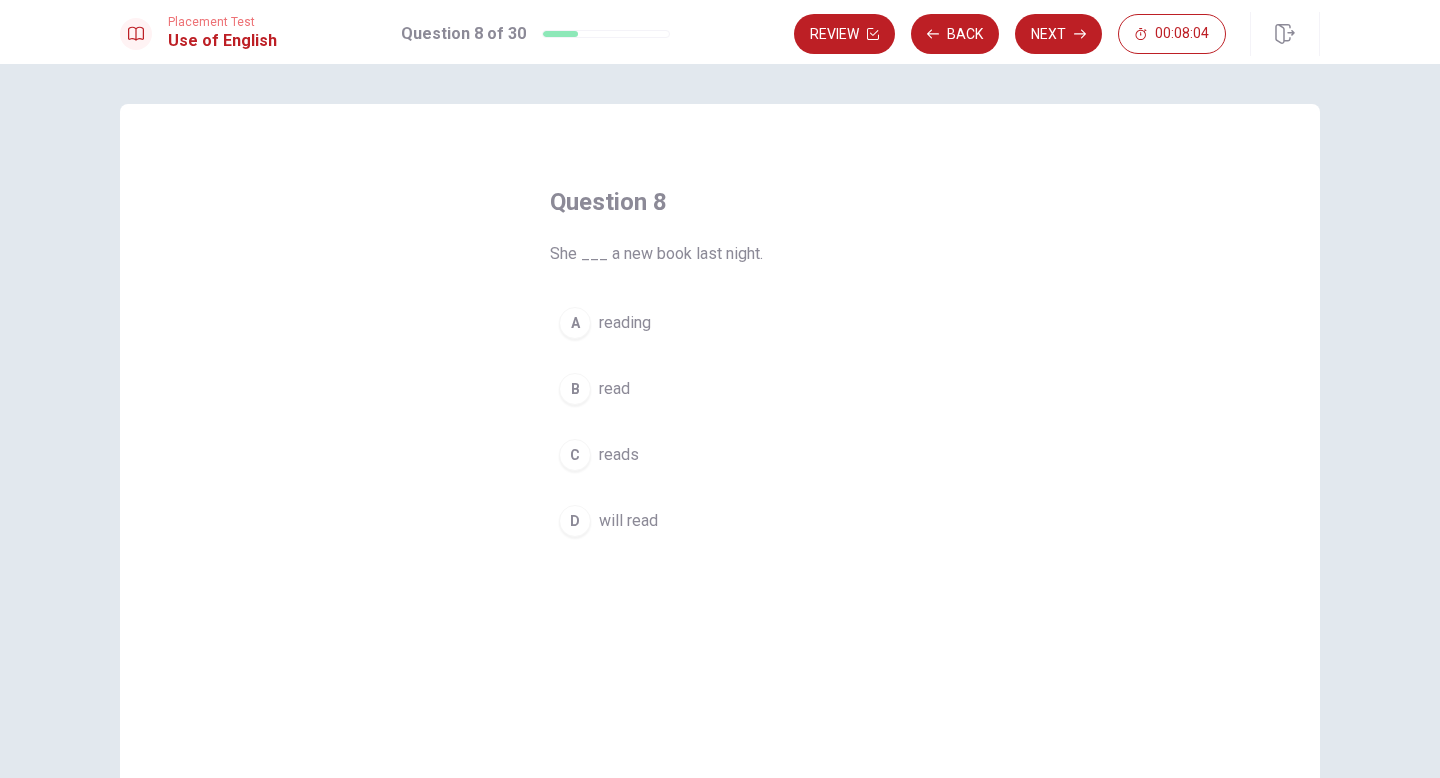 click on "read" at bounding box center (614, 389) 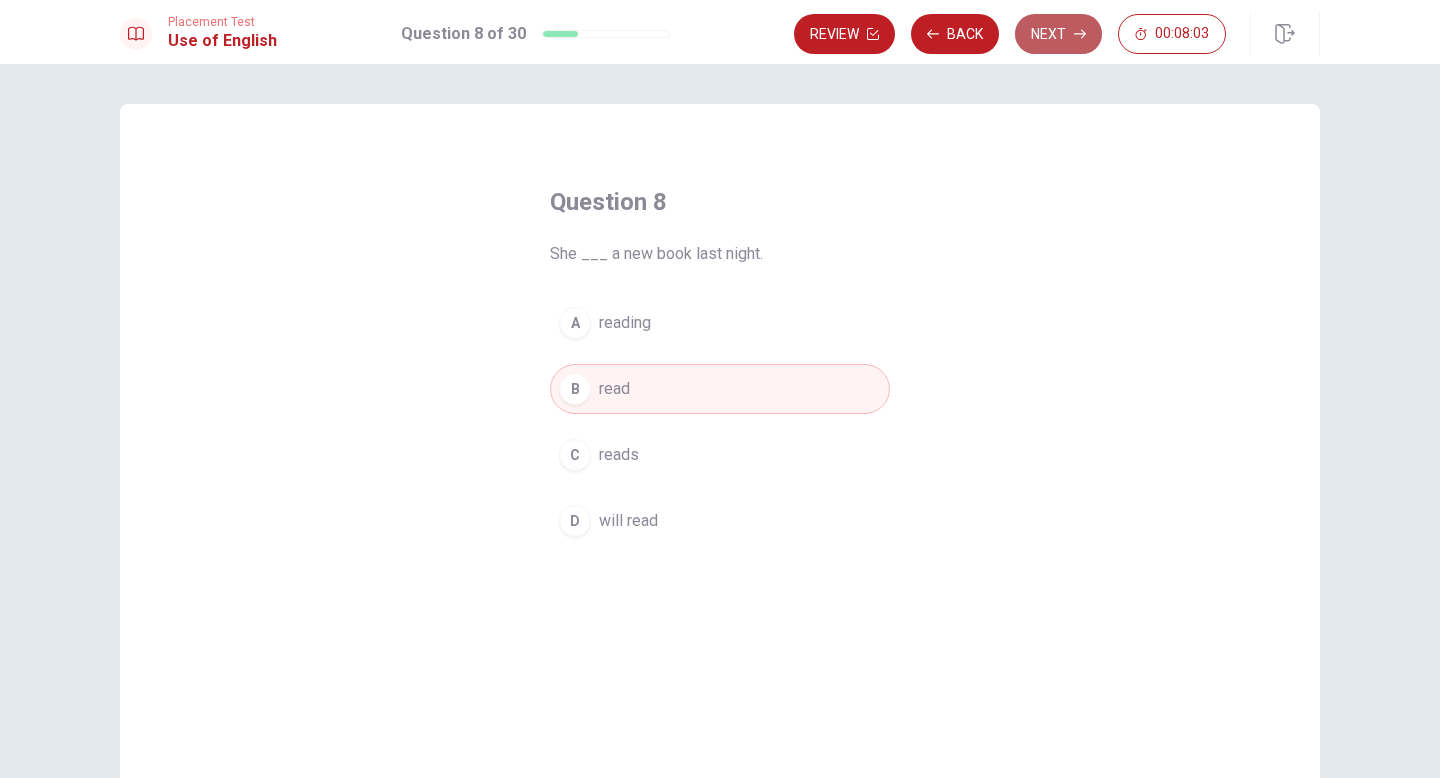 click on "Next" at bounding box center [1058, 34] 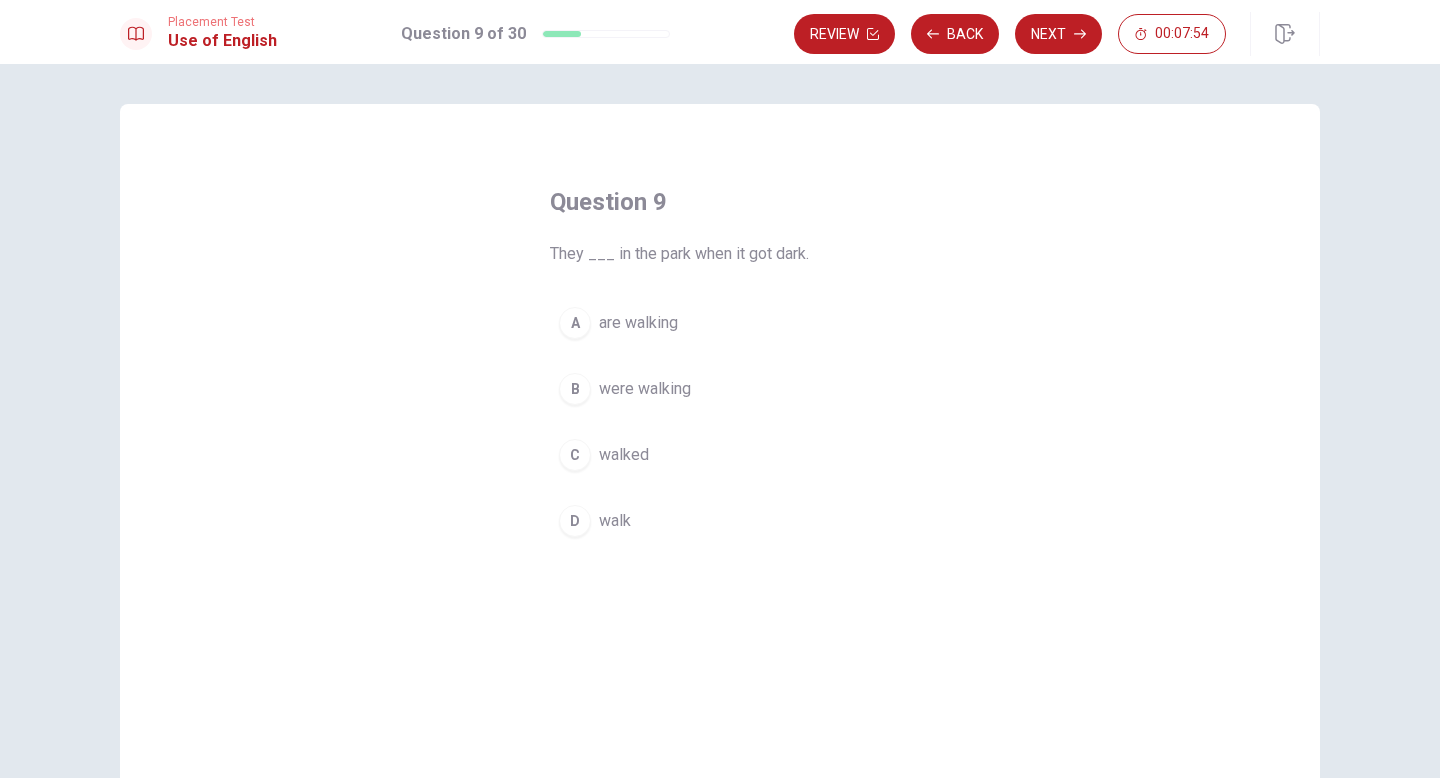 click on "B were walking" at bounding box center (720, 389) 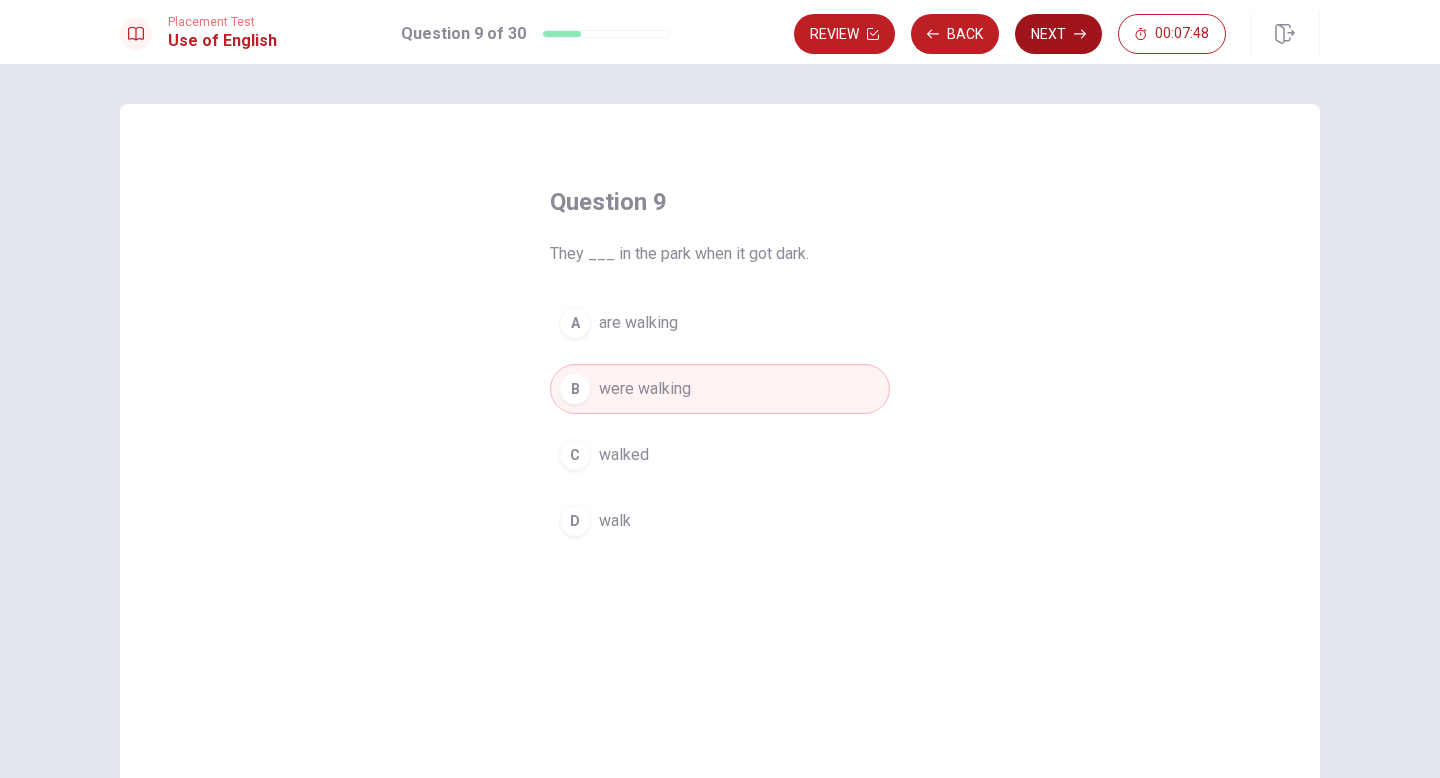 click on "Next" at bounding box center (1058, 34) 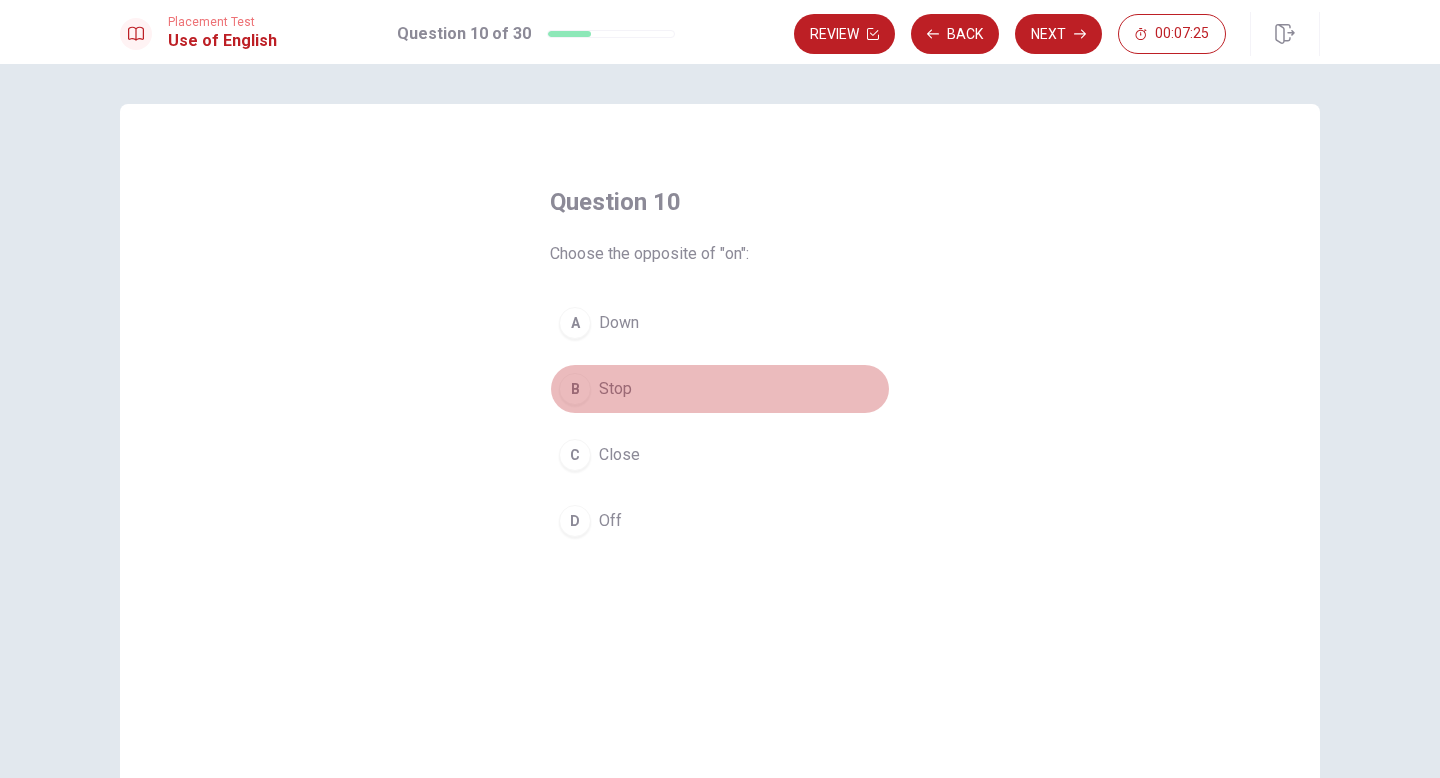 click on "B Stop" at bounding box center [720, 389] 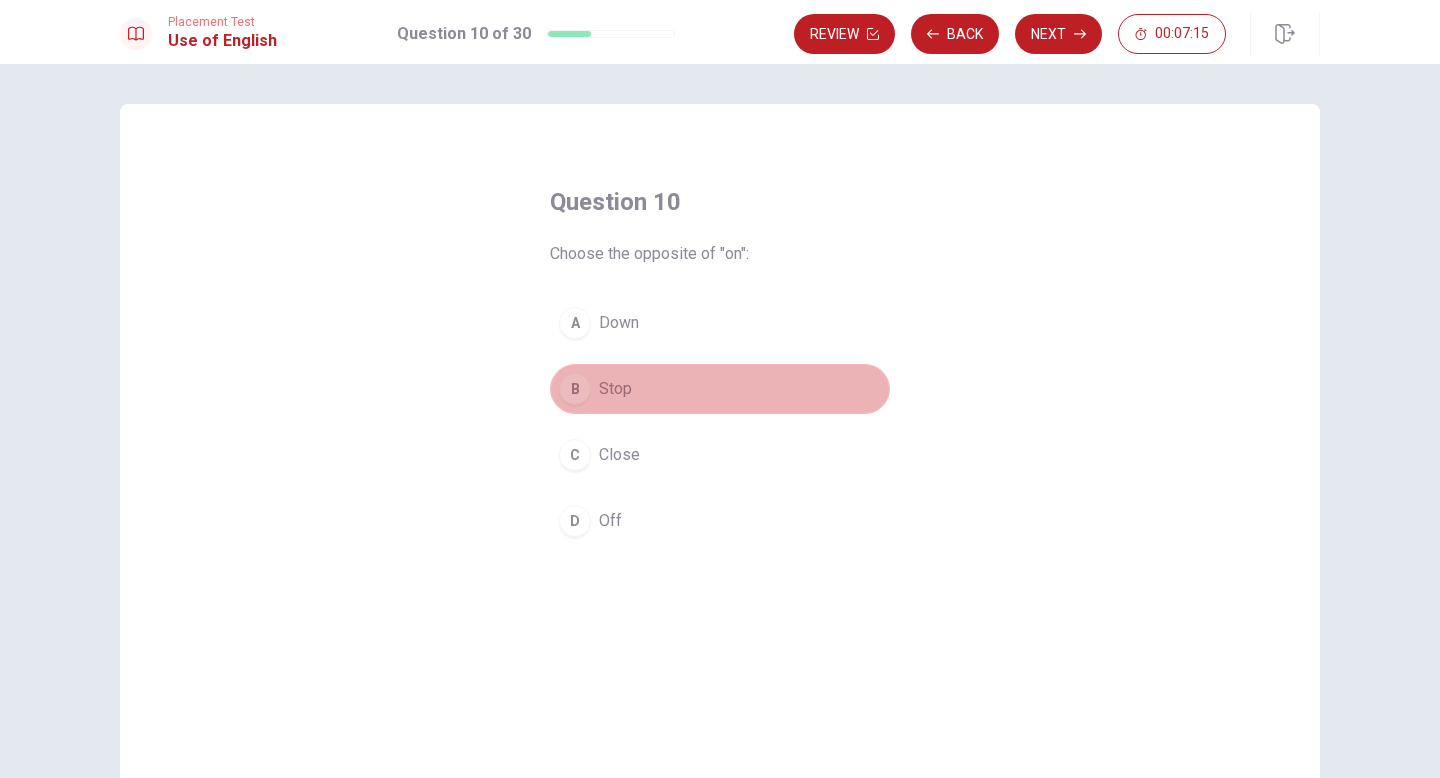 click on "B Stop" at bounding box center (720, 389) 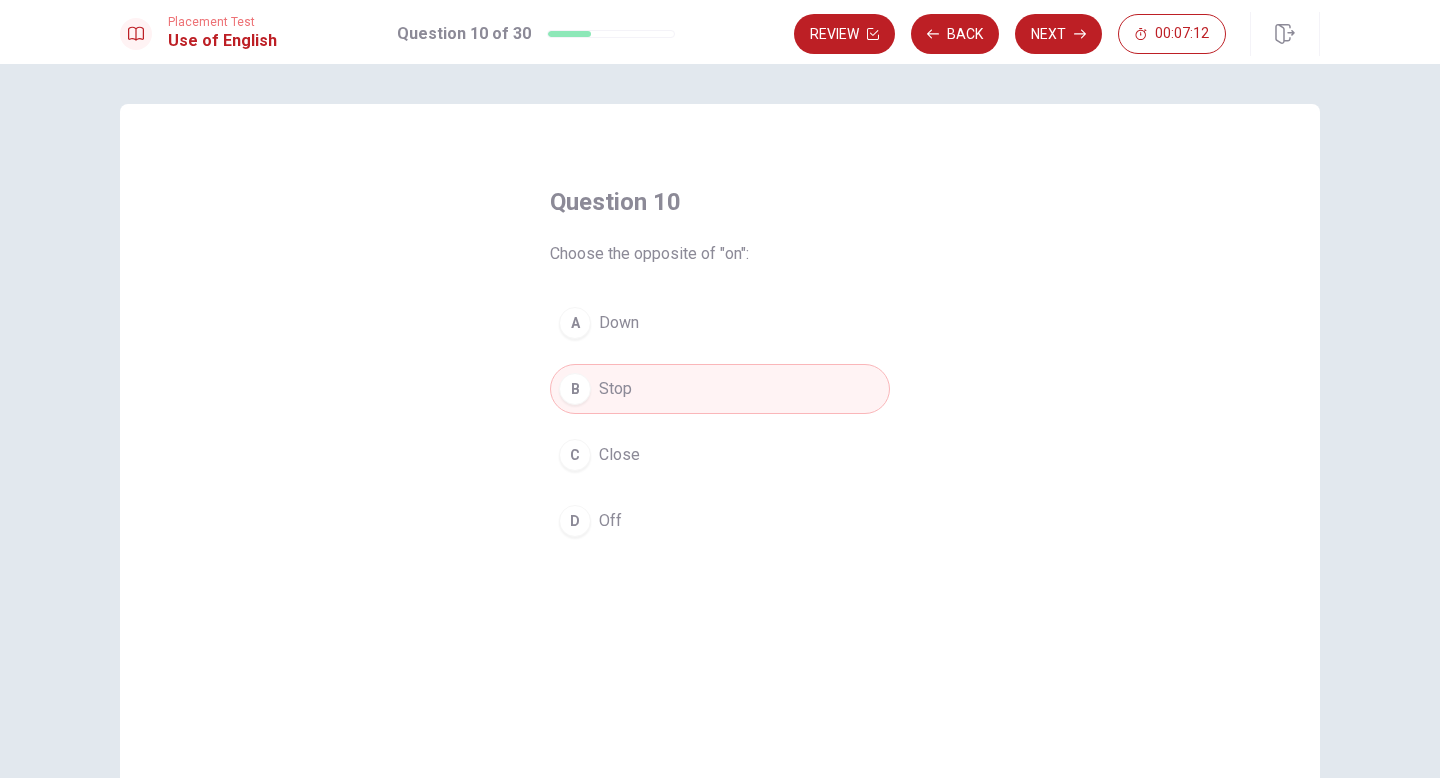click on "Off" at bounding box center (610, 521) 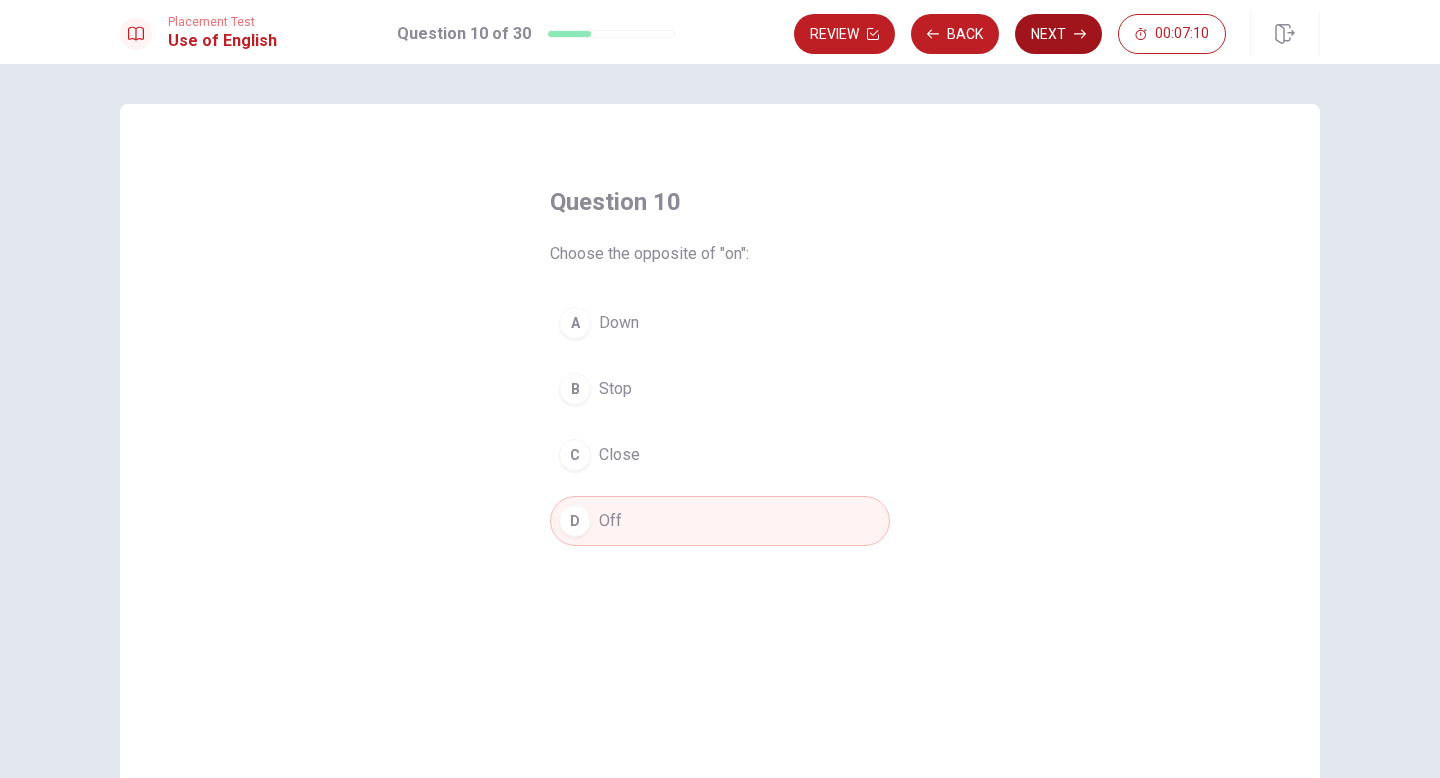 click on "Next" at bounding box center (1058, 34) 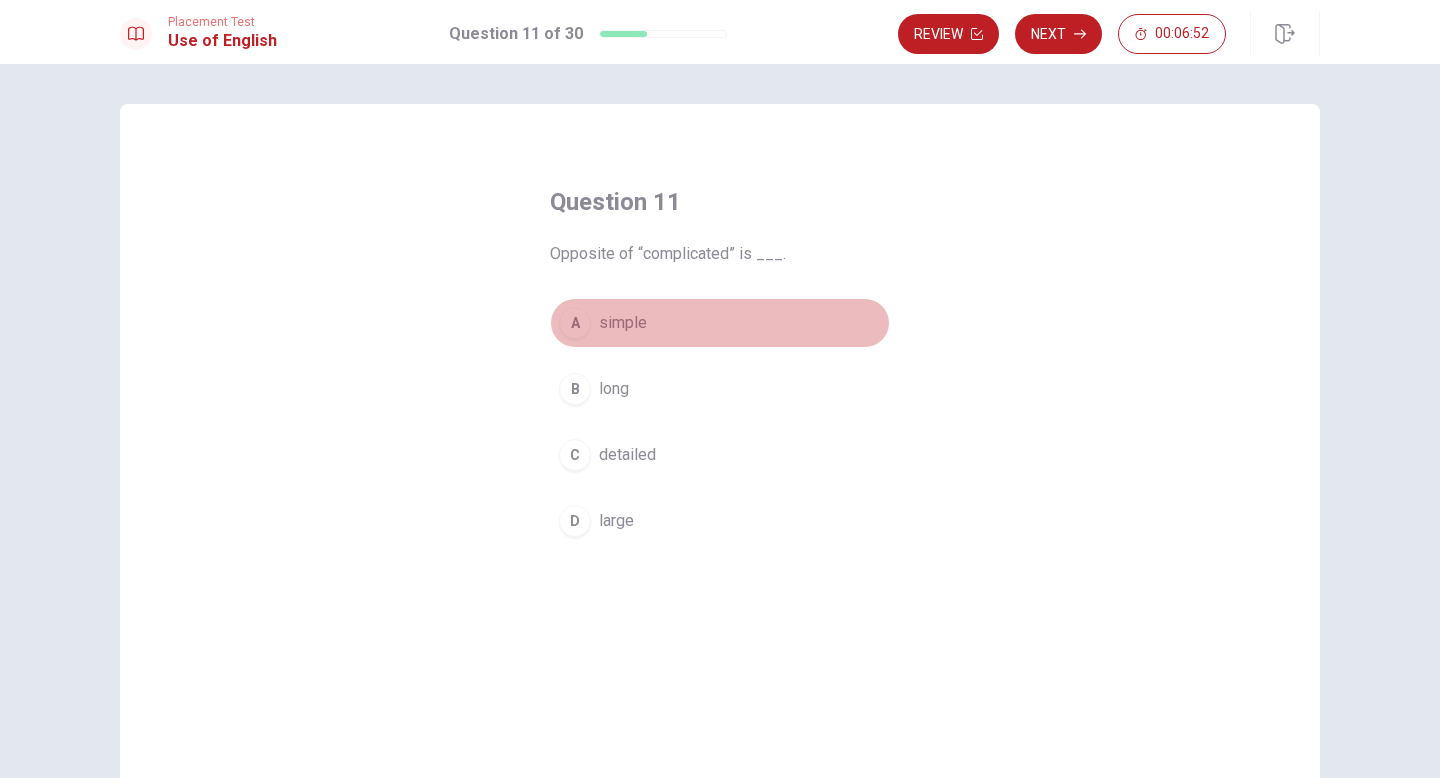 click on "simple" at bounding box center (623, 323) 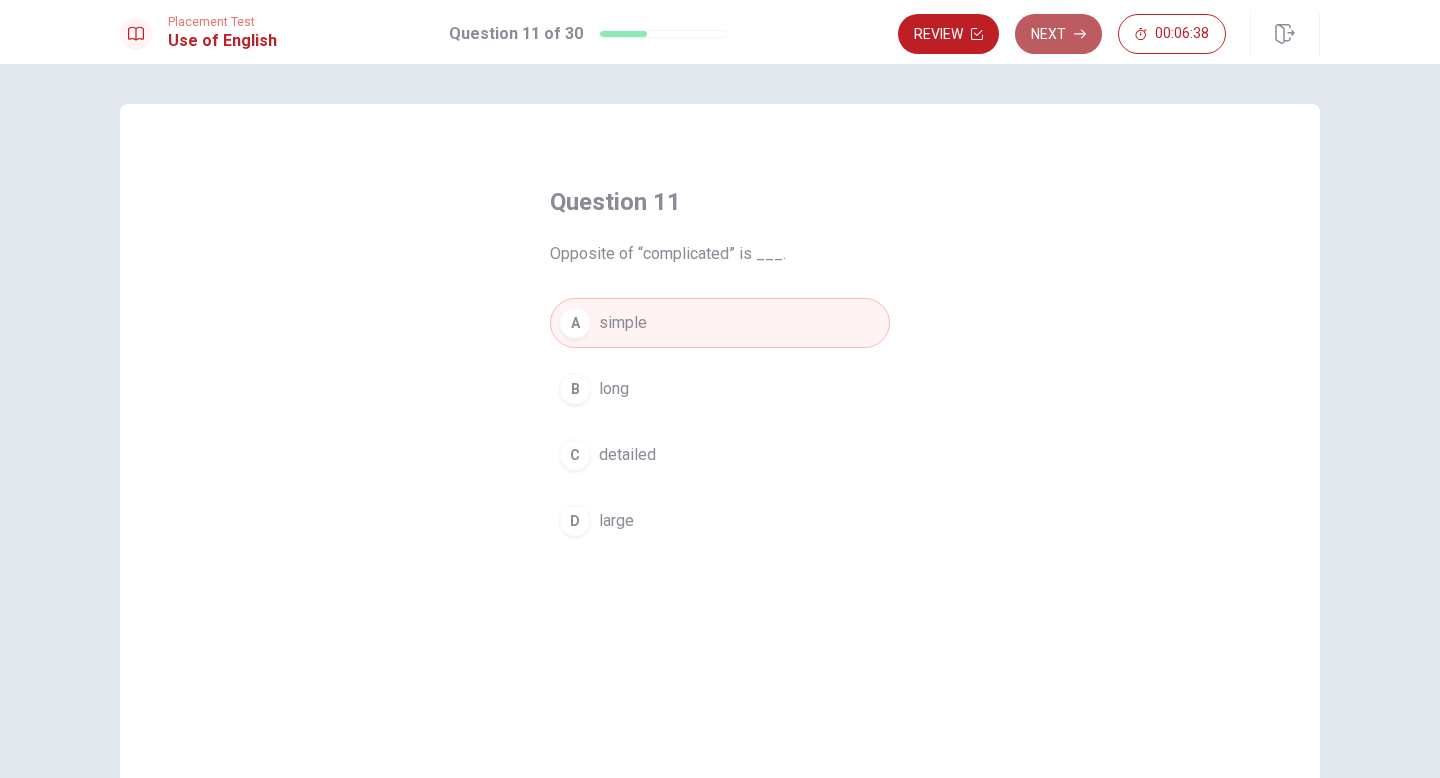click on "Next" at bounding box center (1058, 34) 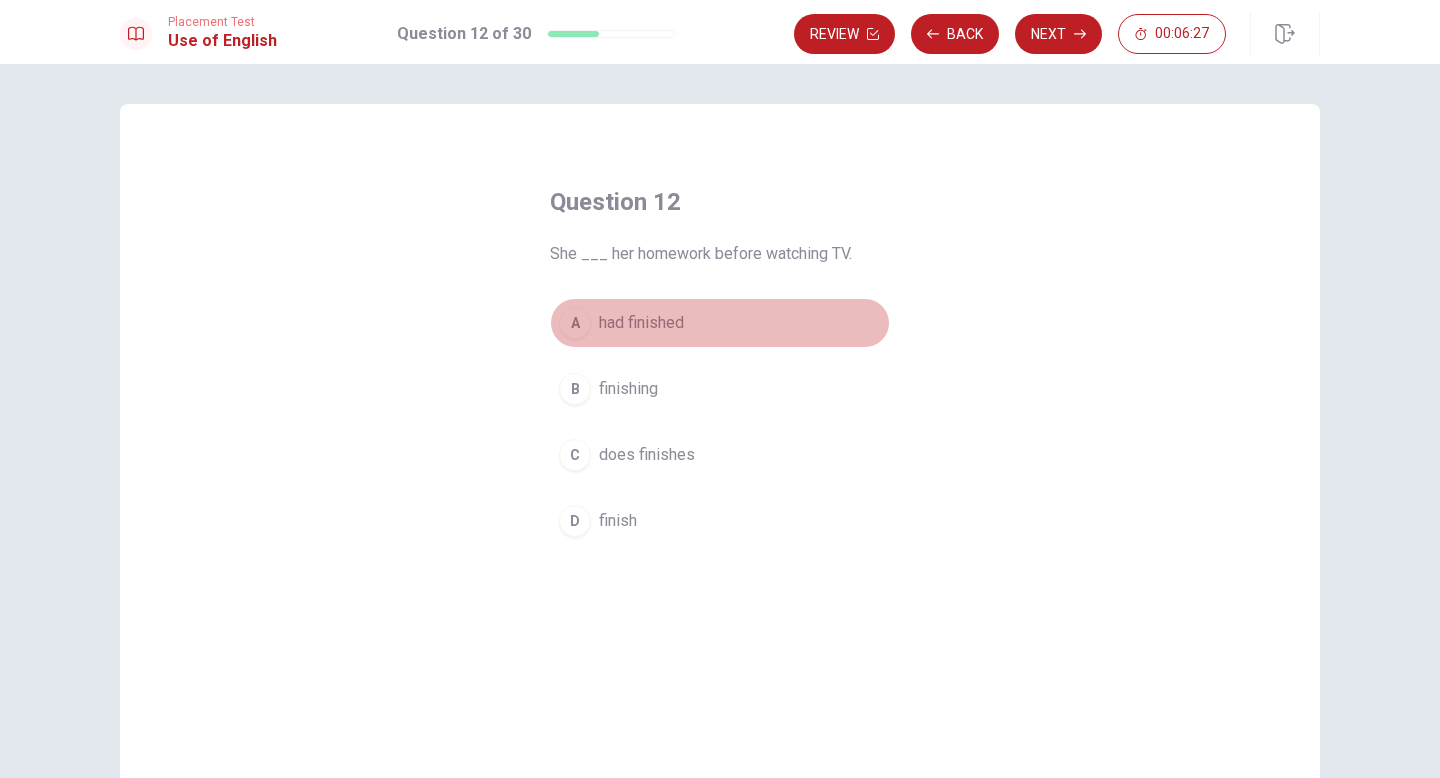 click on "had finished" at bounding box center [641, 323] 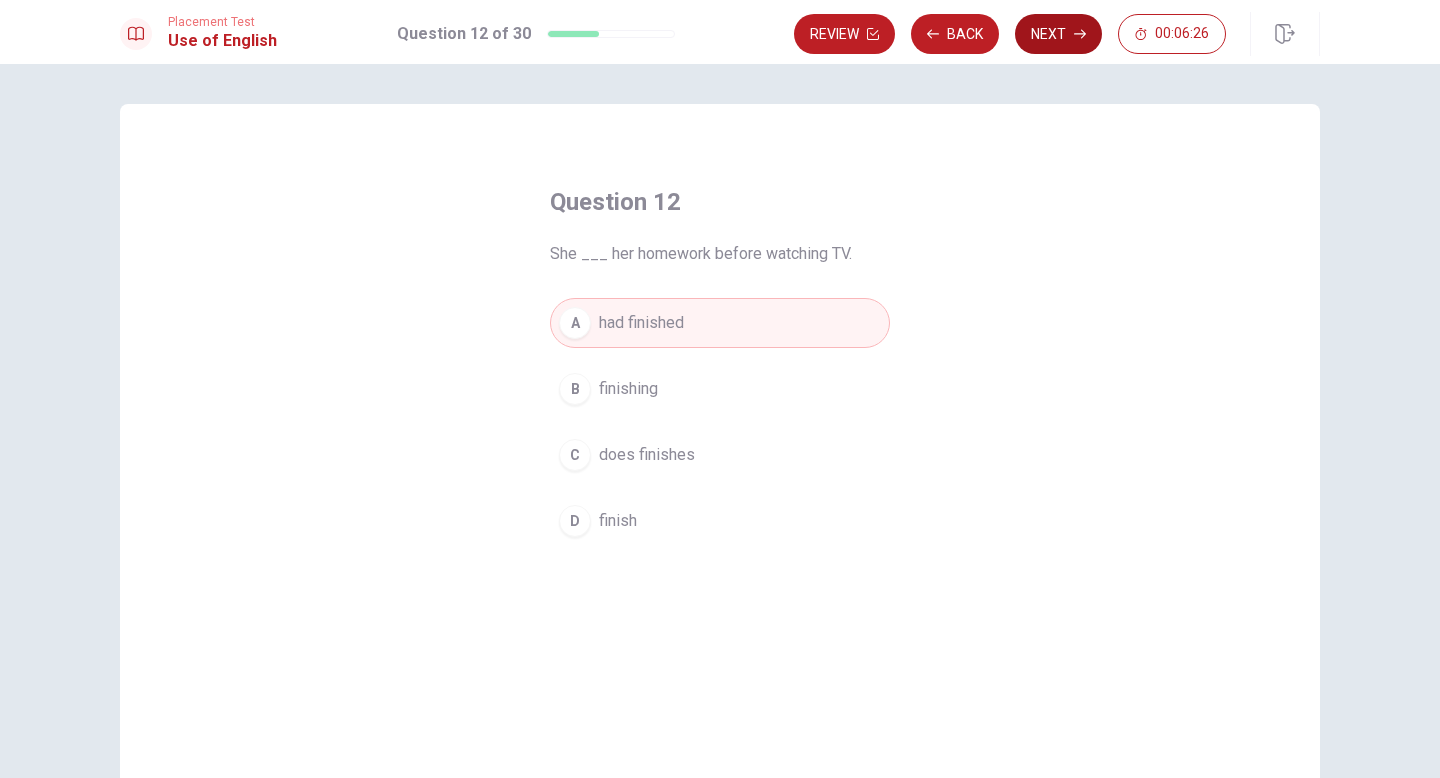 click on "Next" at bounding box center (1058, 34) 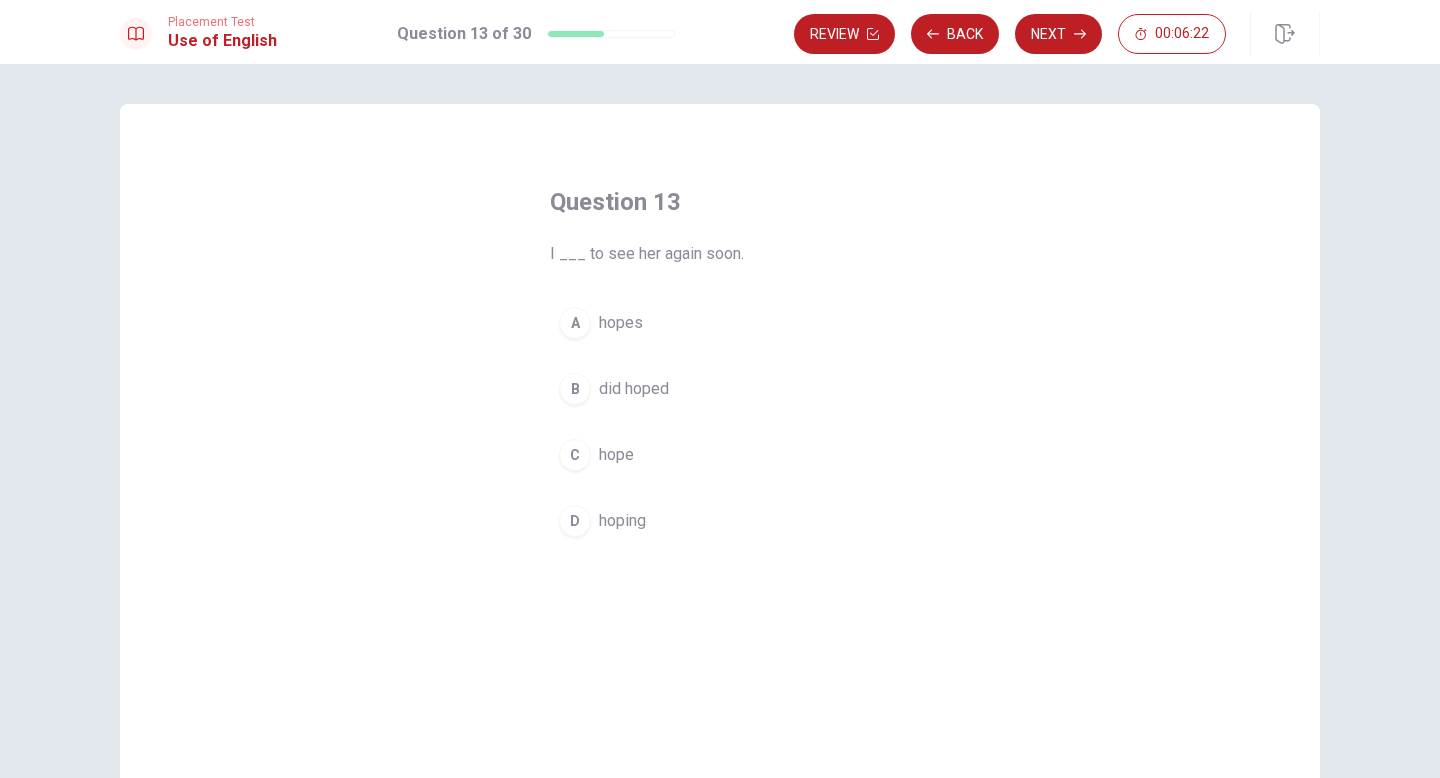 click on "C hope" at bounding box center (720, 455) 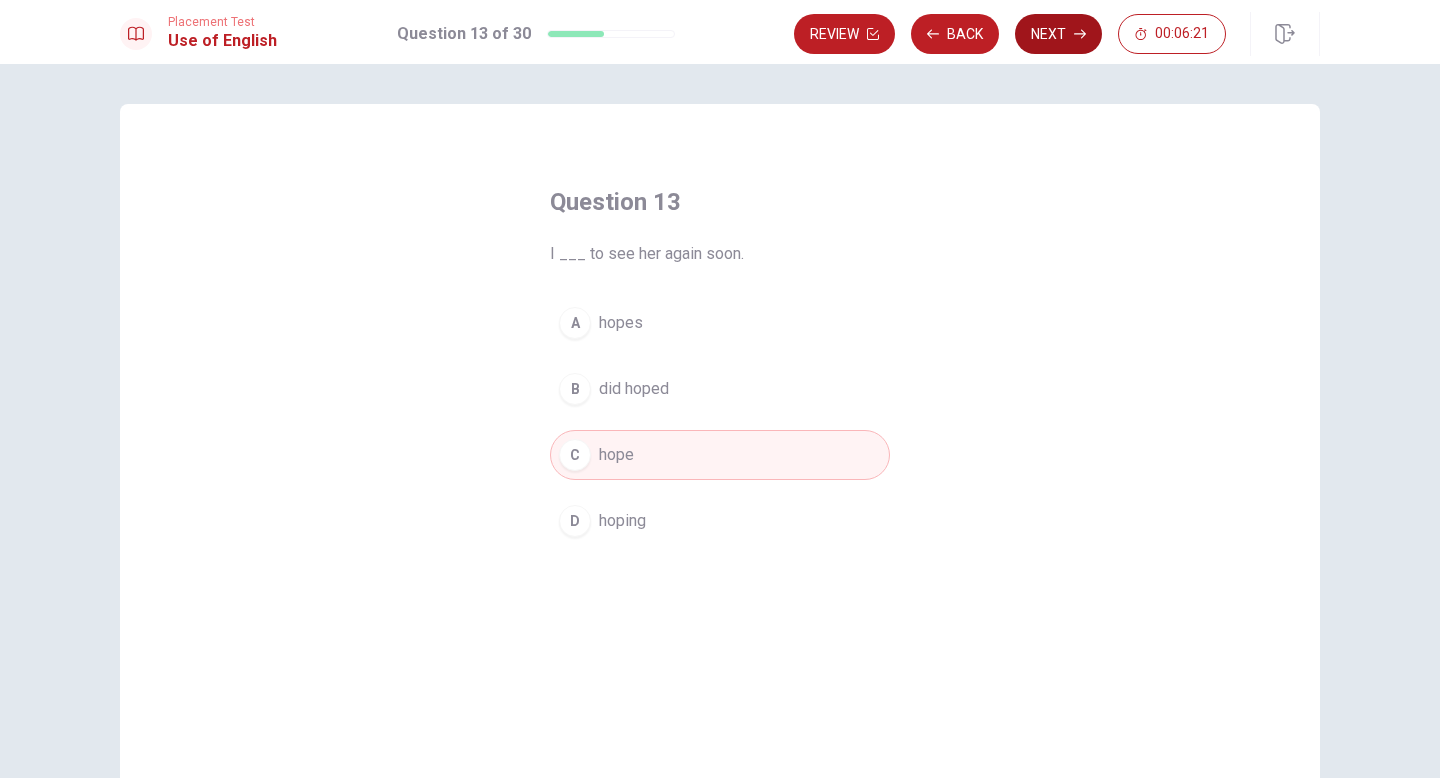 click on "Next" at bounding box center [1058, 34] 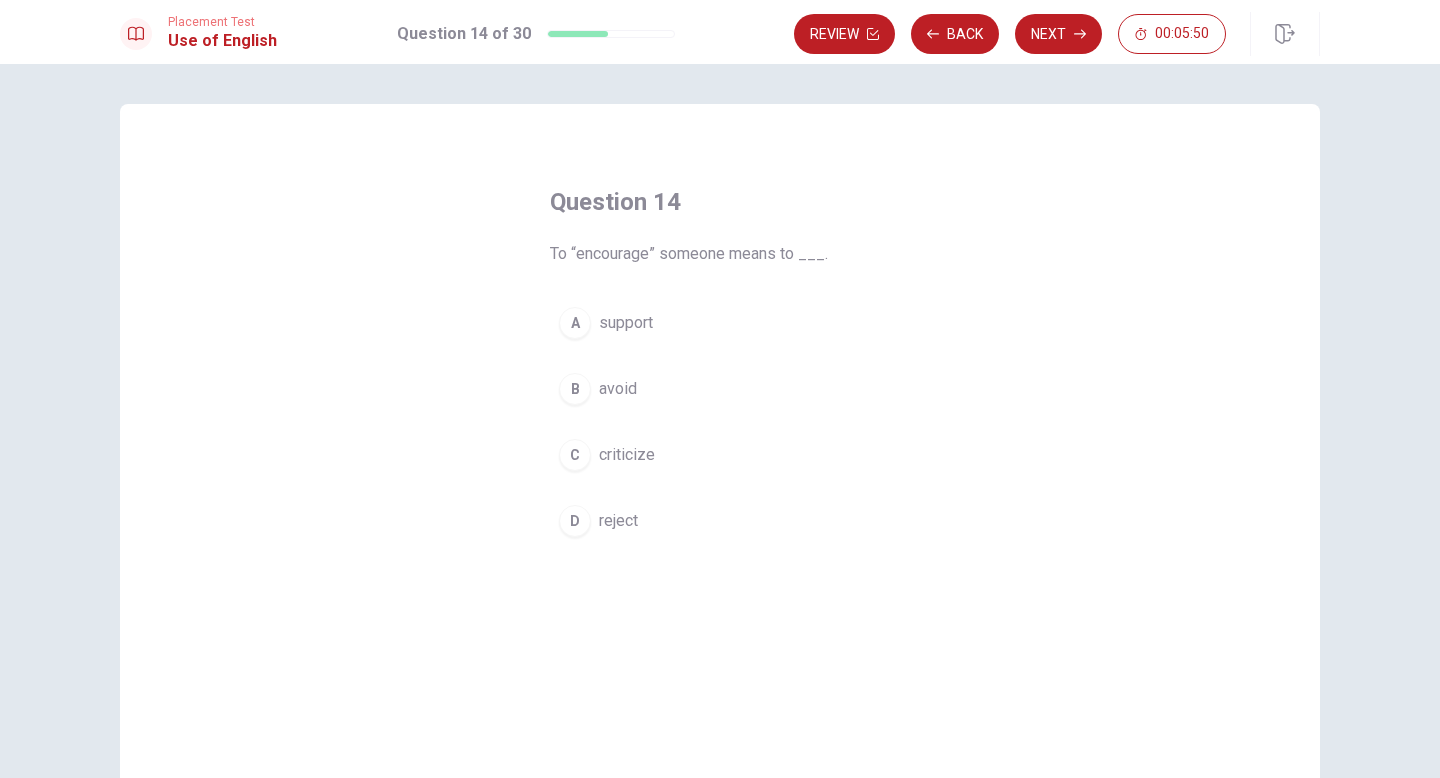 click on "support" at bounding box center (626, 323) 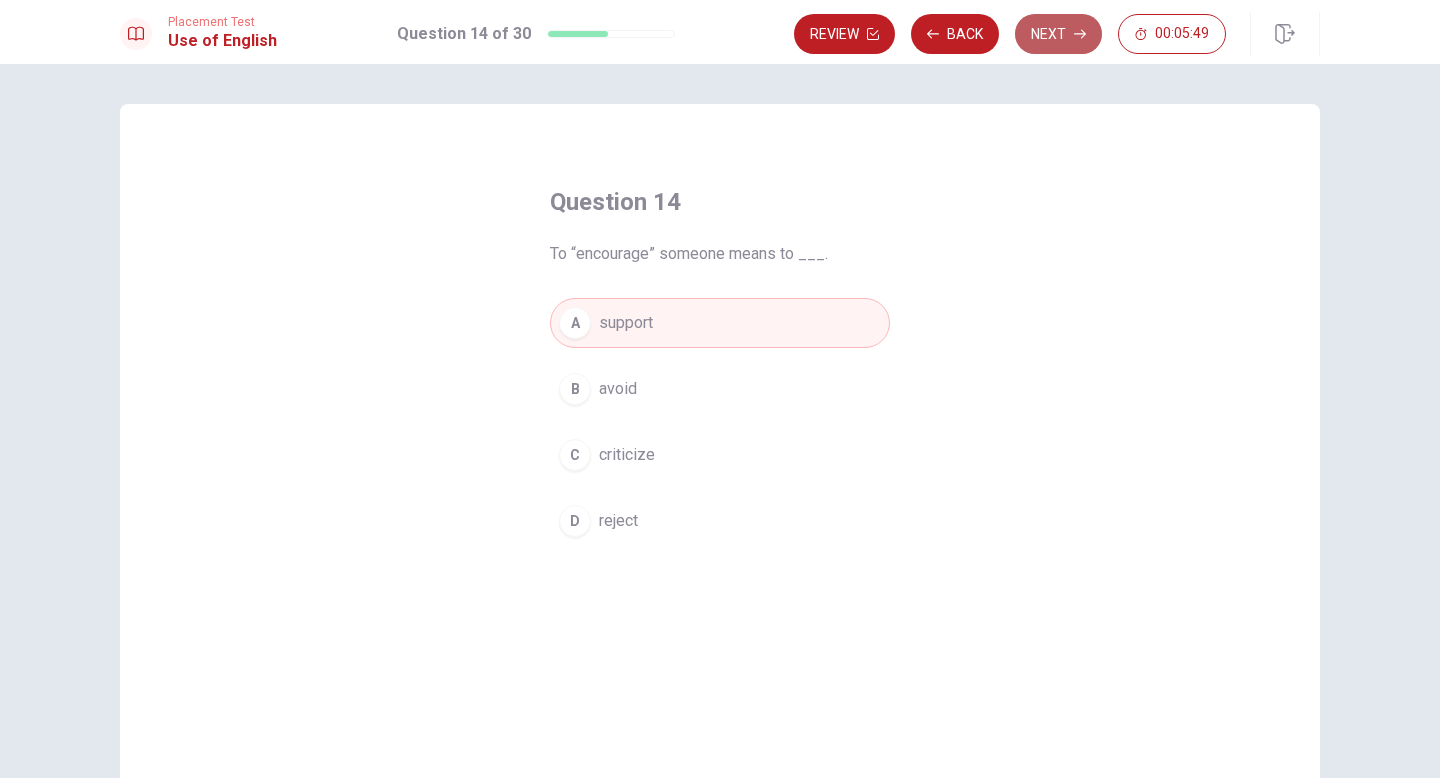 click on "Next" at bounding box center [1058, 34] 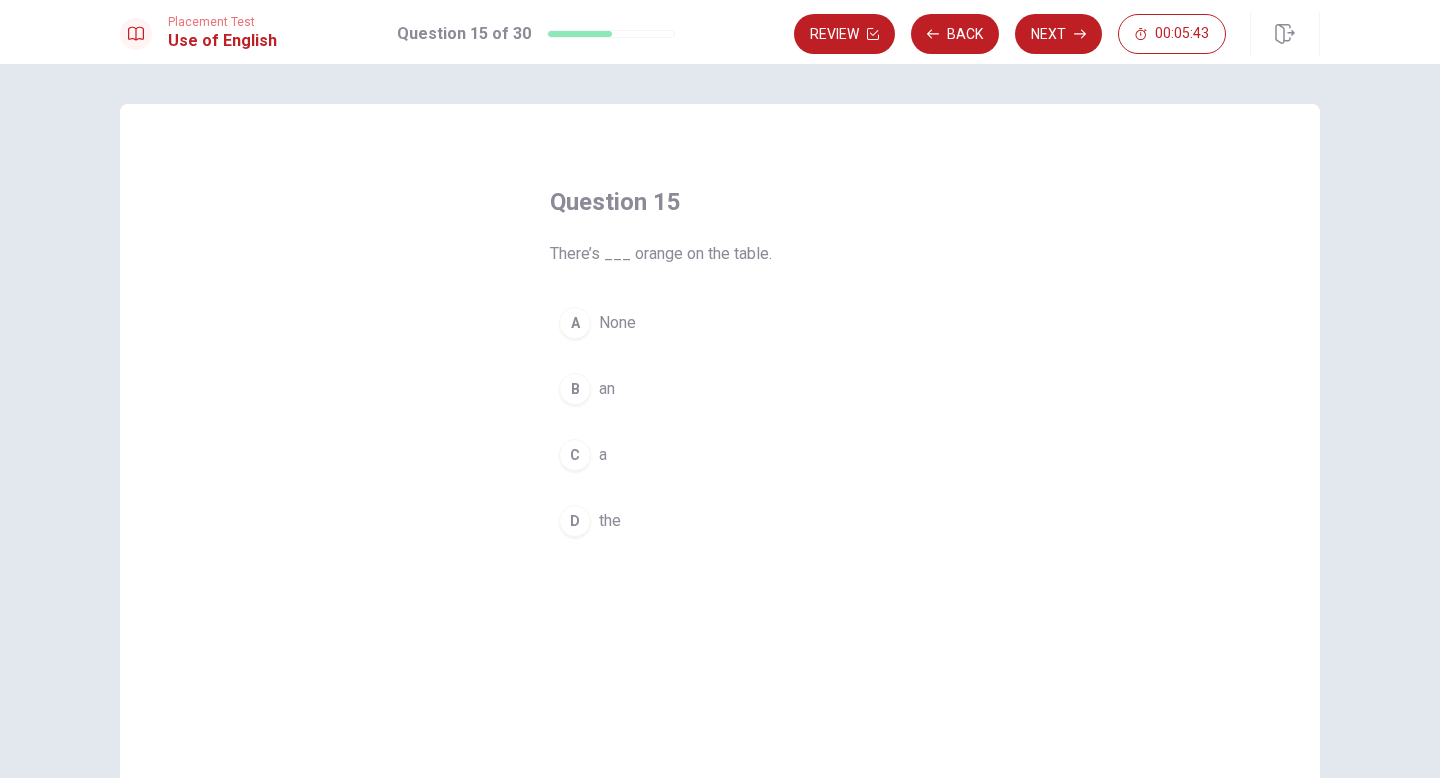 click on "B" at bounding box center (575, 389) 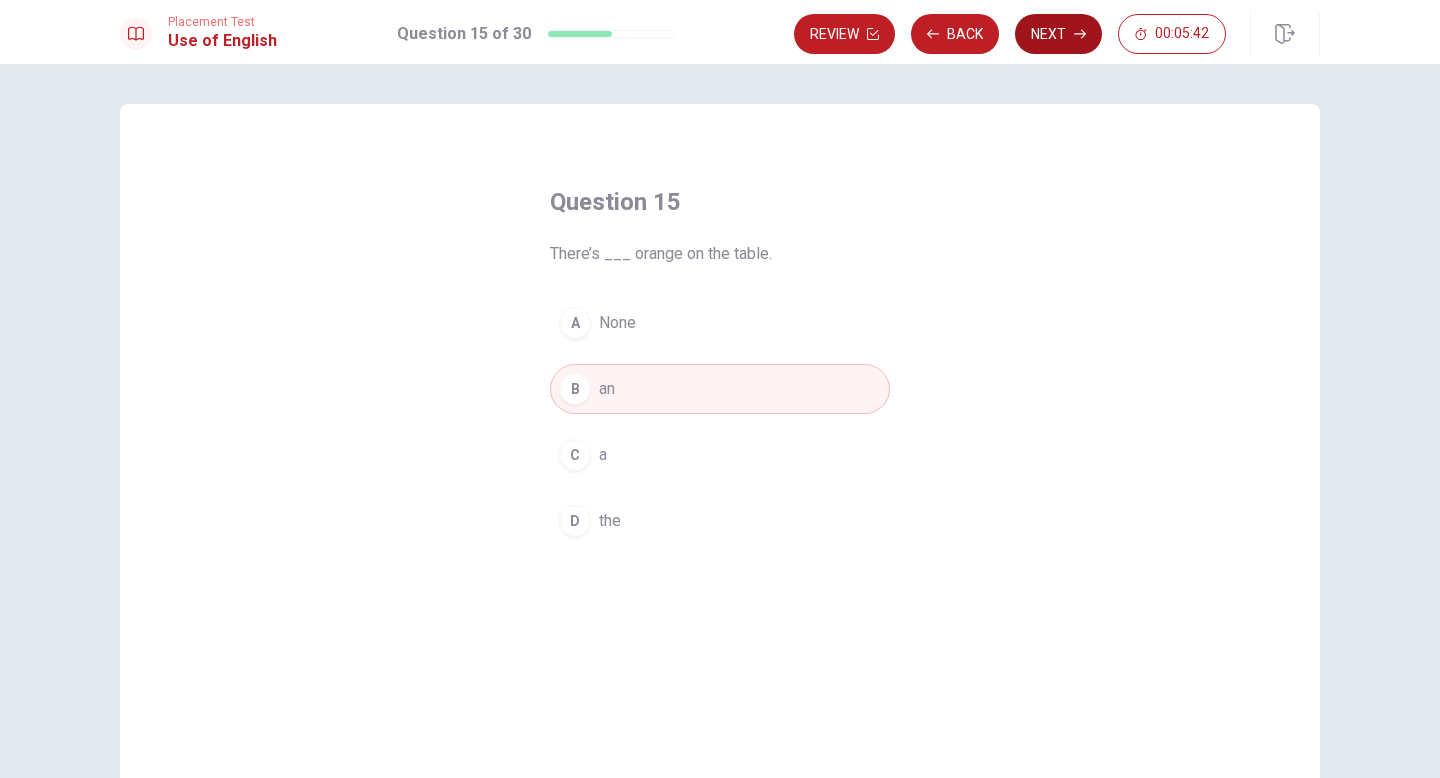 click on "Next" at bounding box center (1058, 34) 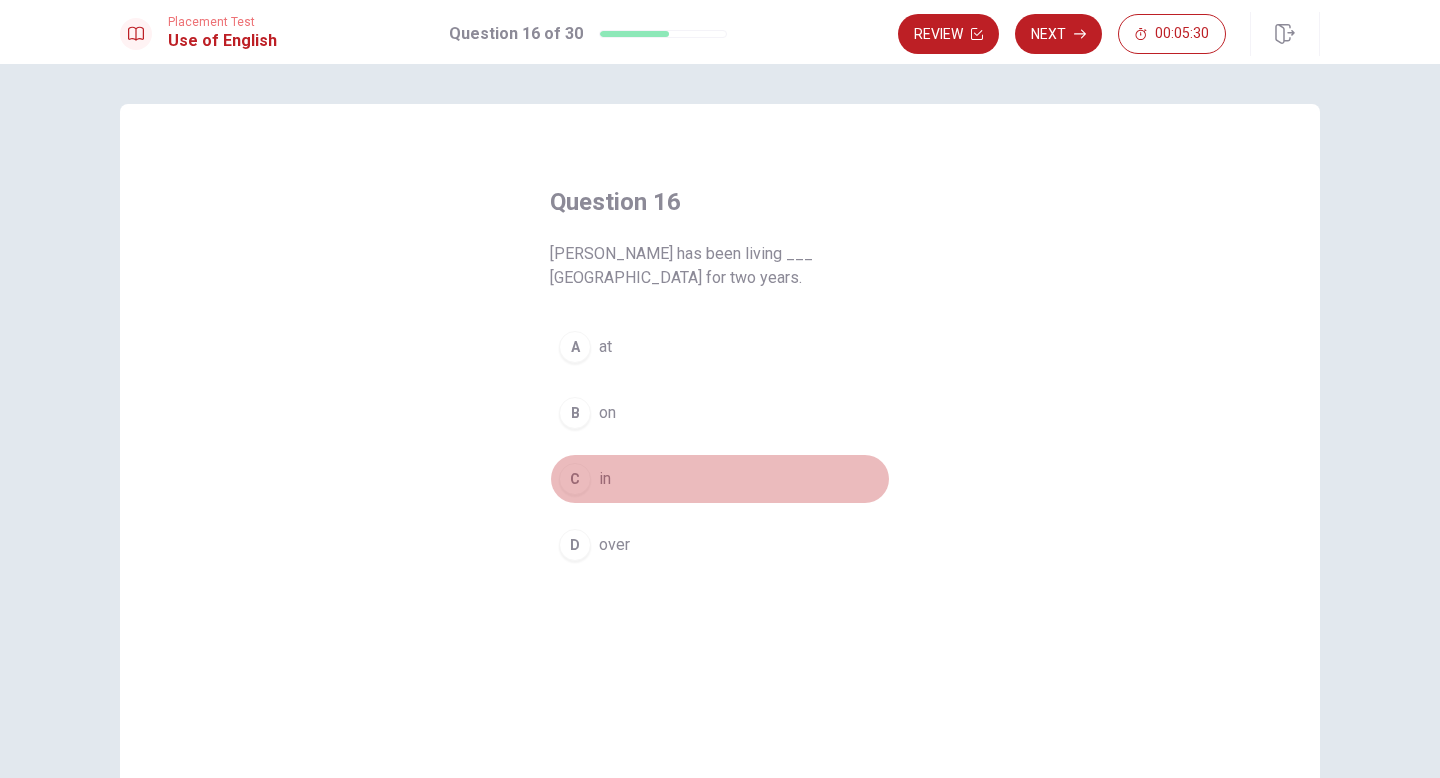 click on "in" at bounding box center [605, 479] 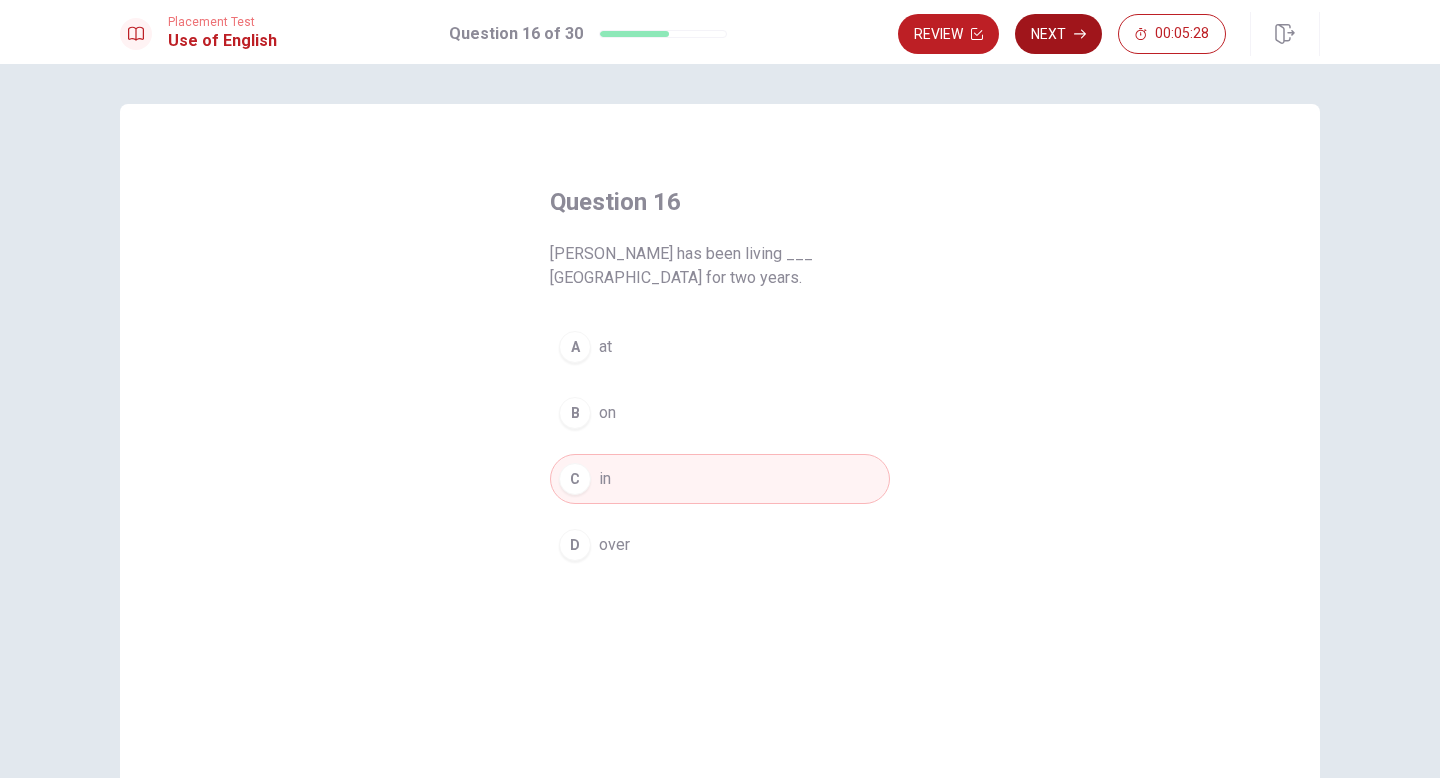 click on "Next" at bounding box center (1058, 34) 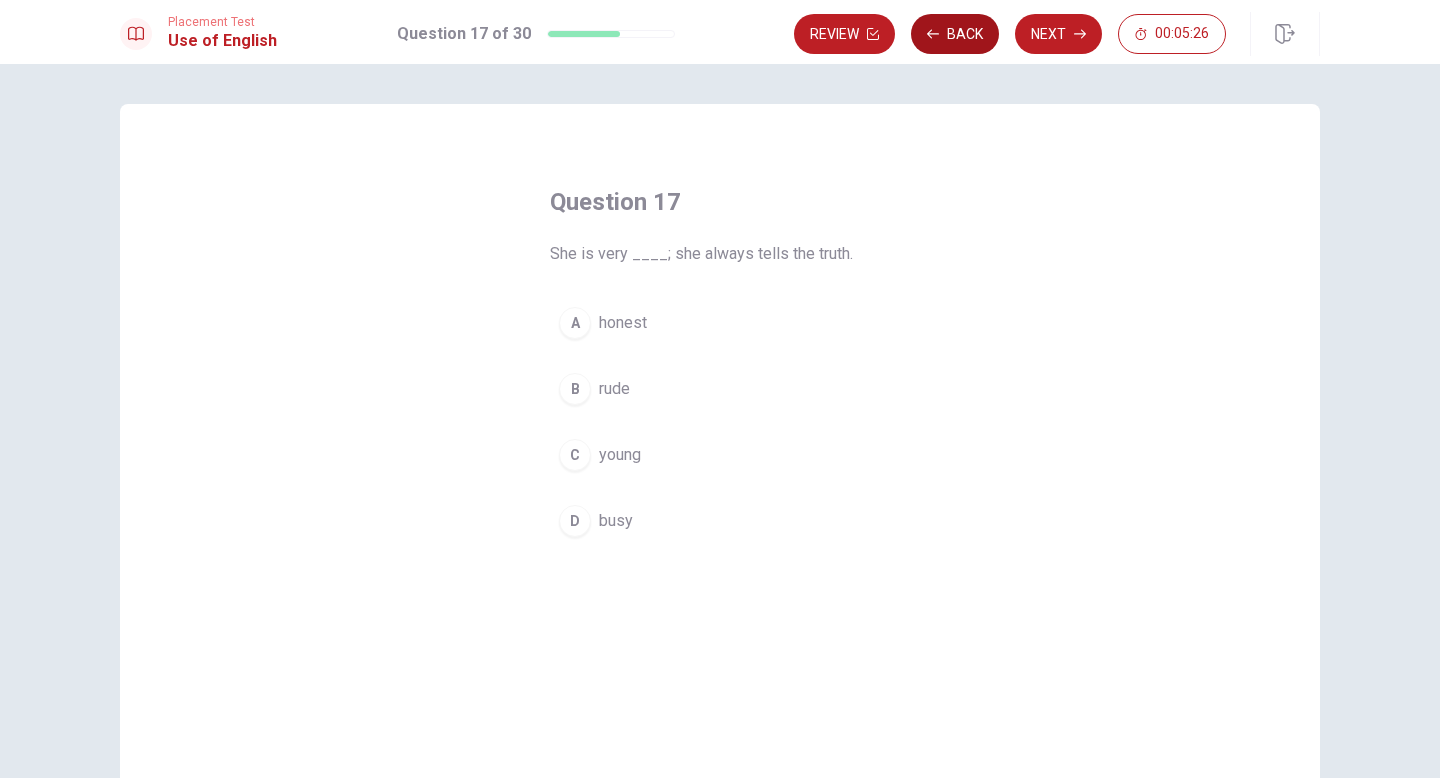 click on "Back" at bounding box center [955, 34] 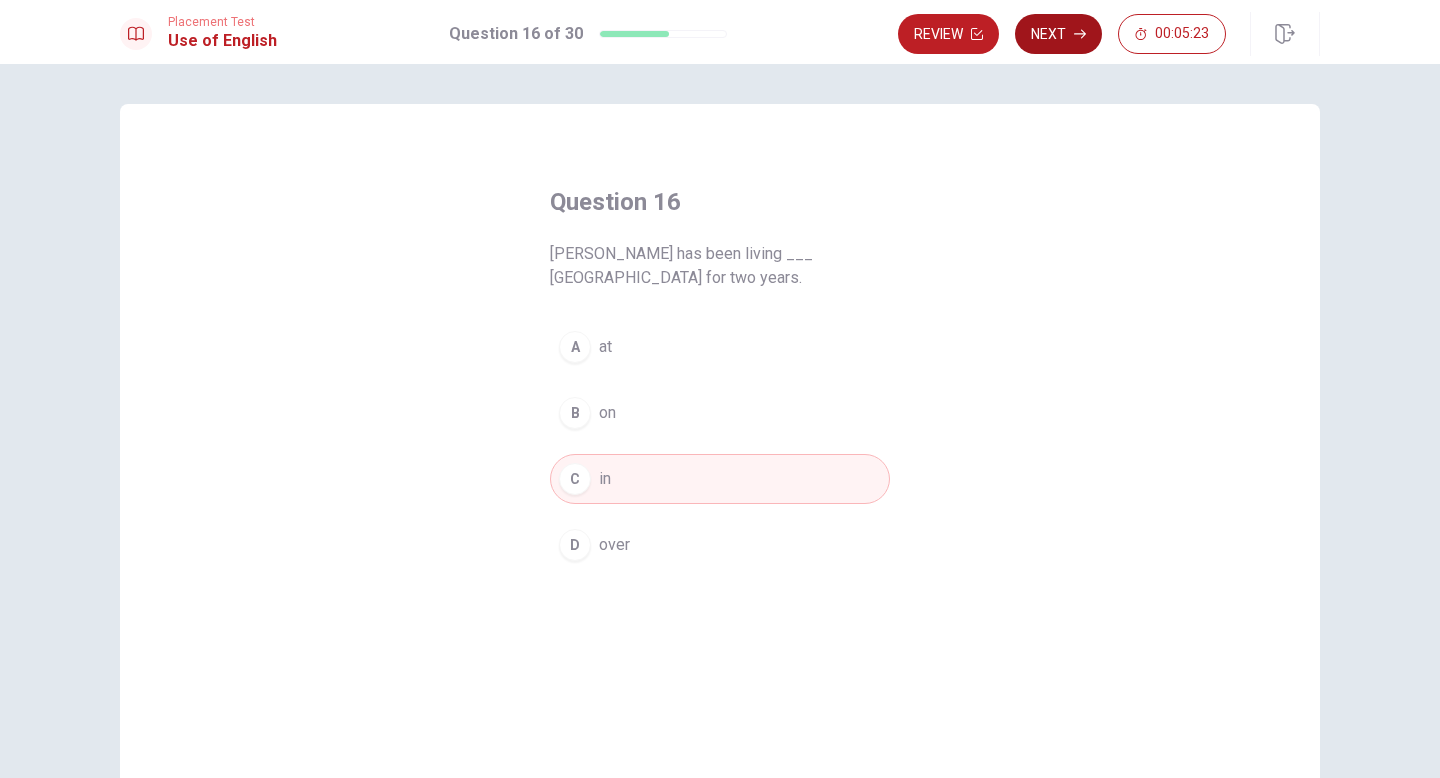 click on "Next" at bounding box center [1058, 34] 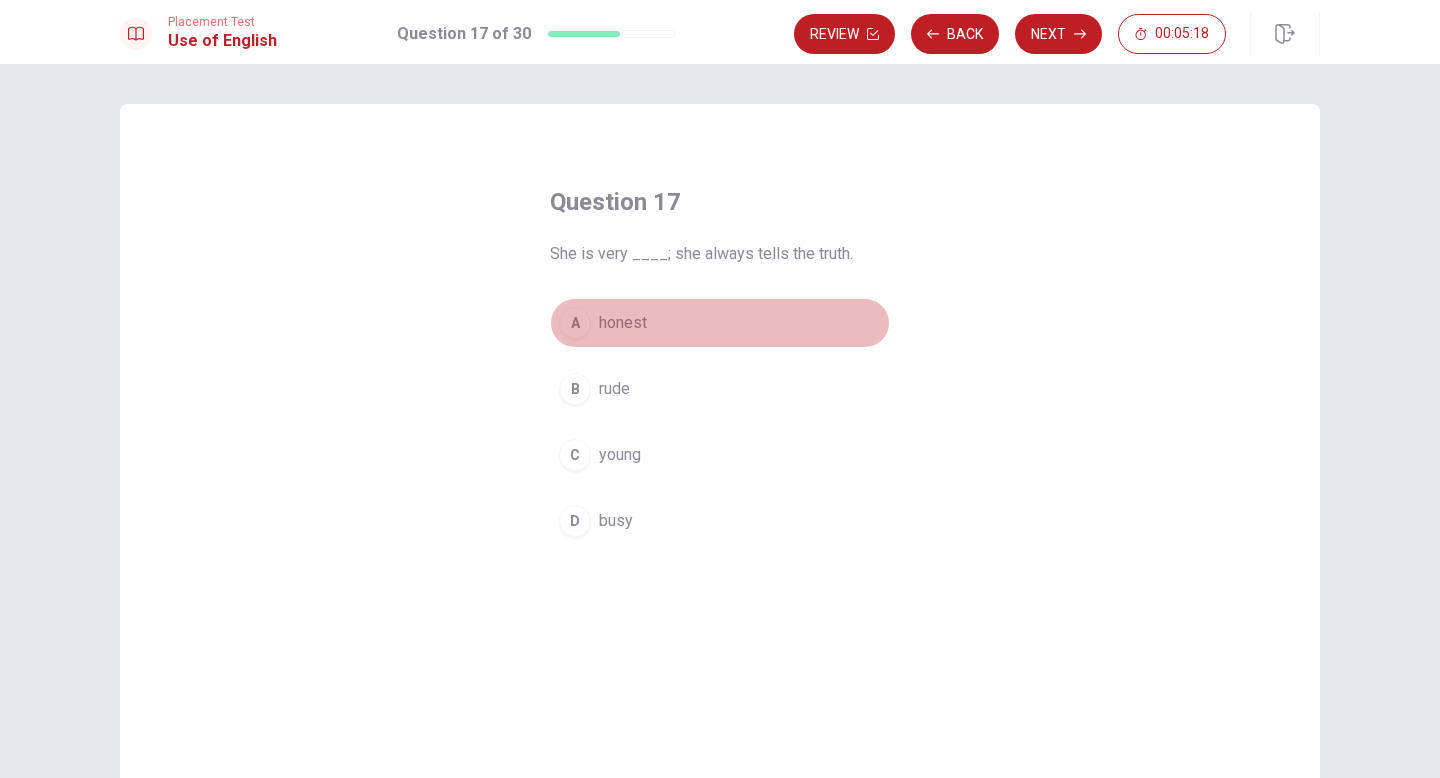 click on "honest" at bounding box center [623, 323] 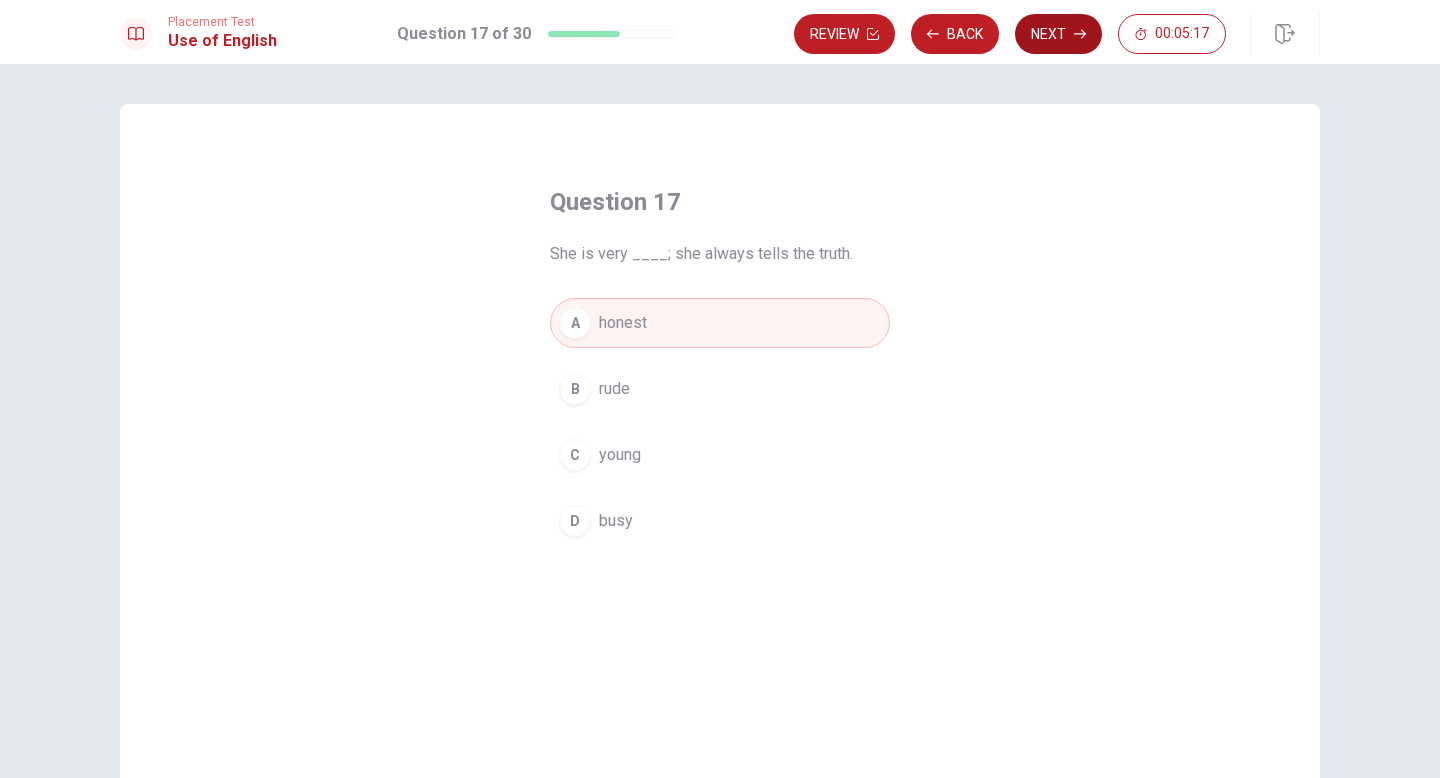 click on "Next" at bounding box center [1058, 34] 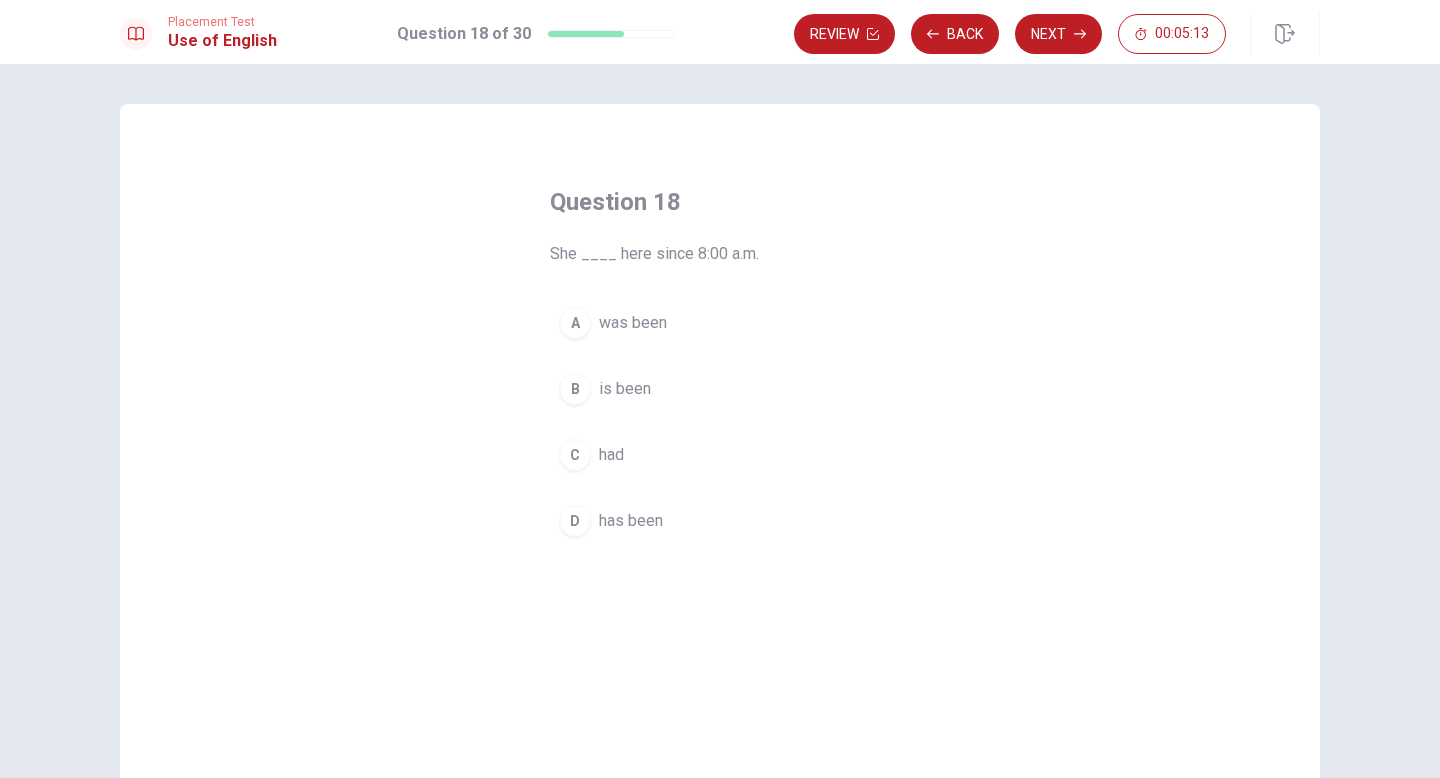 click on "D" at bounding box center (575, 521) 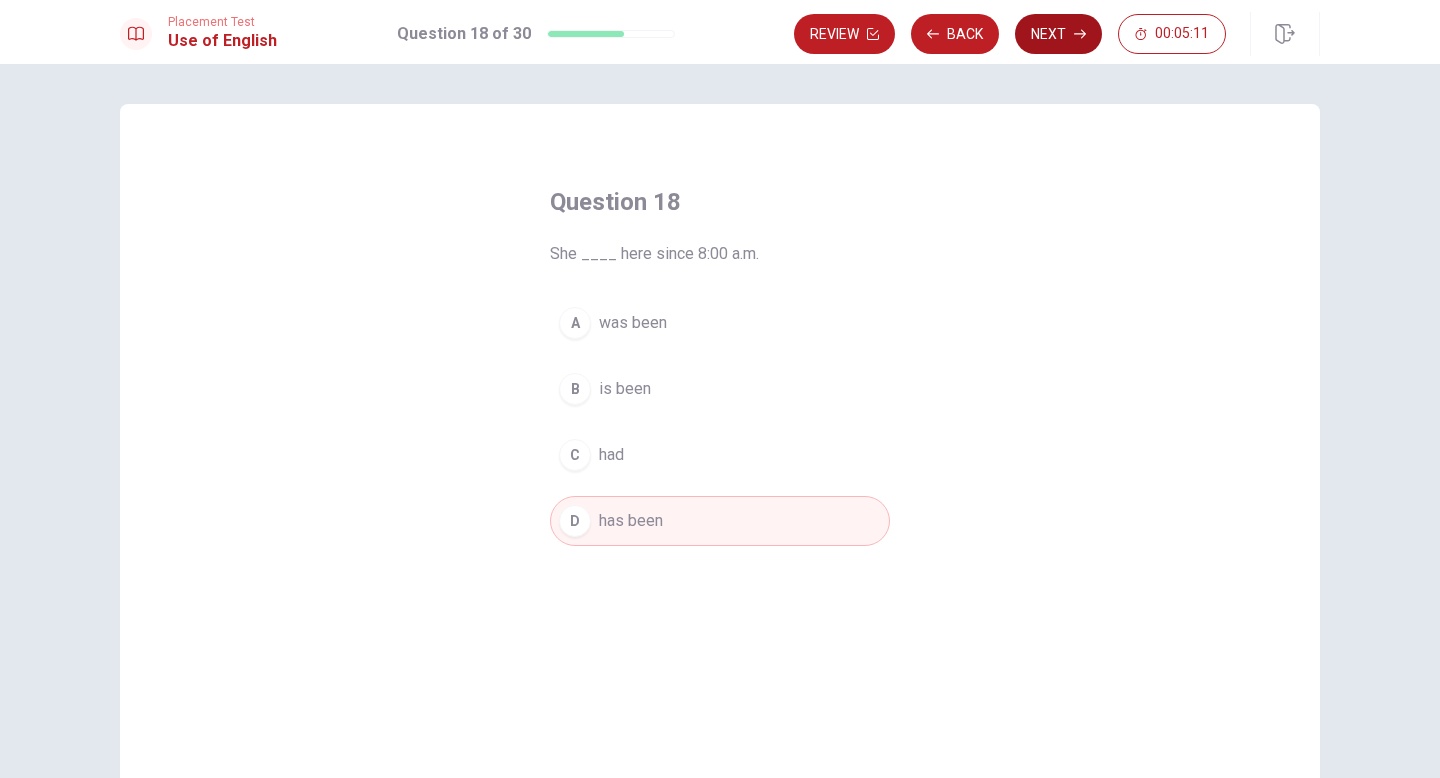 click on "Next" at bounding box center (1058, 34) 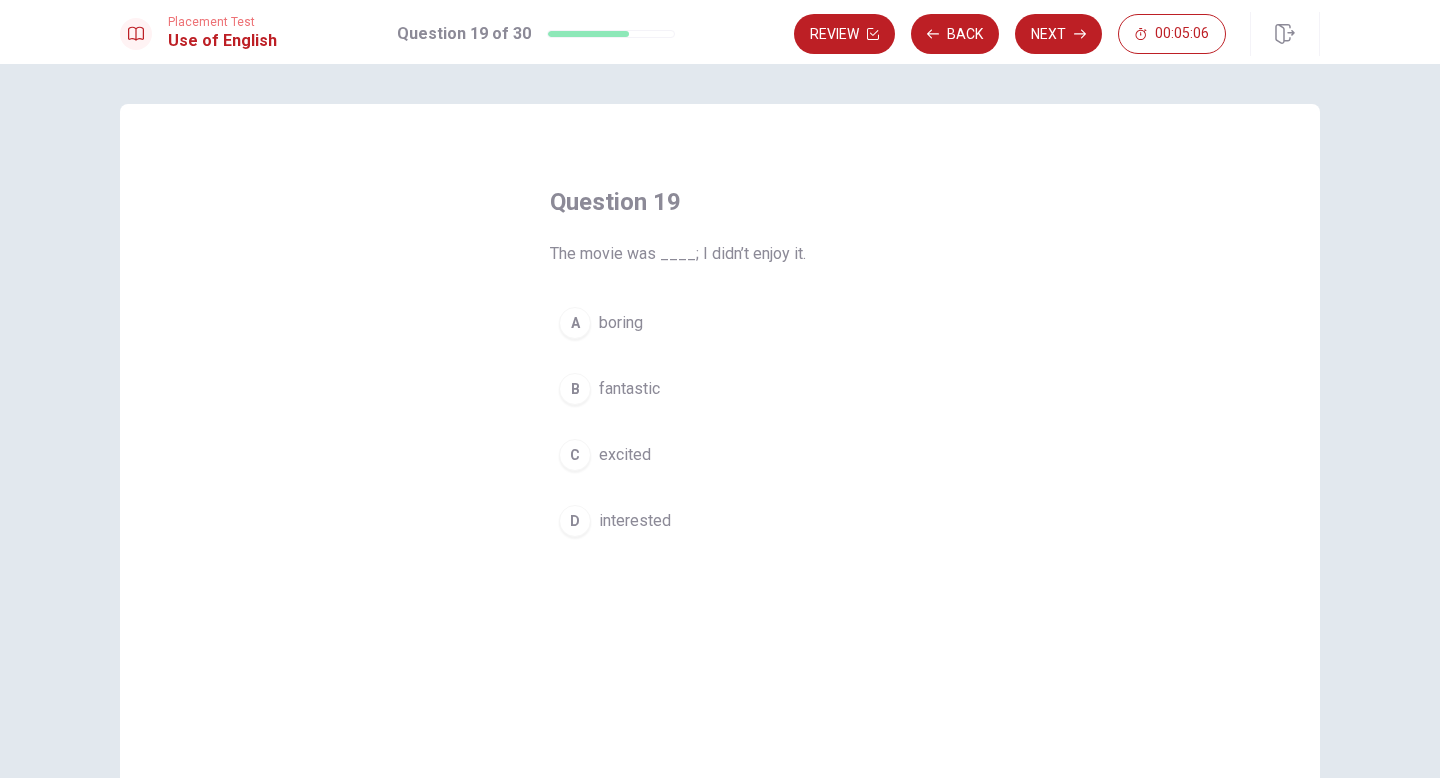click on "A boring" at bounding box center [720, 323] 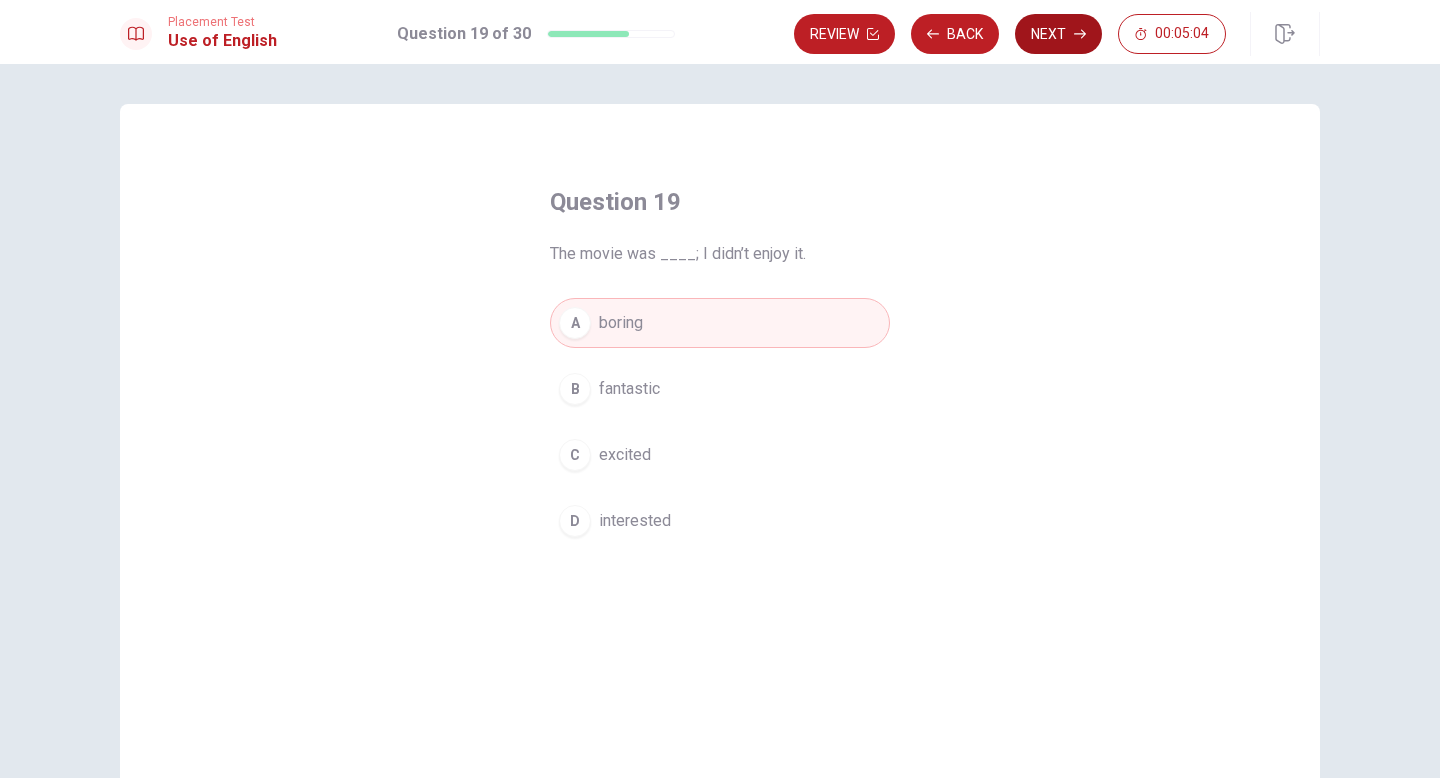 click on "Next" at bounding box center [1058, 34] 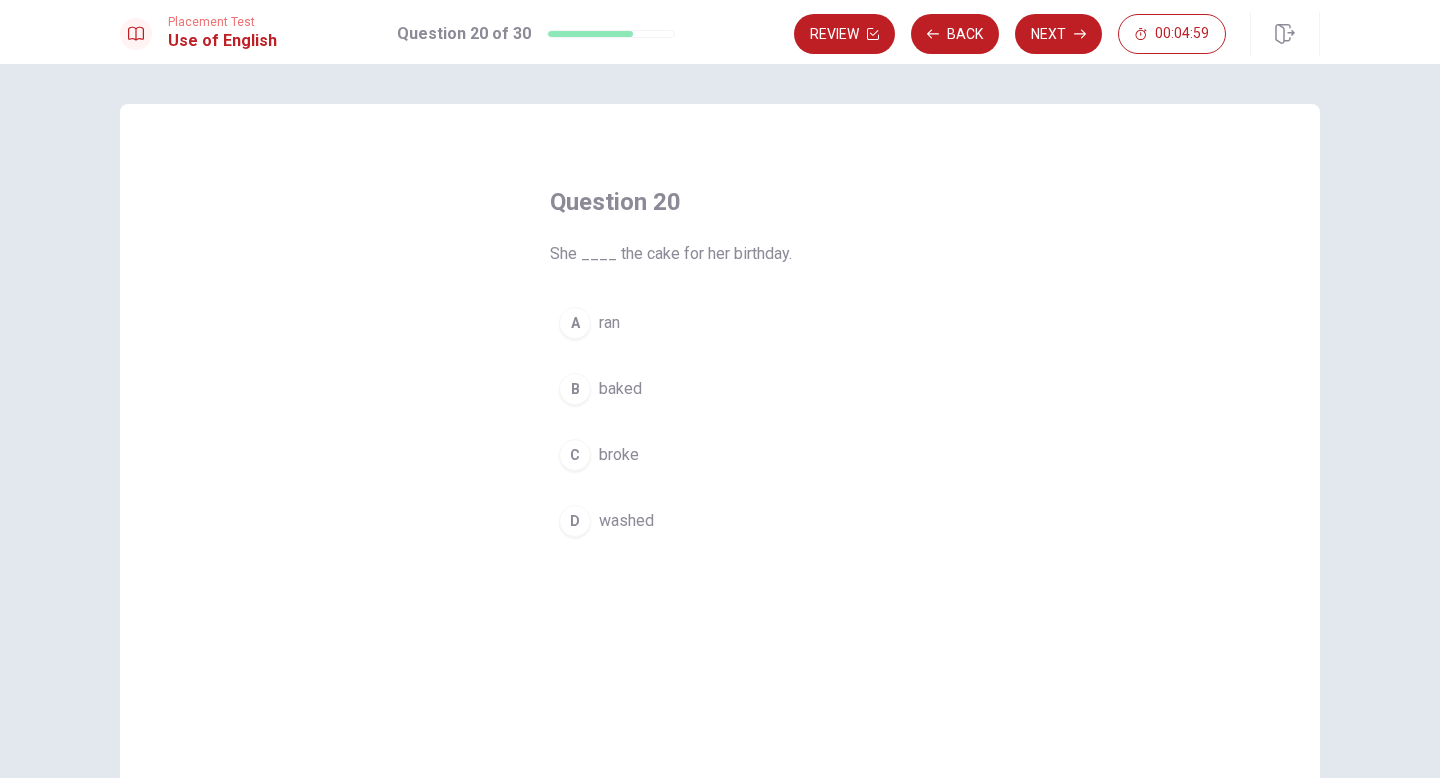 click on "baked" at bounding box center (620, 389) 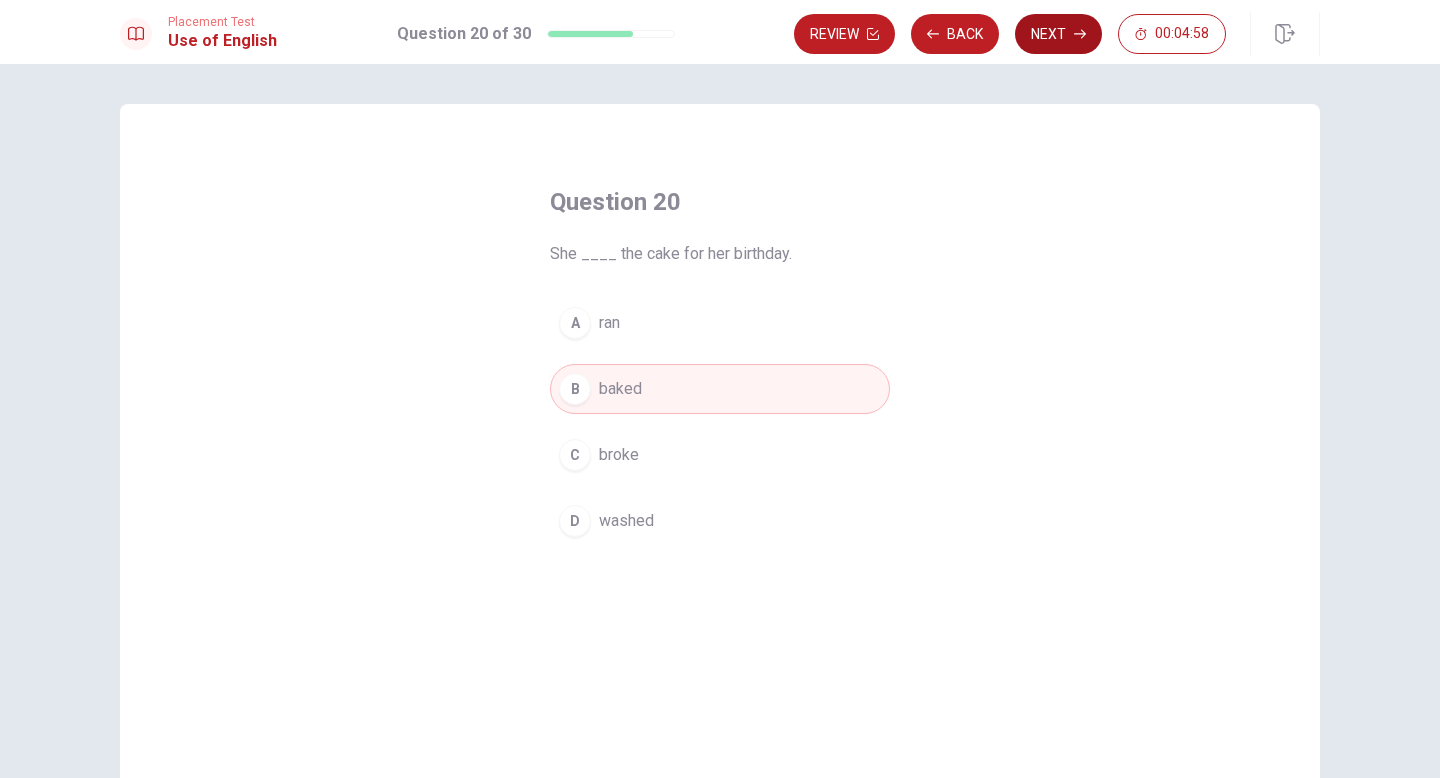 click 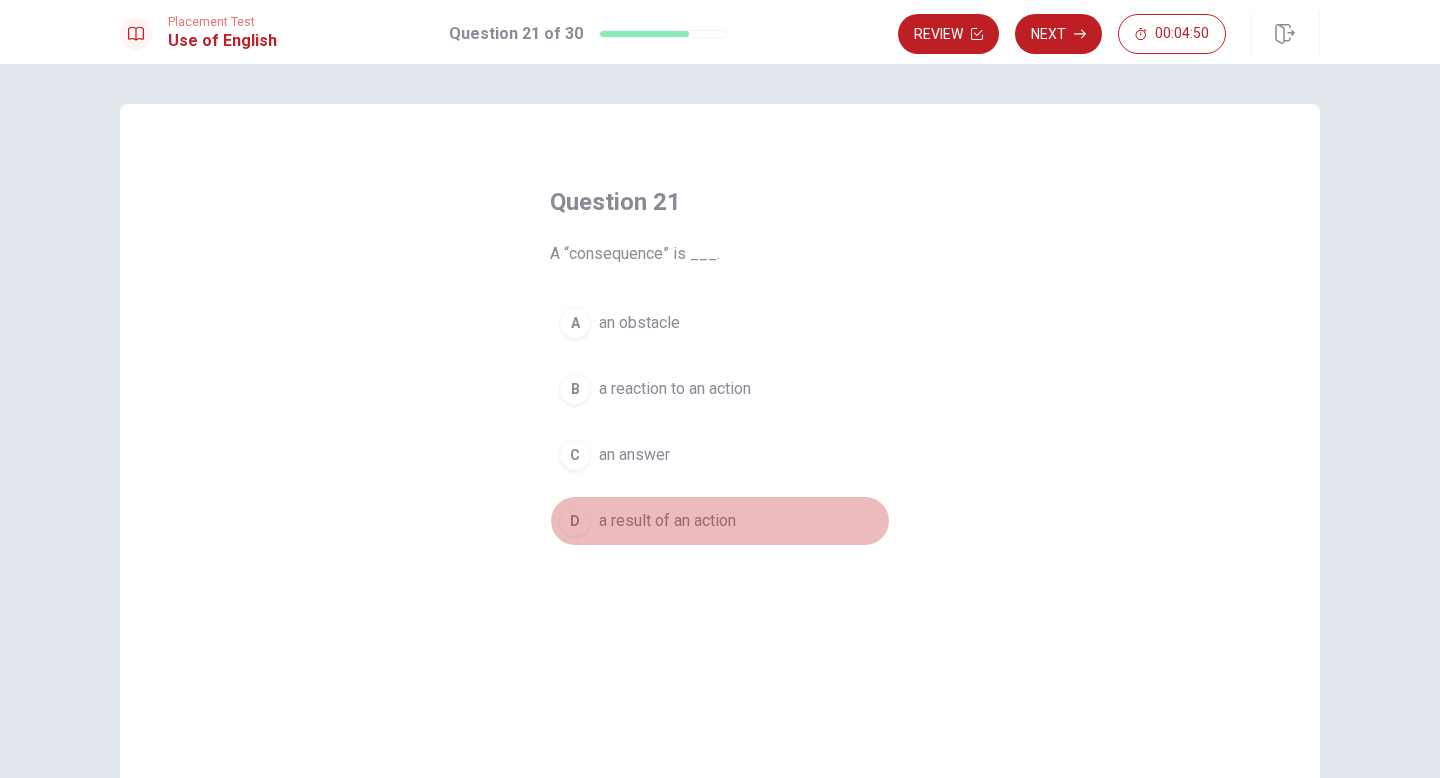 click on "D" at bounding box center (575, 521) 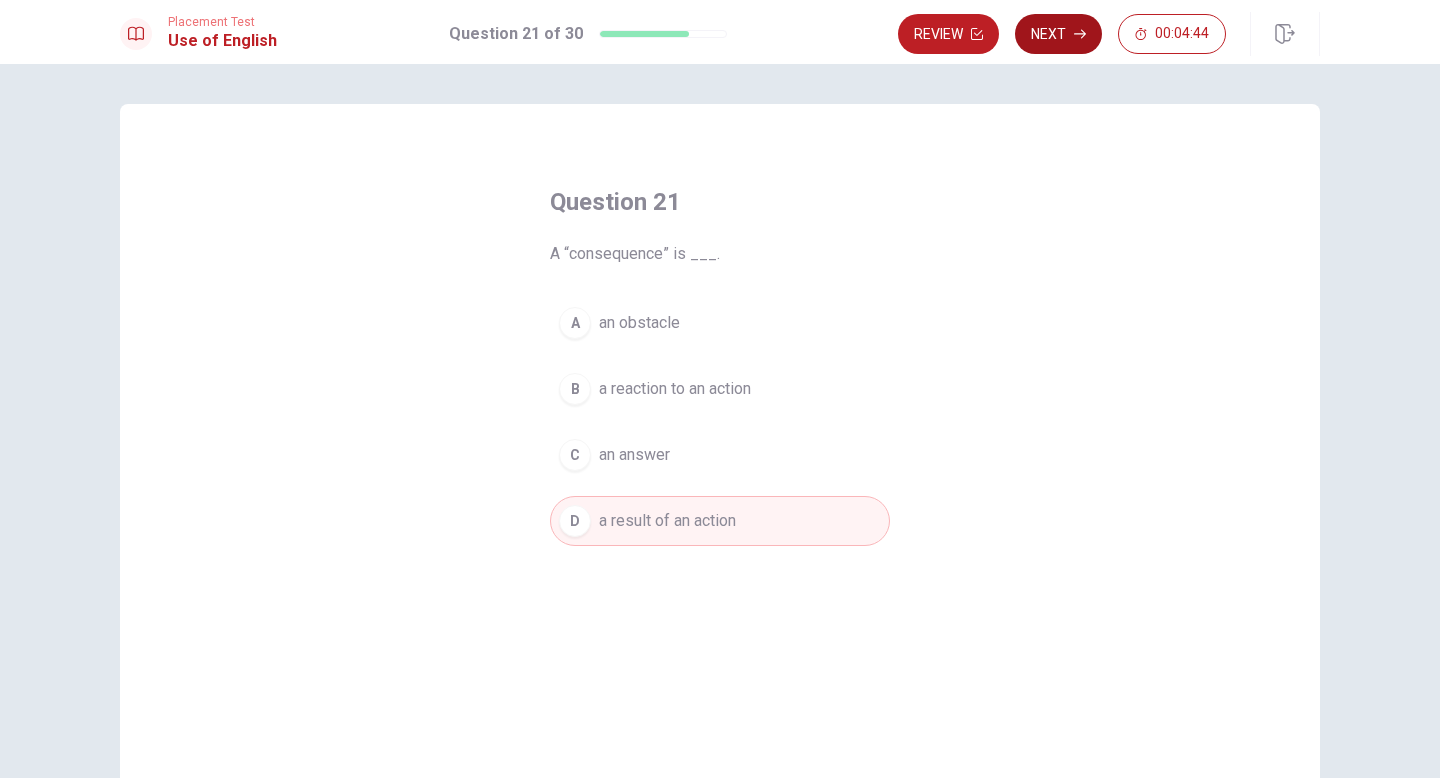 click on "Next" at bounding box center [1058, 34] 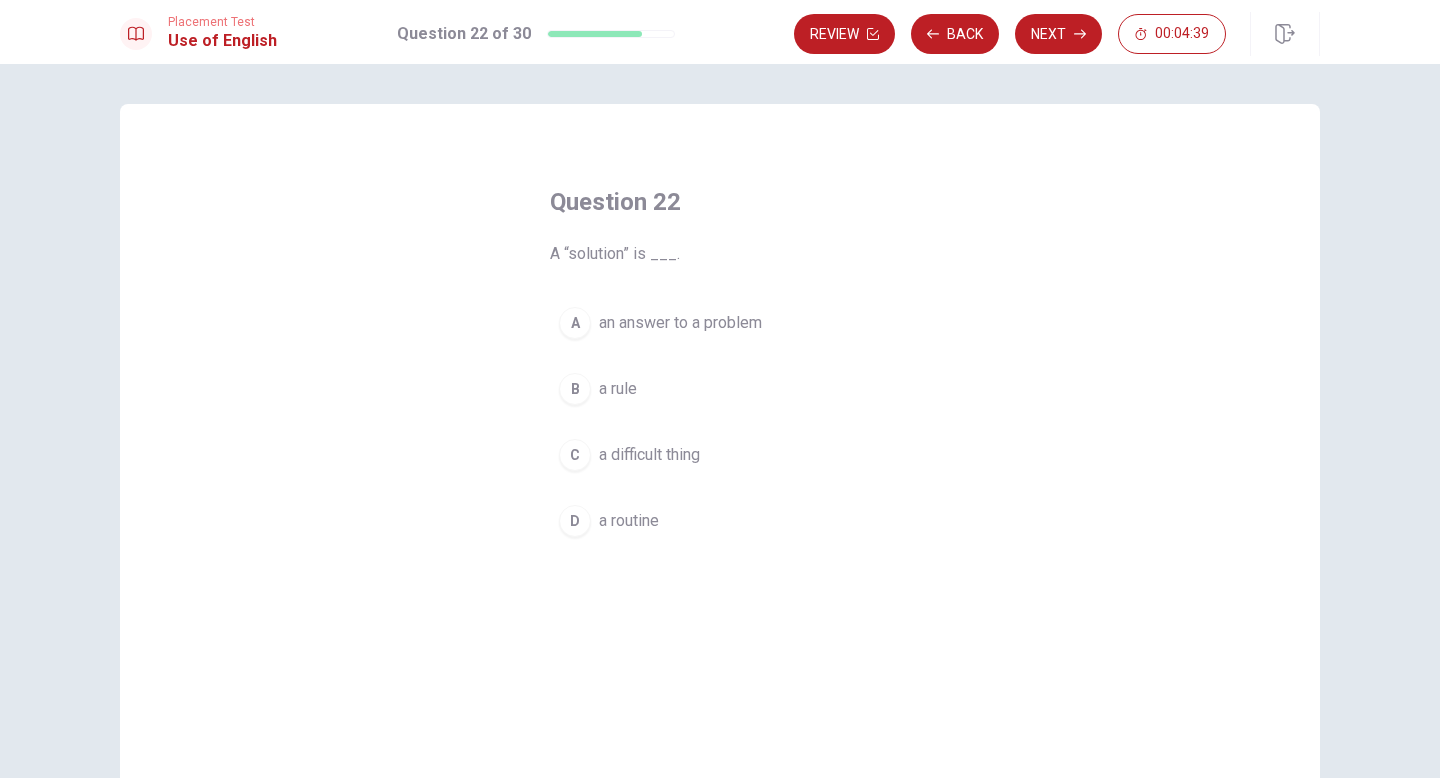 click on "an answer to a problem" at bounding box center [680, 323] 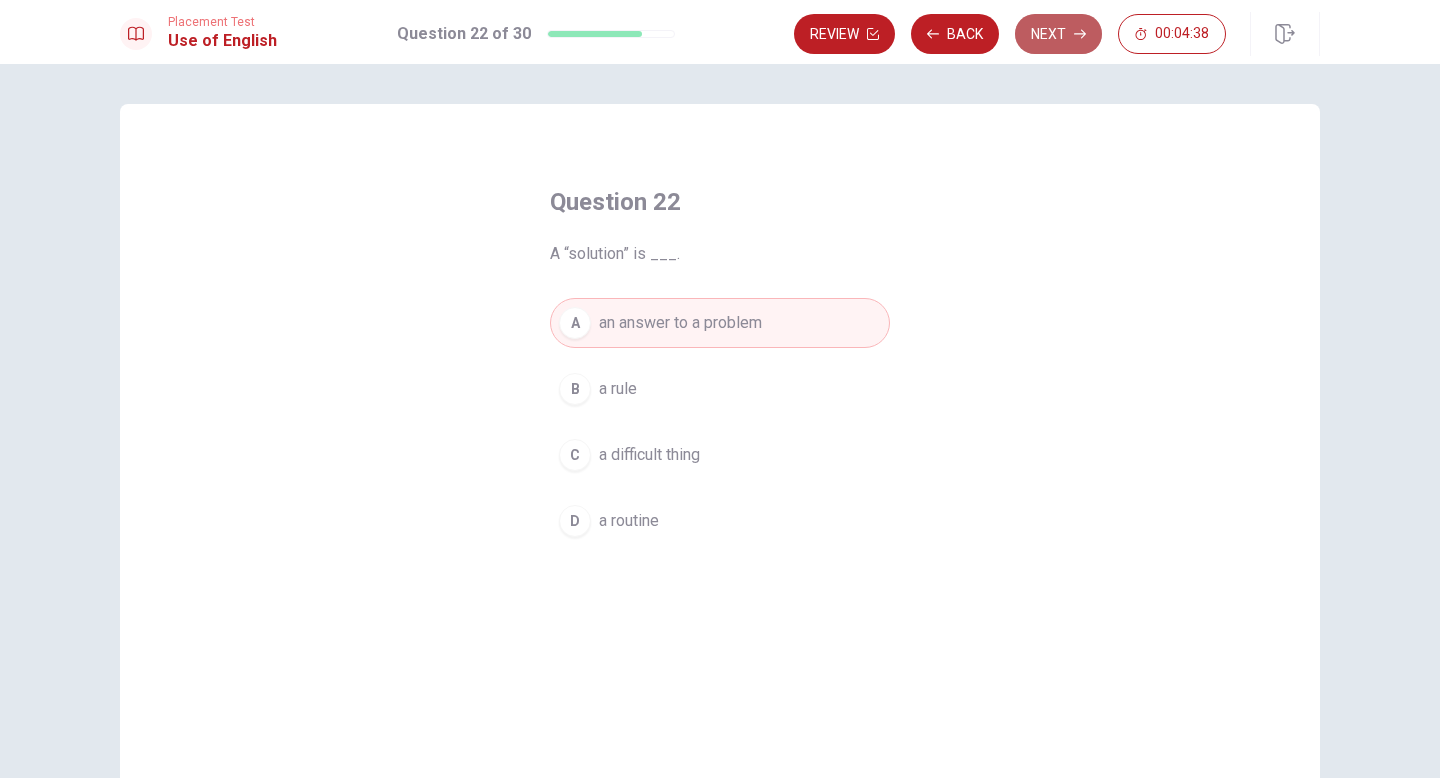click on "Next" at bounding box center (1058, 34) 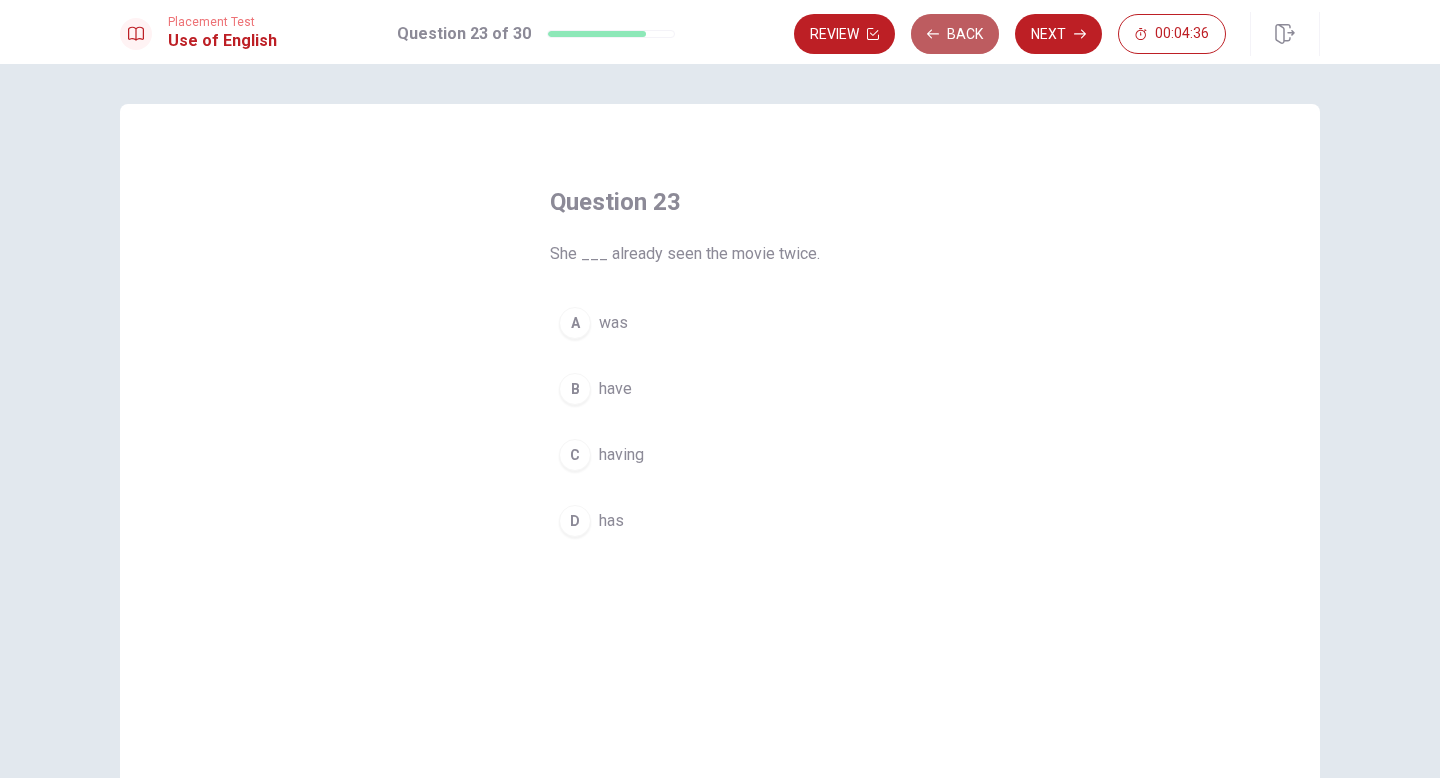 click on "Back" at bounding box center (955, 34) 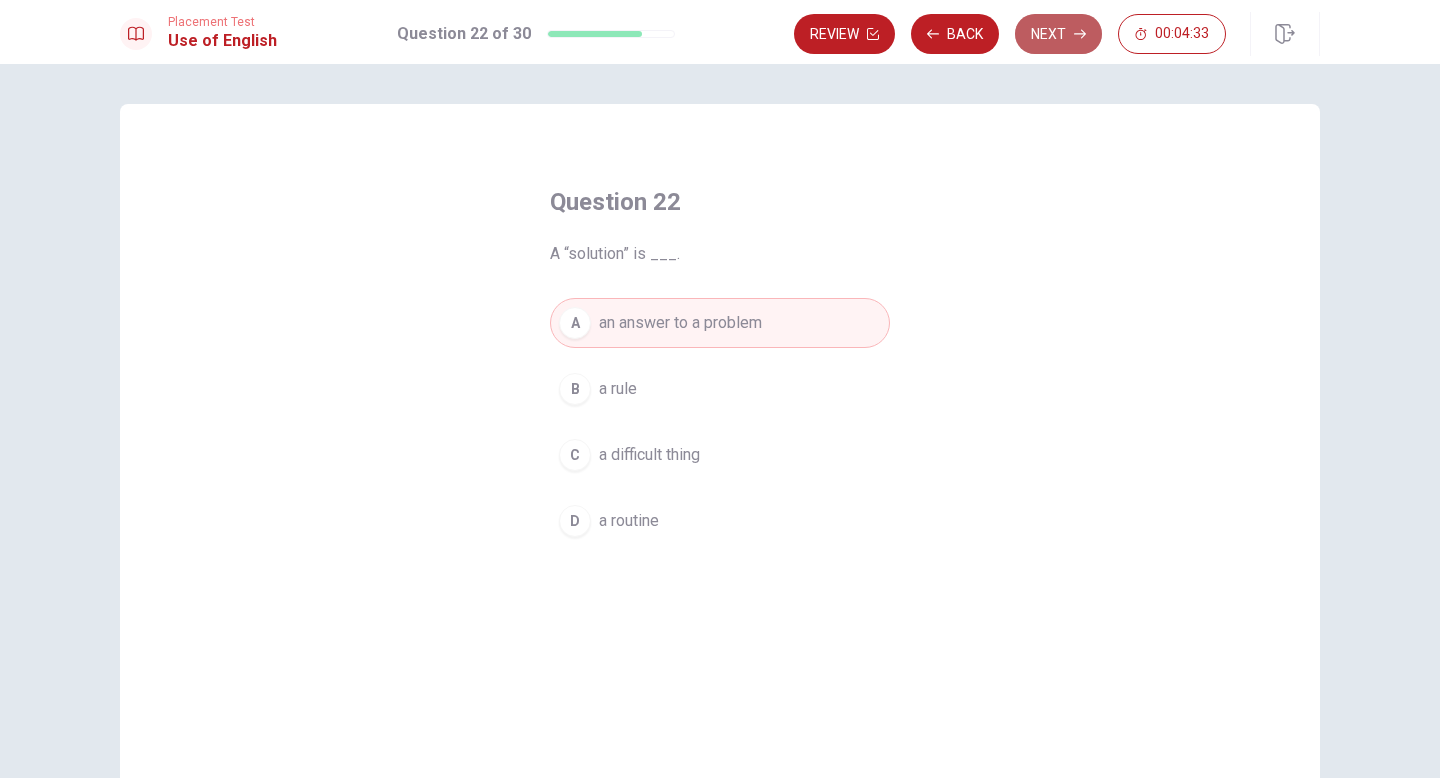 click on "Next" at bounding box center [1058, 34] 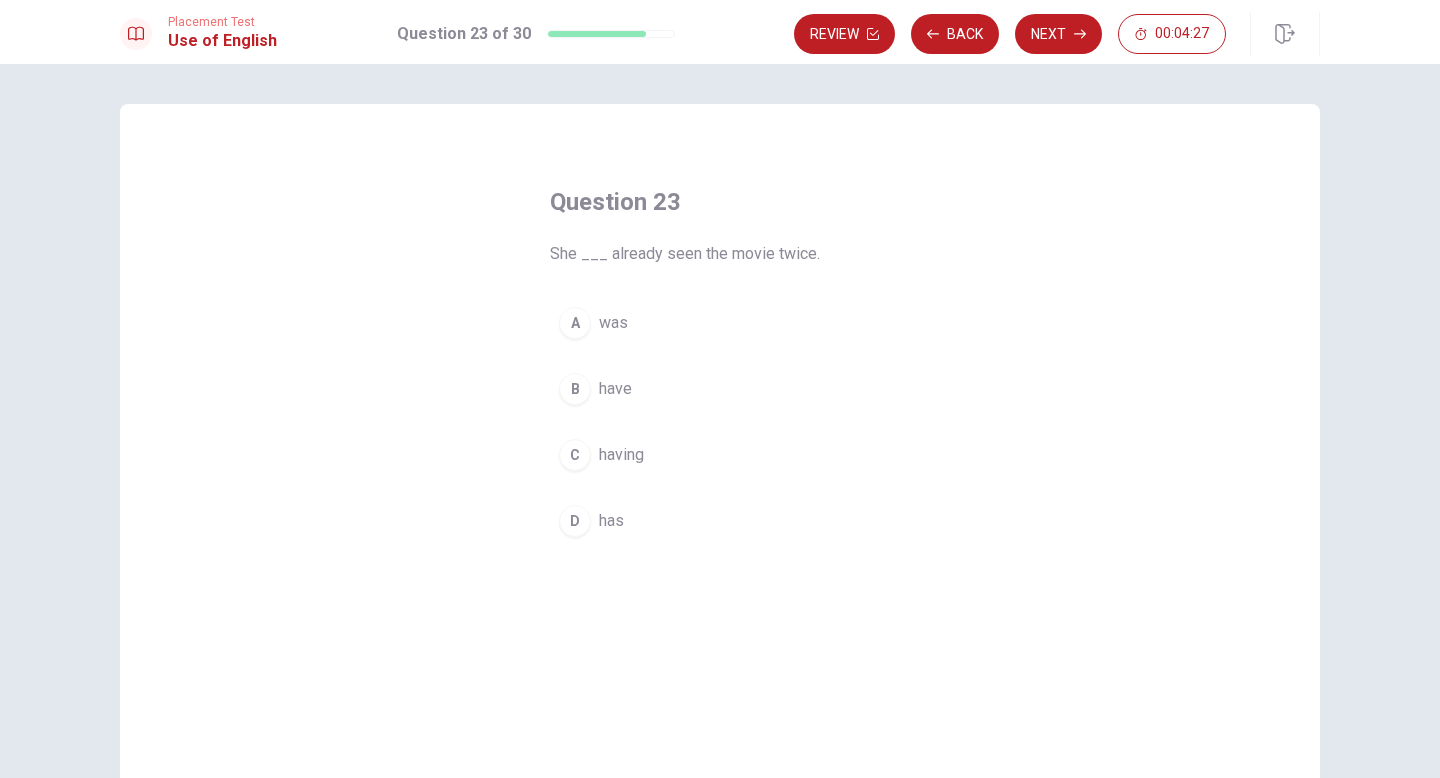 click on "has" at bounding box center (611, 521) 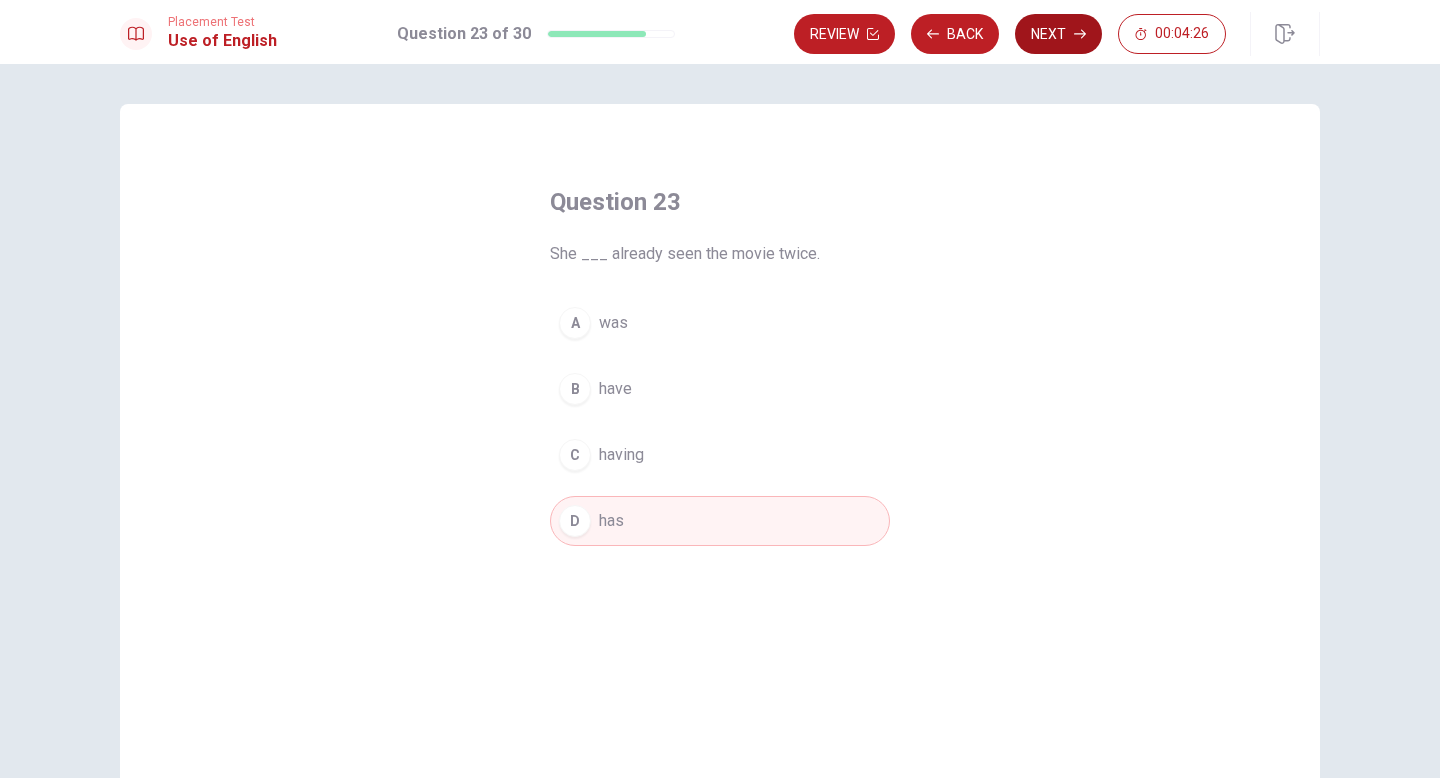 click on "Next" at bounding box center [1058, 34] 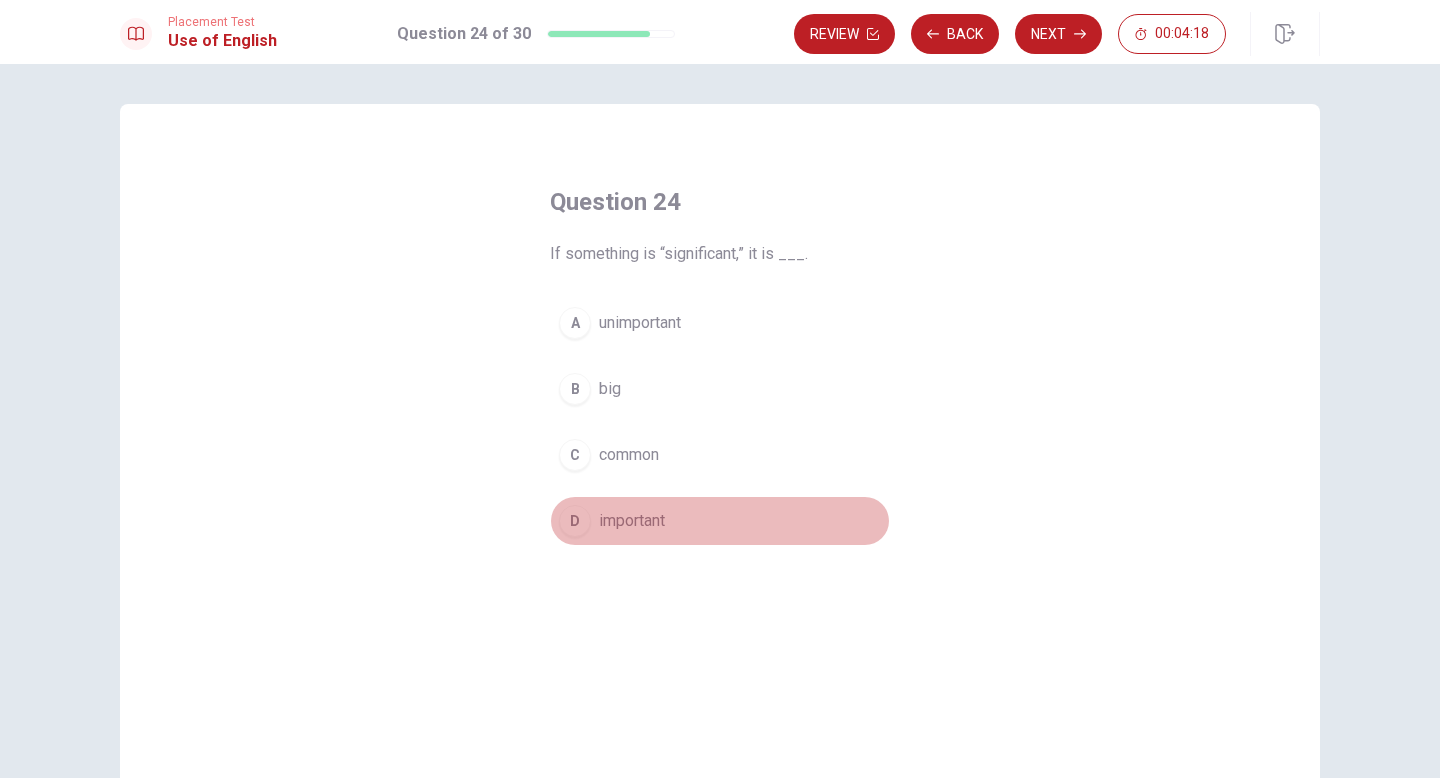 click on "important" at bounding box center [632, 521] 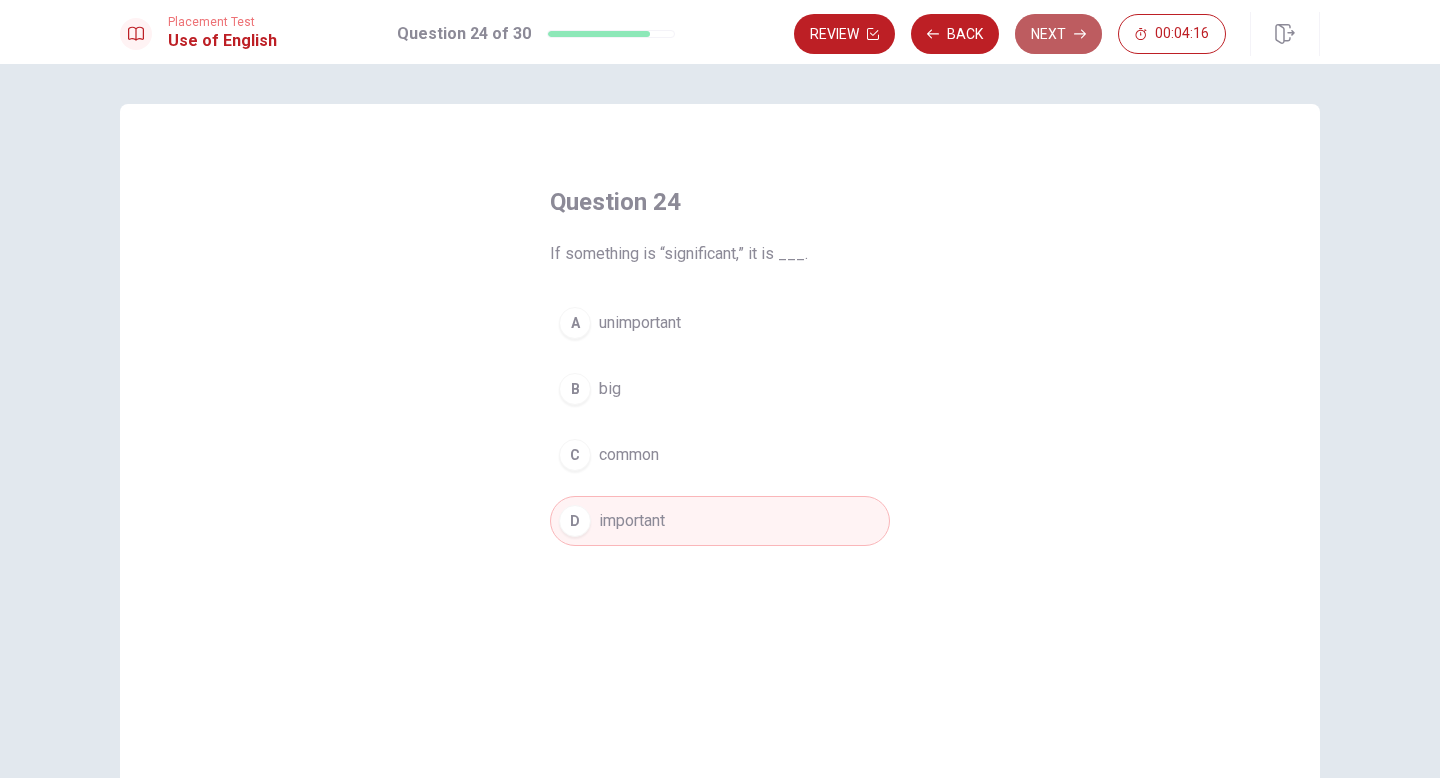 click on "Next" at bounding box center (1058, 34) 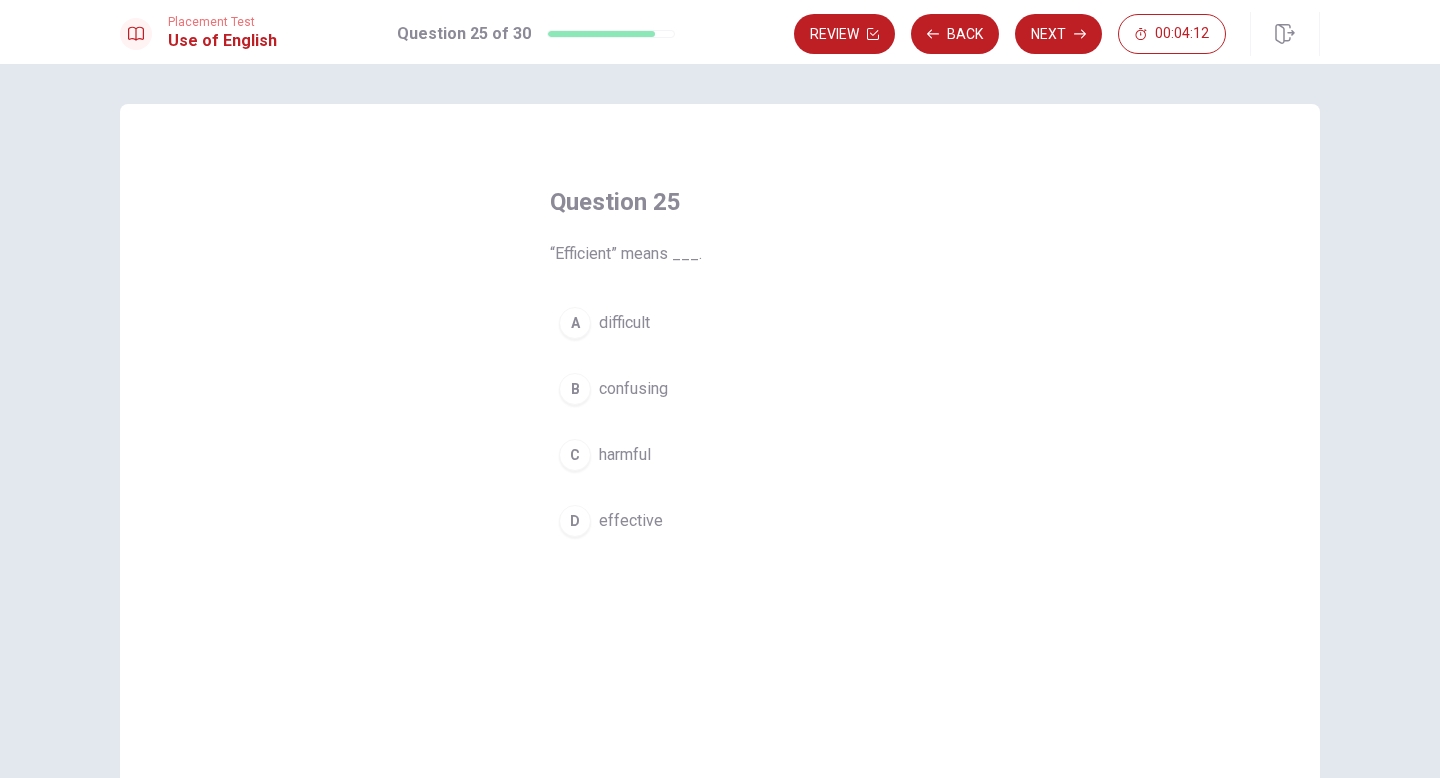 click on "effective" at bounding box center [631, 521] 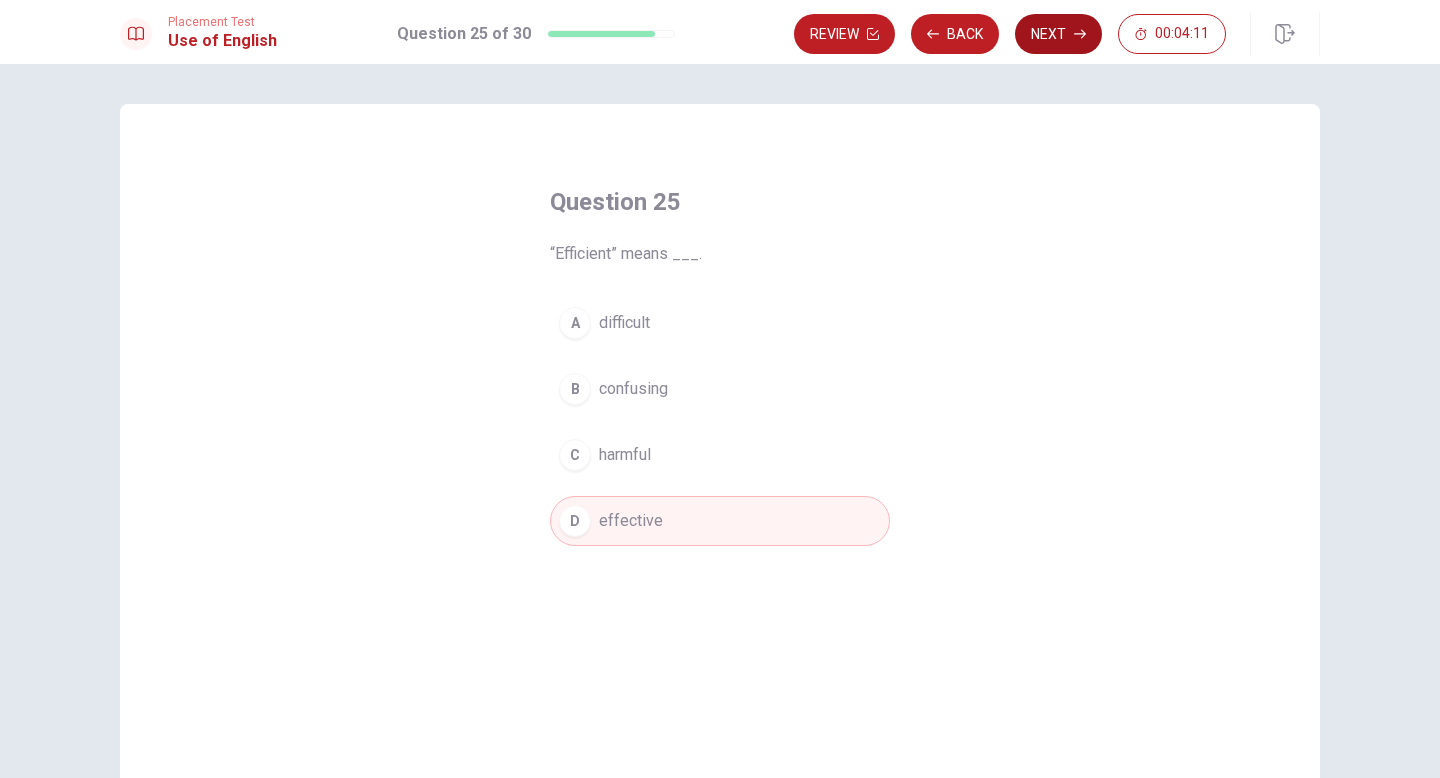 click on "Next" at bounding box center (1058, 34) 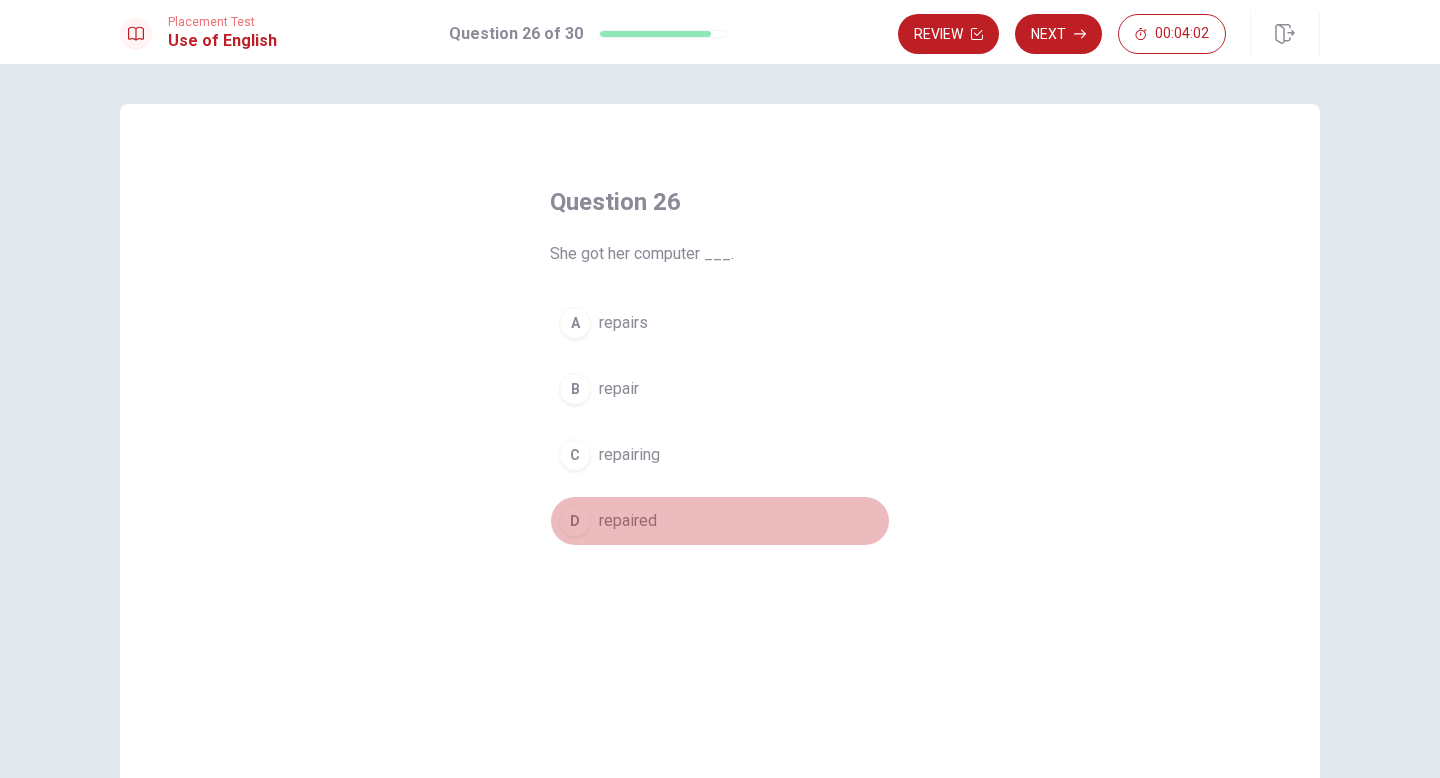 click on "repaired" at bounding box center [628, 521] 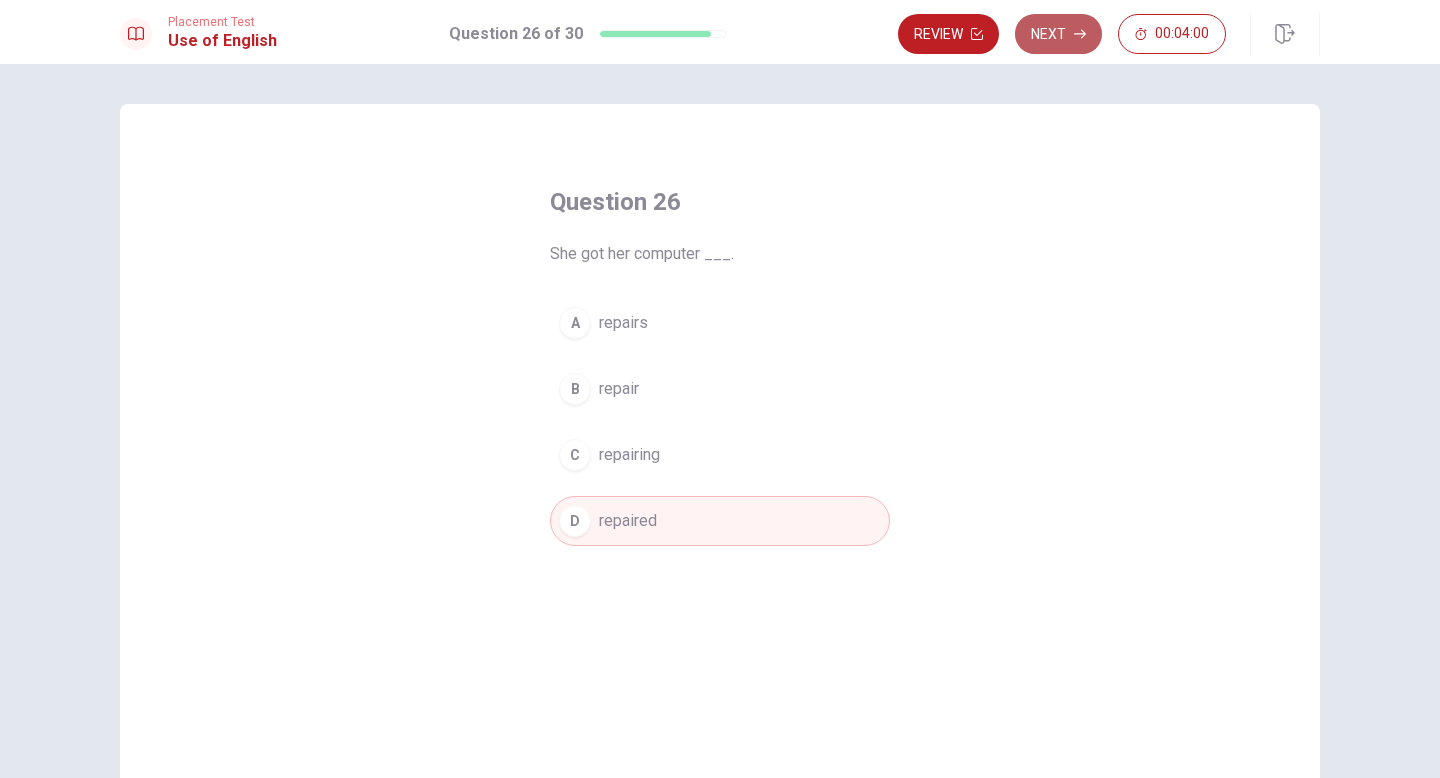 click on "Next" at bounding box center [1058, 34] 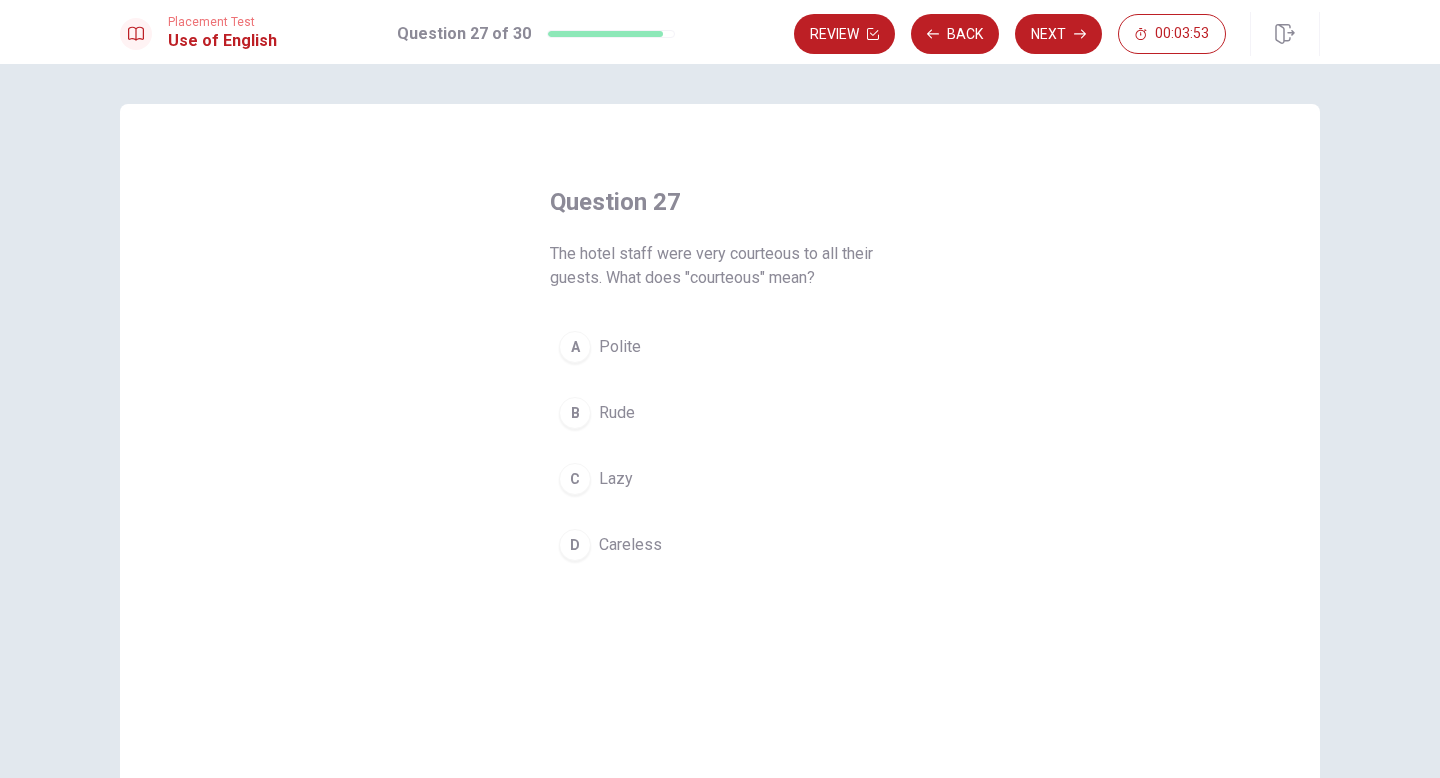 click on "Polite" at bounding box center (620, 347) 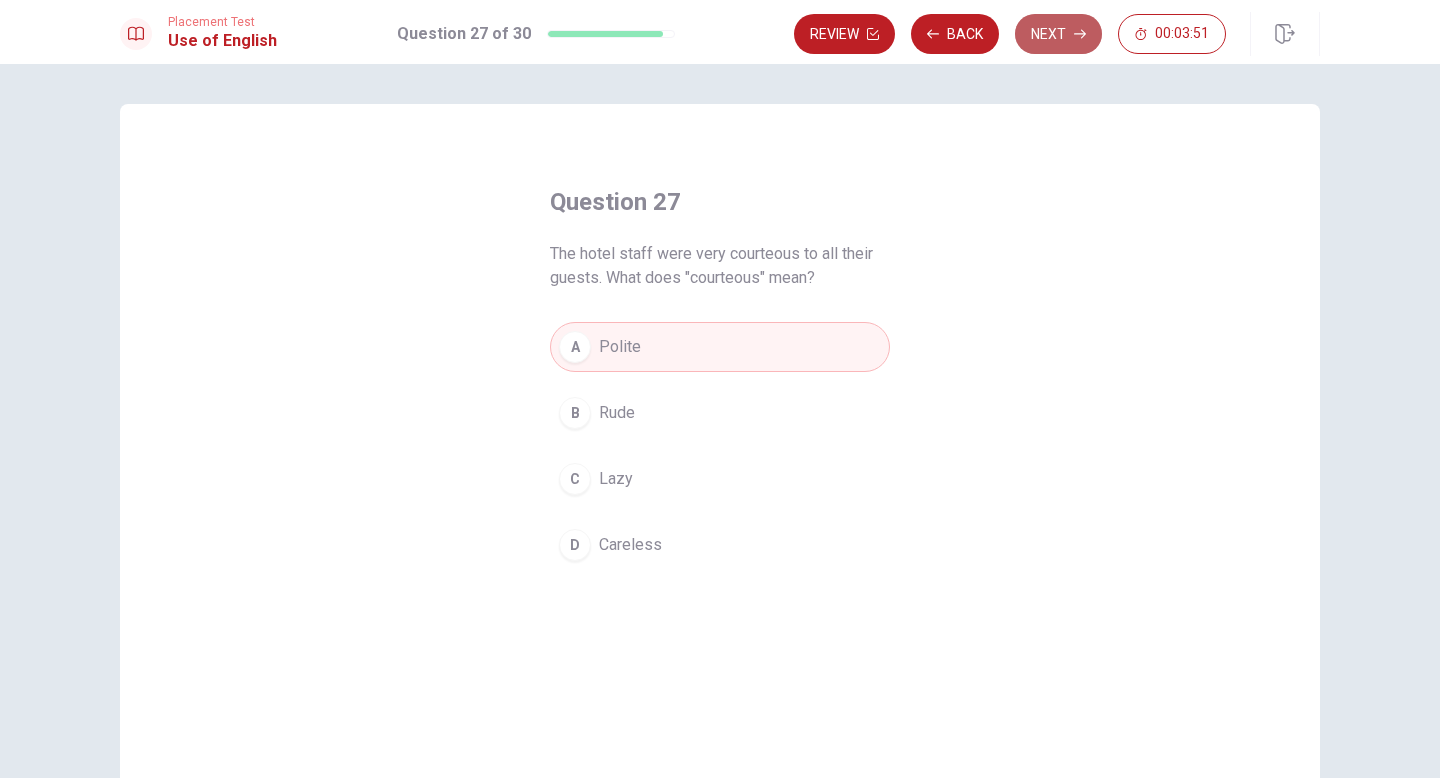 click on "Next" at bounding box center [1058, 34] 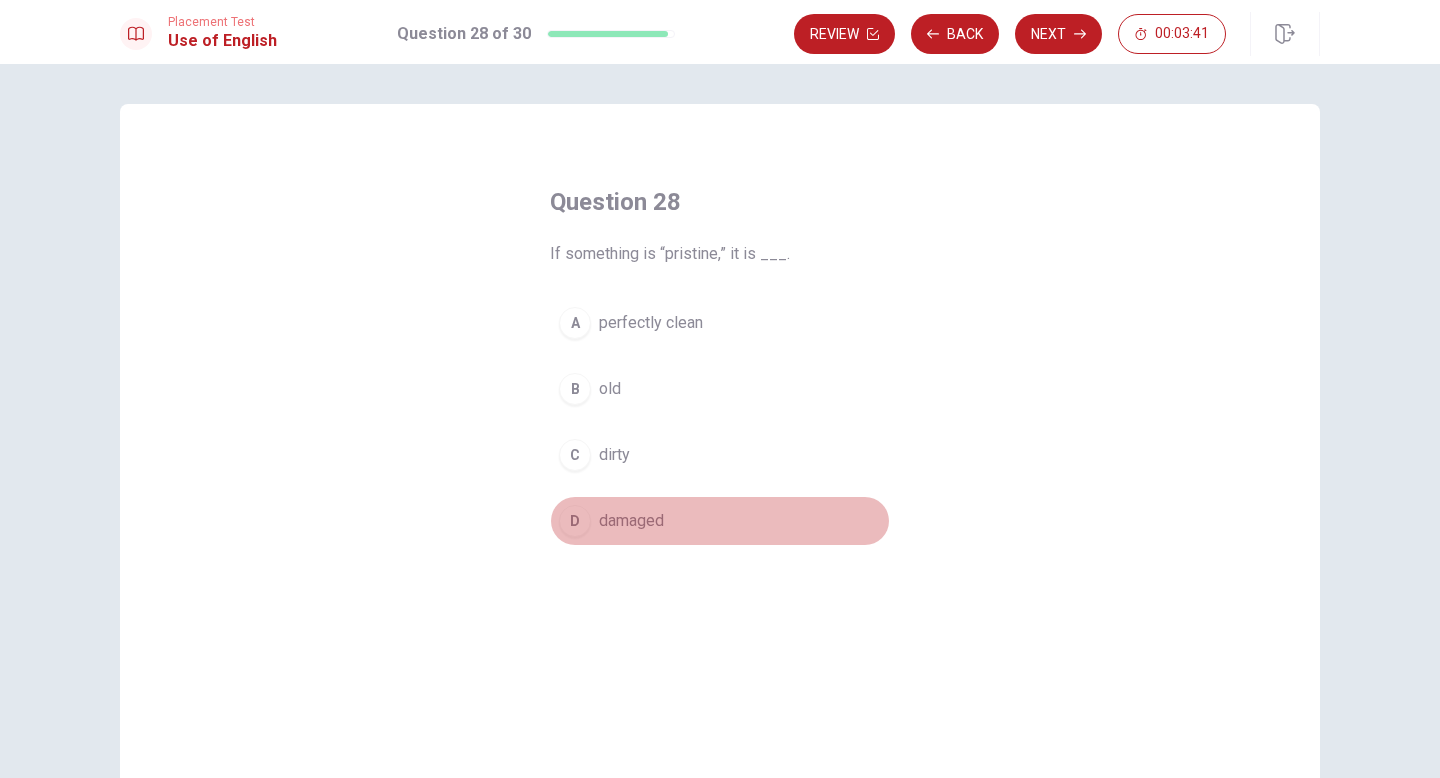 click on "damaged" at bounding box center [631, 521] 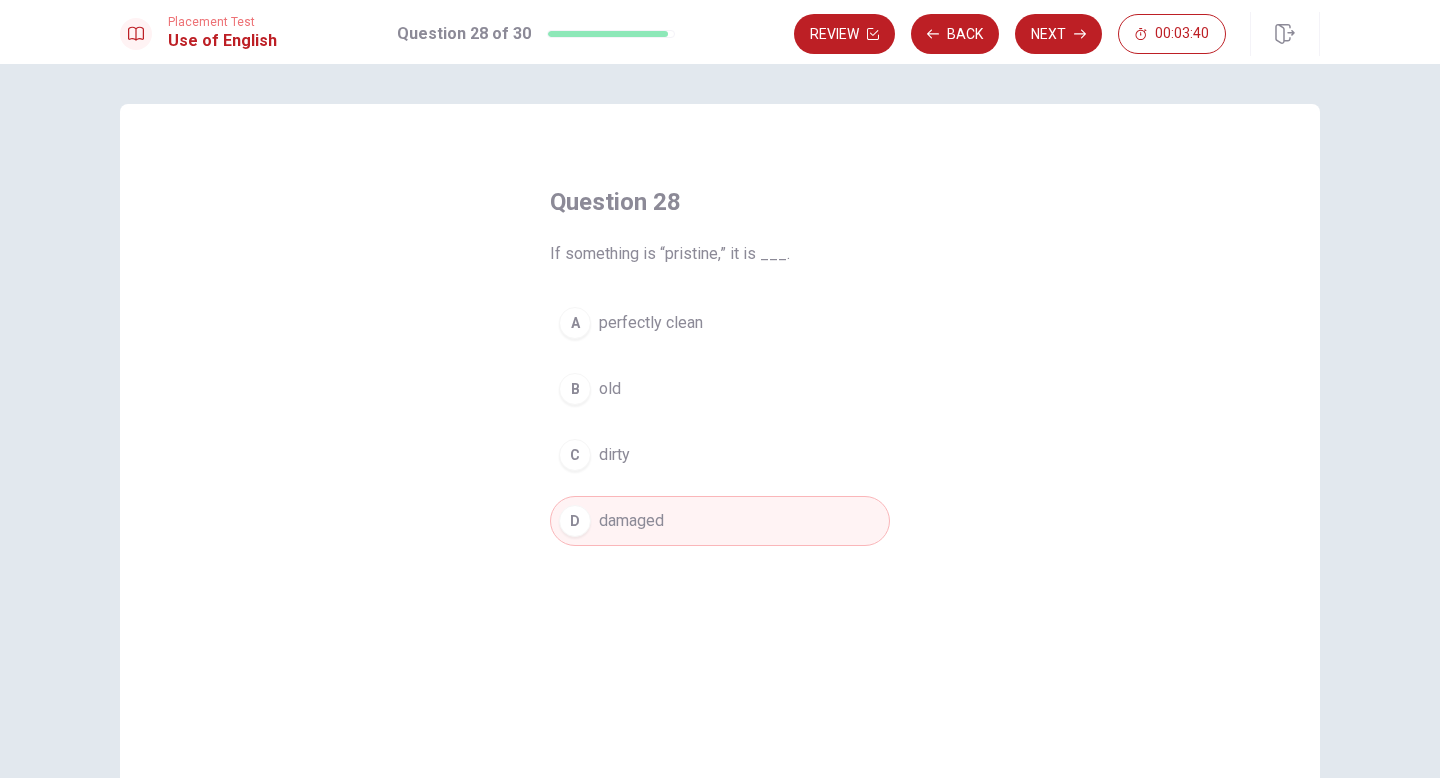 click on "A perfectly clean" at bounding box center [720, 323] 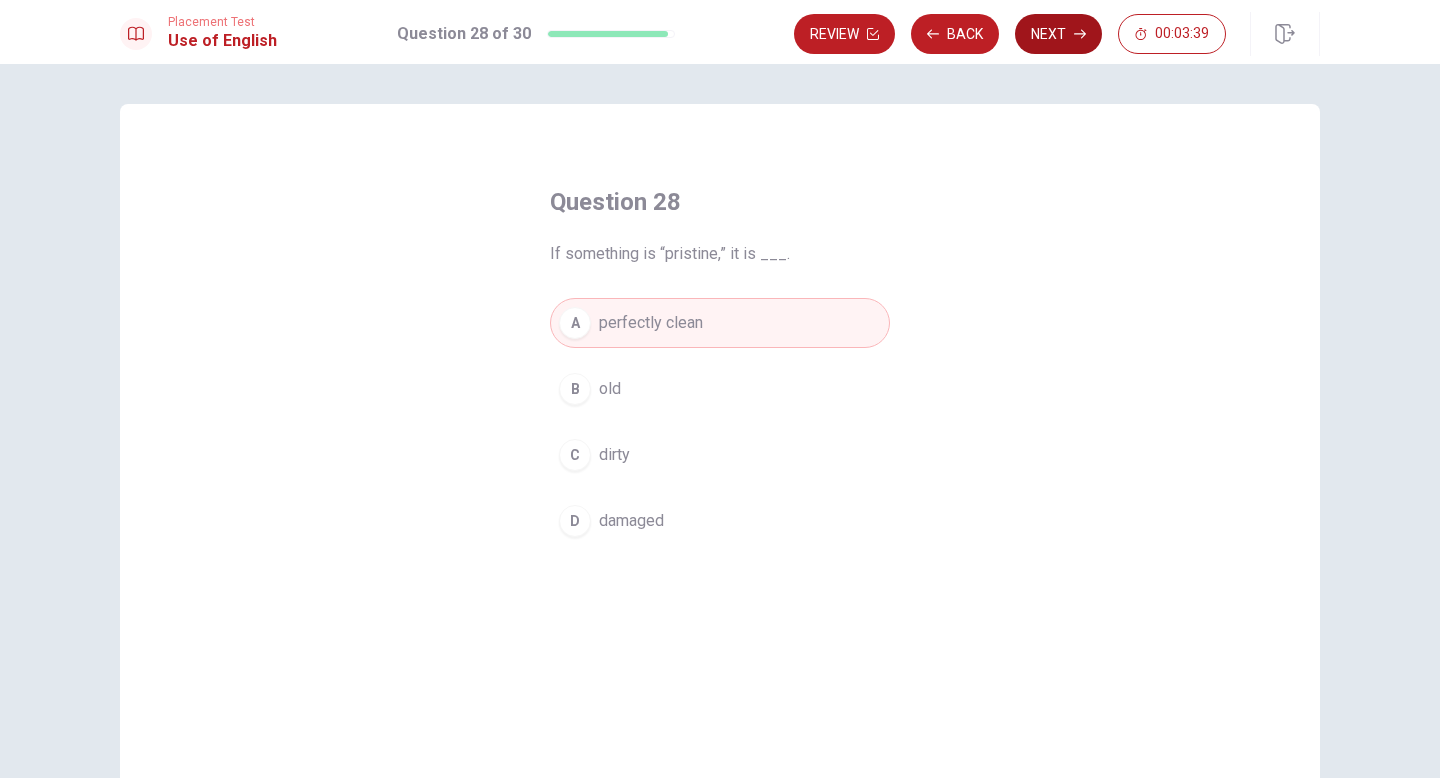 click on "Next" at bounding box center [1058, 34] 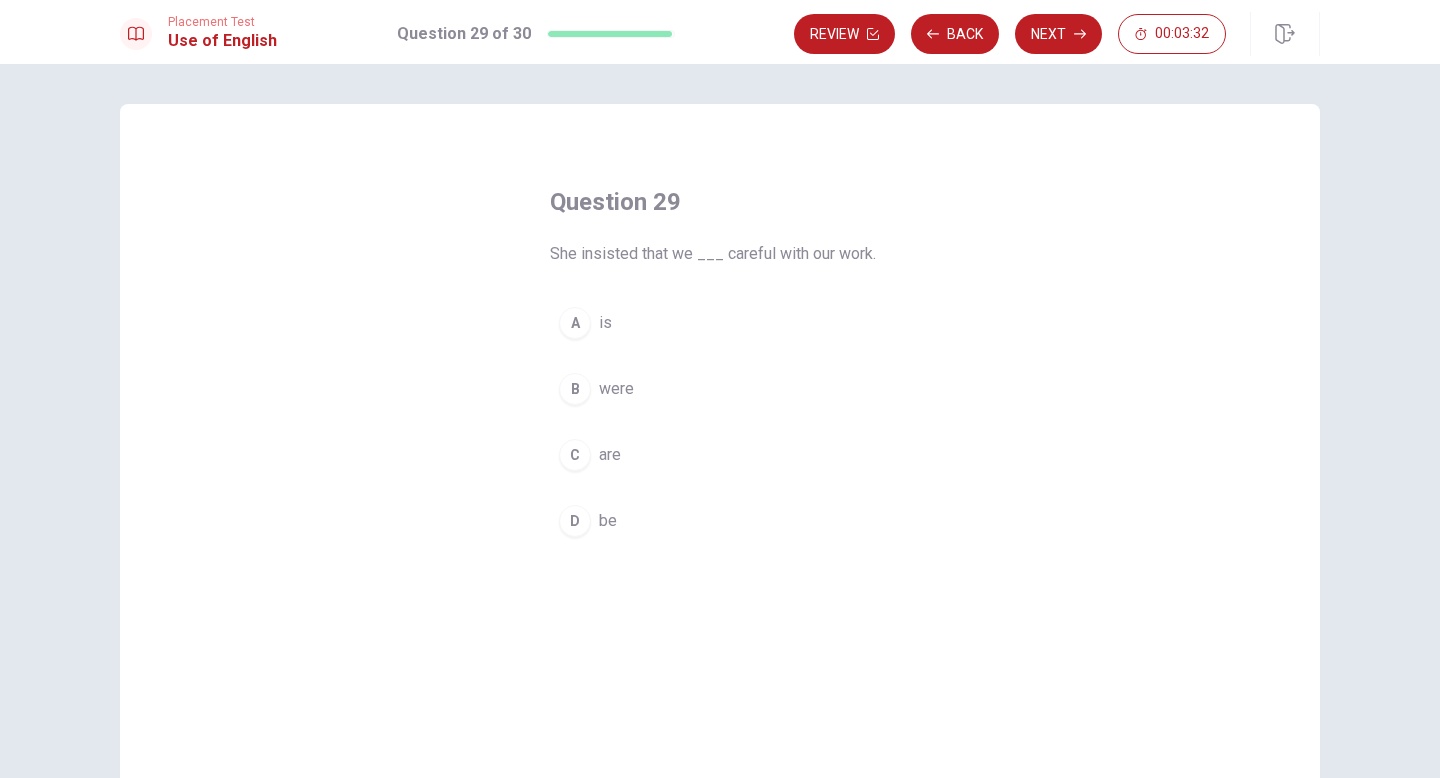 click on "B were" at bounding box center [720, 389] 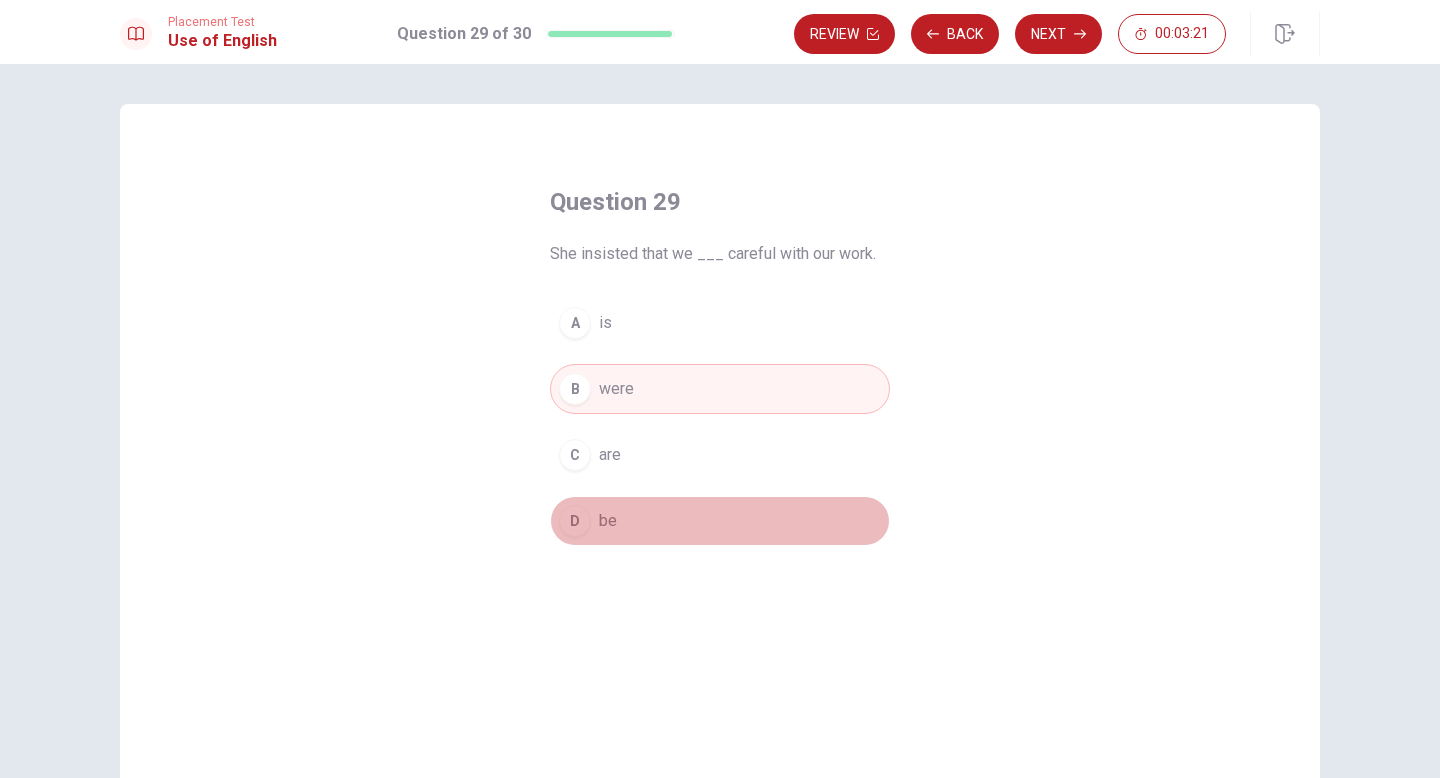 click on "D be" at bounding box center [720, 521] 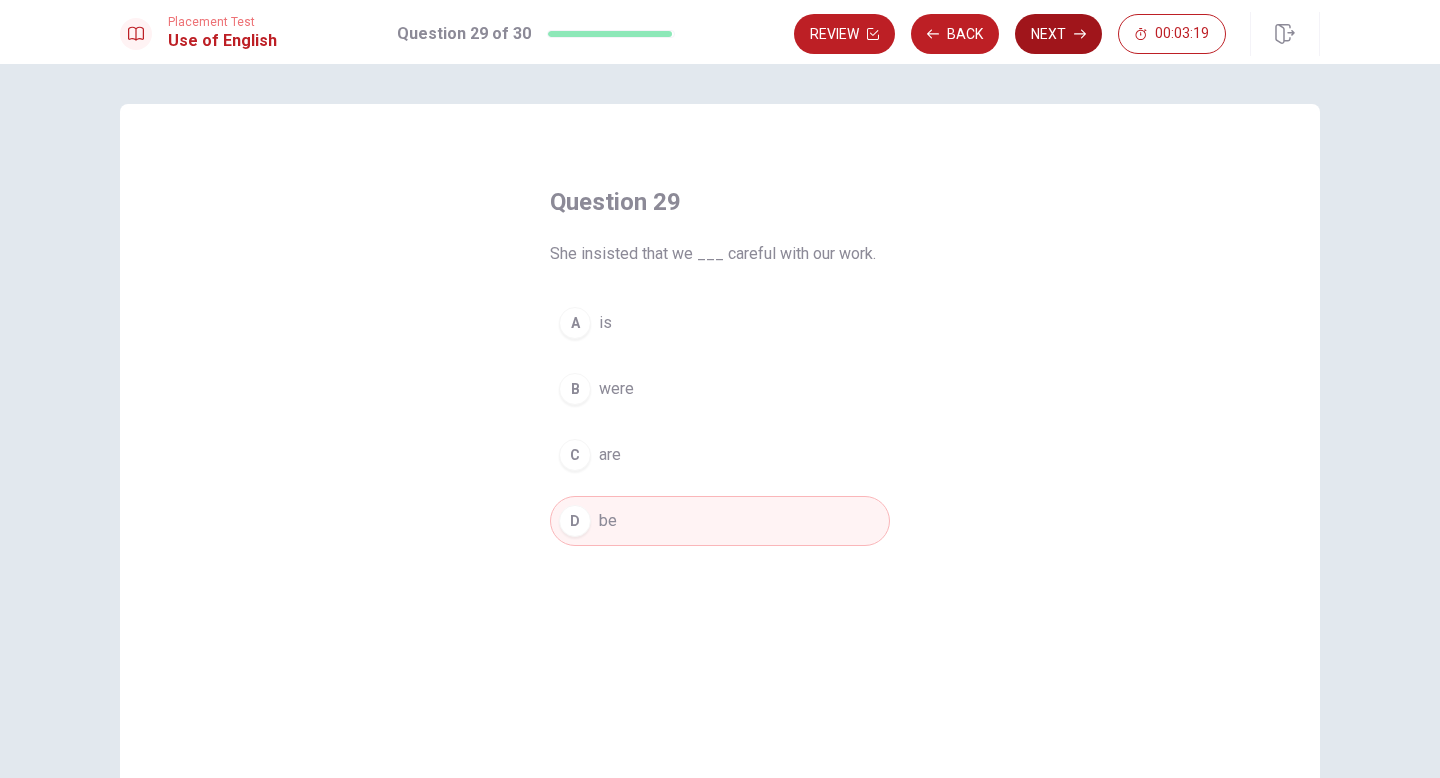 click on "Next" at bounding box center (1058, 34) 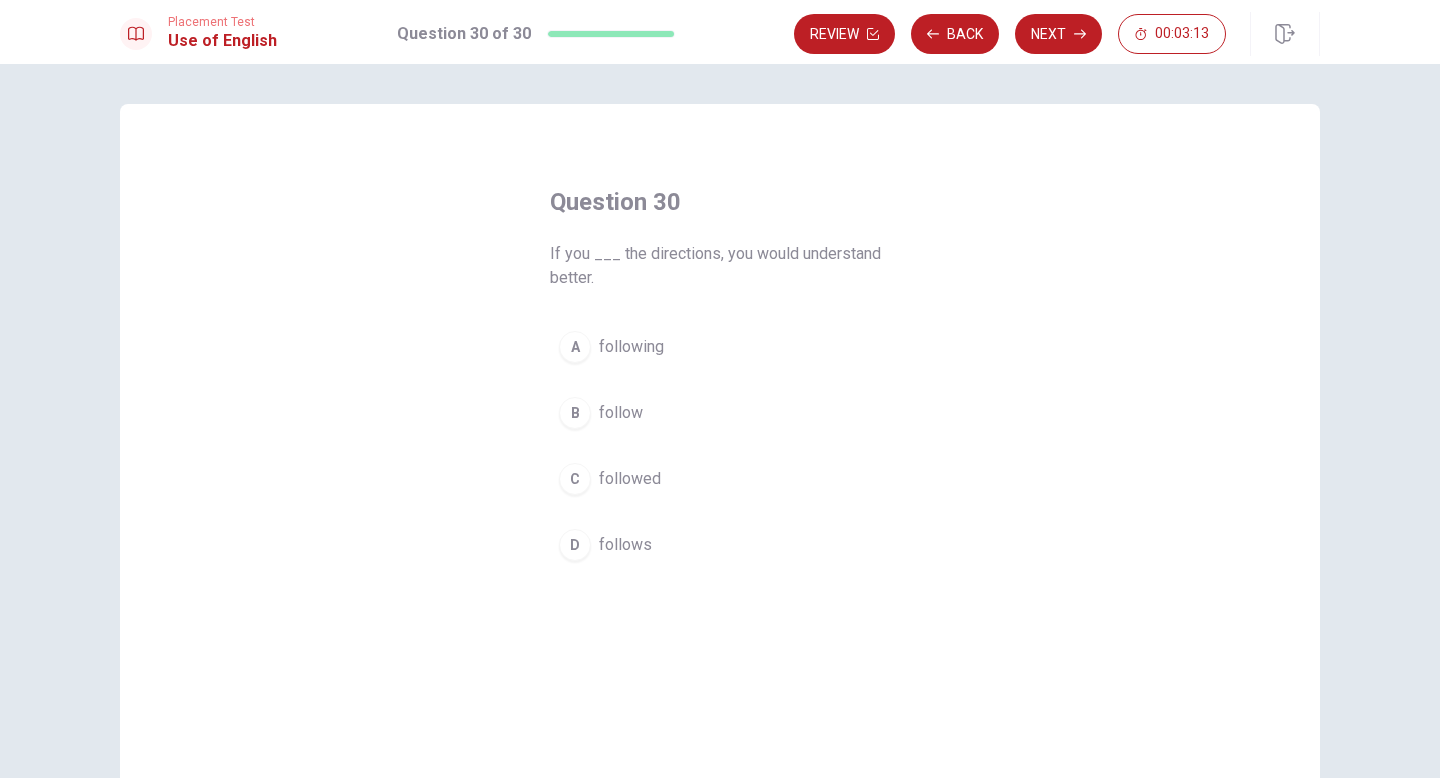 click on "B follow" at bounding box center [720, 413] 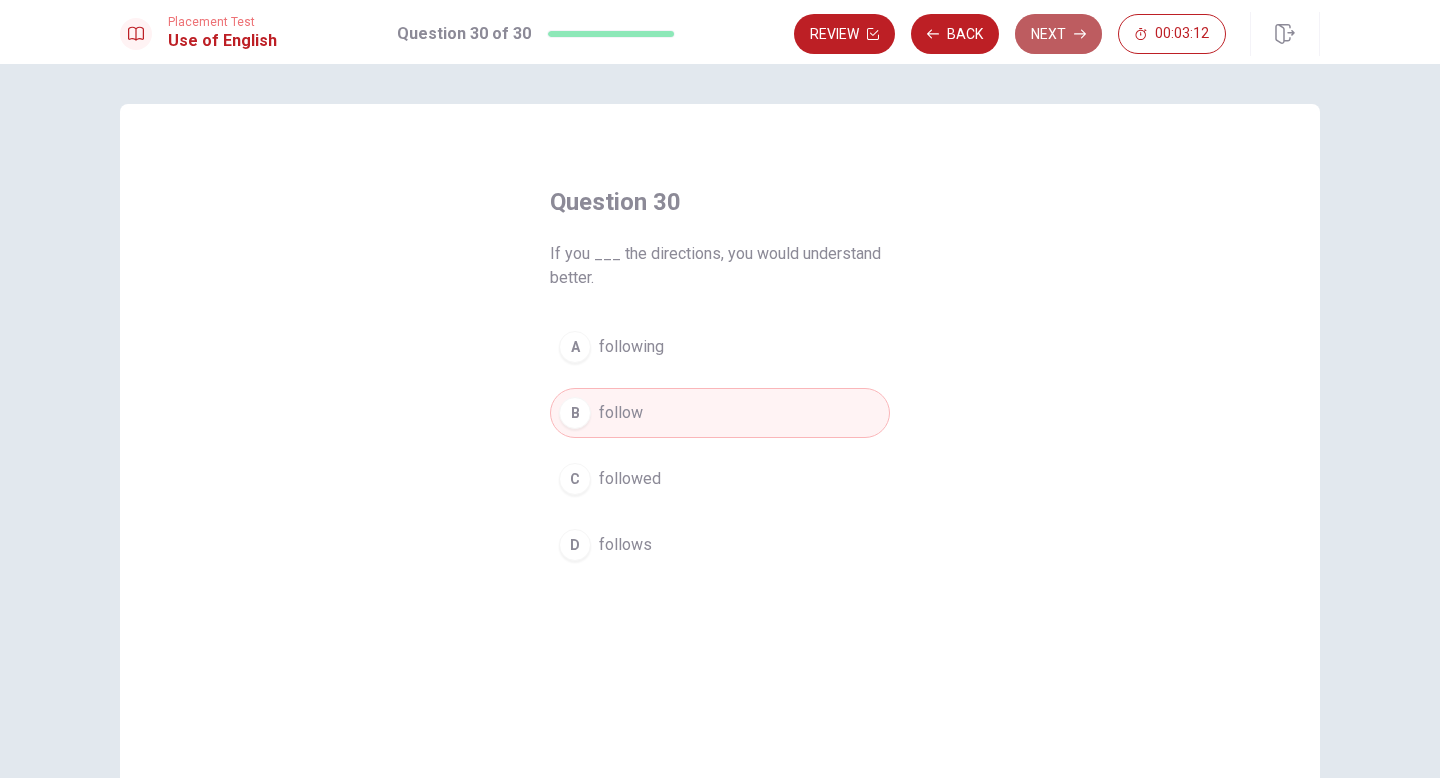click 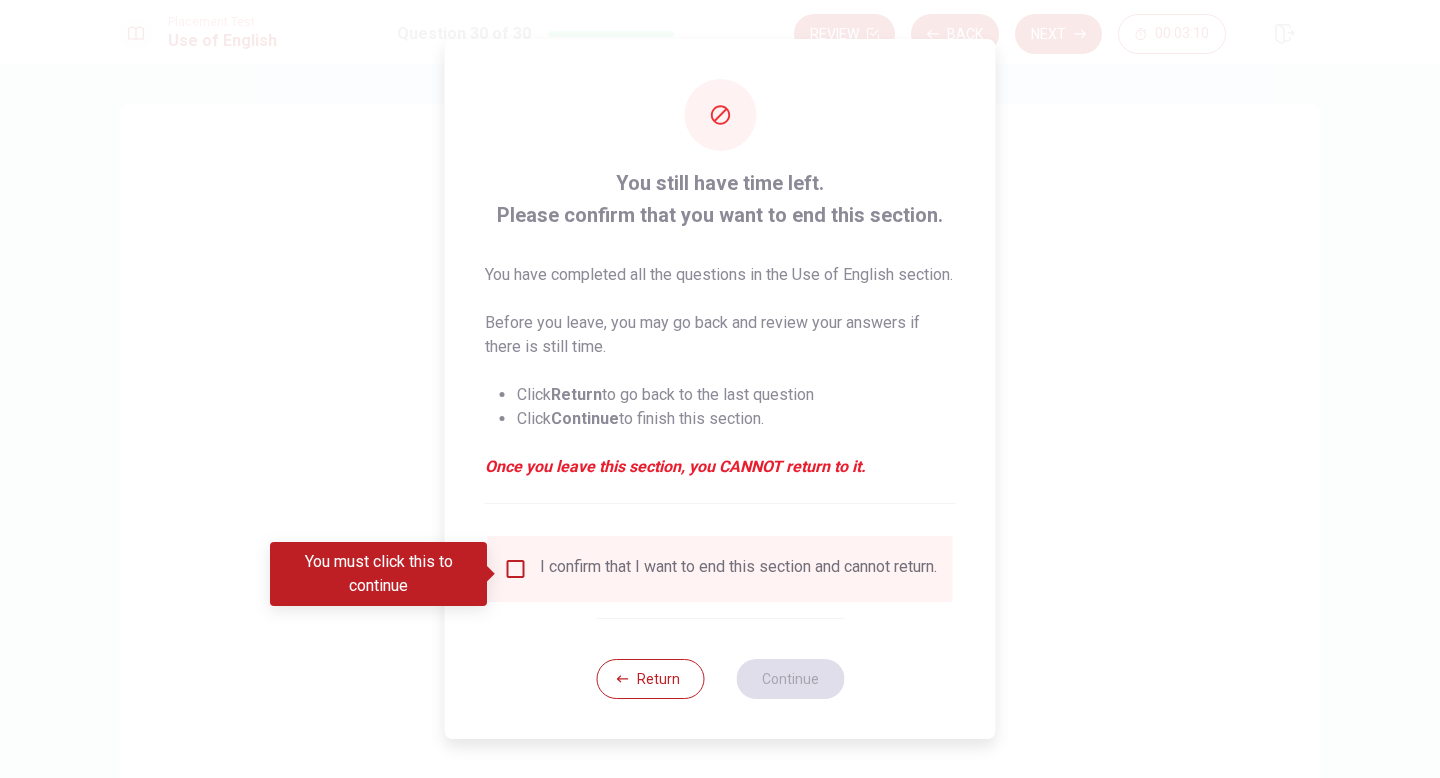 click at bounding box center (516, 569) 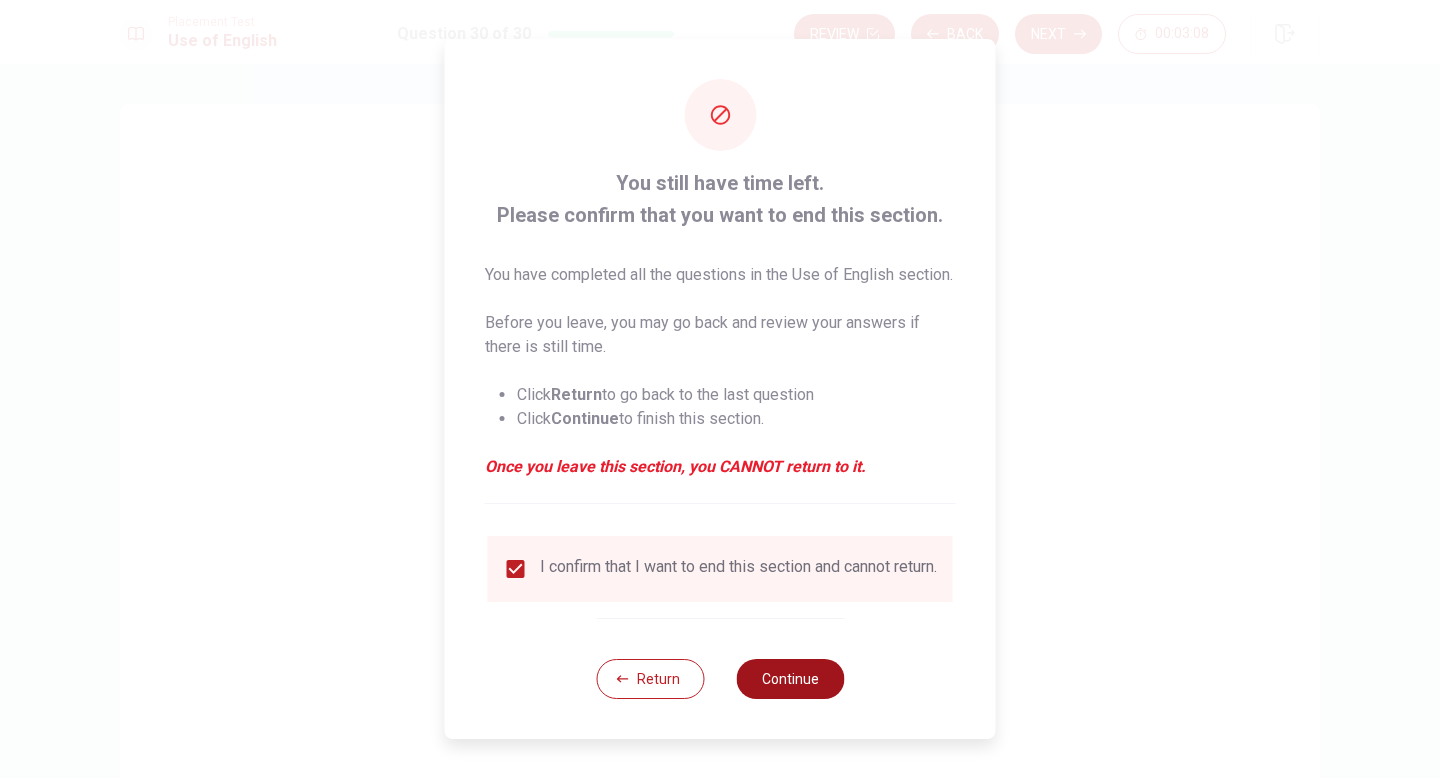 click on "Continue" at bounding box center (790, 679) 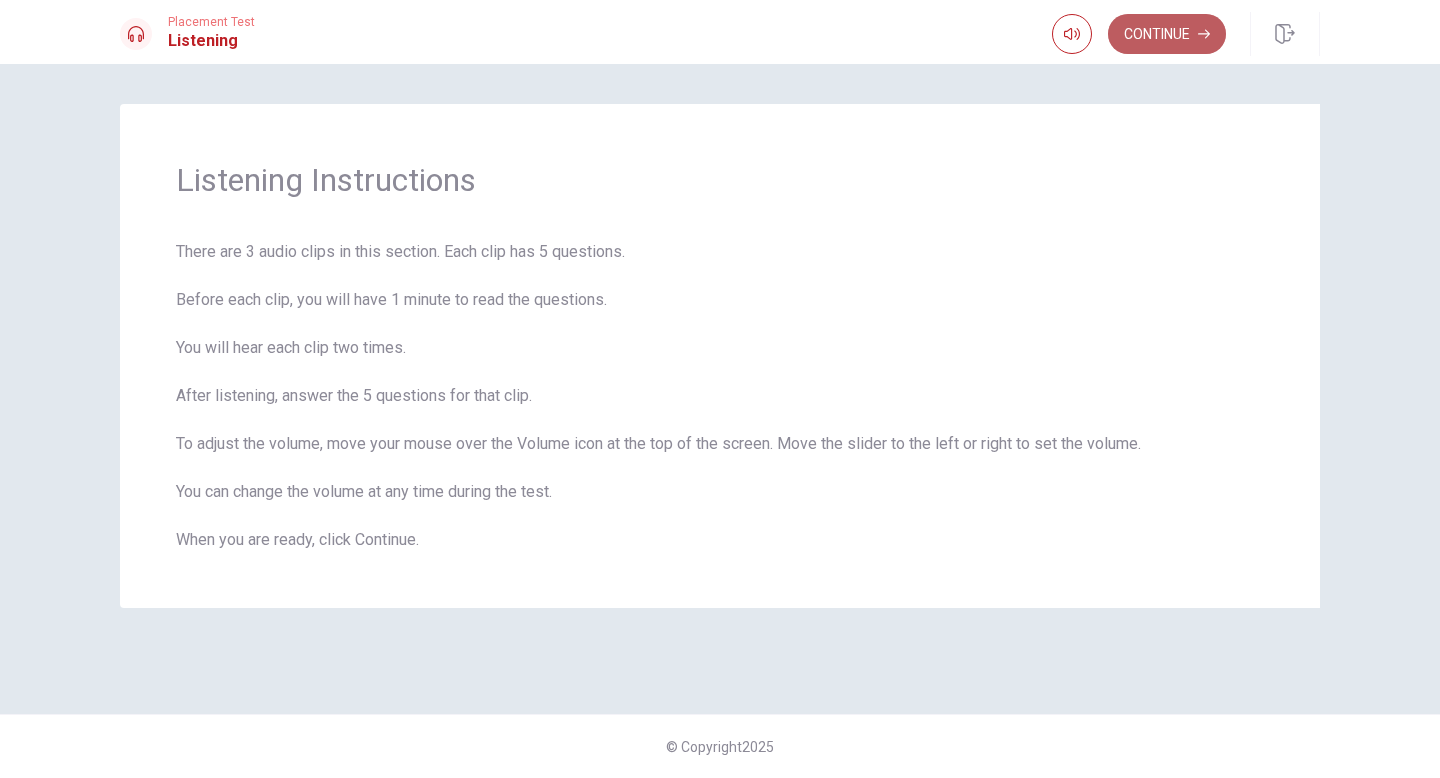 click on "Continue" at bounding box center [1167, 34] 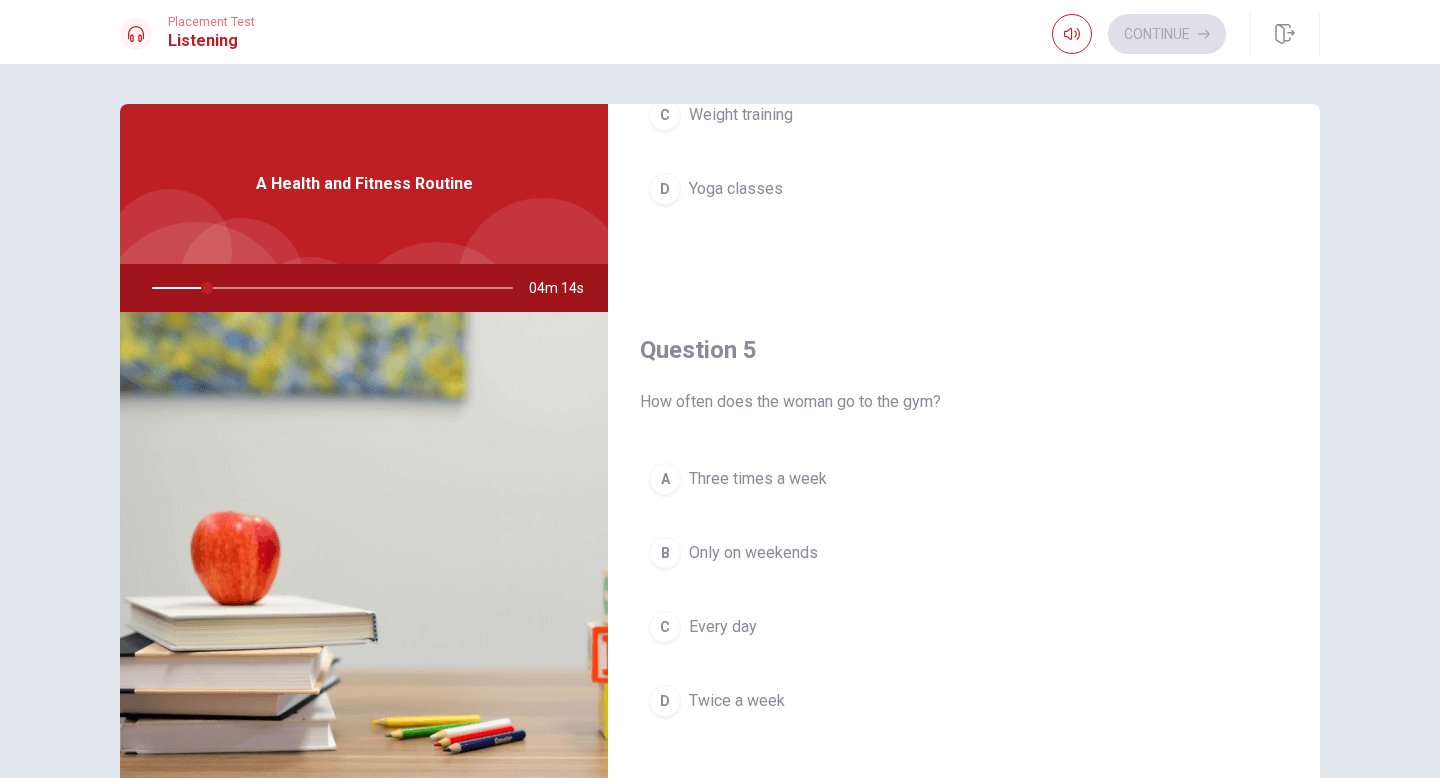 scroll, scrollTop: 1865, scrollLeft: 0, axis: vertical 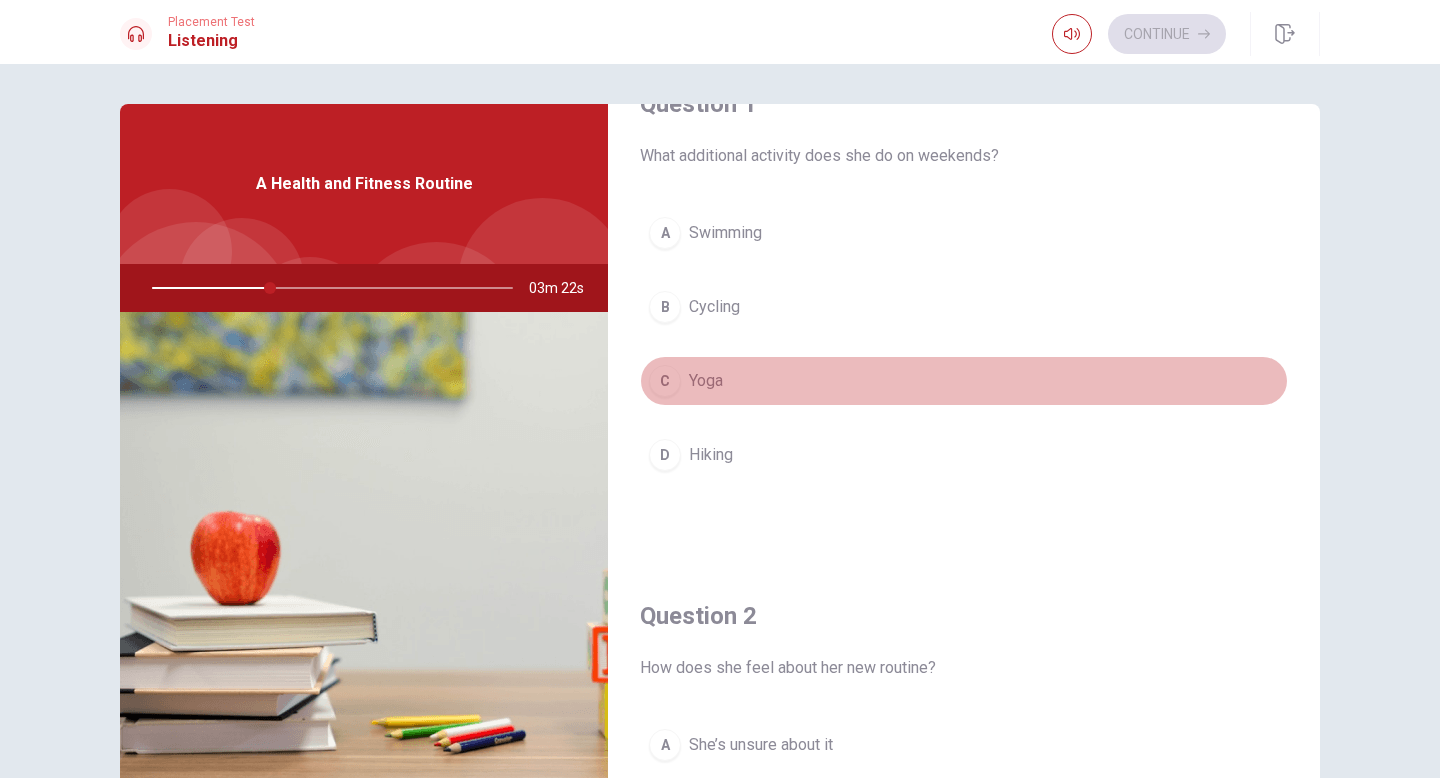 click on "Yoga" at bounding box center [706, 381] 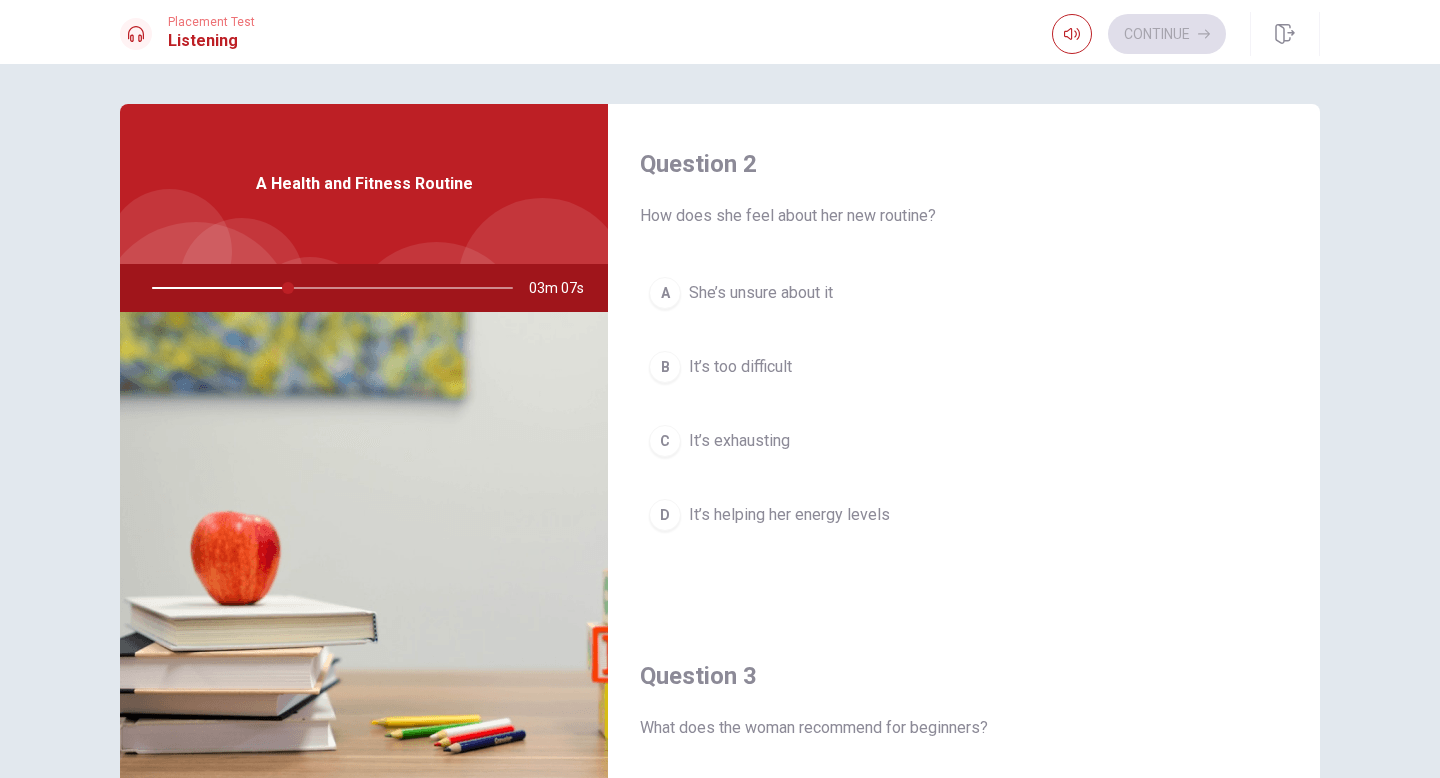 scroll, scrollTop: 510, scrollLeft: 0, axis: vertical 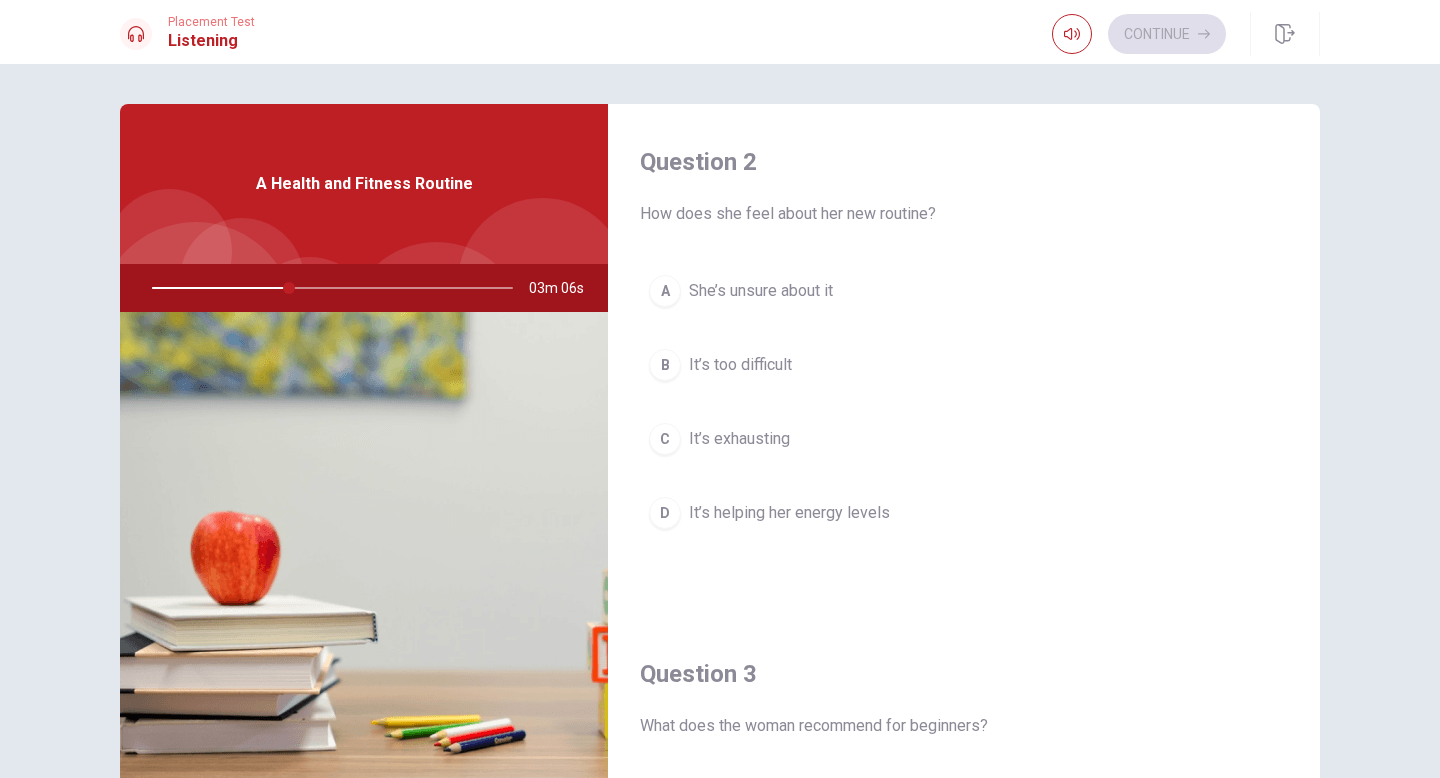 click on "D It’s helping her energy levels" at bounding box center (964, 513) 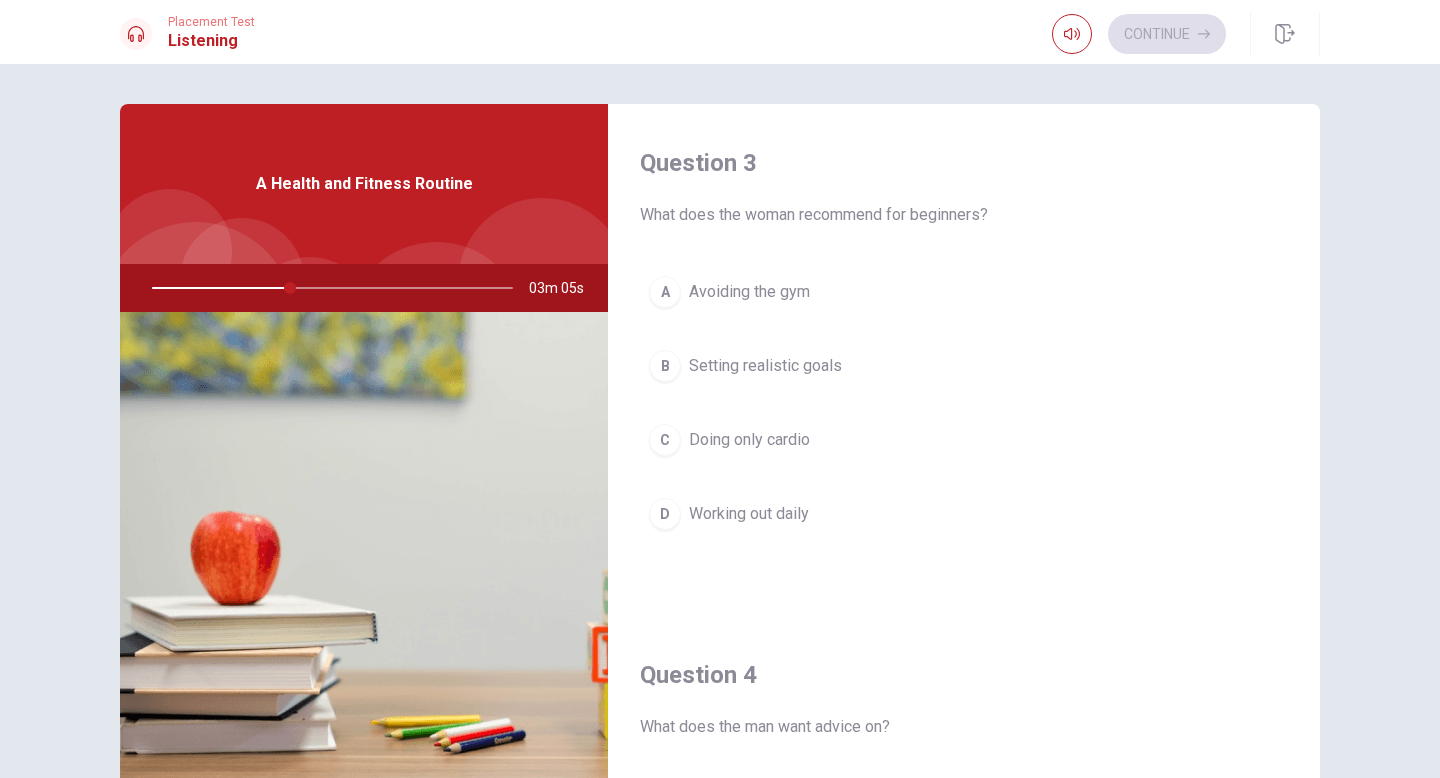 scroll, scrollTop: 1020, scrollLeft: 0, axis: vertical 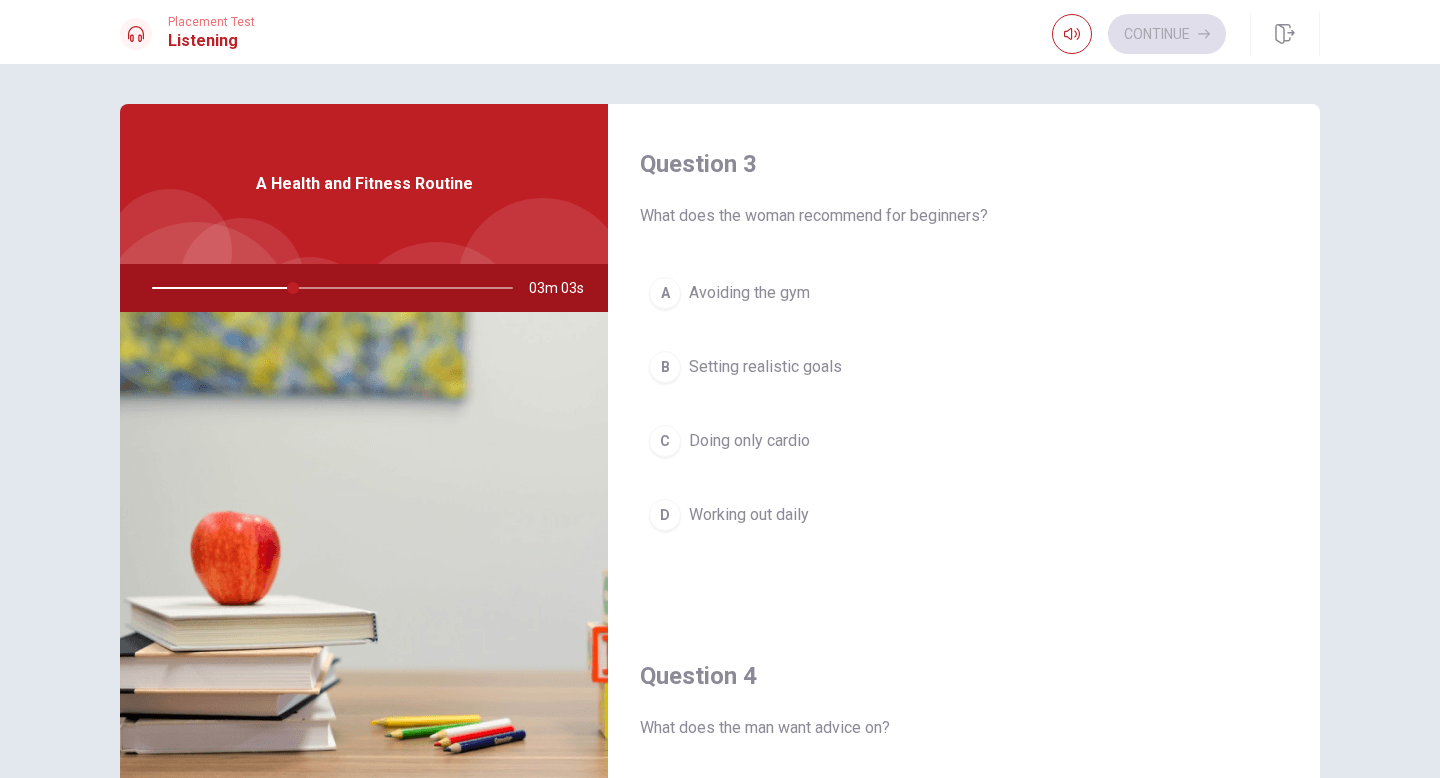click on "B Setting realistic goals" at bounding box center (964, 367) 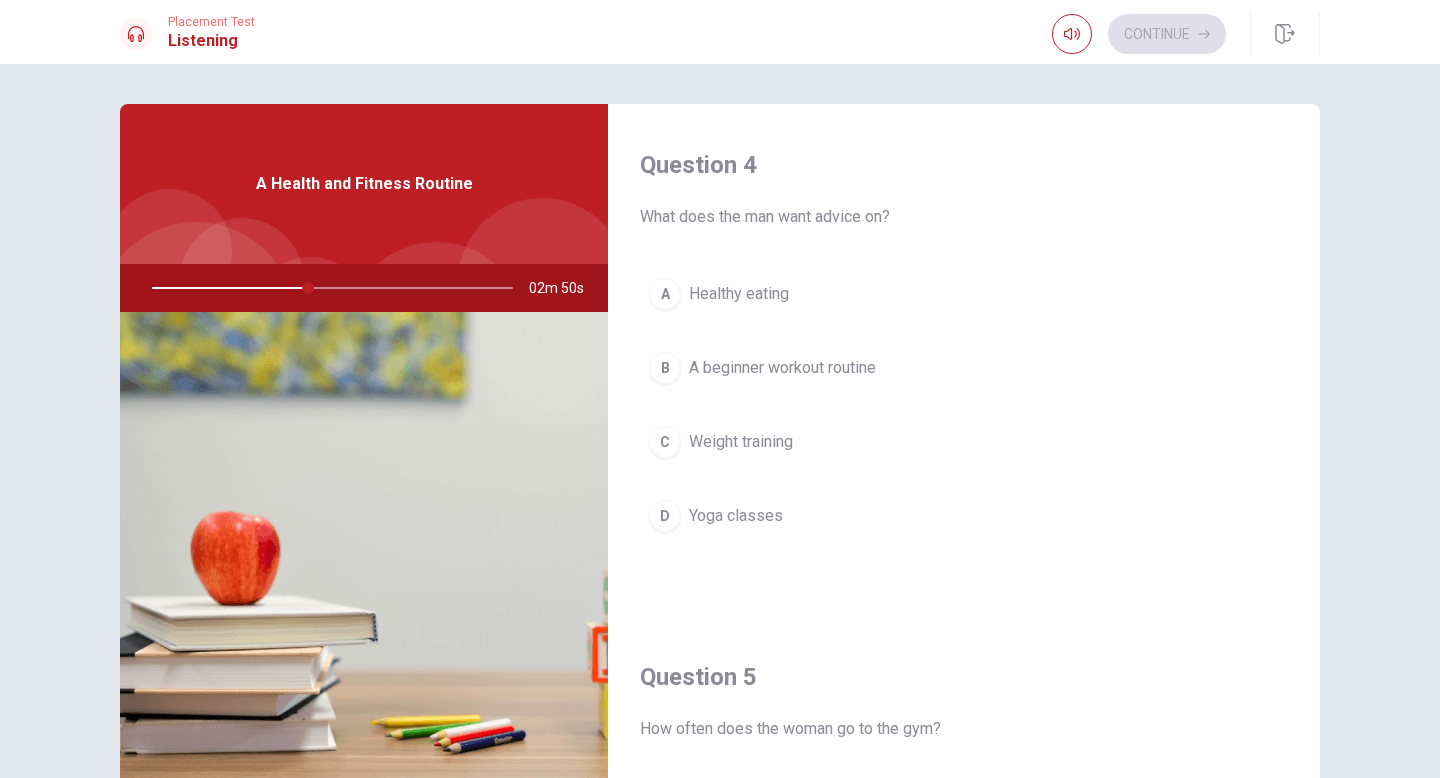 scroll, scrollTop: 1865, scrollLeft: 0, axis: vertical 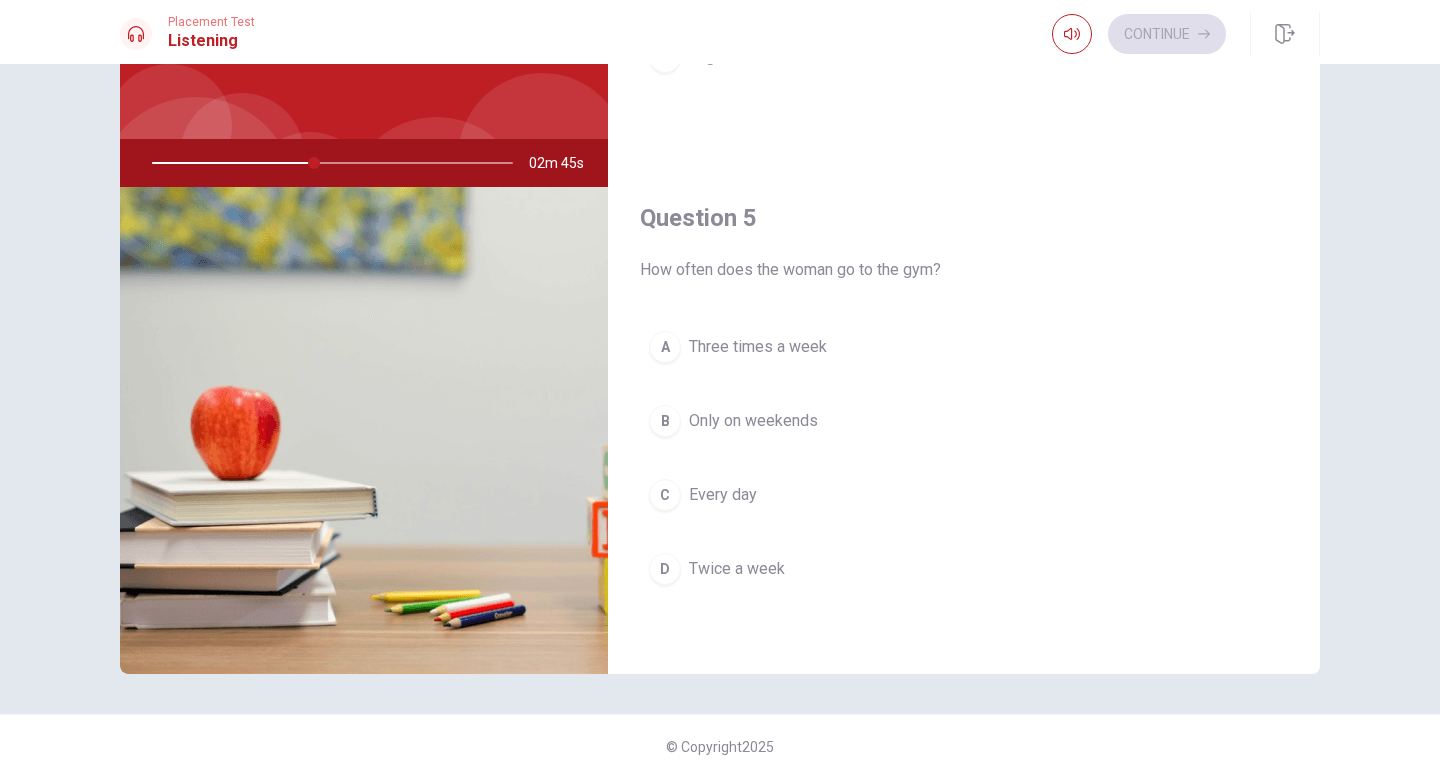 click on "Three times a week" at bounding box center [758, 347] 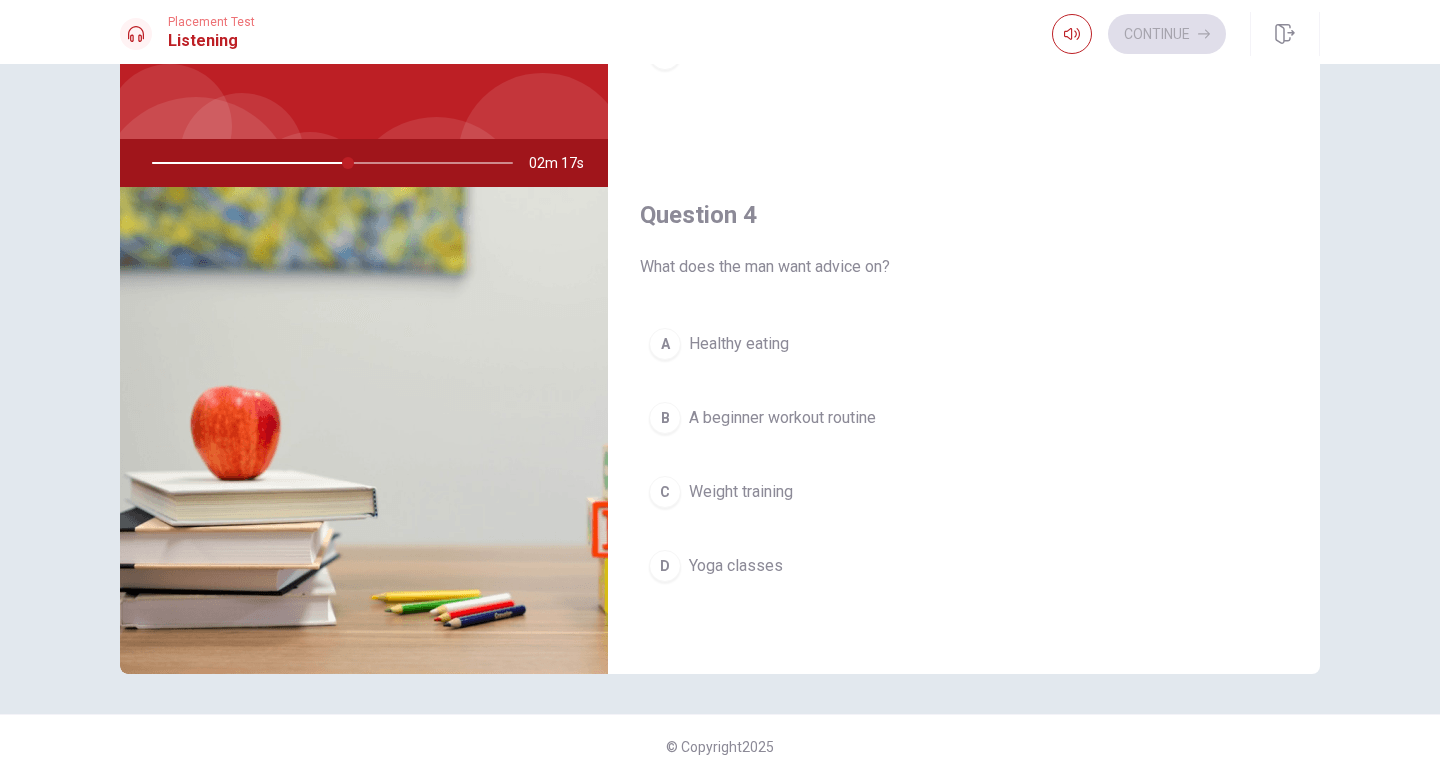 scroll, scrollTop: 1357, scrollLeft: 0, axis: vertical 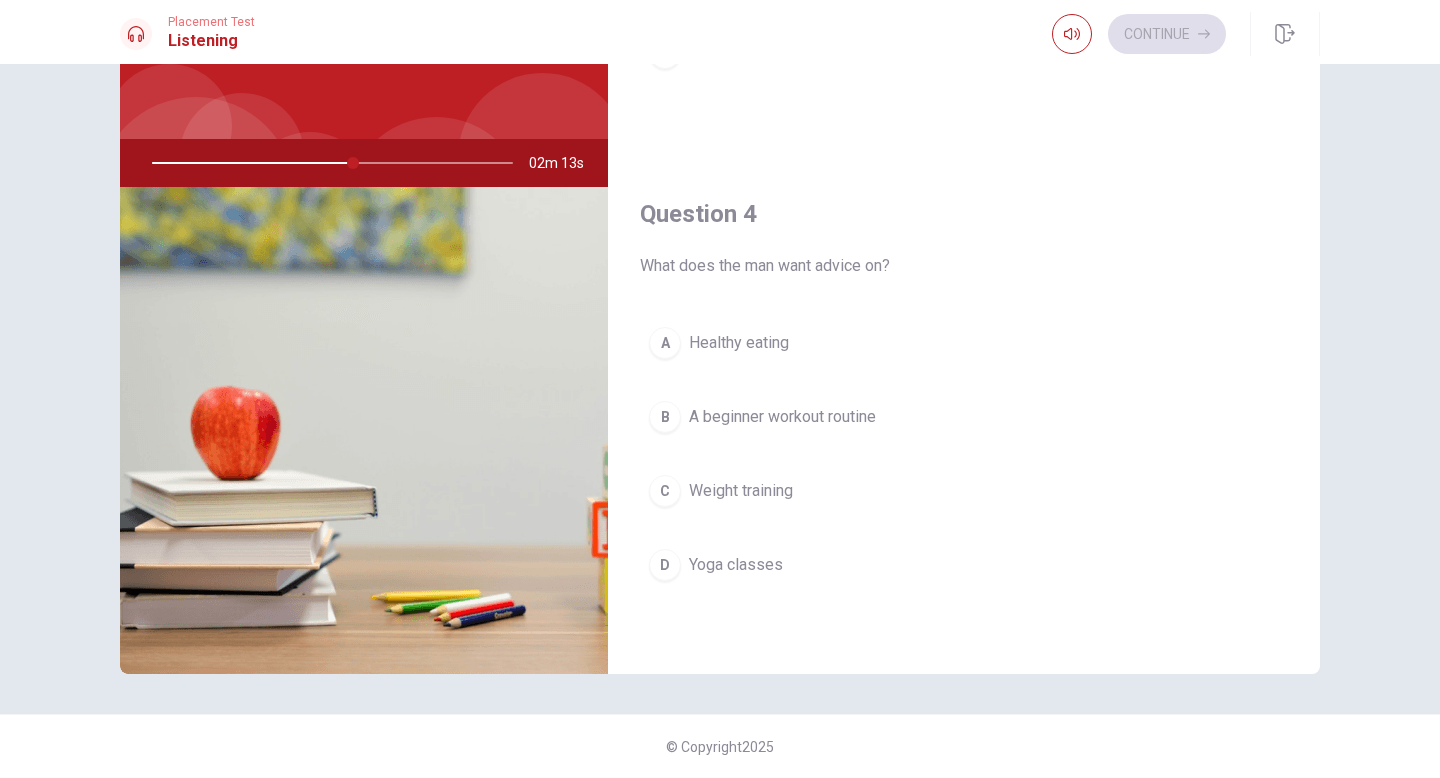 click on "A beginner workout routine" at bounding box center [782, 417] 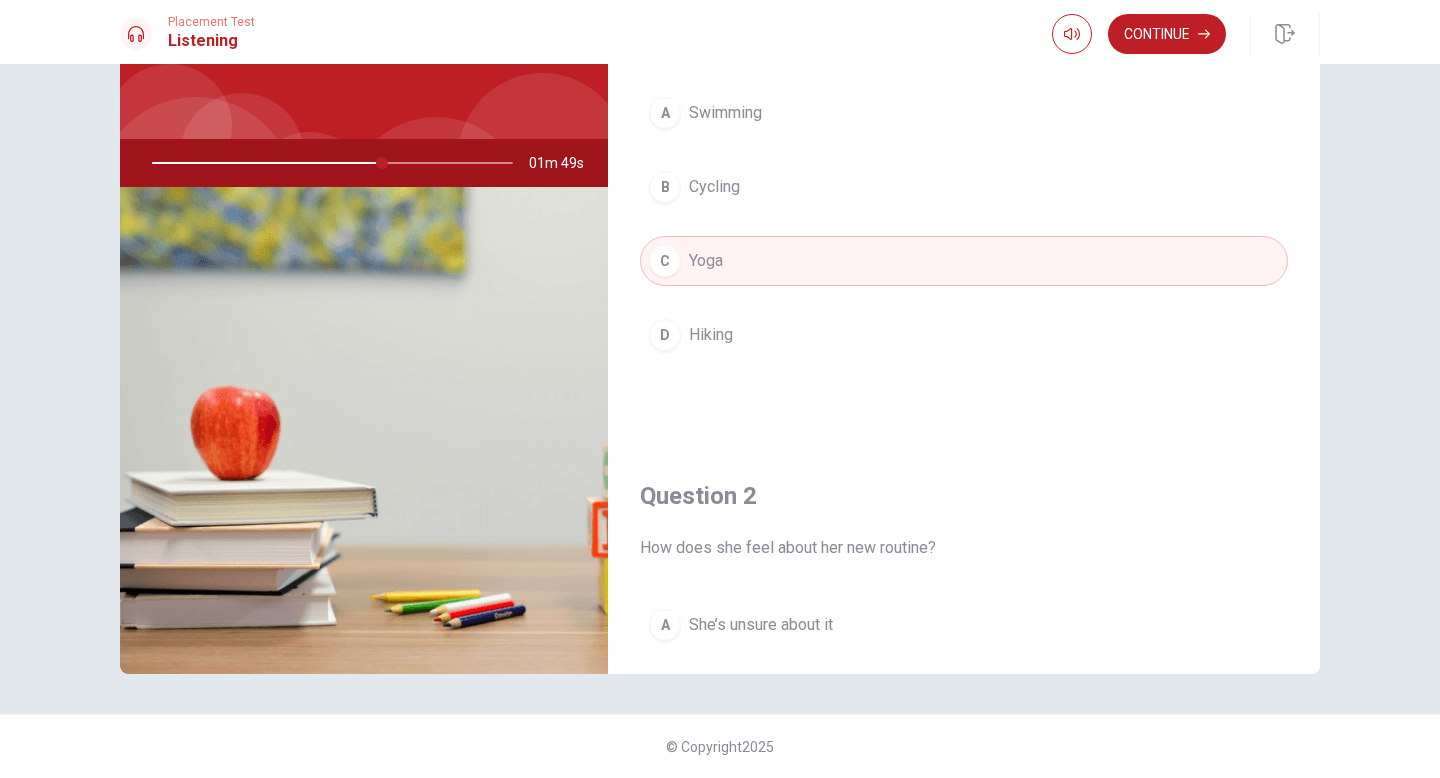 scroll, scrollTop: 0, scrollLeft: 0, axis: both 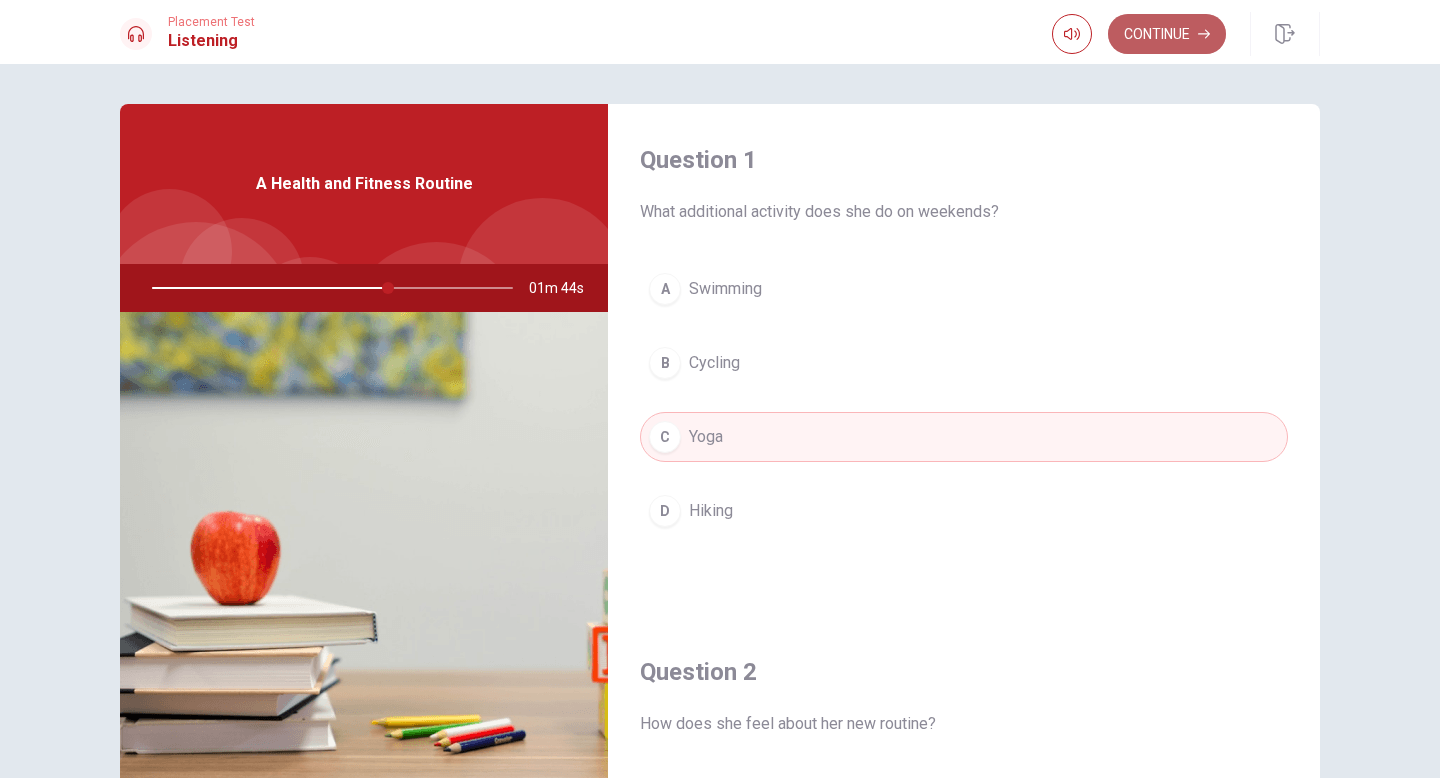 click on "Continue" at bounding box center (1167, 34) 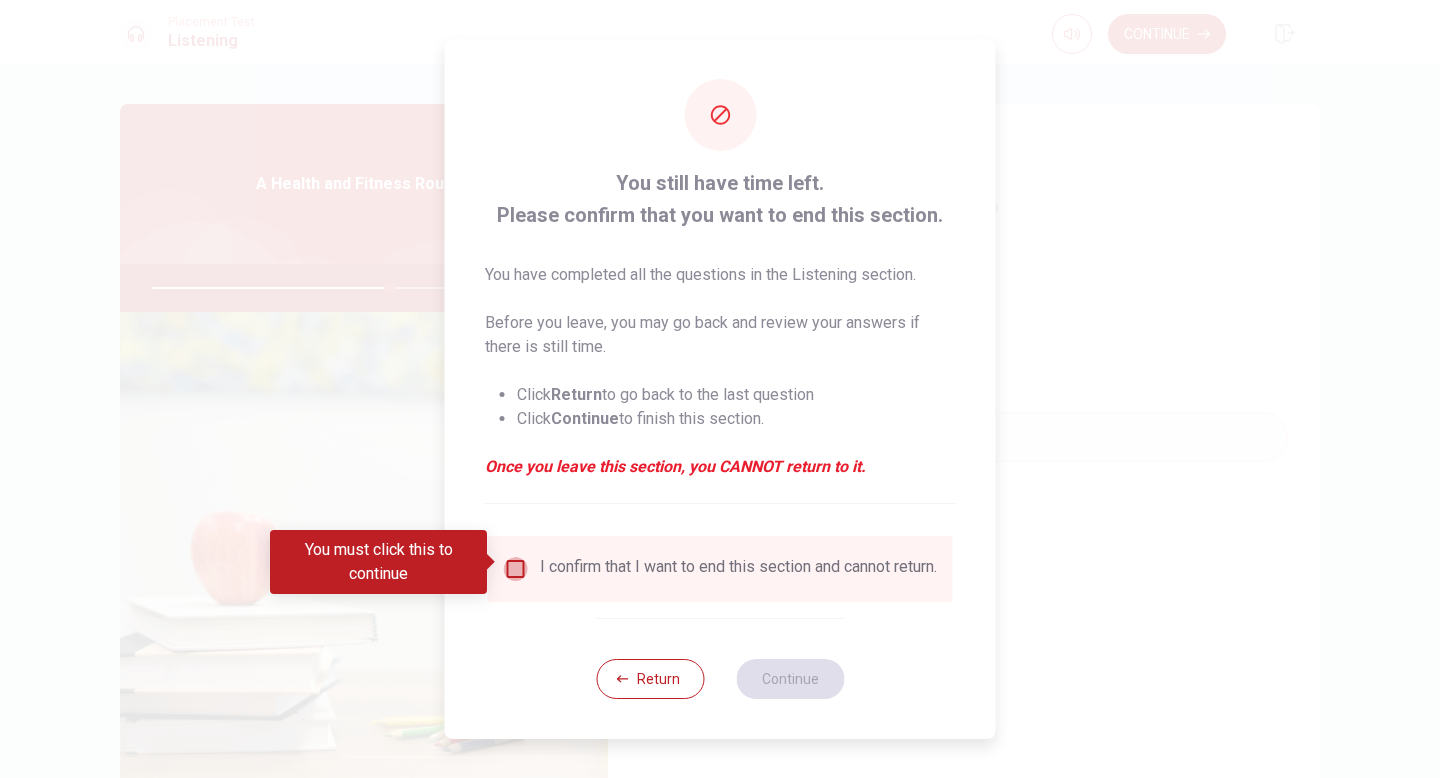 click at bounding box center [516, 569] 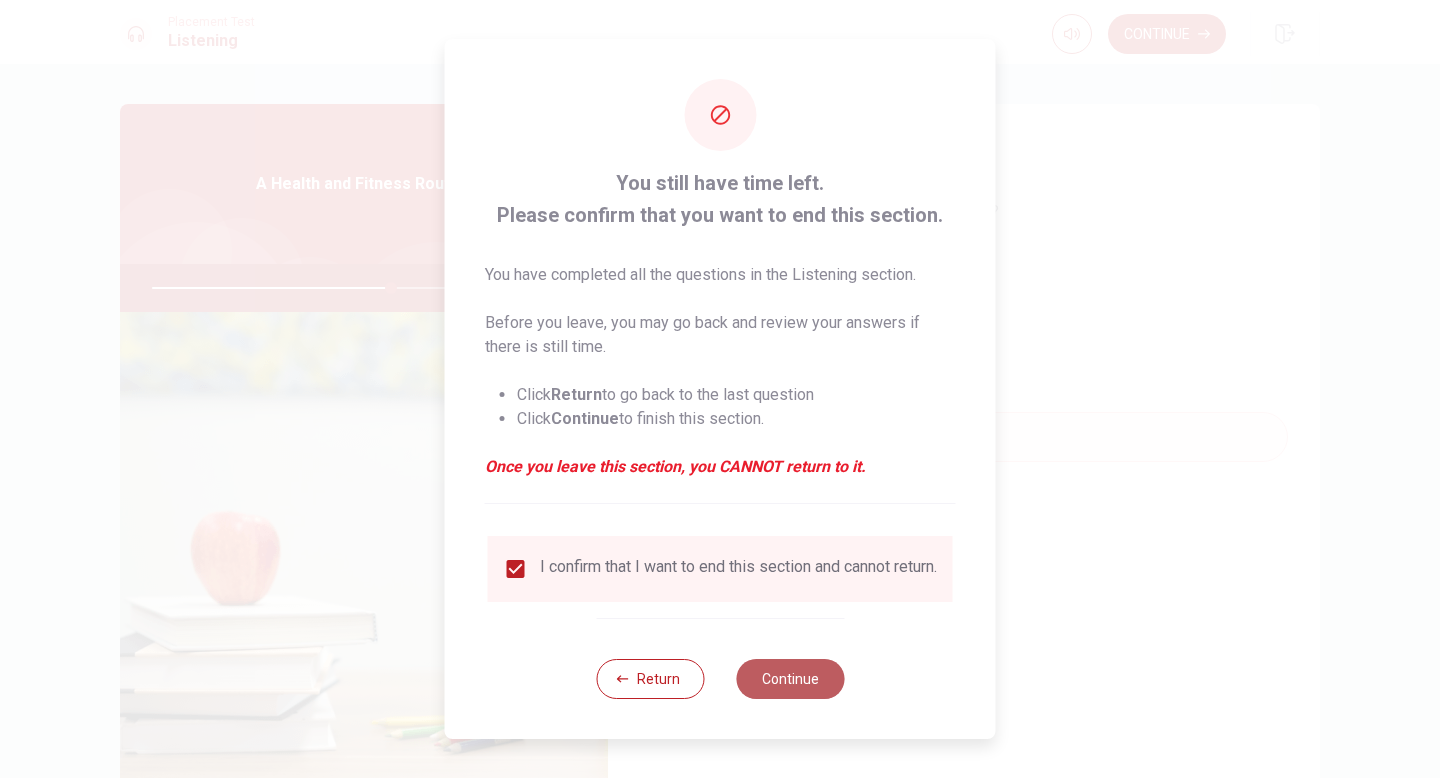 click on "Continue" at bounding box center (790, 679) 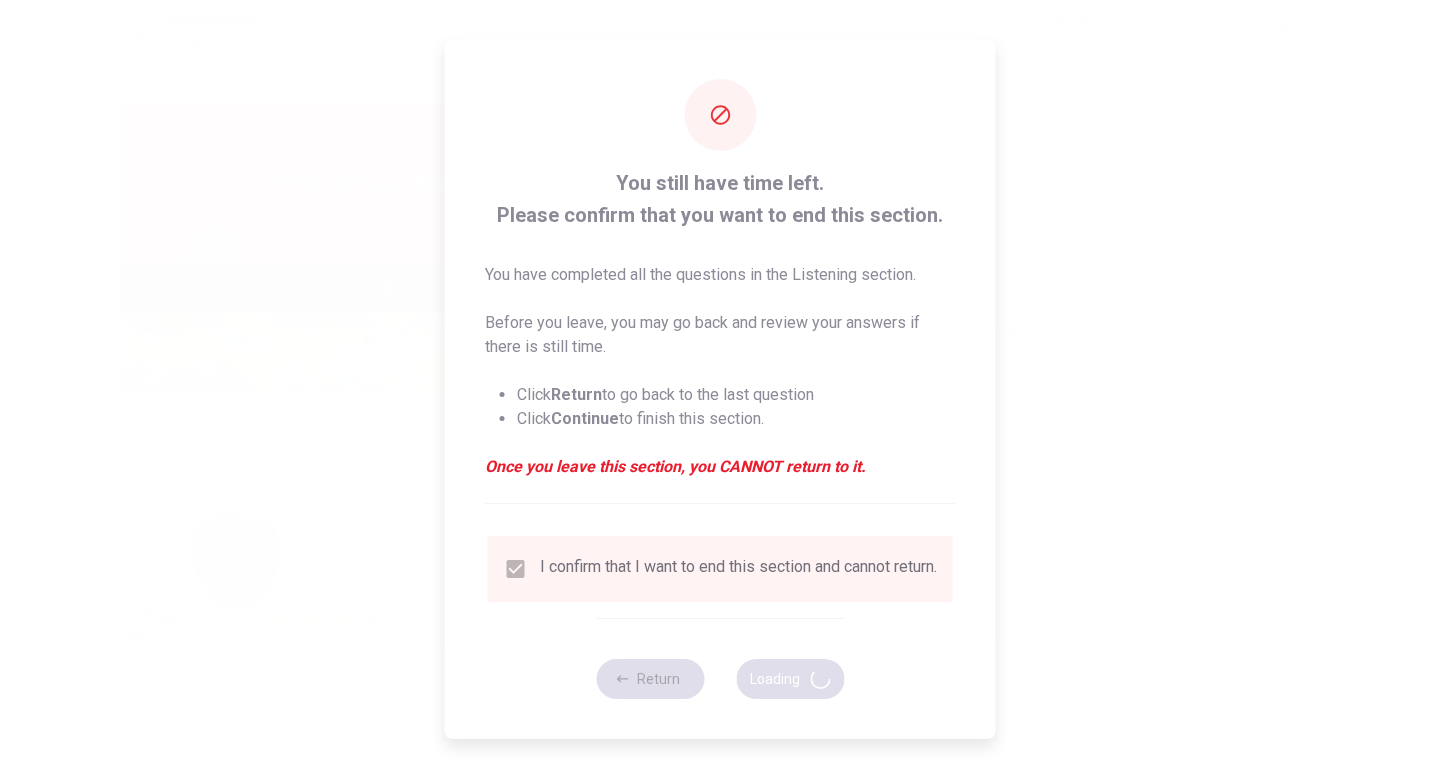 type on "67" 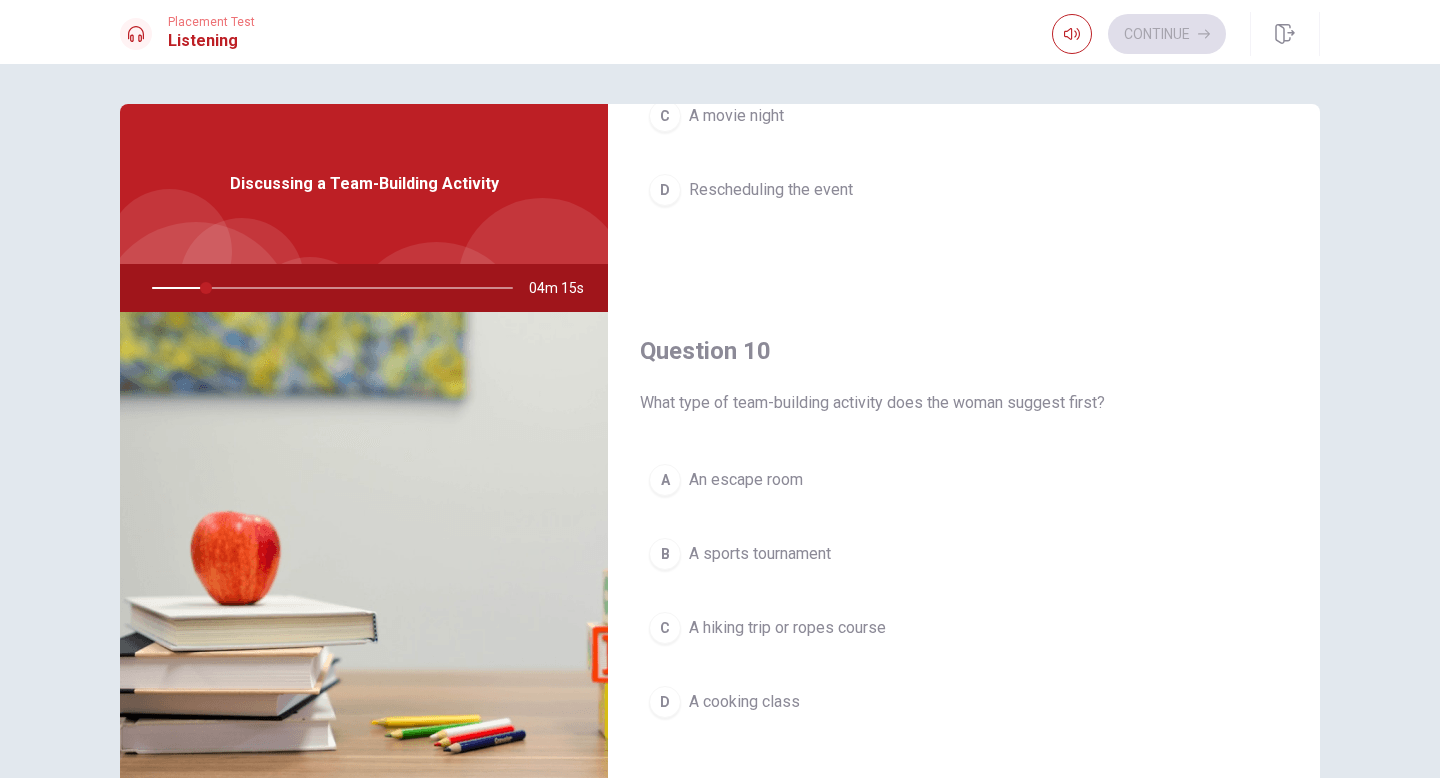 scroll, scrollTop: 1865, scrollLeft: 0, axis: vertical 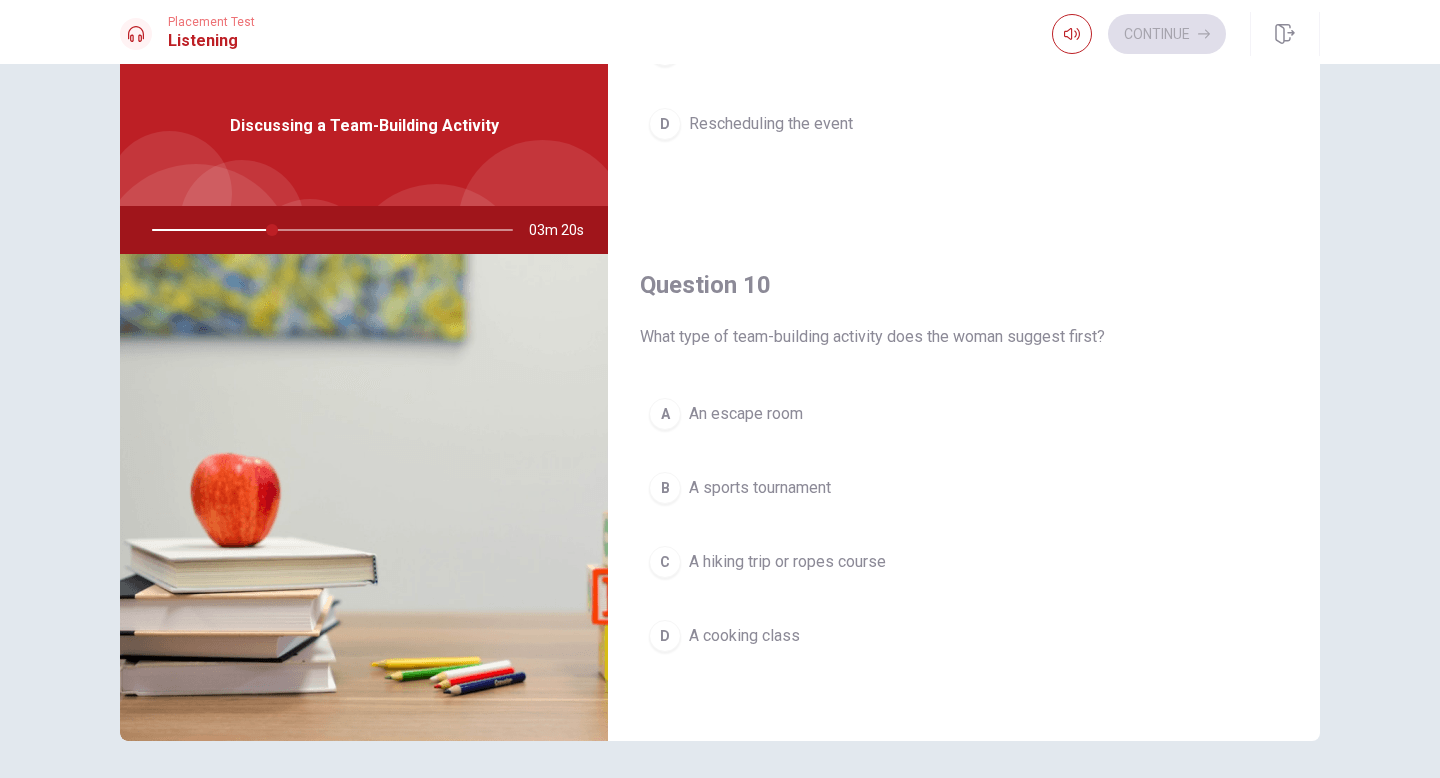 click on "A hiking trip or ropes course" at bounding box center [787, 562] 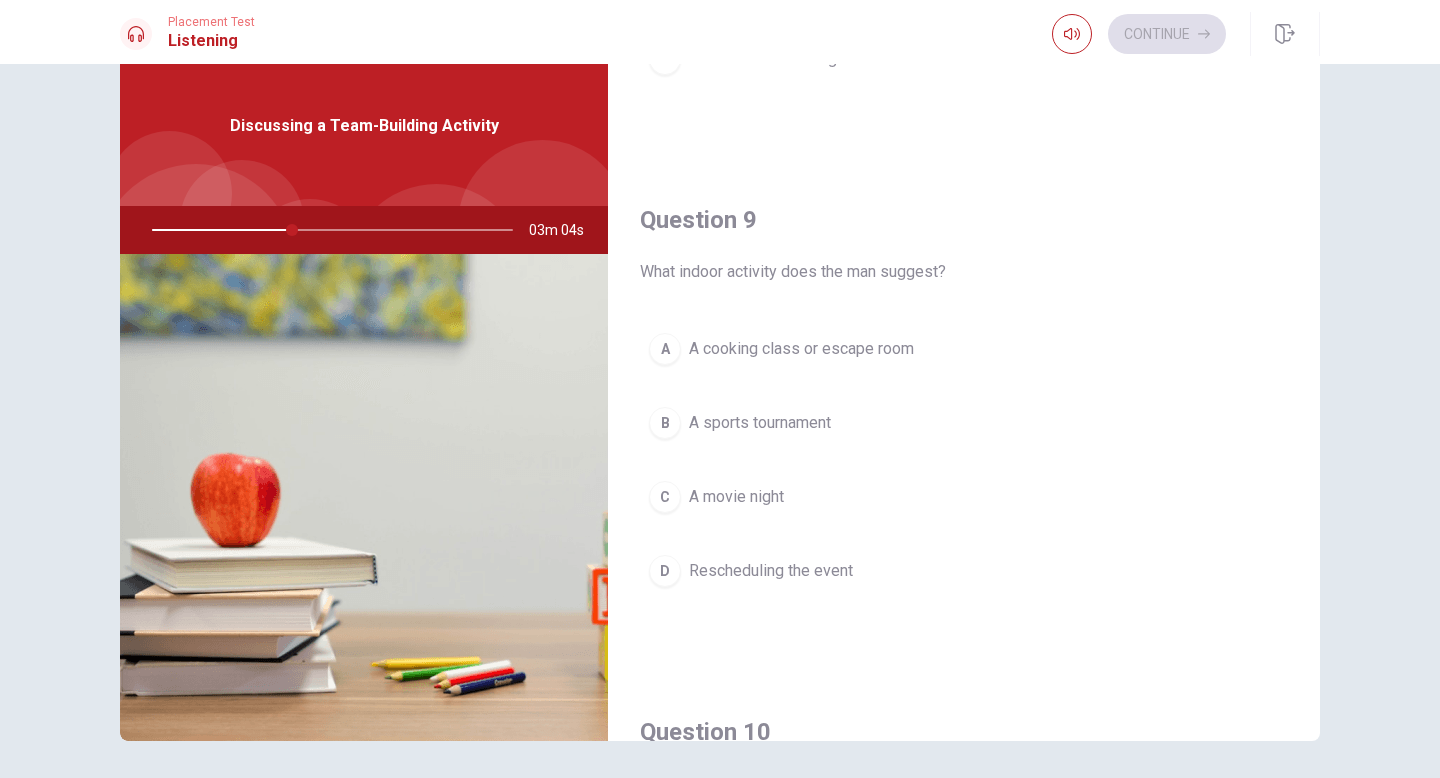 scroll, scrollTop: 1432, scrollLeft: 0, axis: vertical 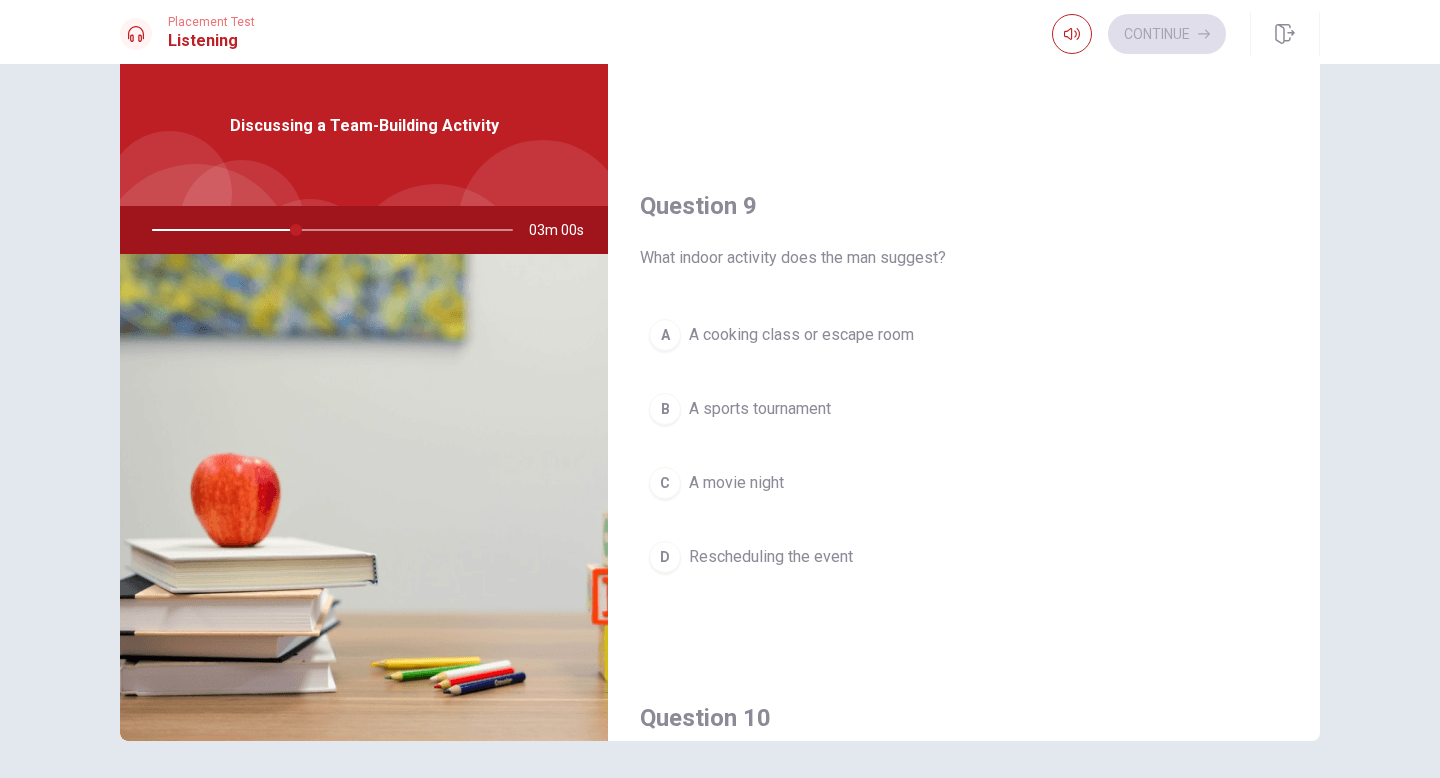 click on "A cooking class or escape room" at bounding box center [801, 335] 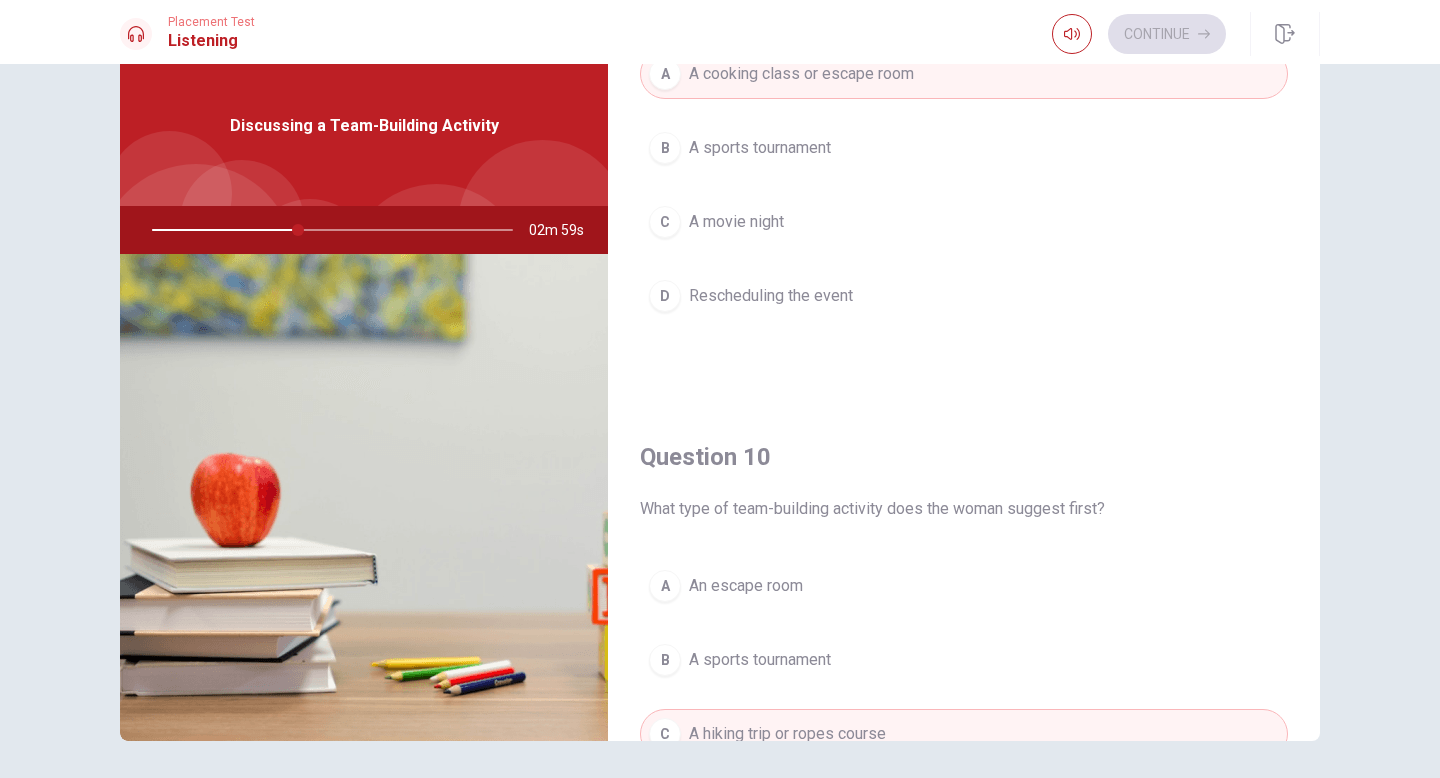 scroll, scrollTop: 1865, scrollLeft: 0, axis: vertical 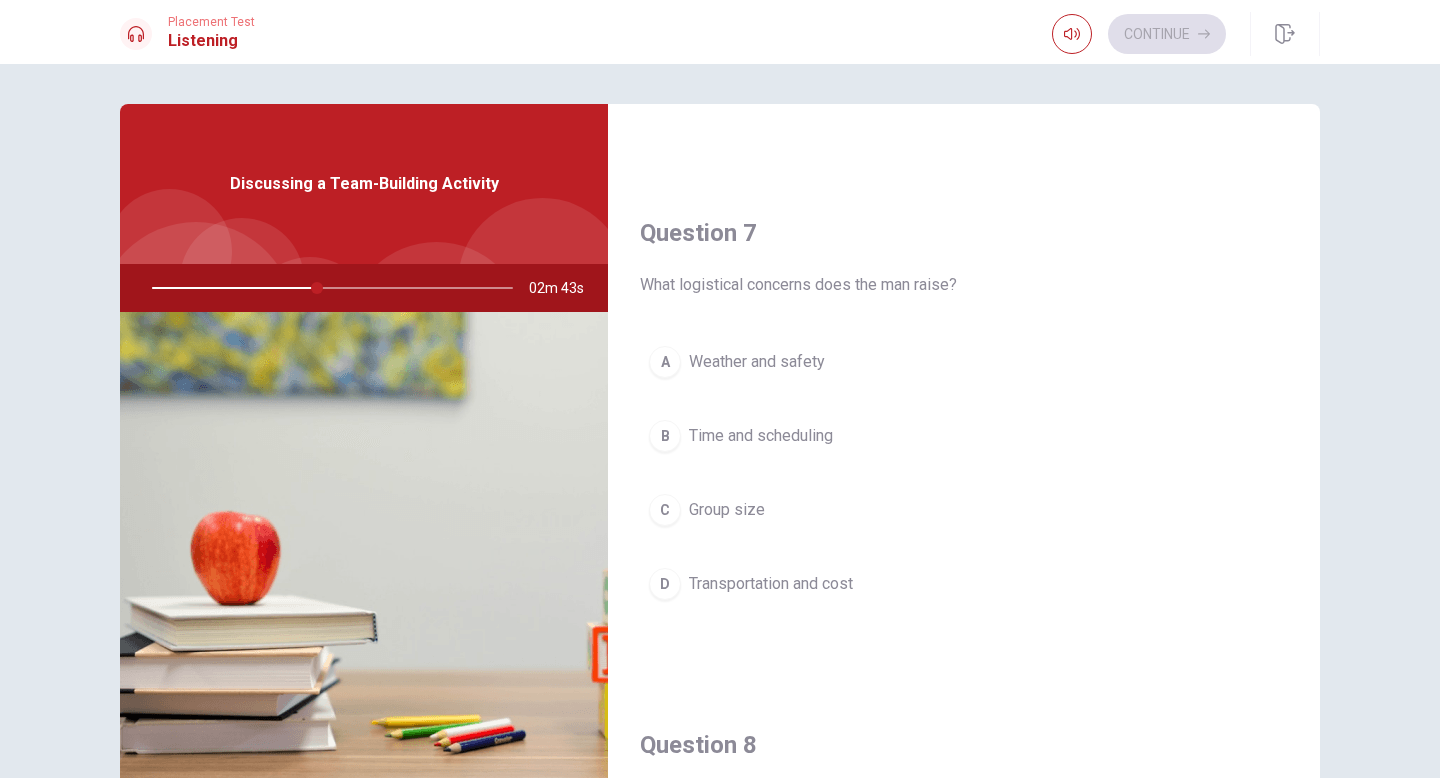 click on "Transportation and cost" at bounding box center (771, 584) 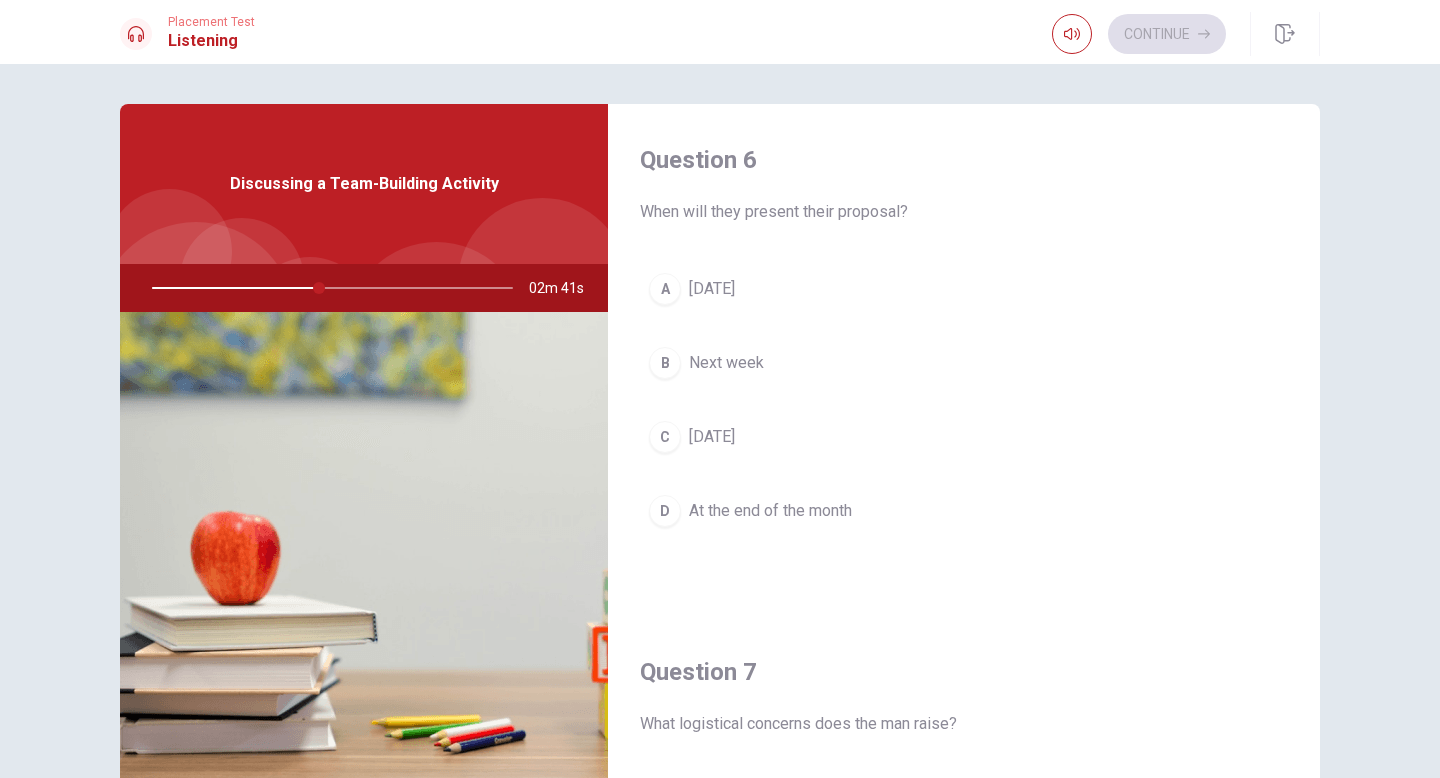 scroll, scrollTop: 1, scrollLeft: 0, axis: vertical 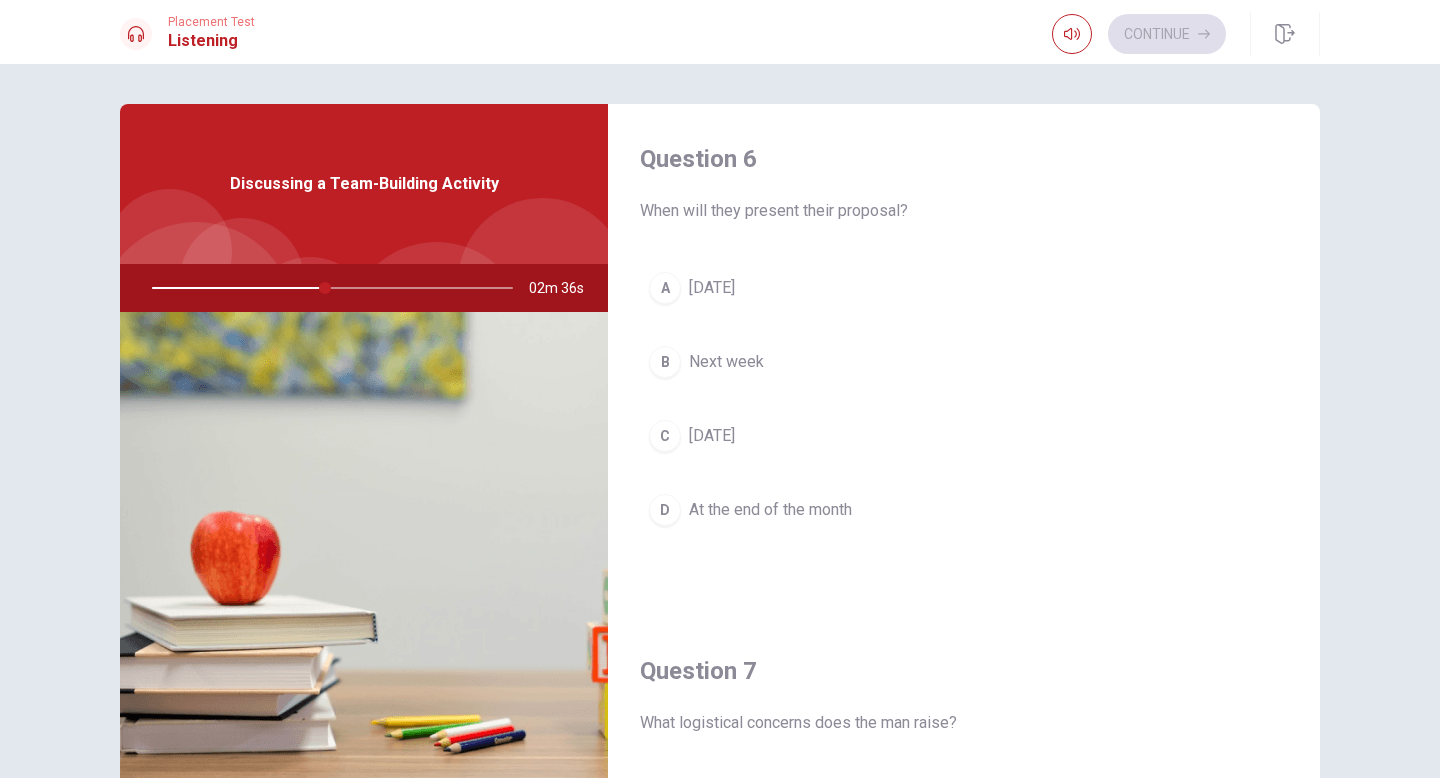 click on "A [DATE]" at bounding box center [964, 288] 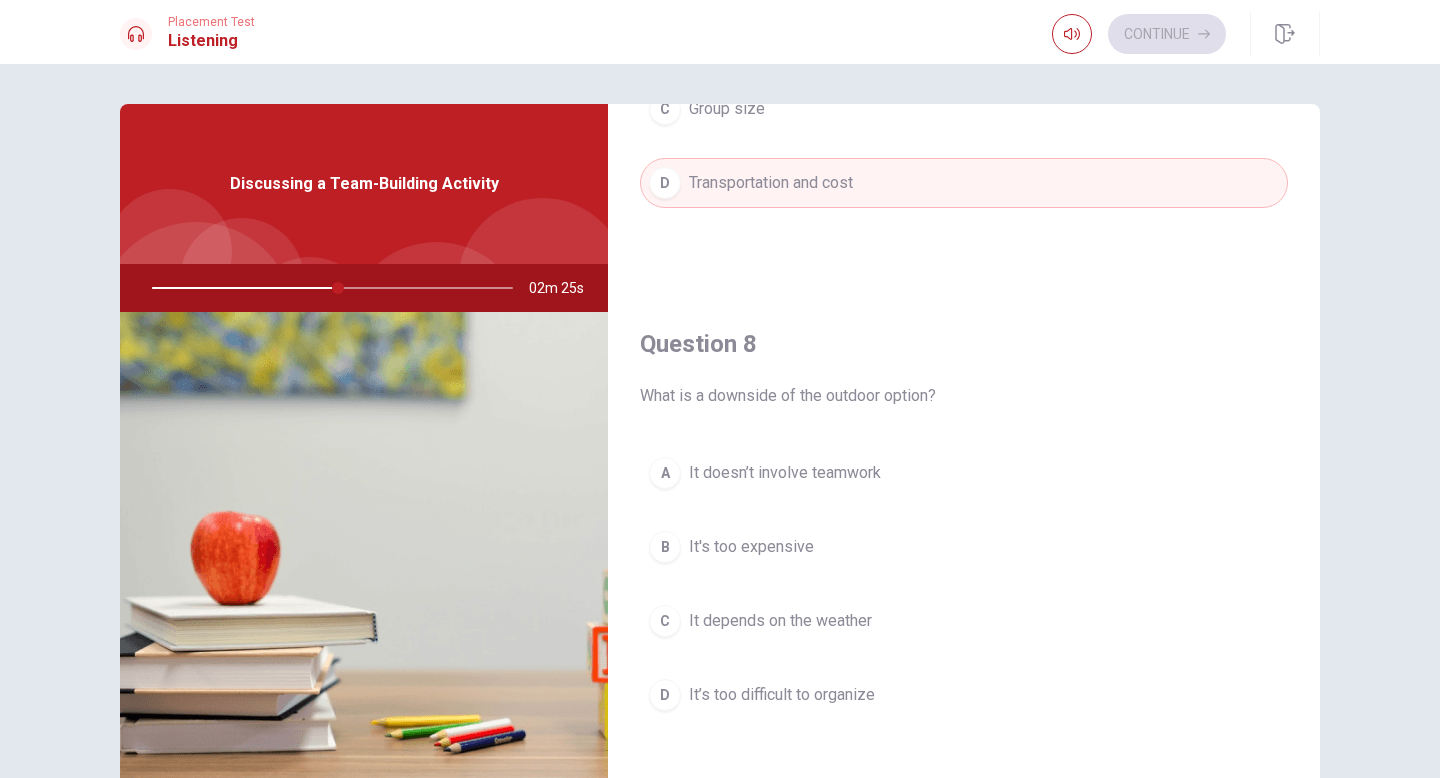 scroll, scrollTop: 927, scrollLeft: 0, axis: vertical 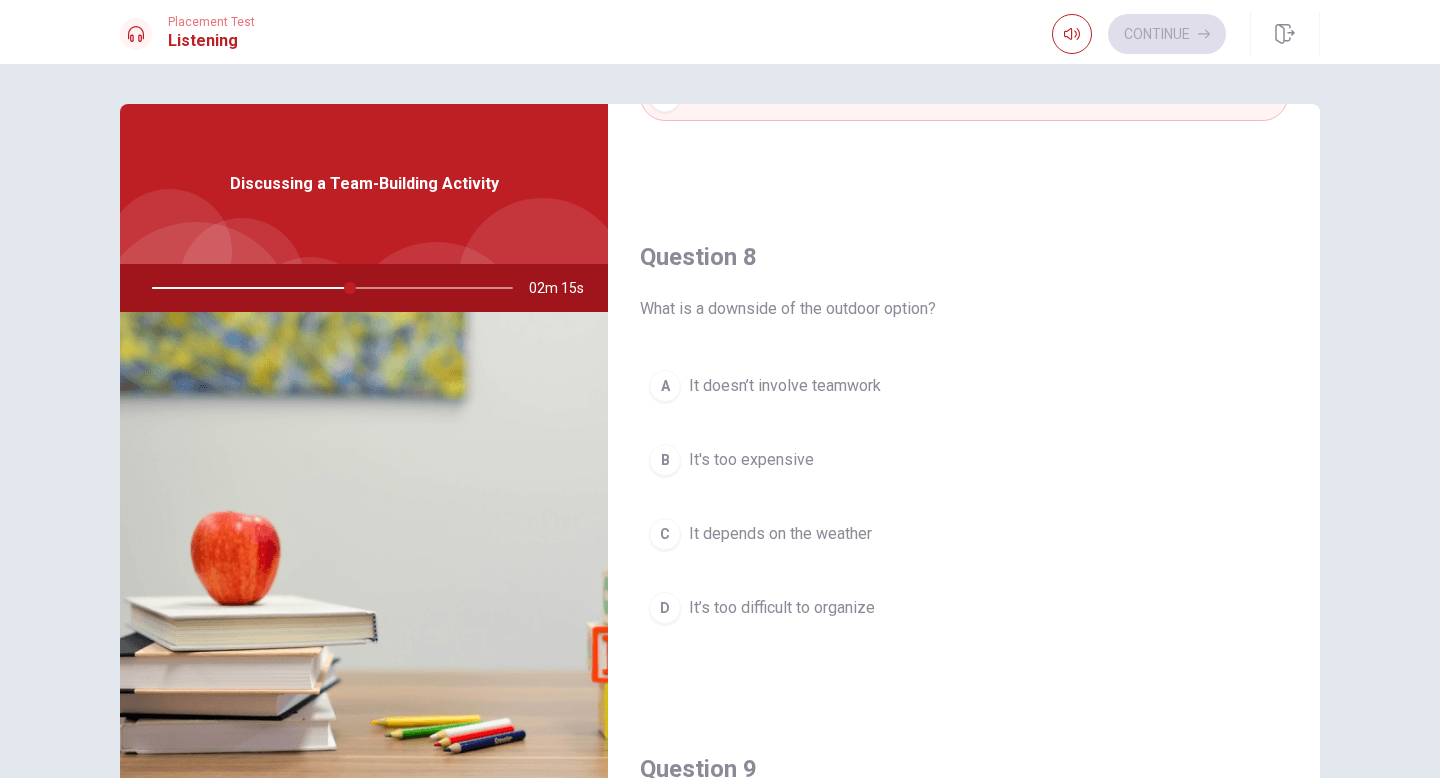 click on "C It depends on the weather" at bounding box center [964, 534] 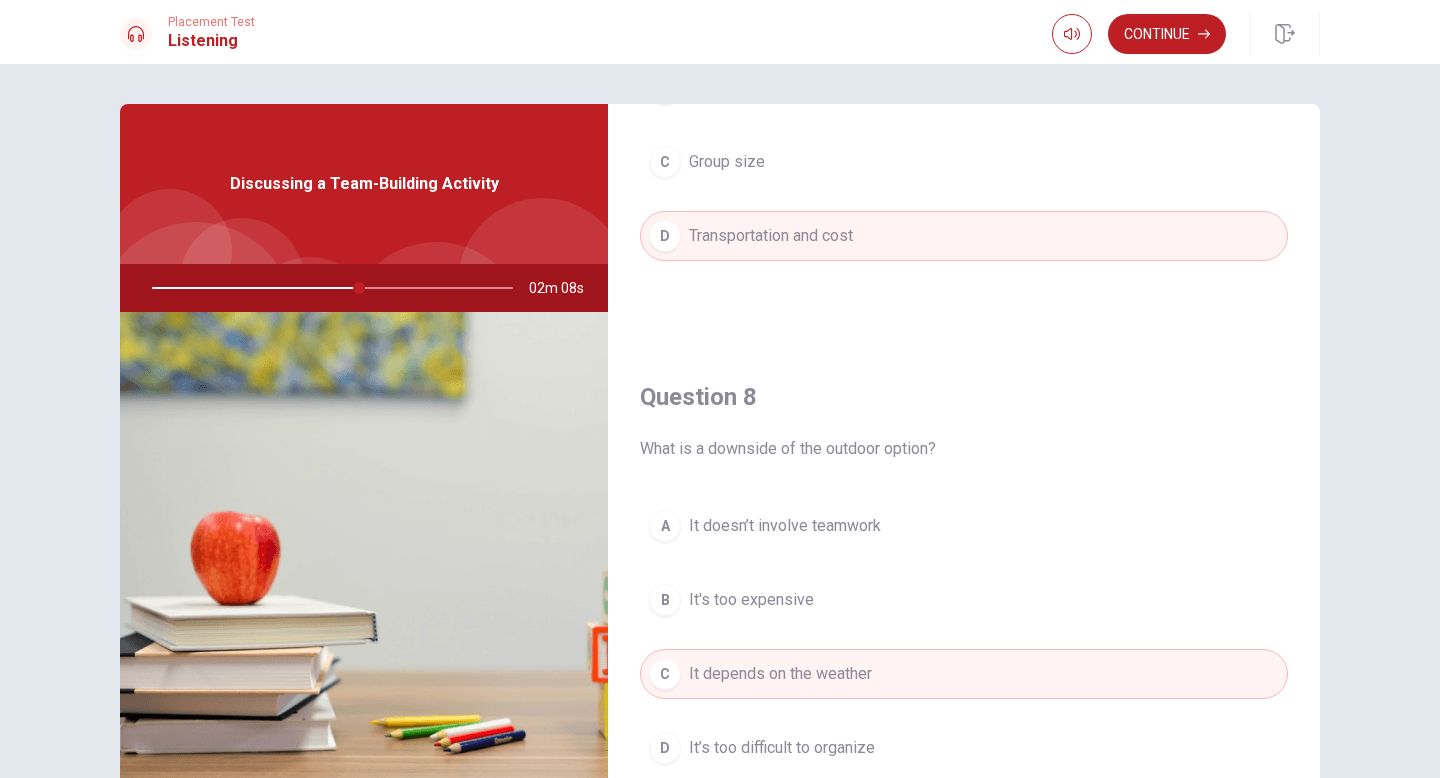 scroll, scrollTop: 0, scrollLeft: 0, axis: both 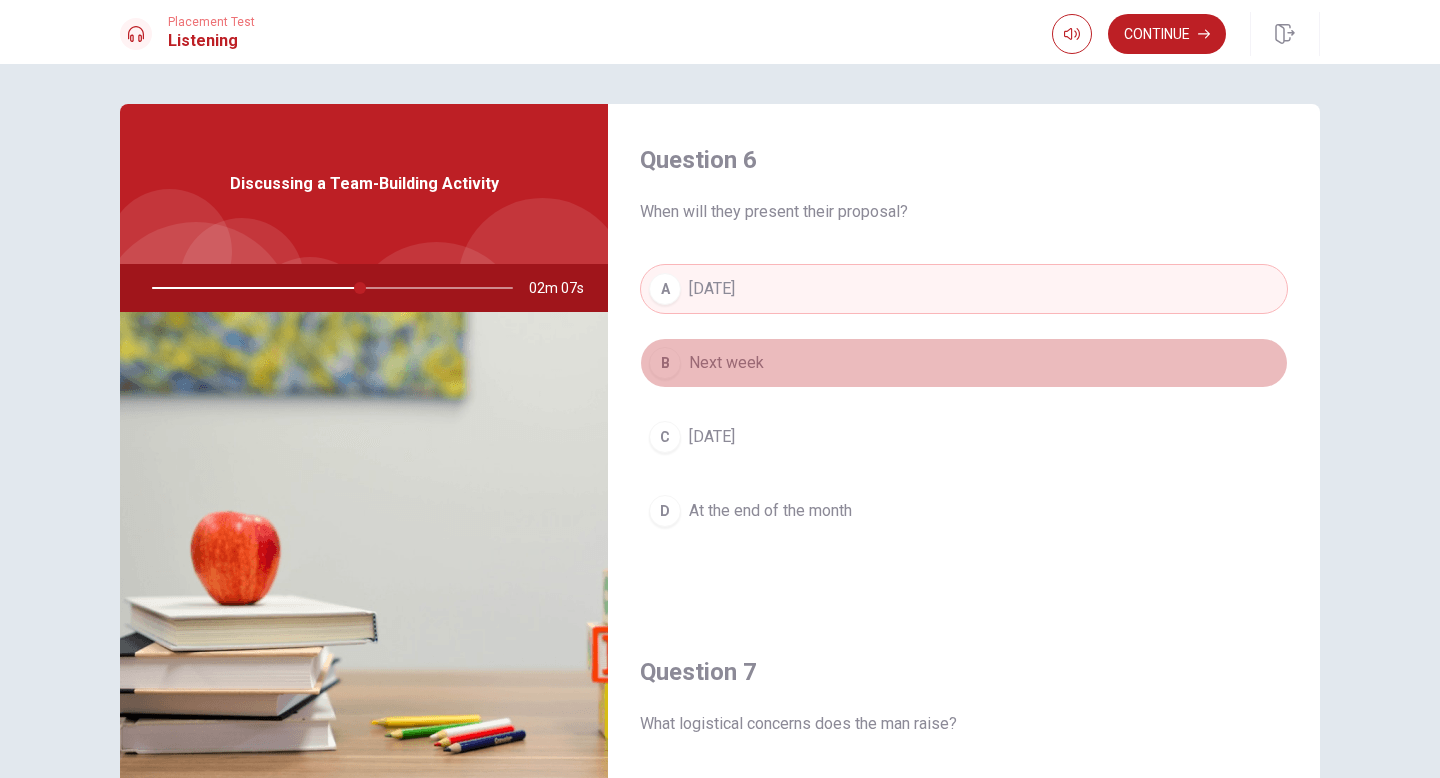 click on "B Next week" at bounding box center [964, 363] 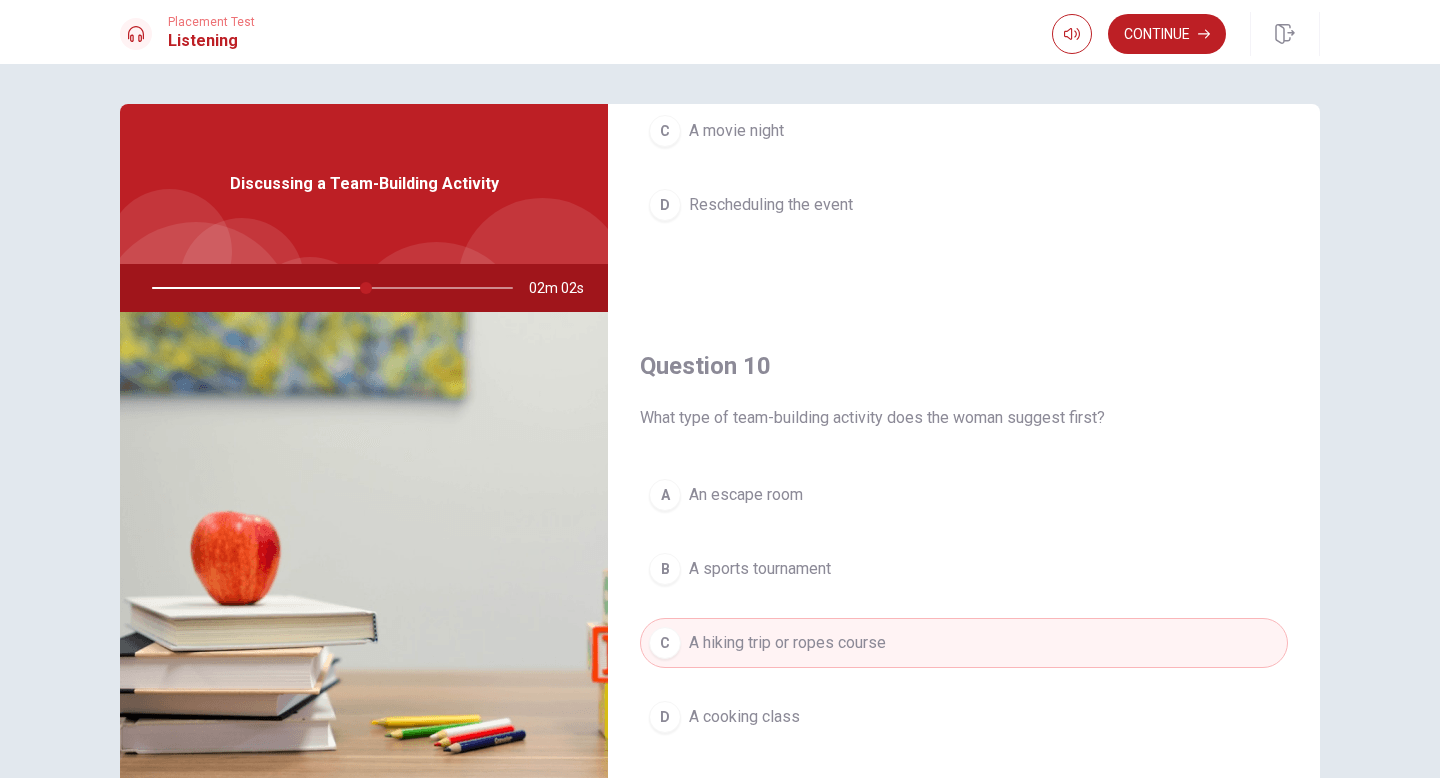 scroll, scrollTop: 1865, scrollLeft: 0, axis: vertical 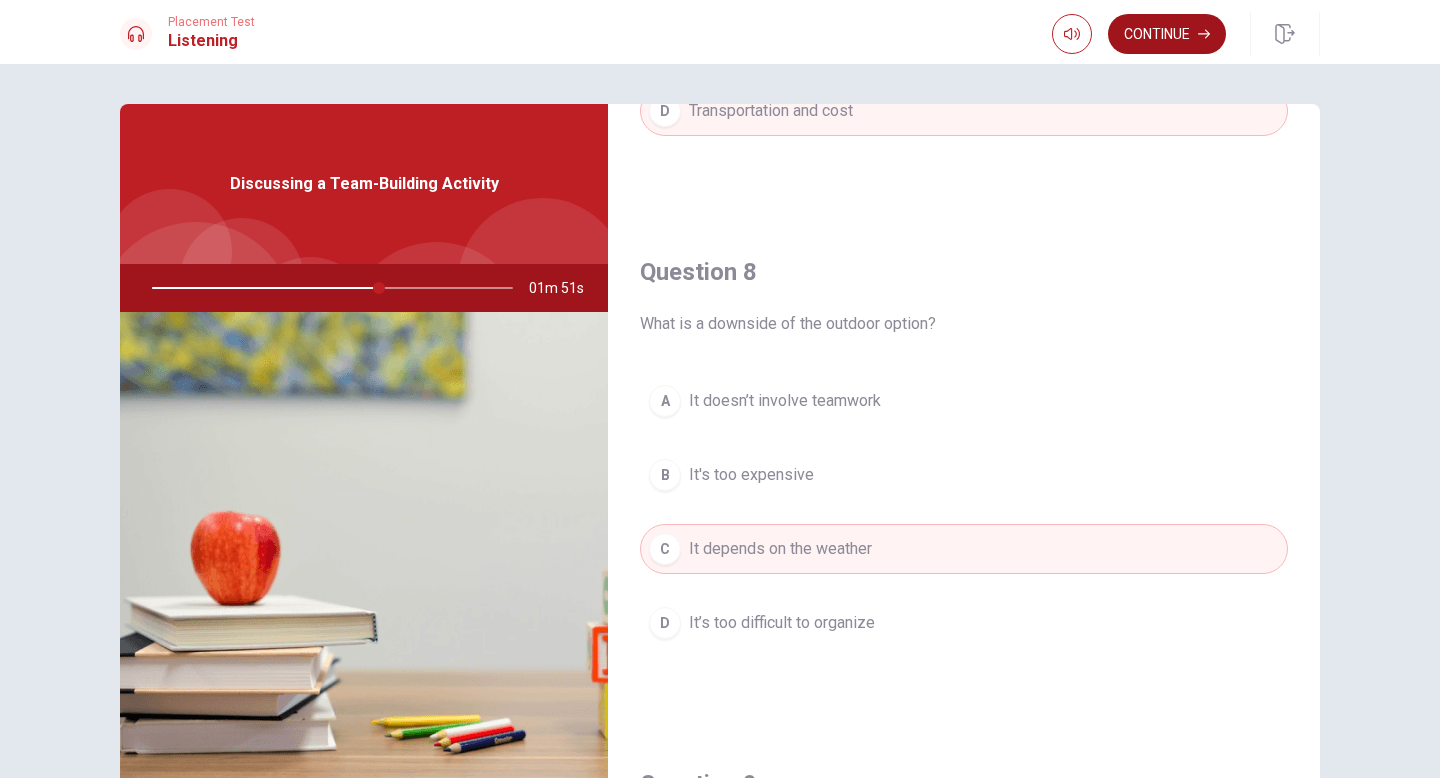 click on "Continue" at bounding box center [1167, 34] 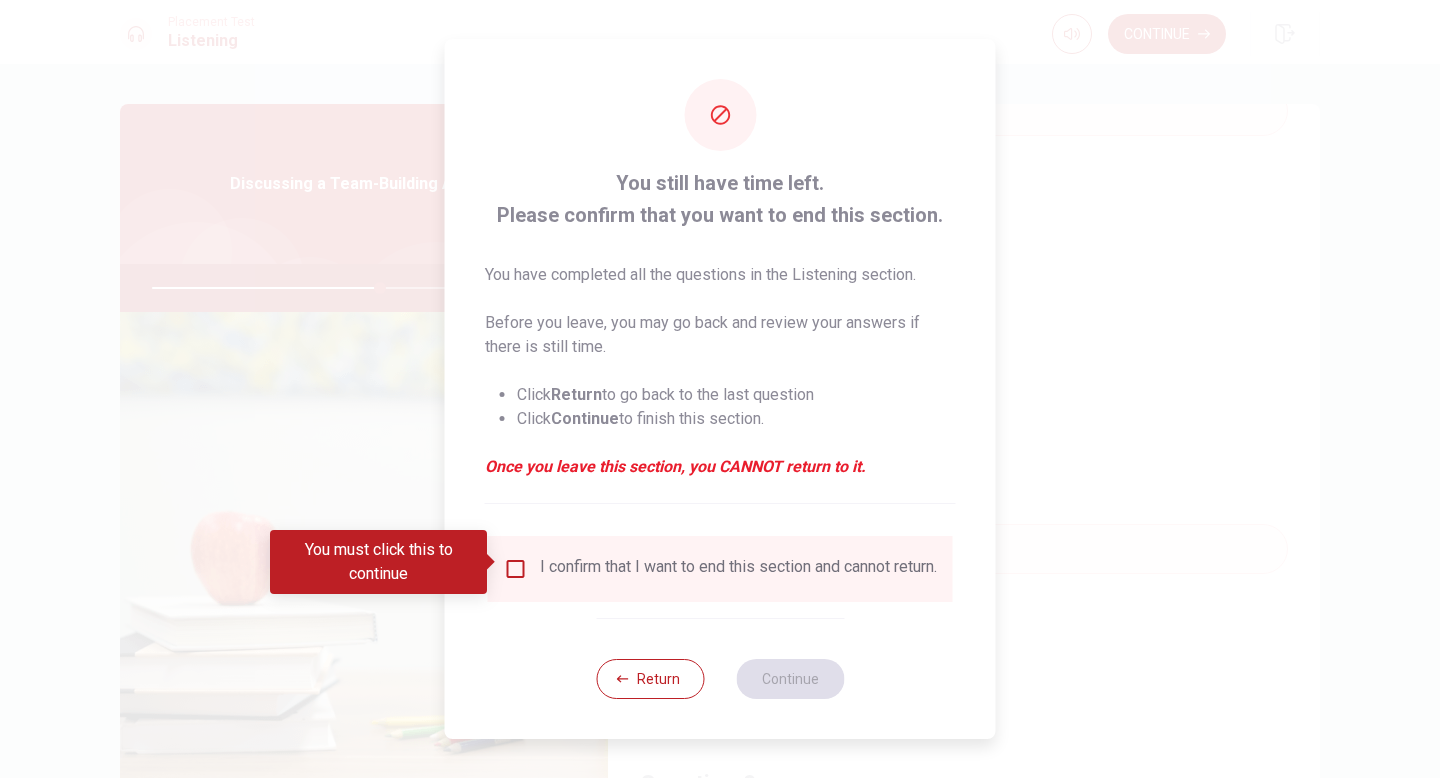 click on "I confirm that I want to end this section and cannot return." at bounding box center [720, 569] 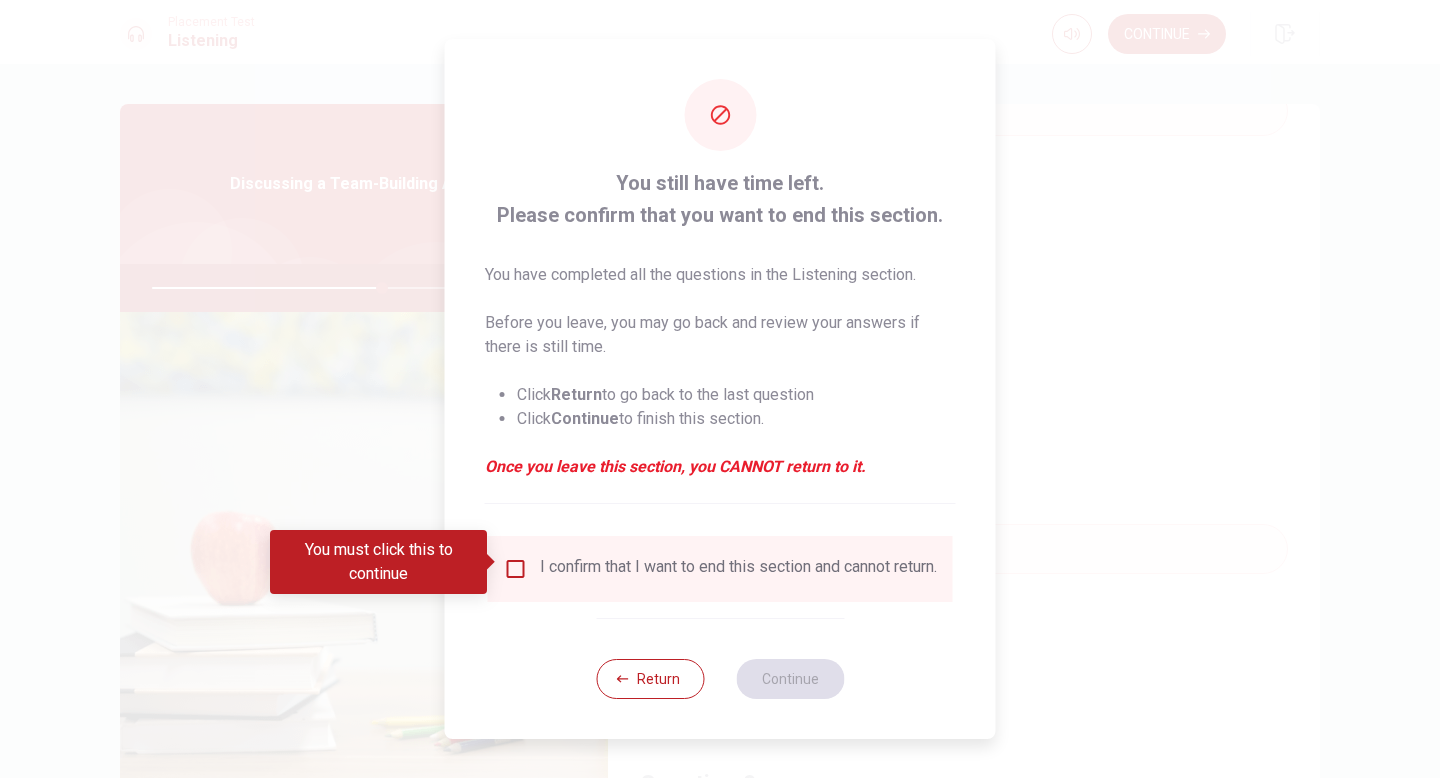 click at bounding box center [516, 569] 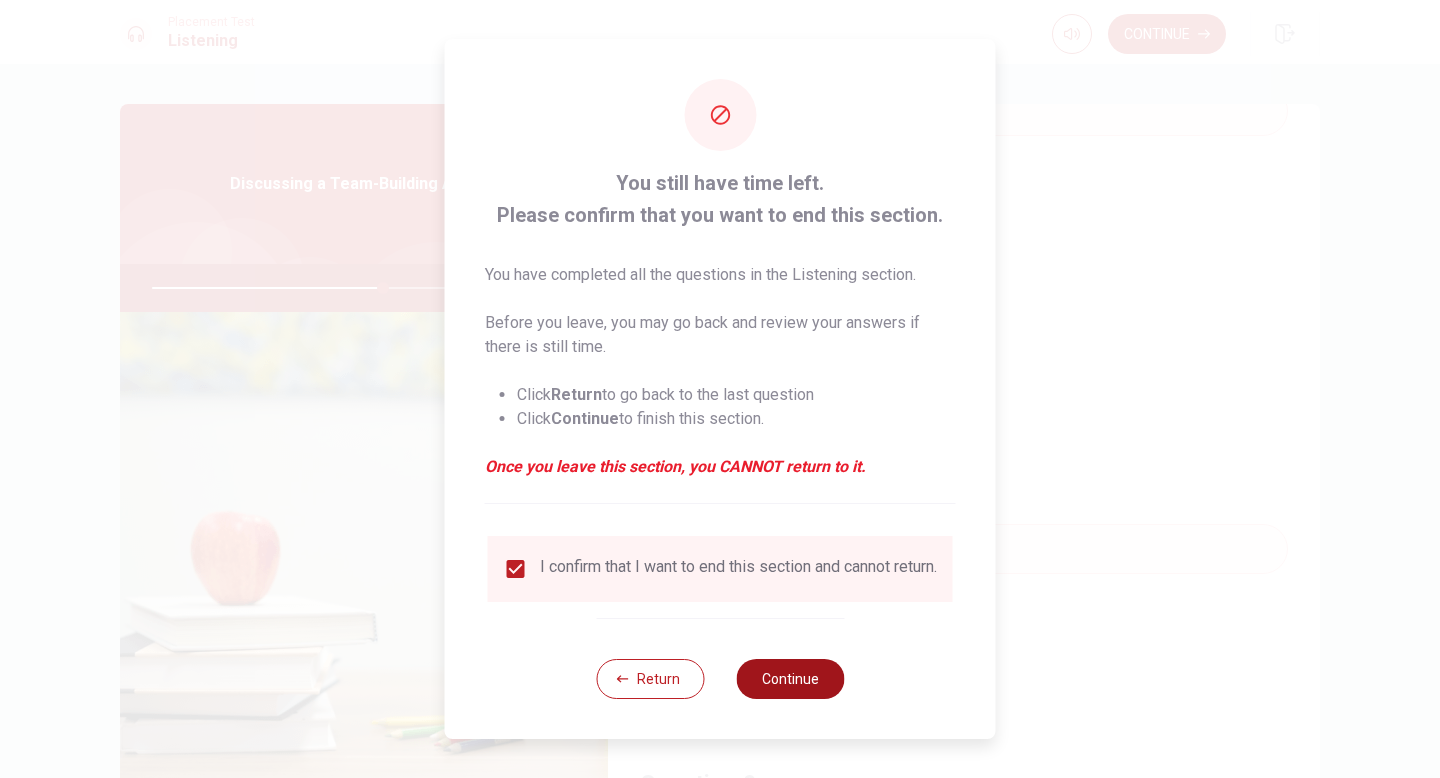 click on "Continue" at bounding box center (790, 679) 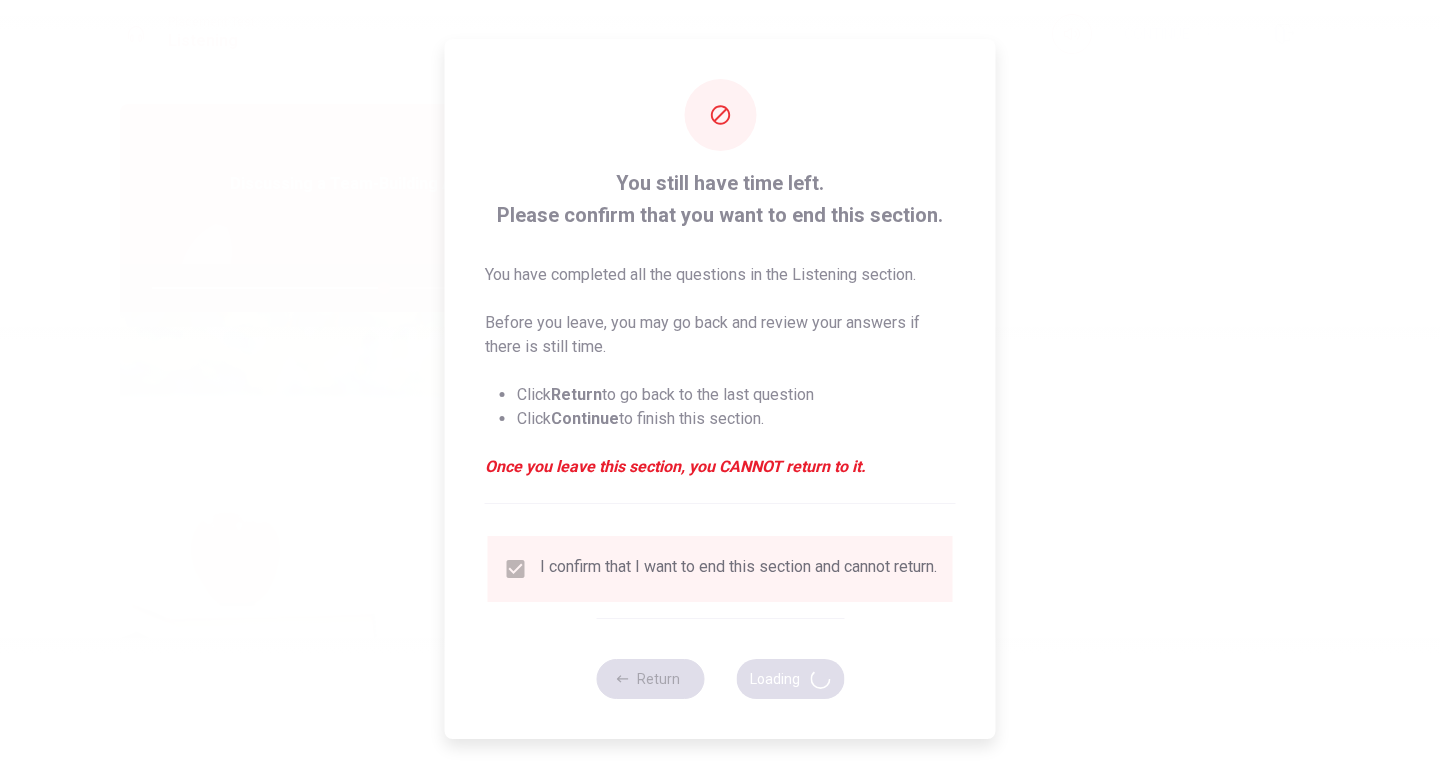 type on "65" 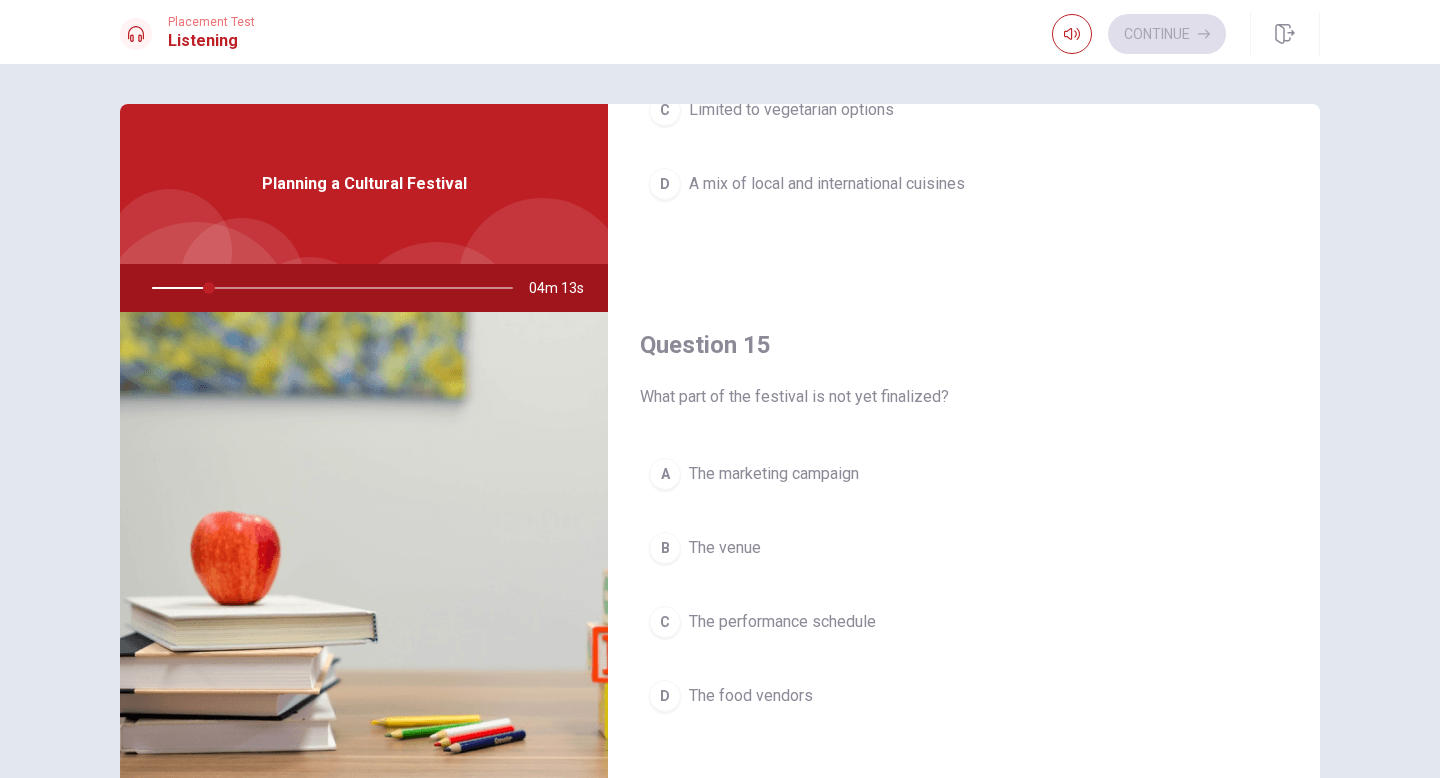 scroll, scrollTop: 1865, scrollLeft: 0, axis: vertical 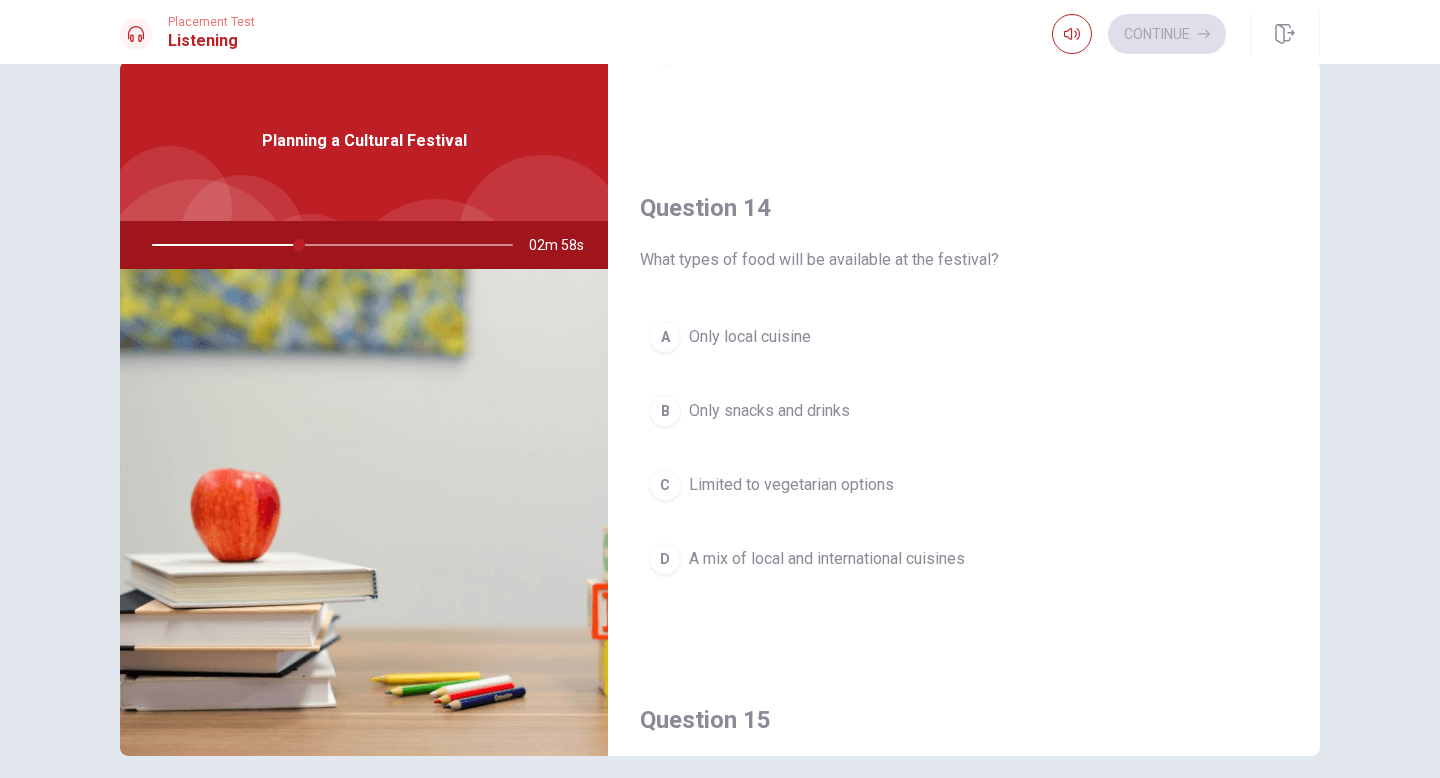 click on "D" at bounding box center (665, 559) 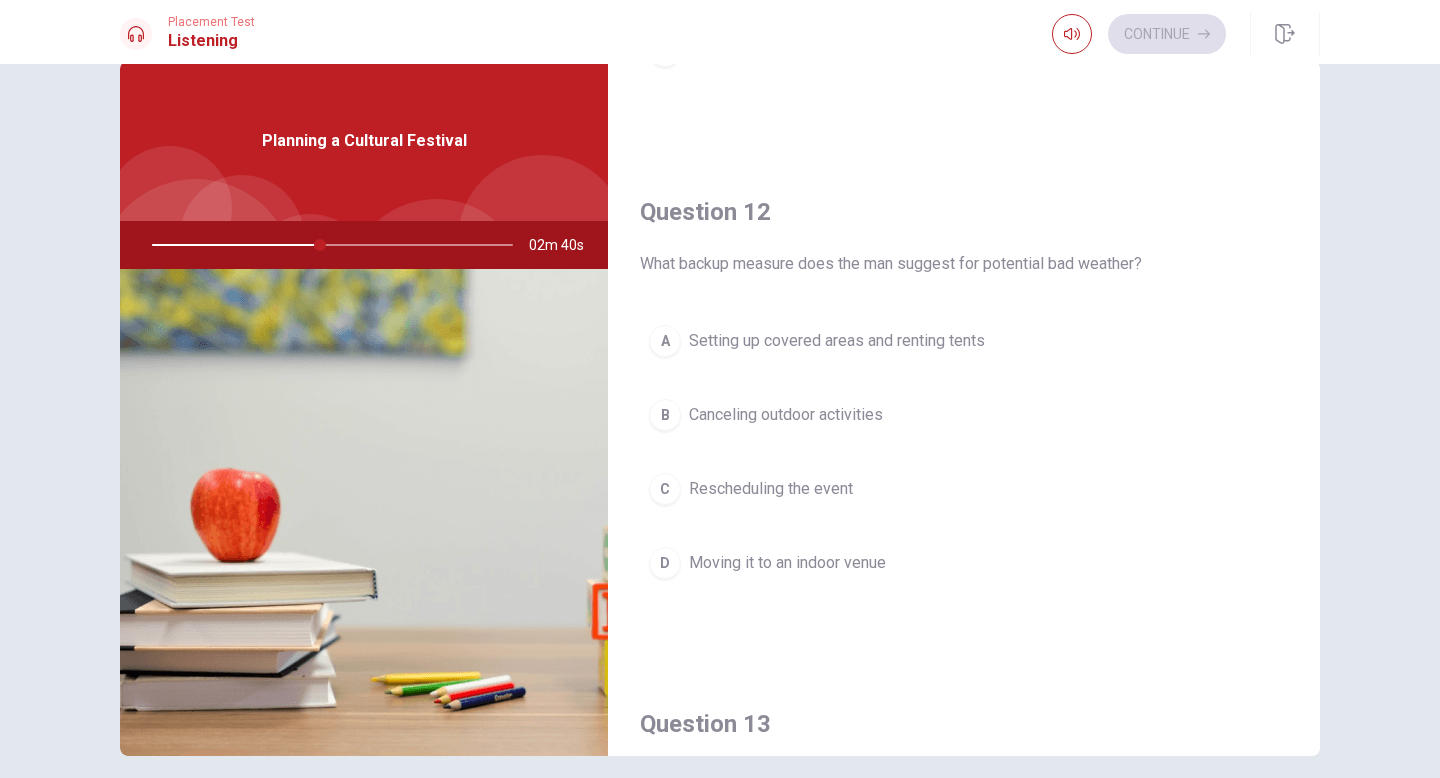 scroll, scrollTop: 440, scrollLeft: 0, axis: vertical 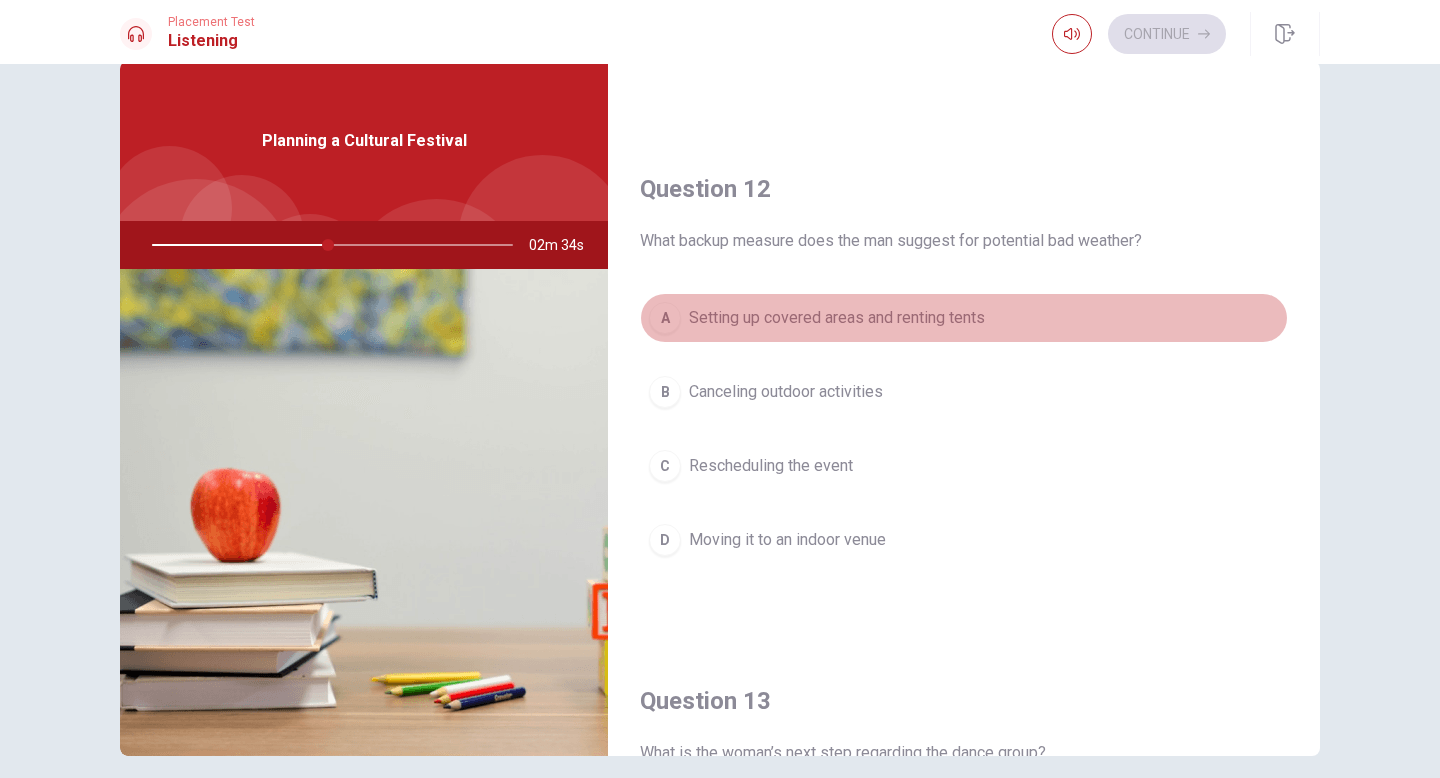 click on "Setting up covered areas and renting tents" at bounding box center (837, 318) 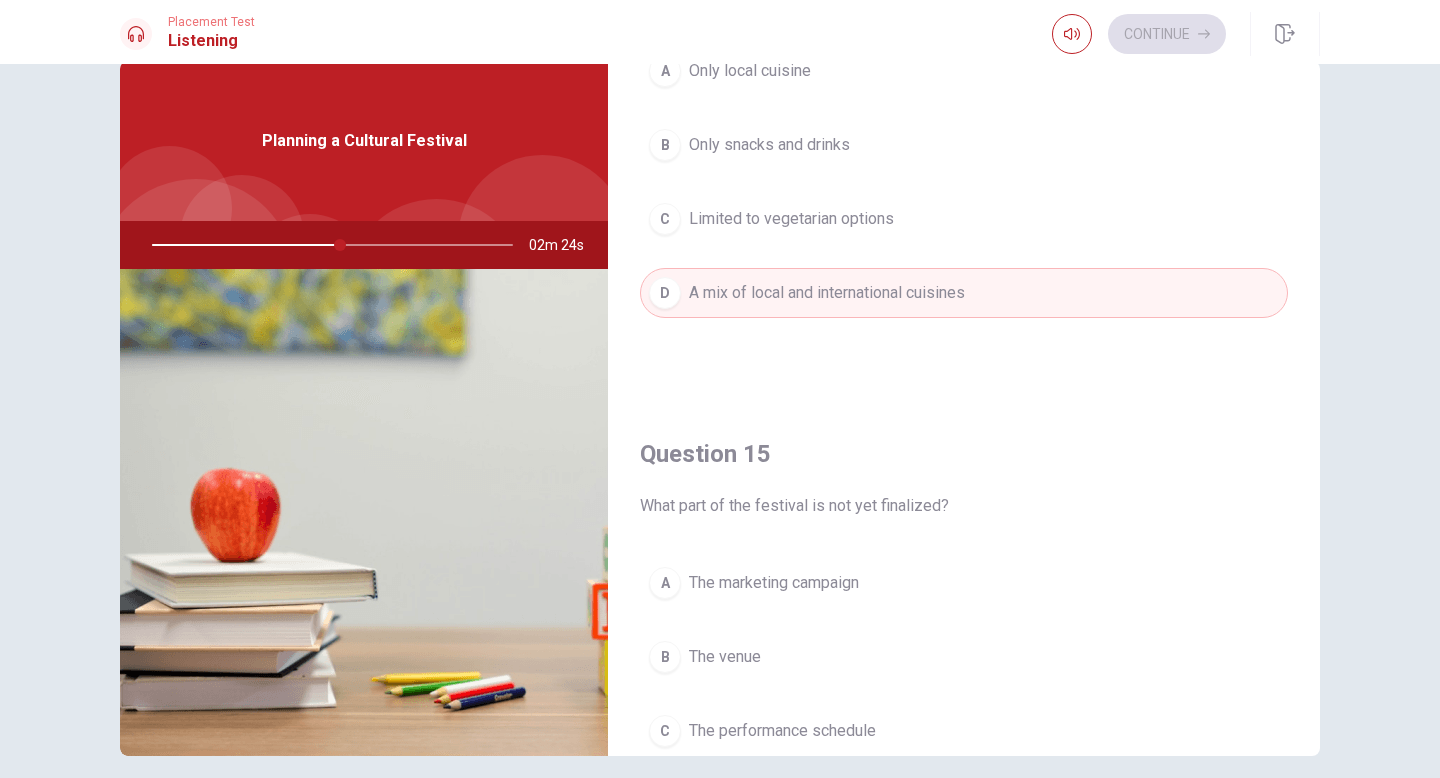 scroll, scrollTop: 1865, scrollLeft: 0, axis: vertical 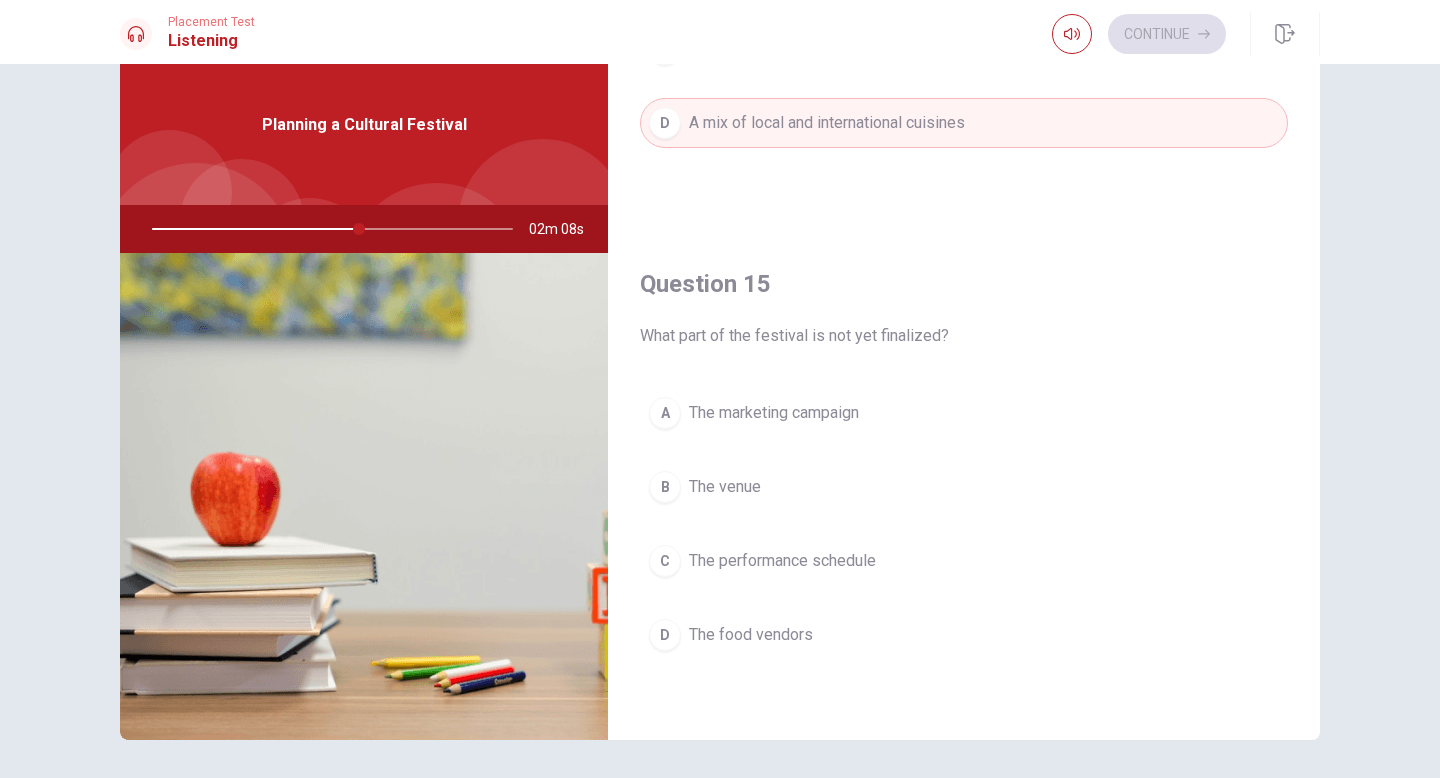 click on "The performance schedule" at bounding box center [782, 561] 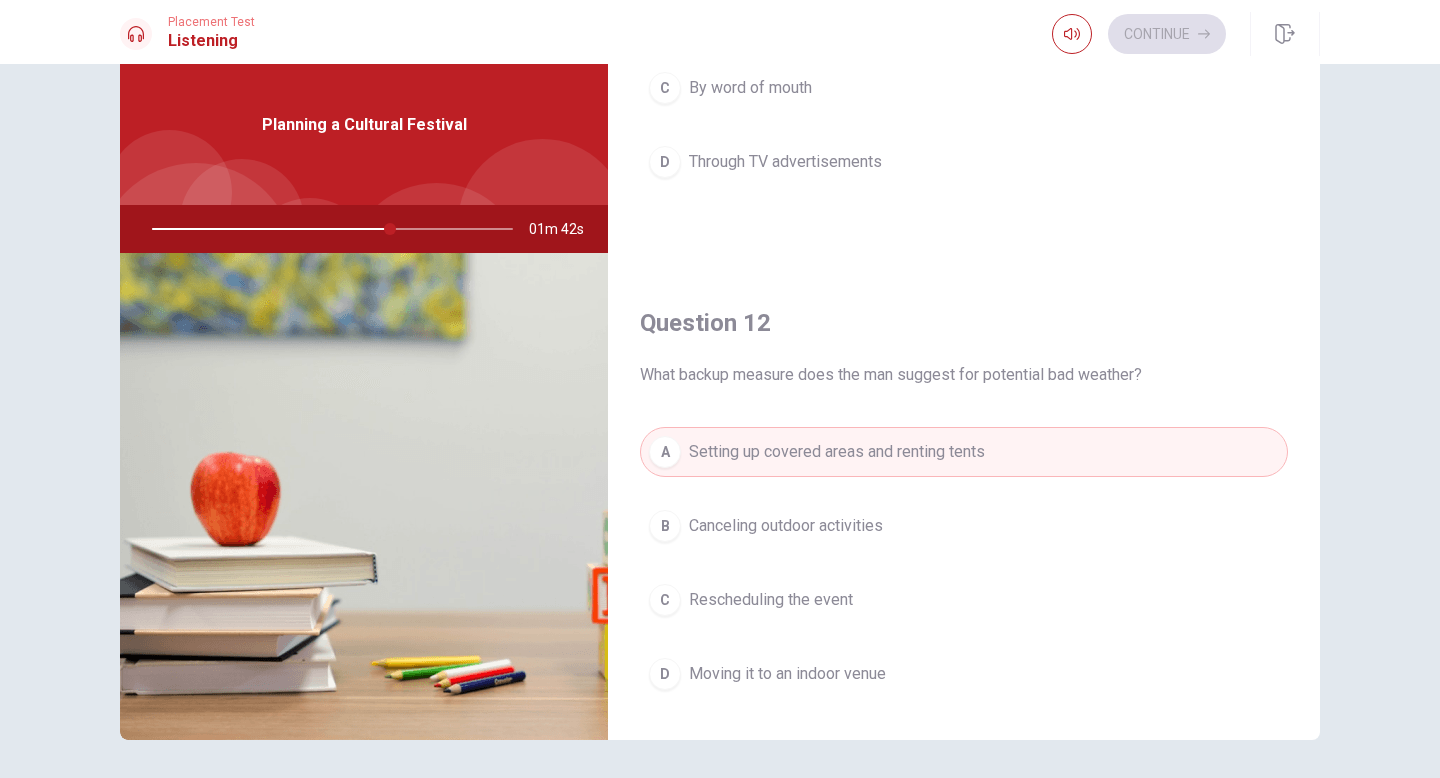 scroll, scrollTop: 0, scrollLeft: 0, axis: both 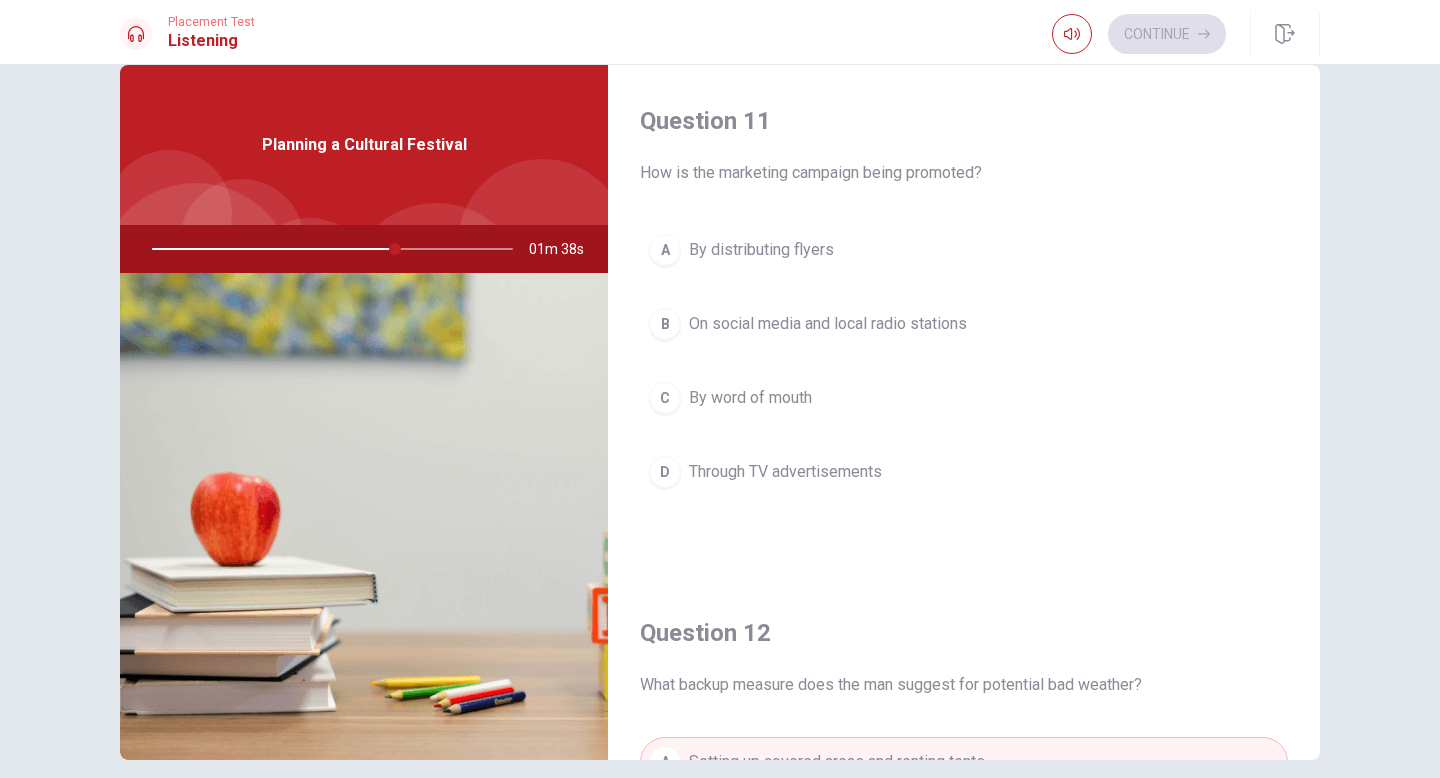 click on "B On social media and local radio stations" at bounding box center (964, 324) 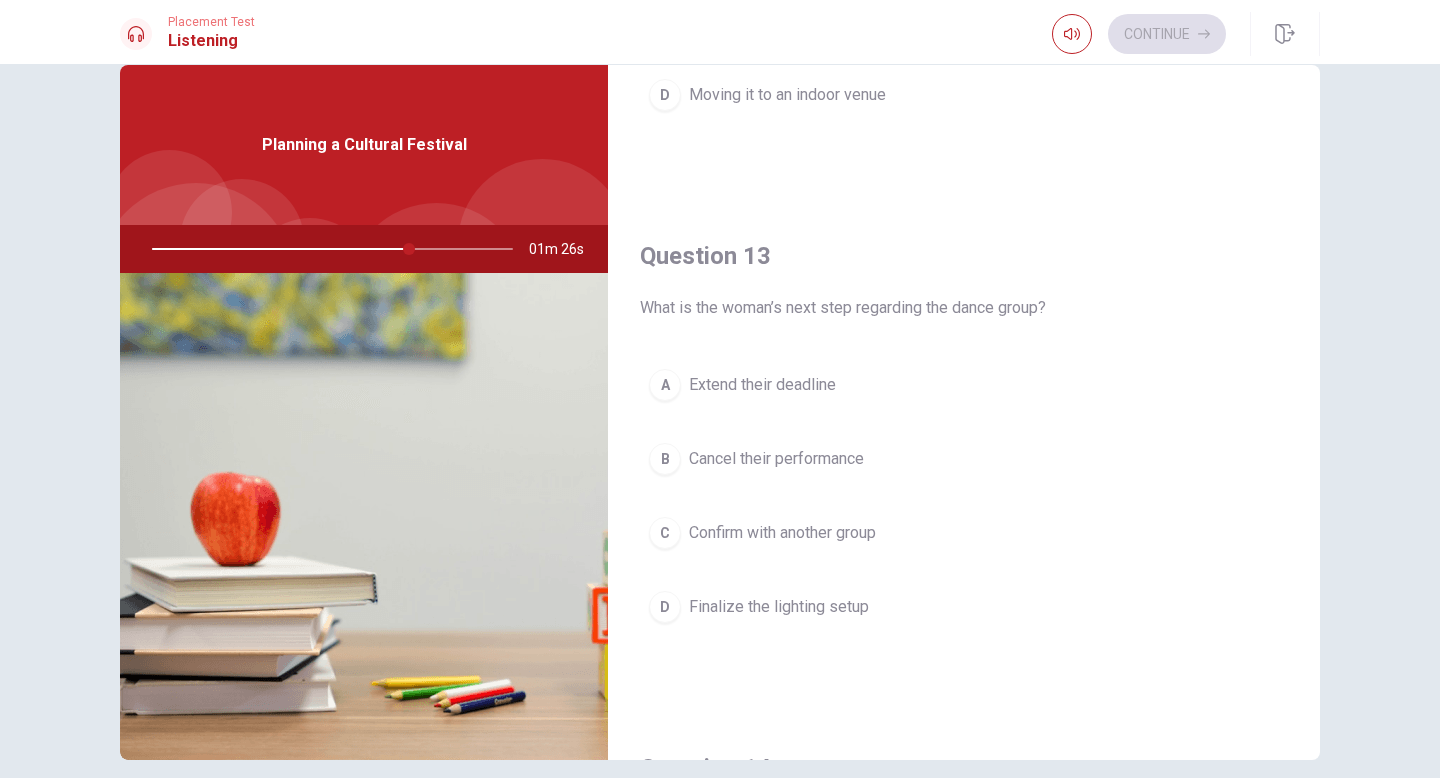scroll, scrollTop: 892, scrollLeft: 0, axis: vertical 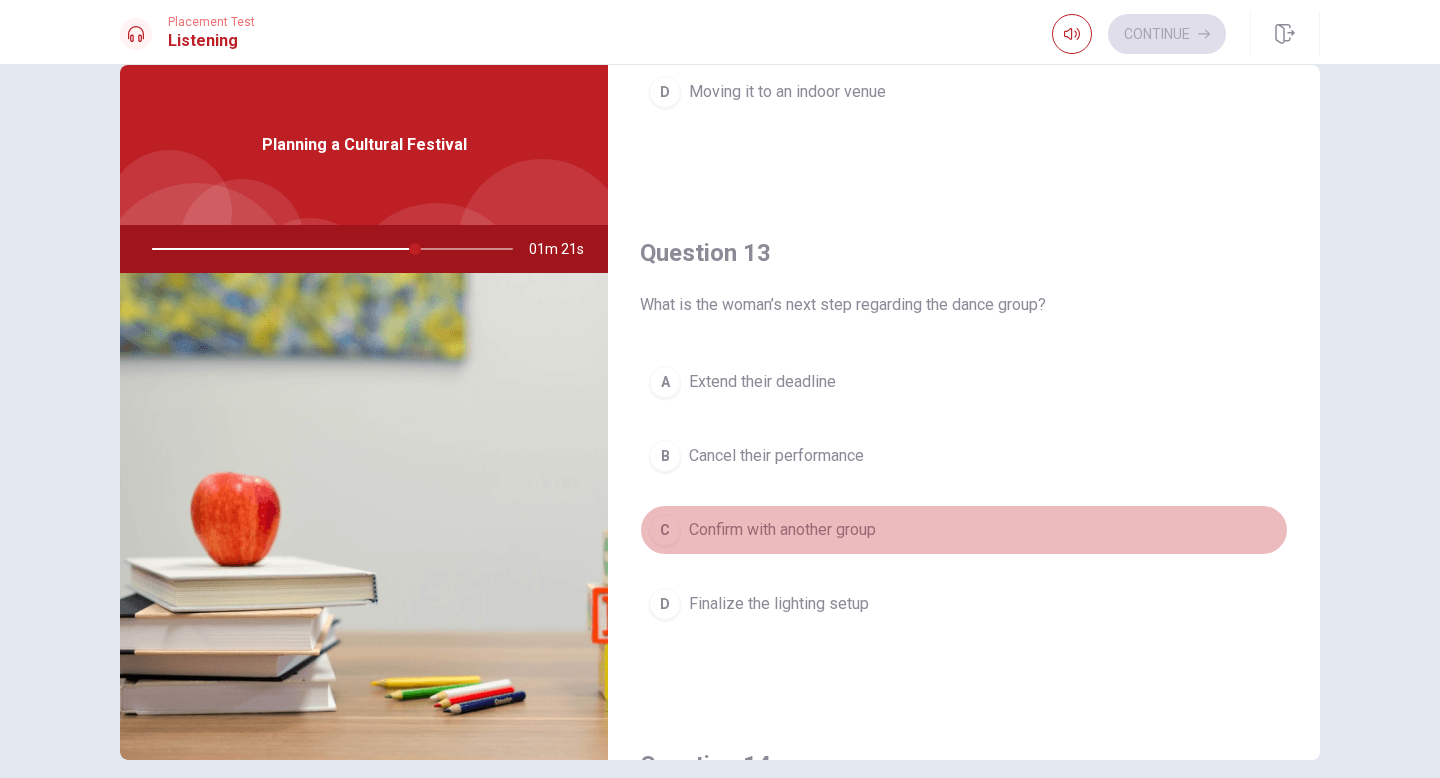 click on "C Confirm with another group" at bounding box center [964, 530] 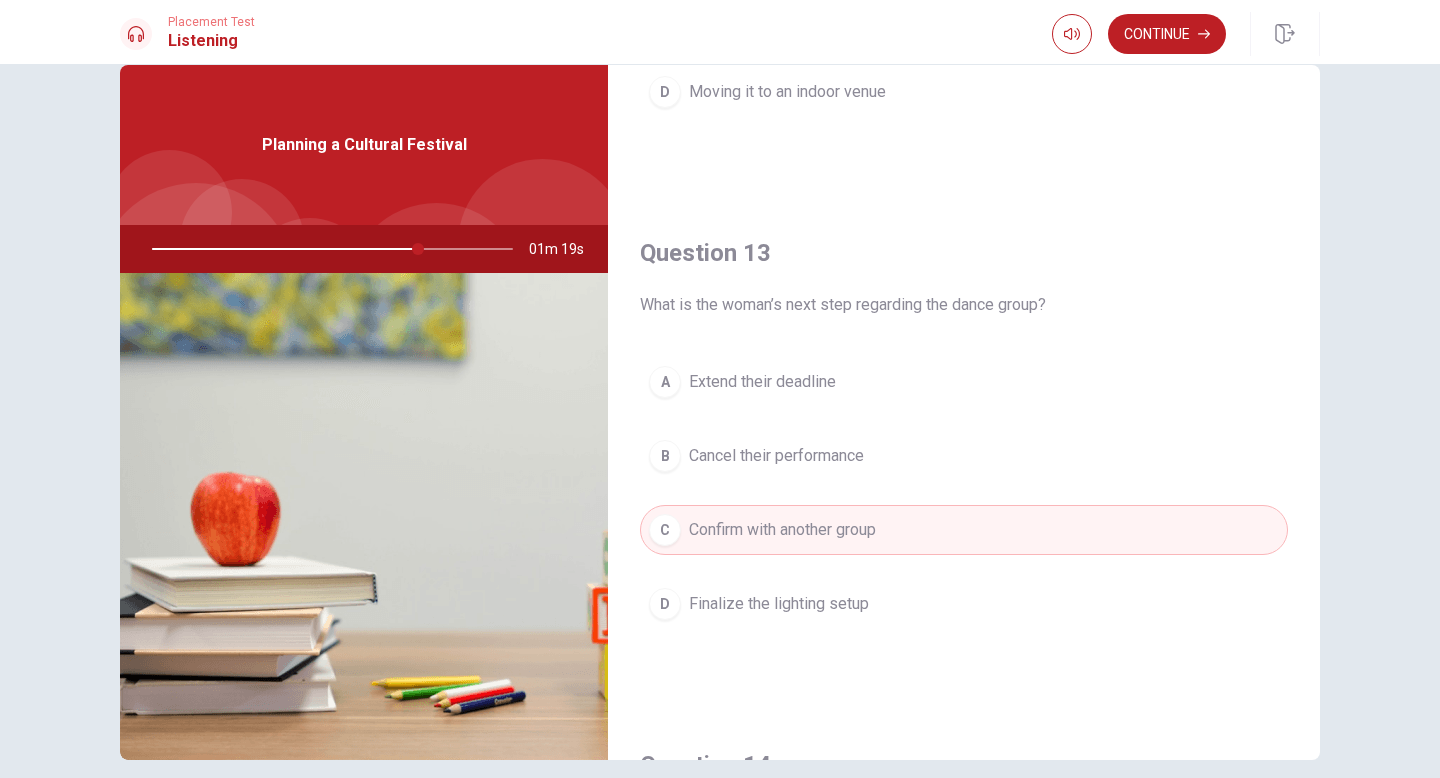 click on "D Finalize the lighting setup" at bounding box center [964, 604] 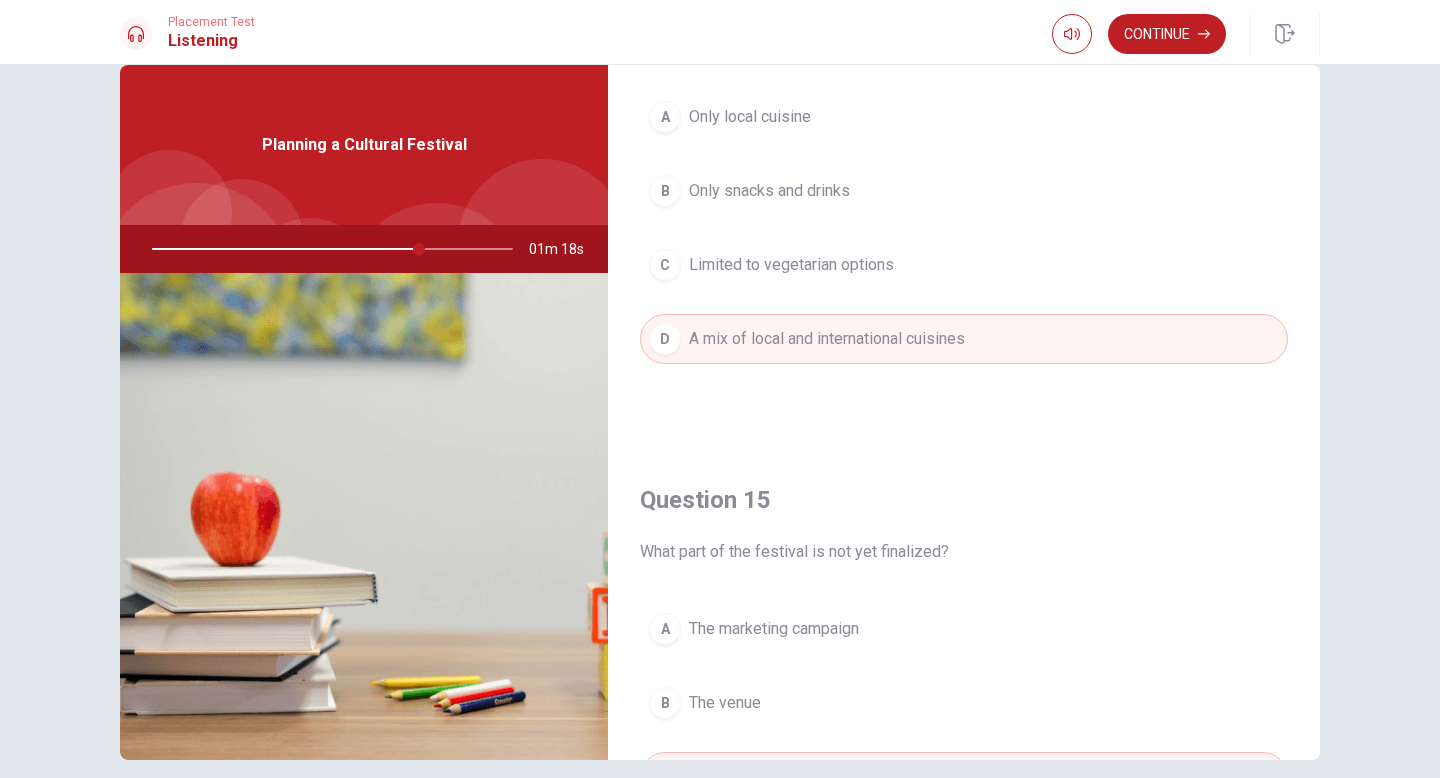 scroll, scrollTop: 1865, scrollLeft: 0, axis: vertical 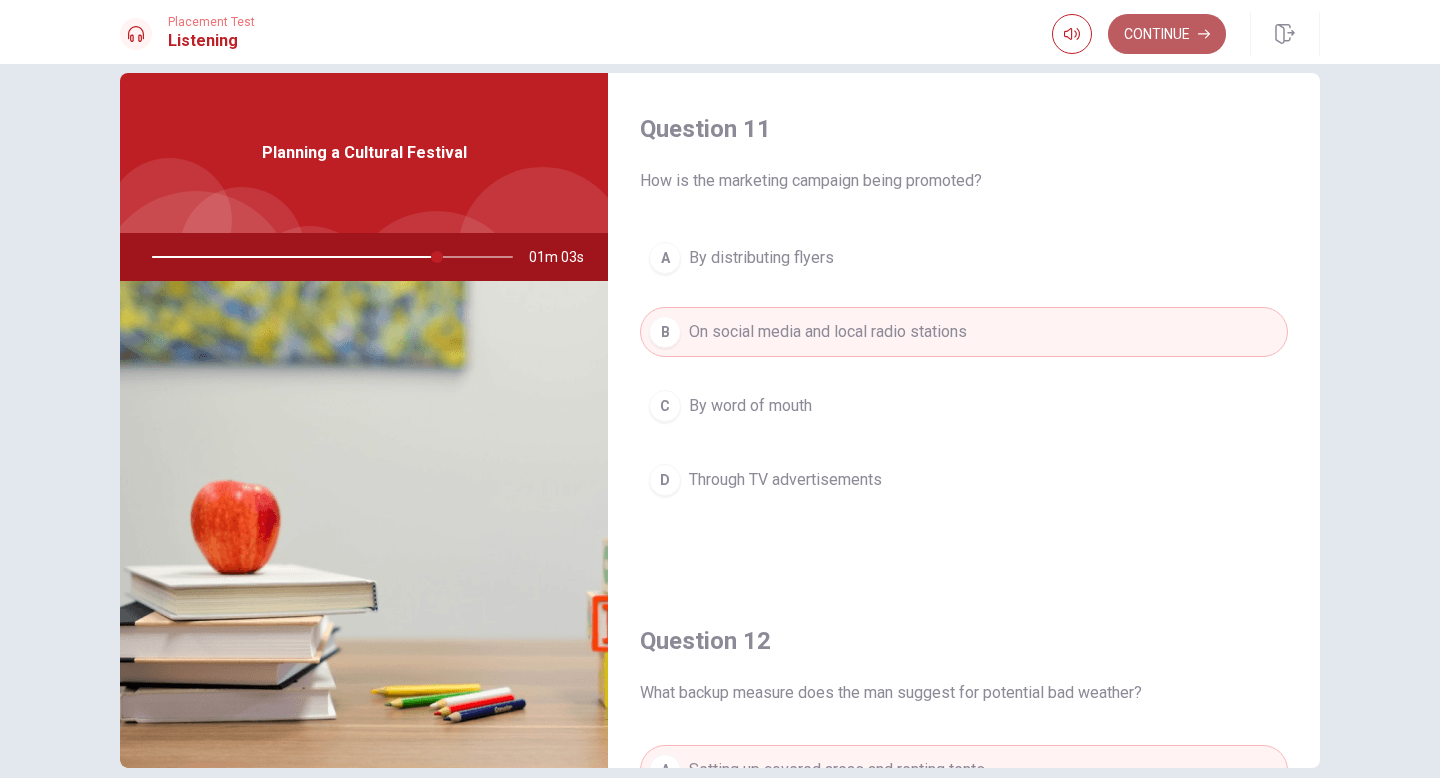 click on "Continue" at bounding box center (1167, 34) 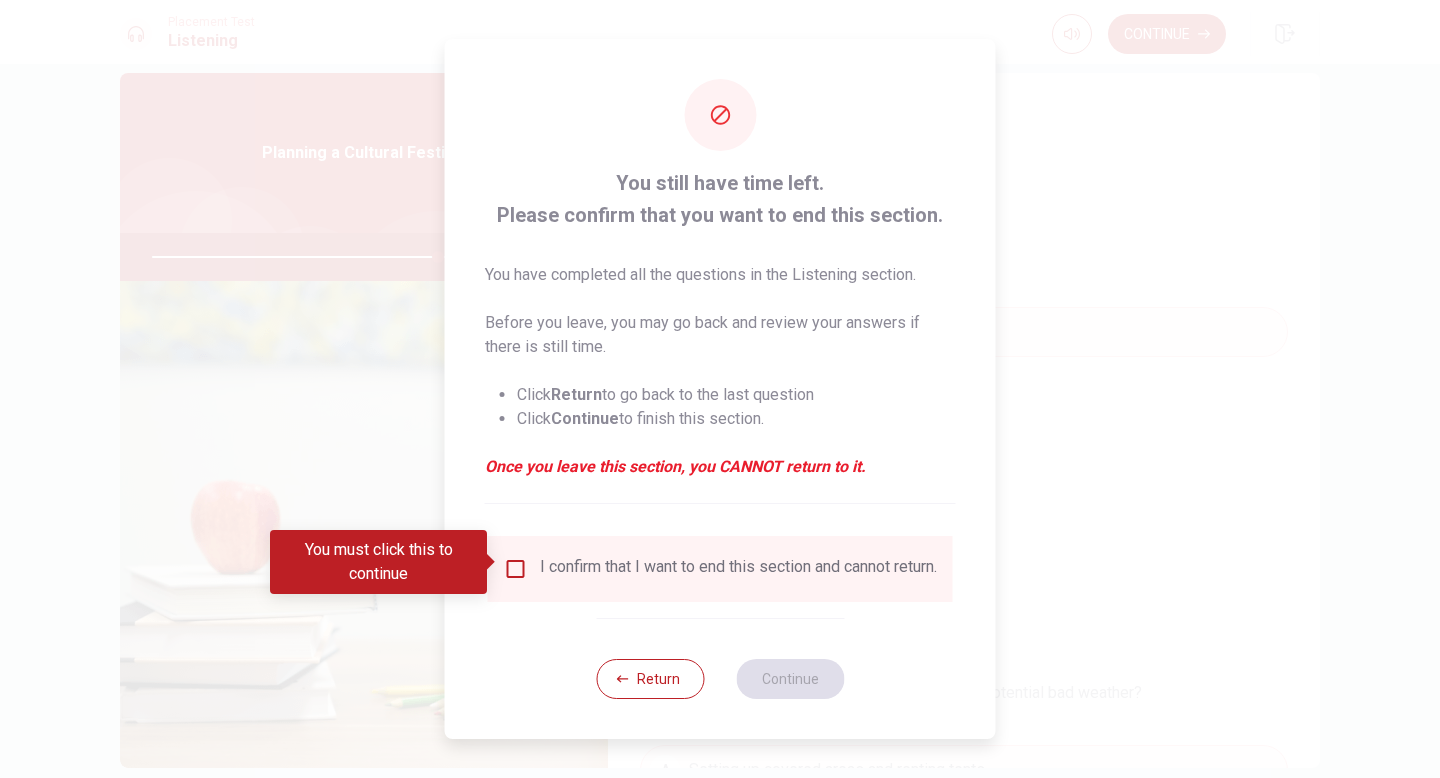 click on "I confirm that I want to end this section and cannot return." at bounding box center (720, 569) 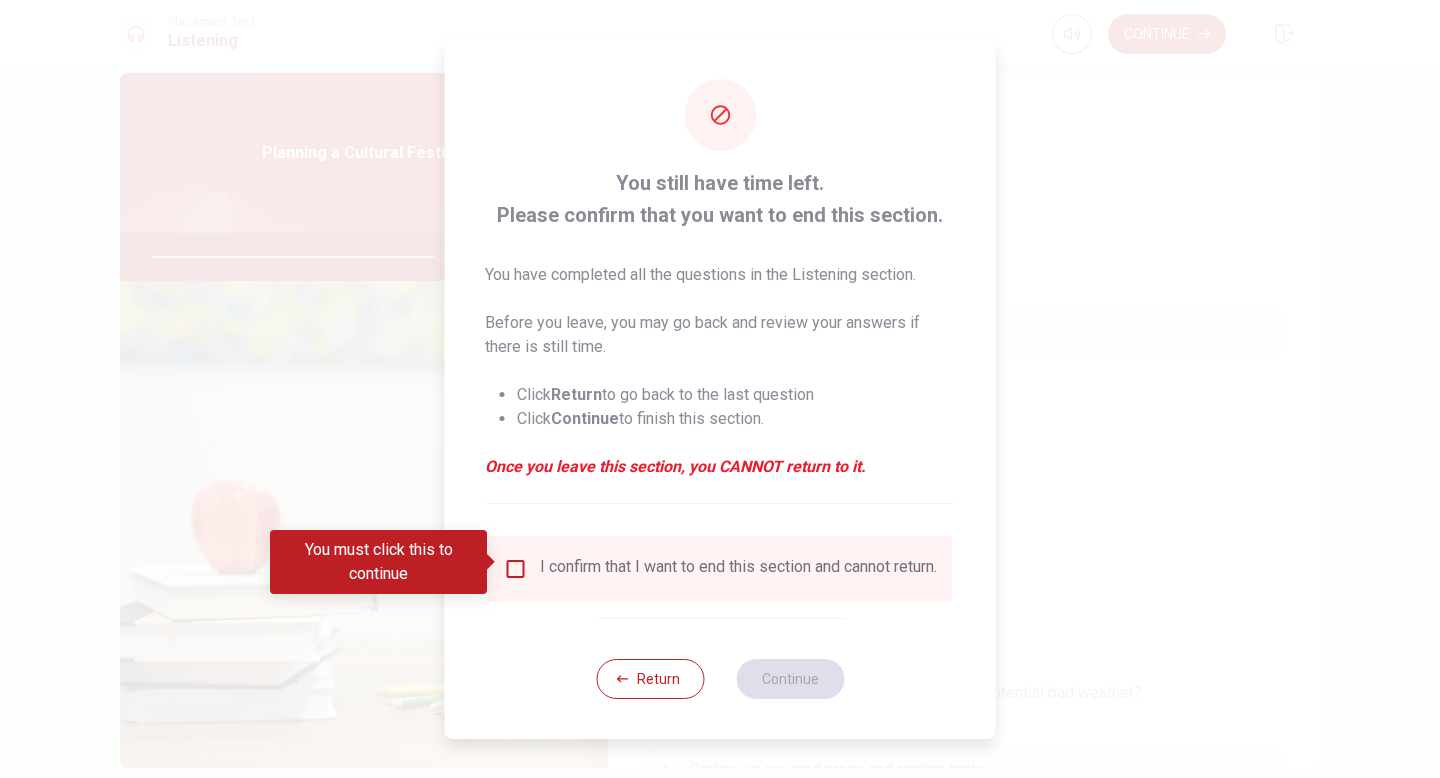 click at bounding box center (516, 569) 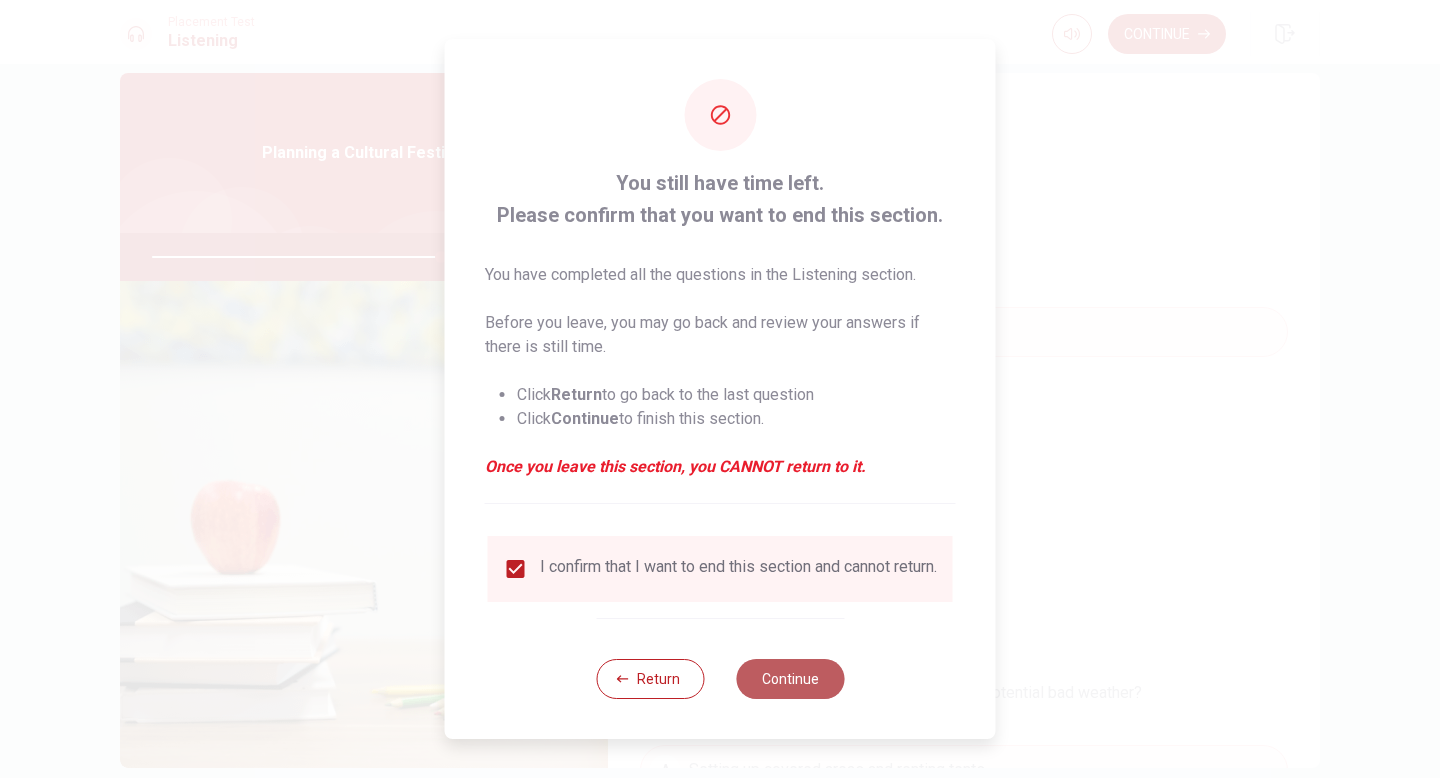 click on "Continue" at bounding box center [790, 679] 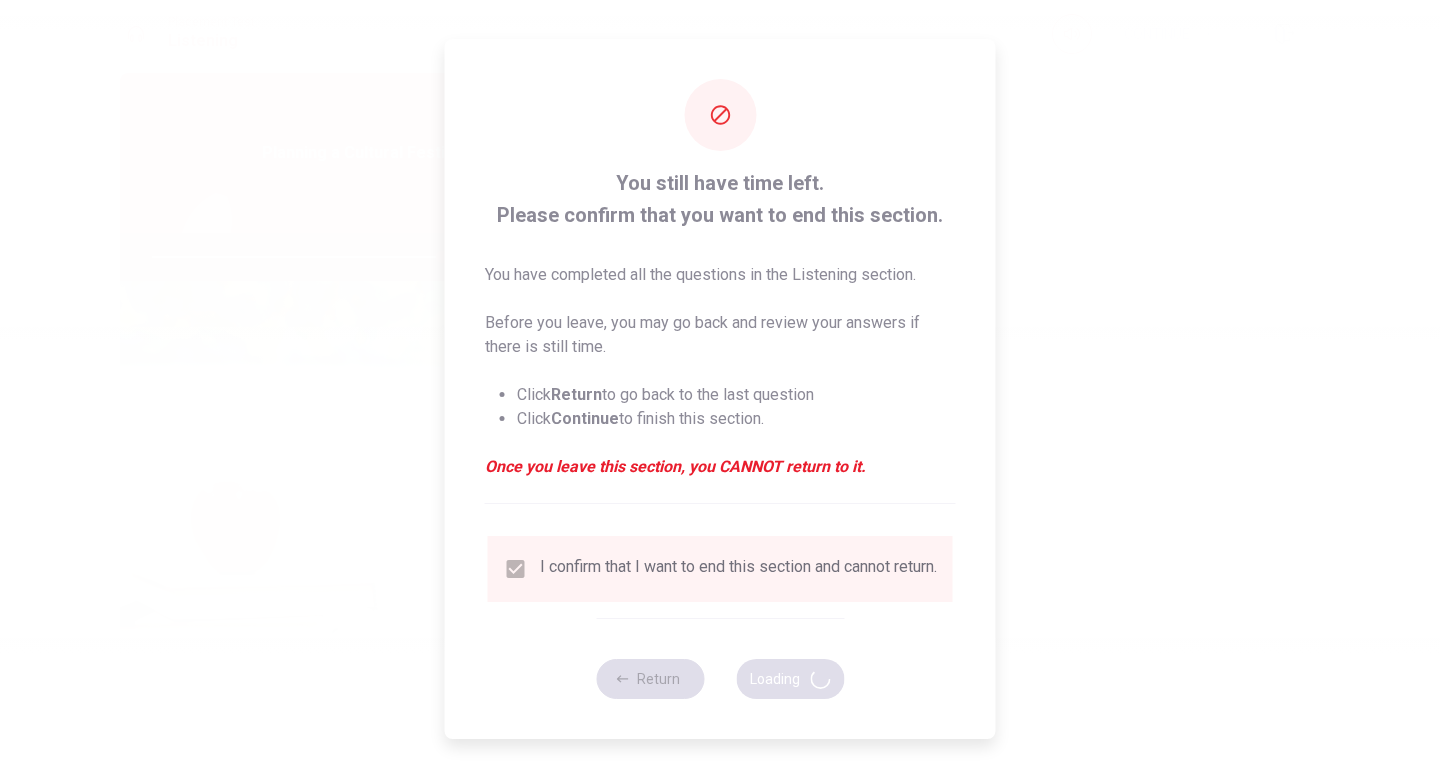 type on "81" 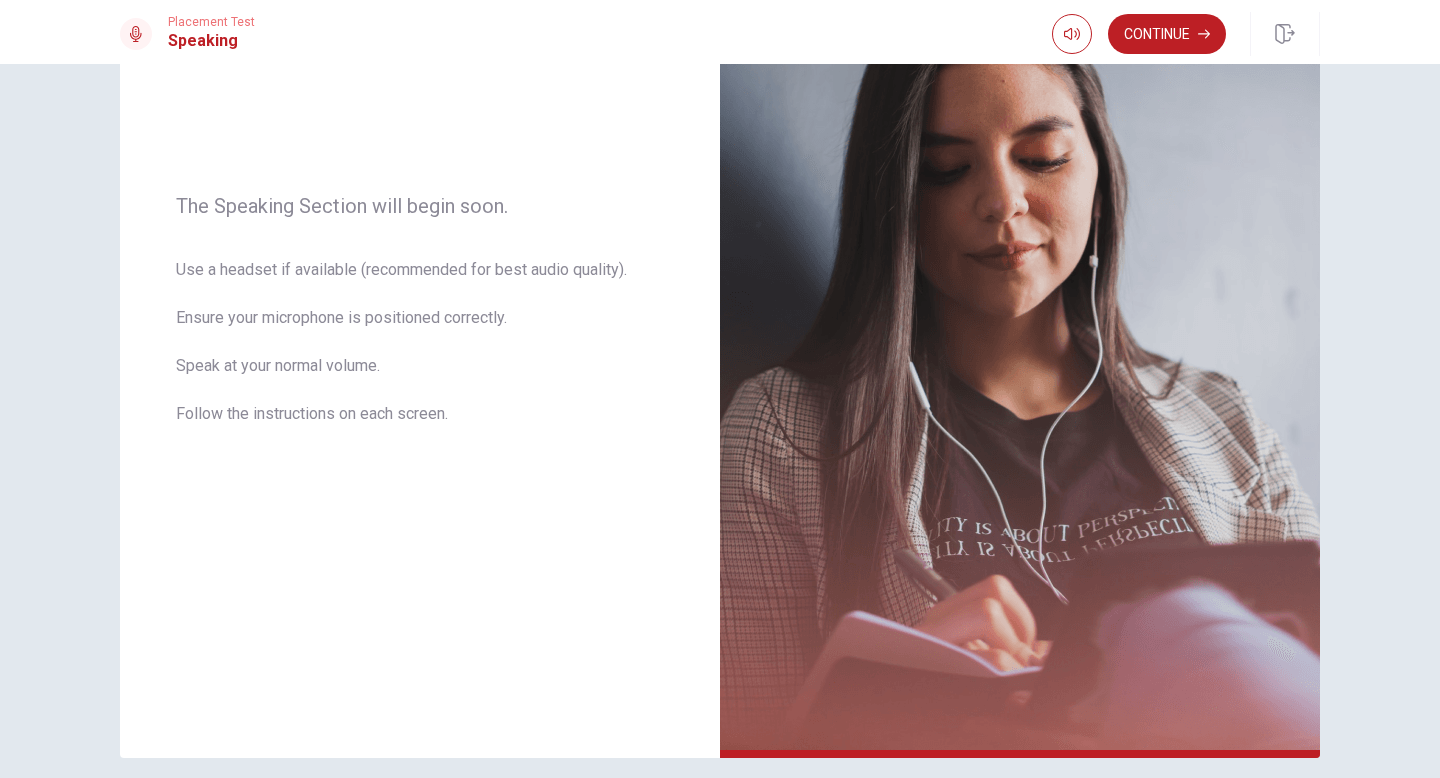 scroll, scrollTop: 223, scrollLeft: 0, axis: vertical 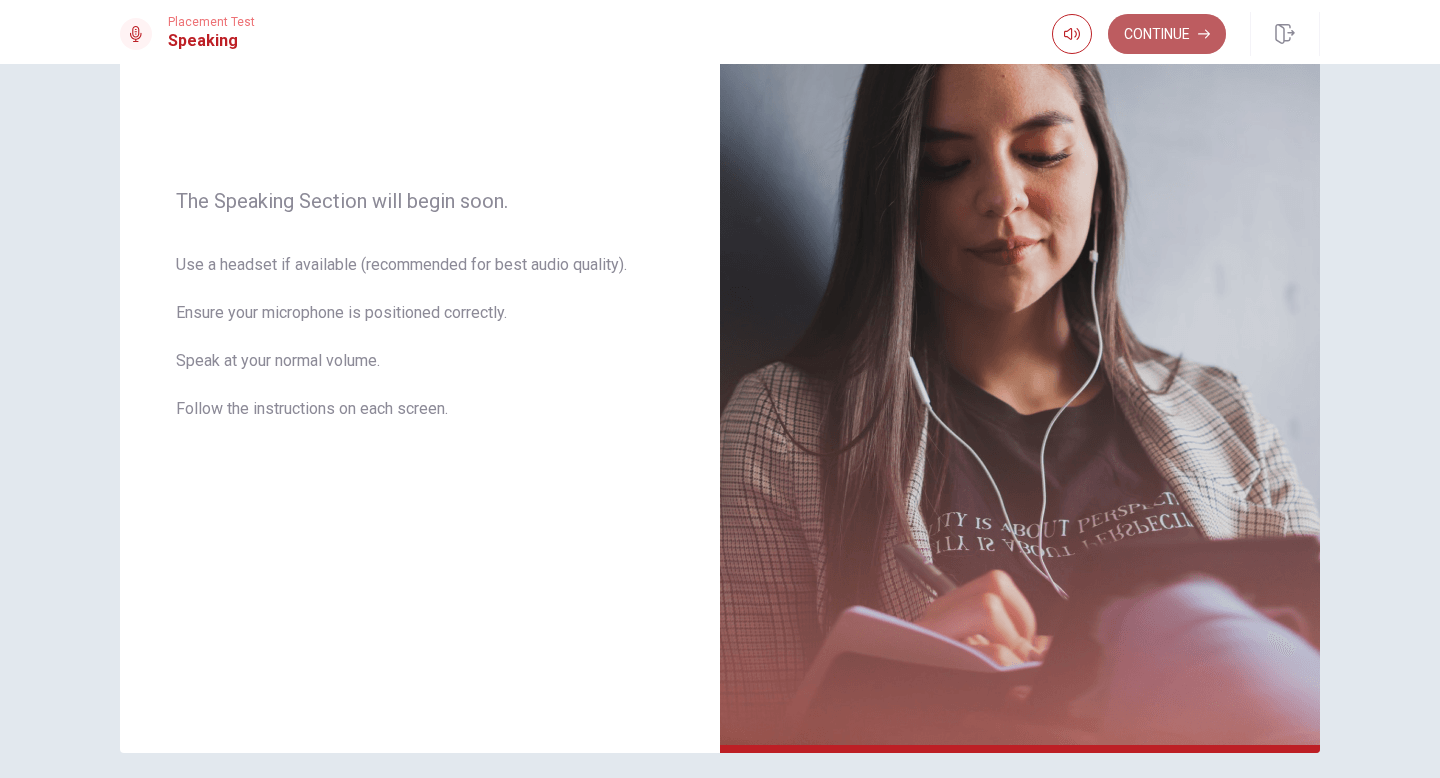 click on "Continue" at bounding box center [1167, 34] 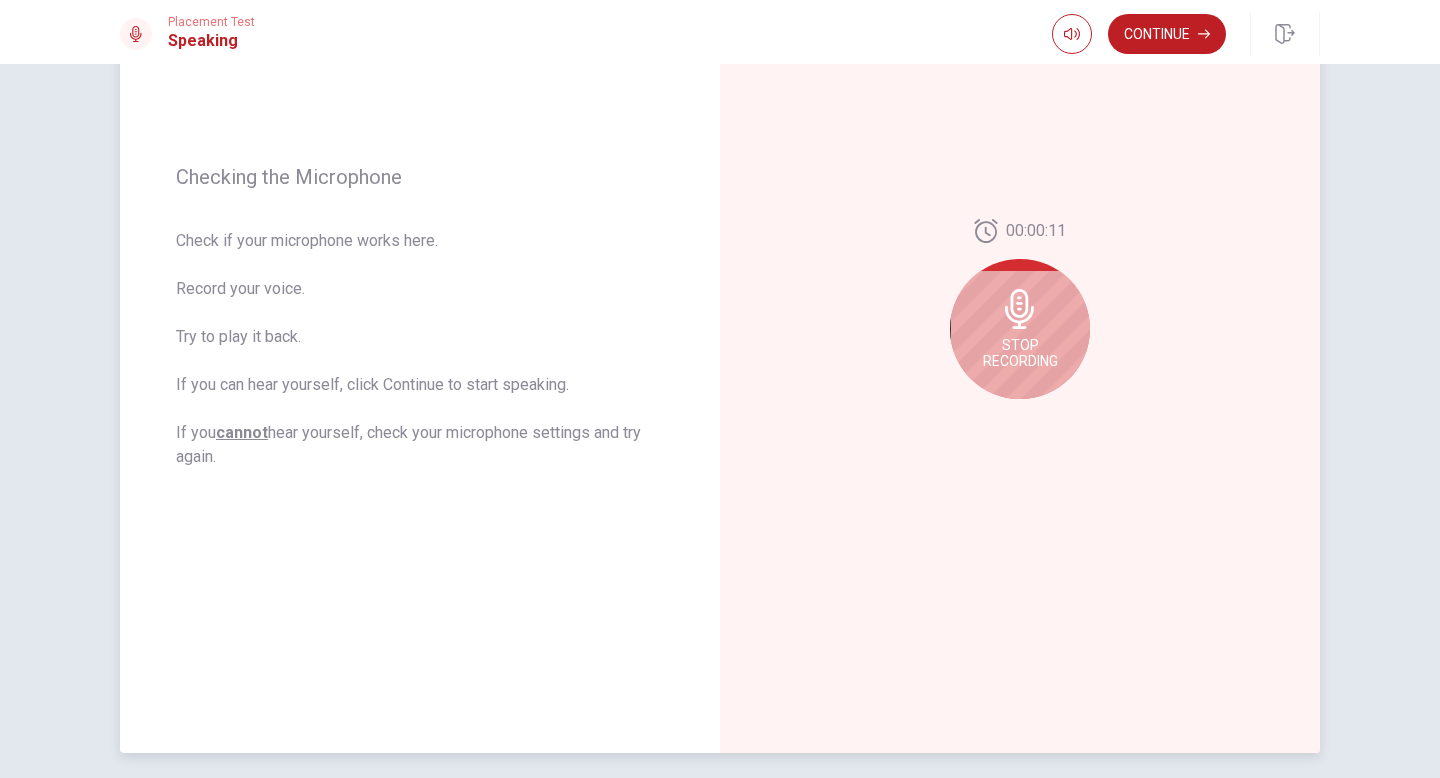 click on "Stop   Recording" at bounding box center [1020, 329] 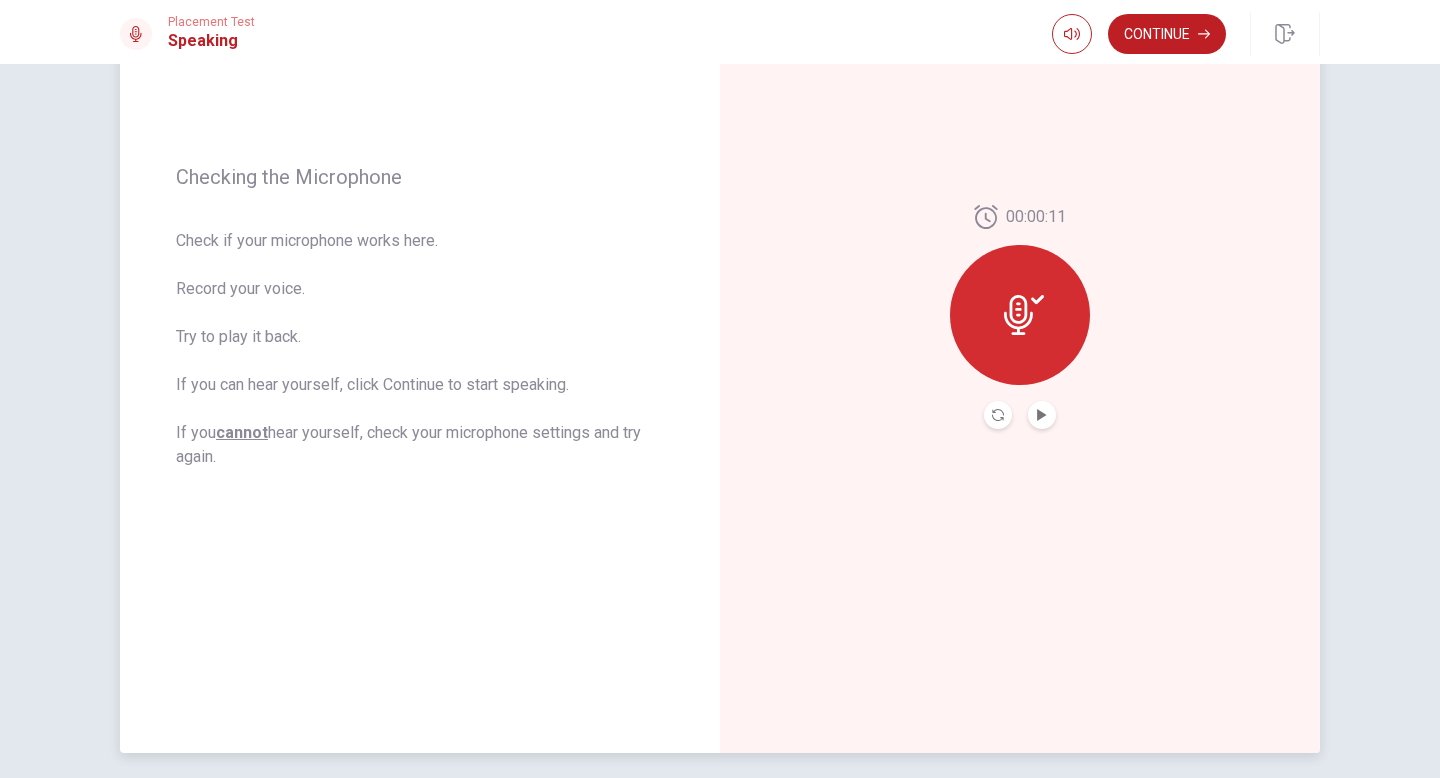 click at bounding box center [1042, 415] 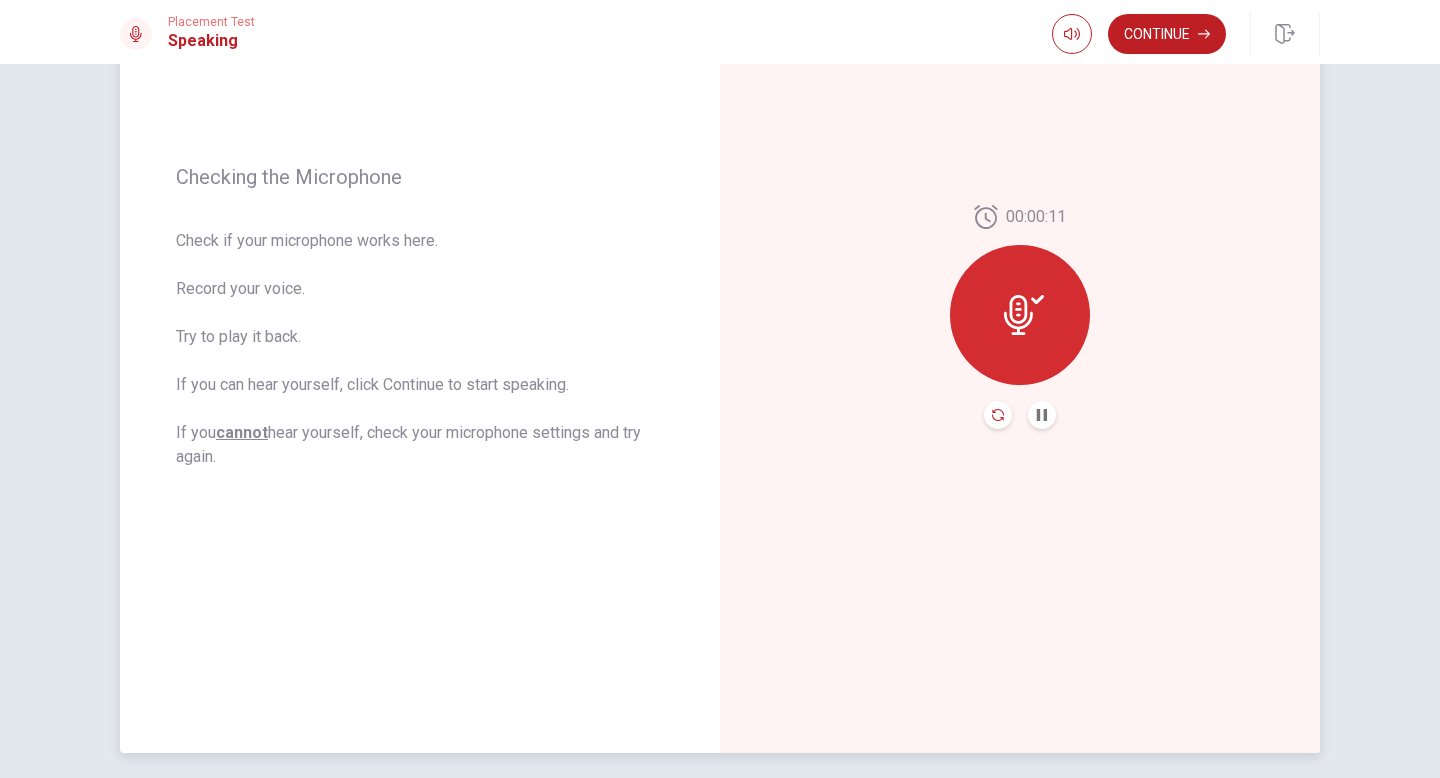 click 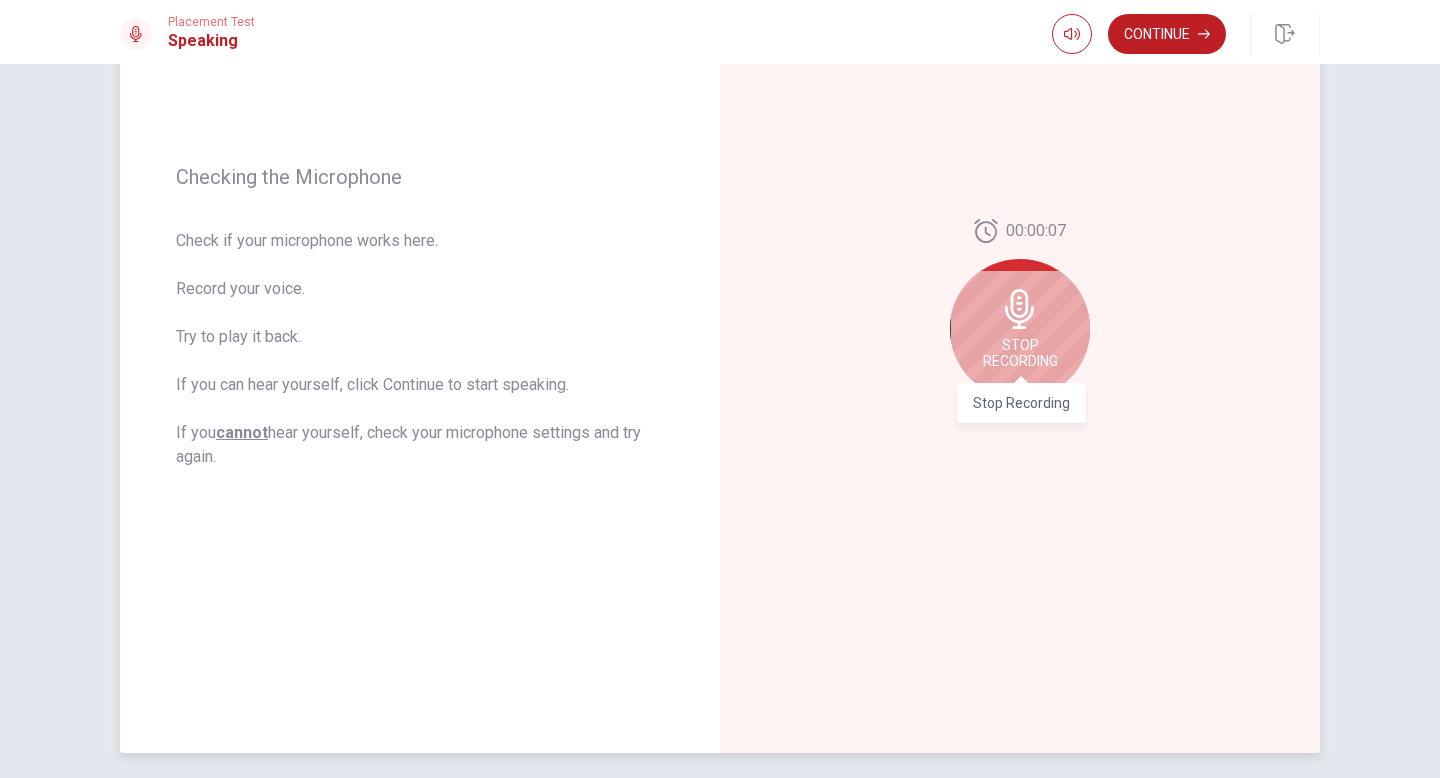 click on "Stop   Recording" at bounding box center [1020, 353] 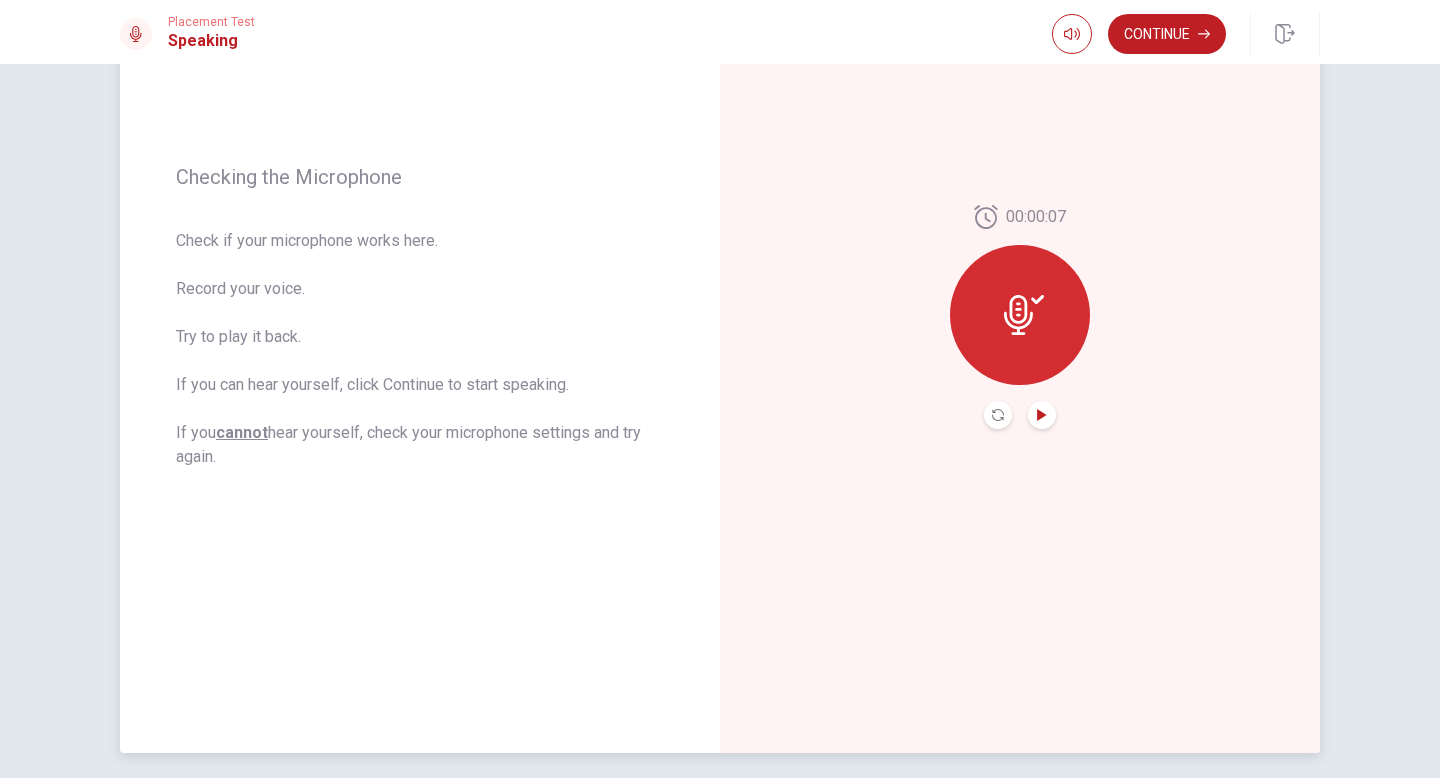 click 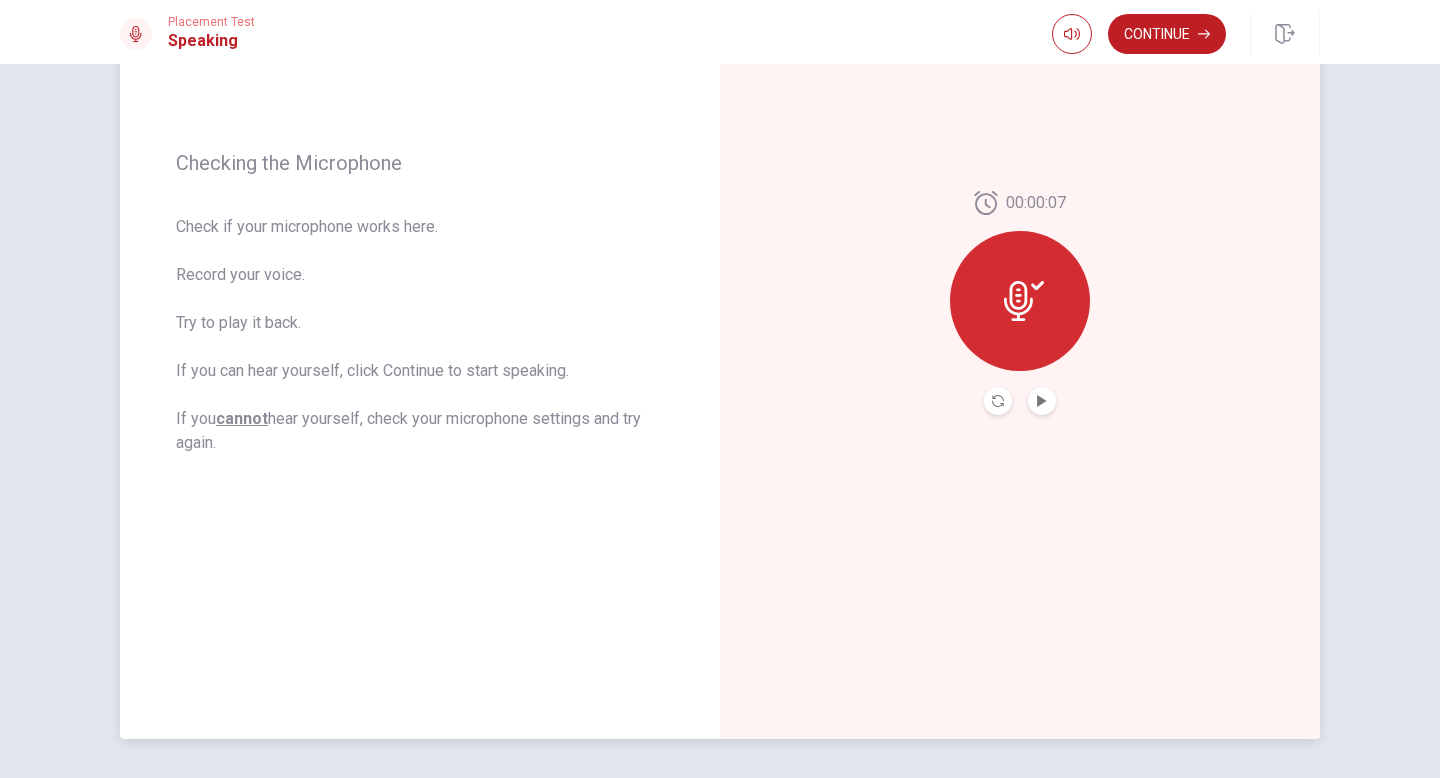 scroll, scrollTop: 236, scrollLeft: 0, axis: vertical 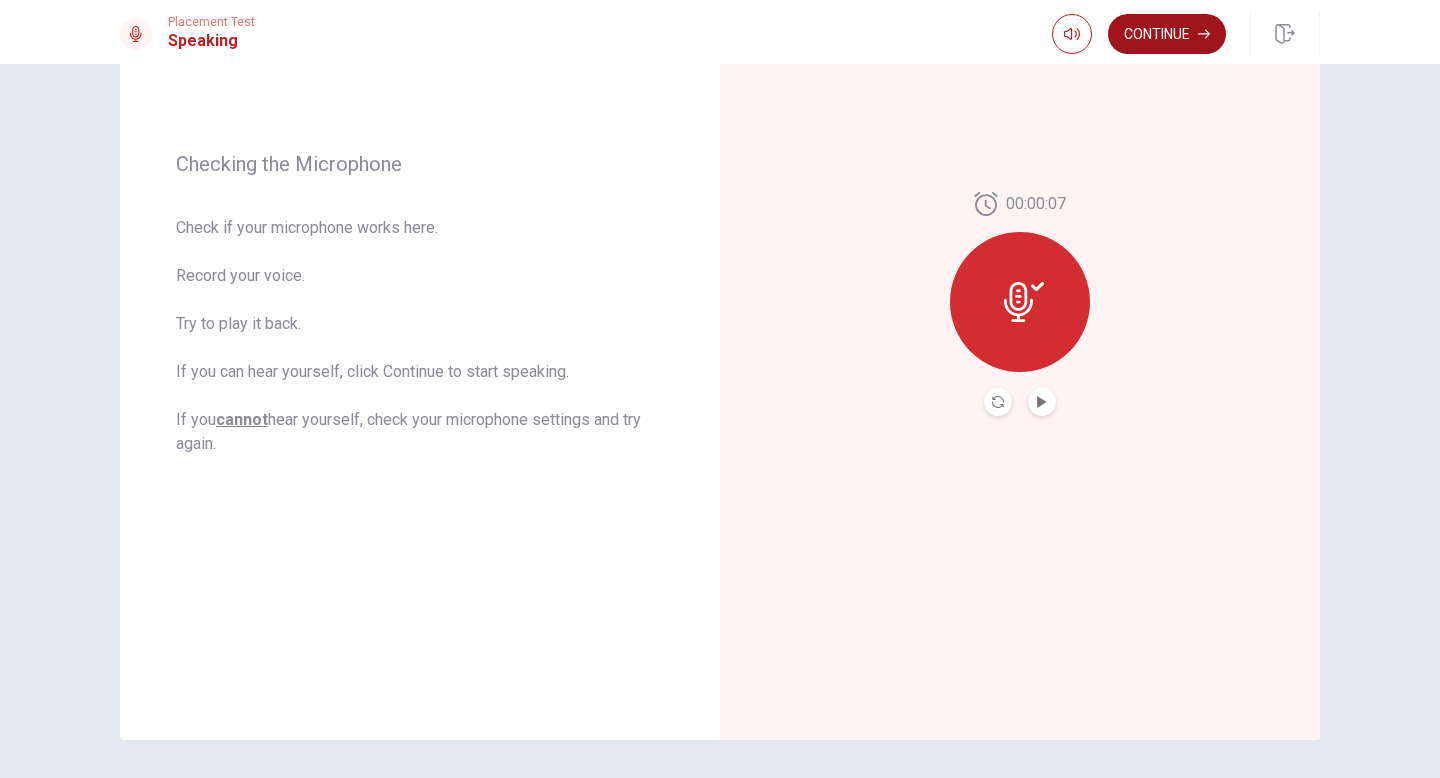 click on "Continue" at bounding box center (1167, 34) 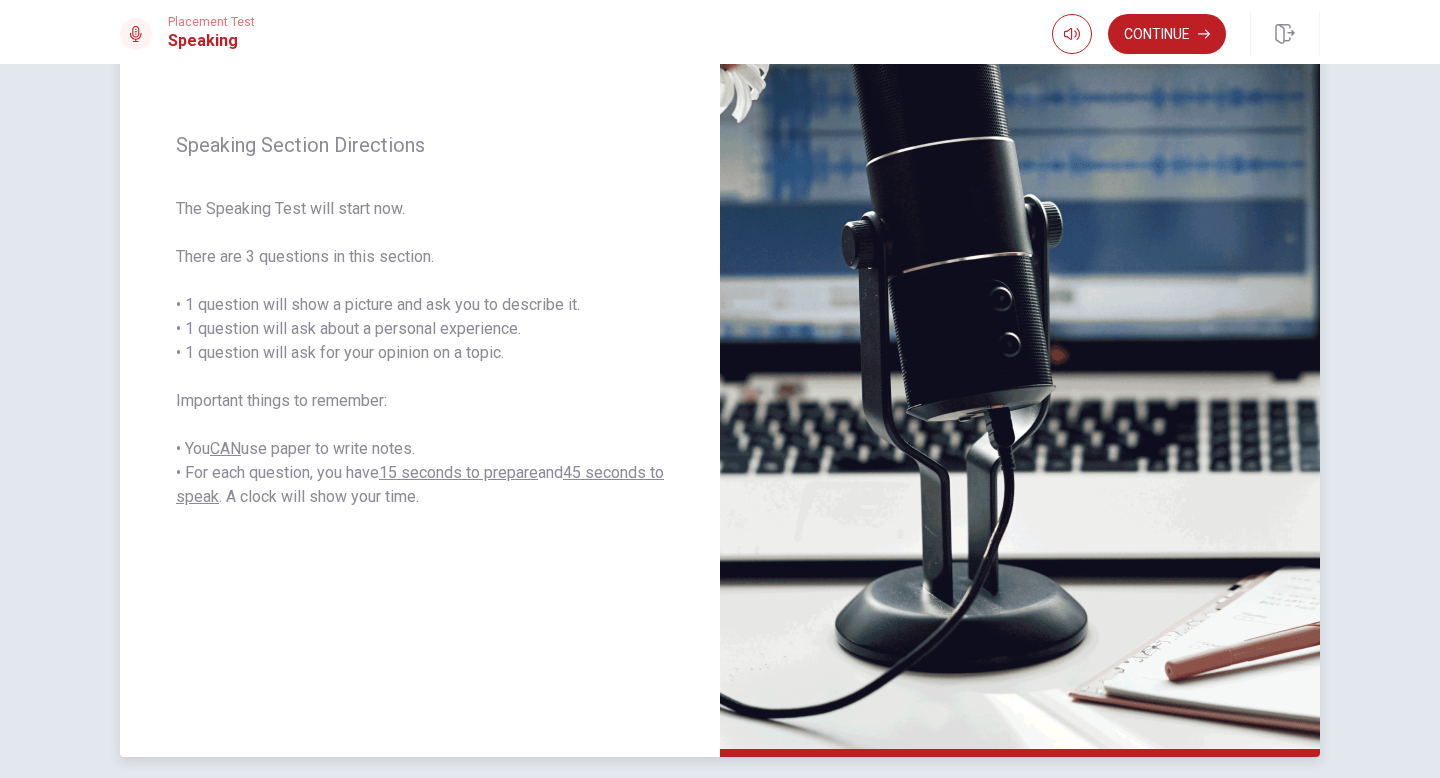 scroll, scrollTop: 218, scrollLeft: 0, axis: vertical 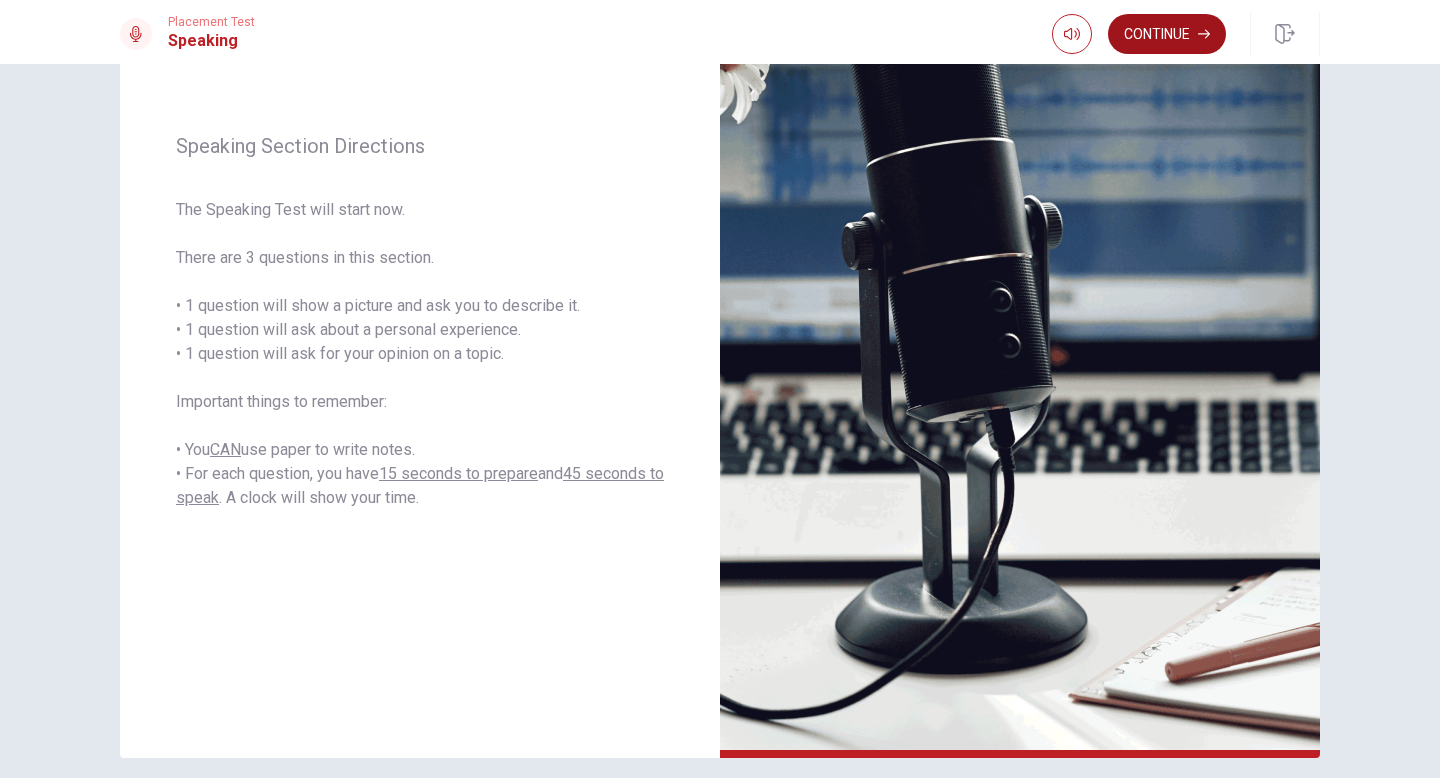 click on "Continue" at bounding box center (1167, 34) 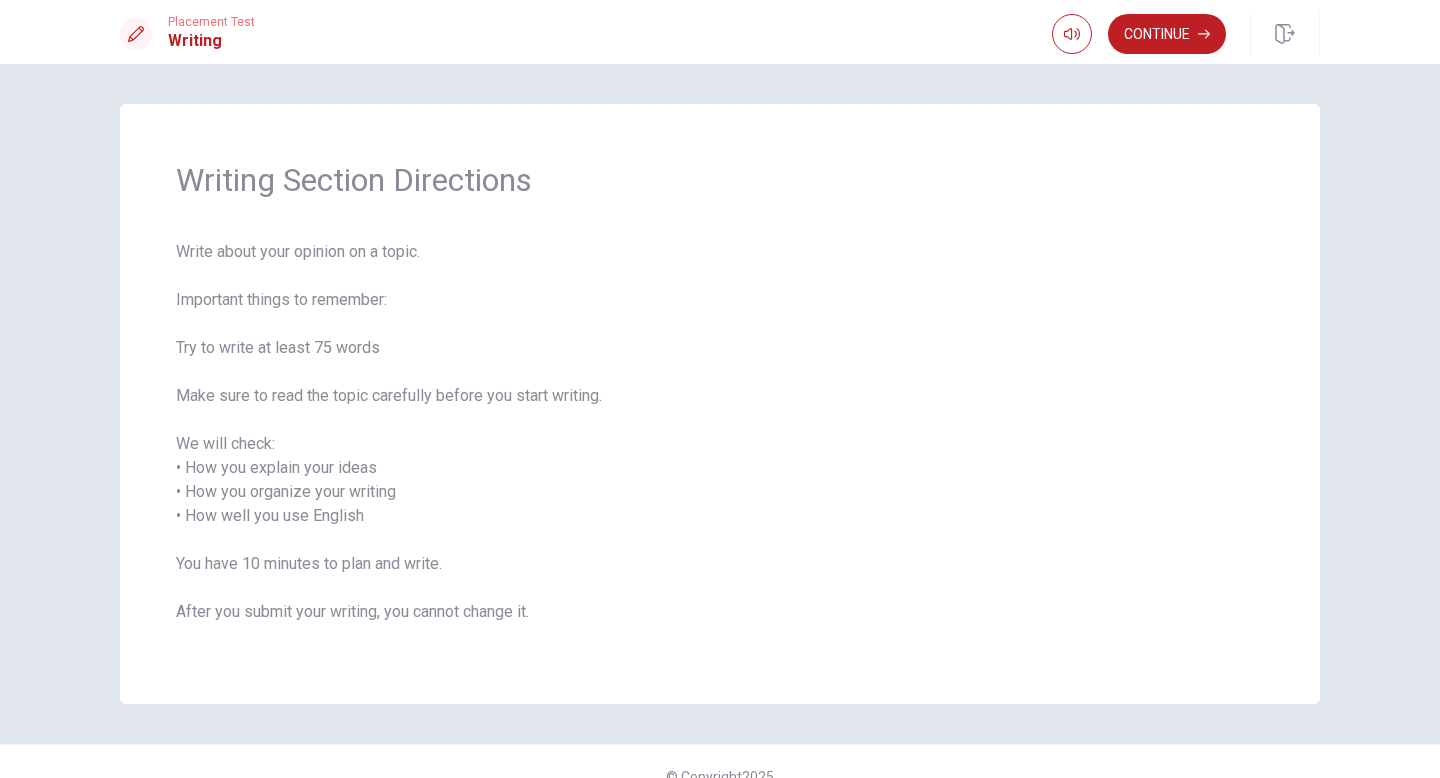 scroll, scrollTop: 30, scrollLeft: 0, axis: vertical 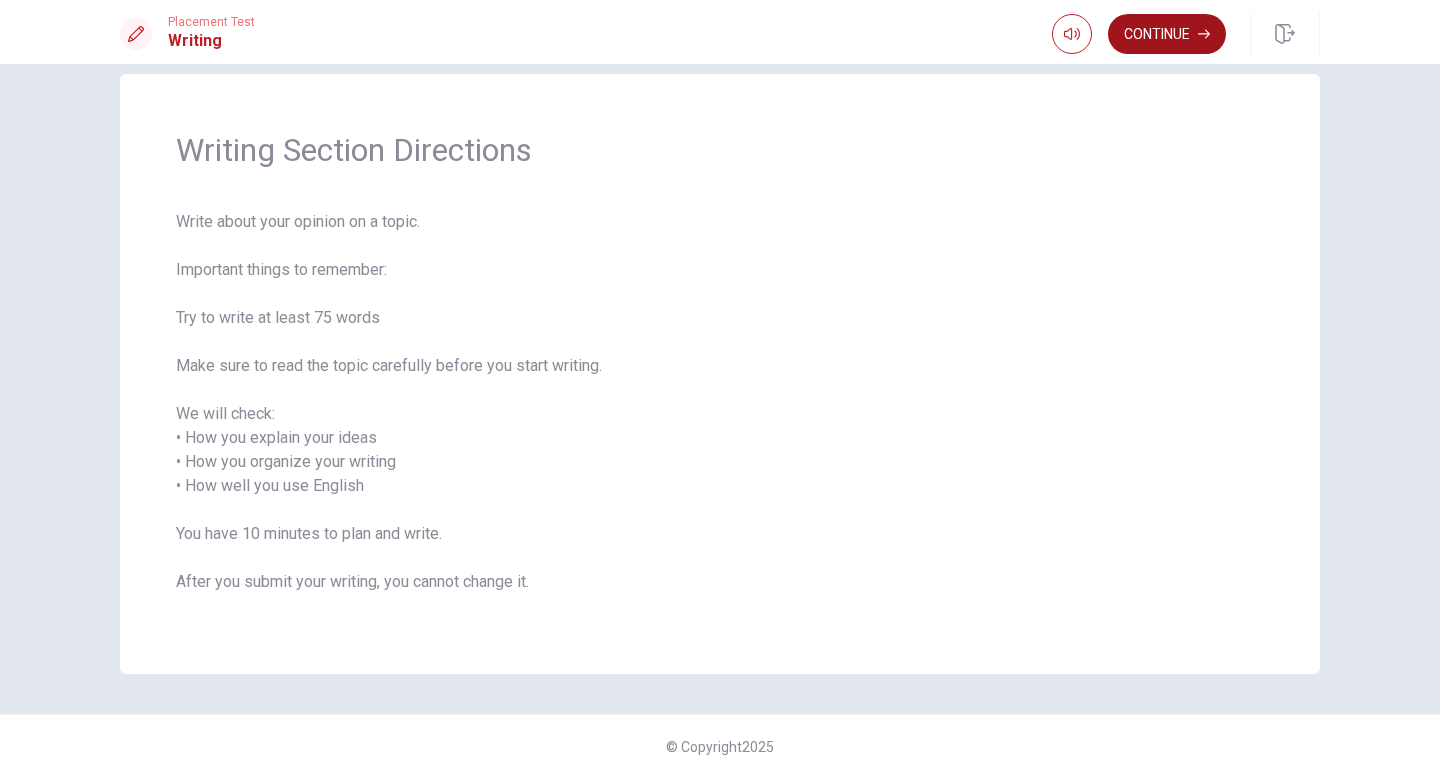 click on "Continue" at bounding box center [1167, 34] 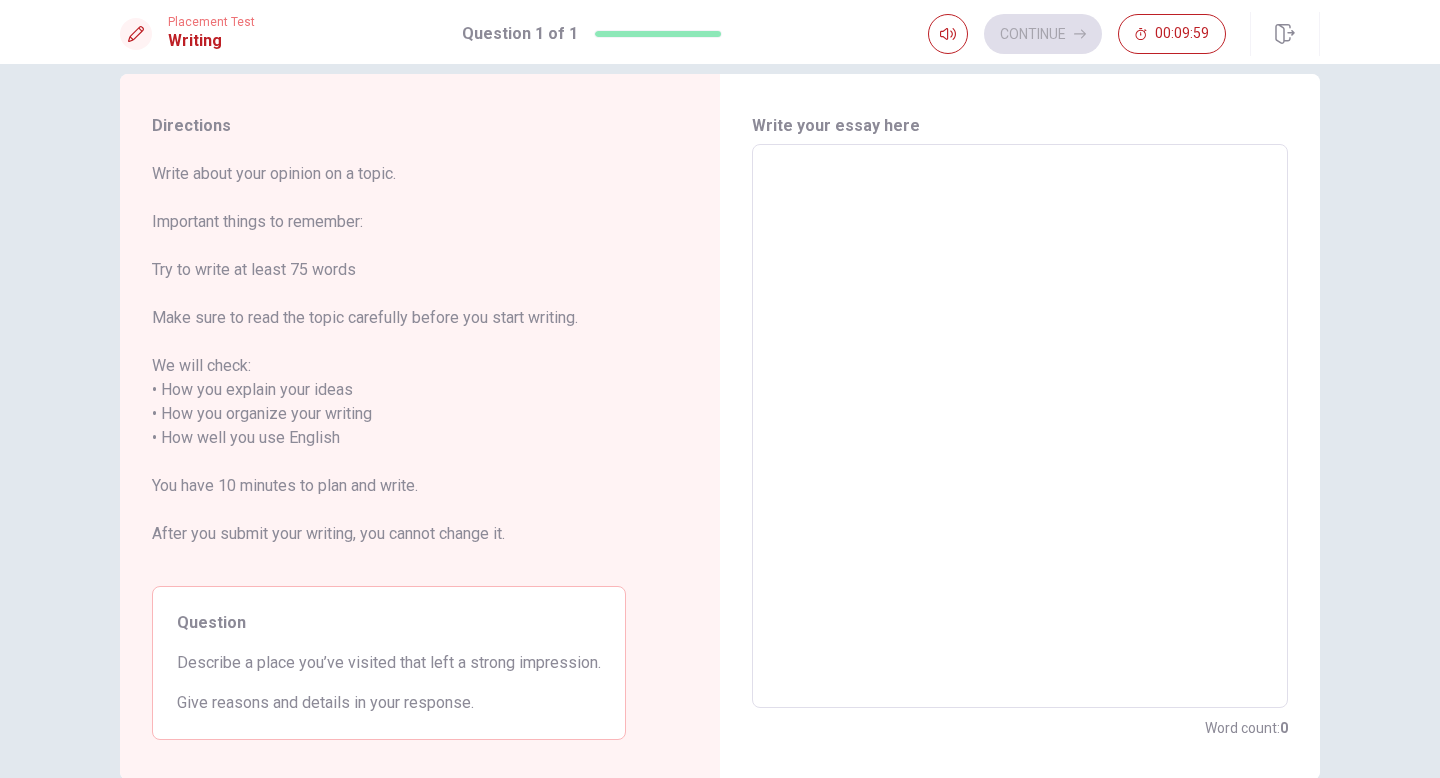 click at bounding box center [1020, 426] 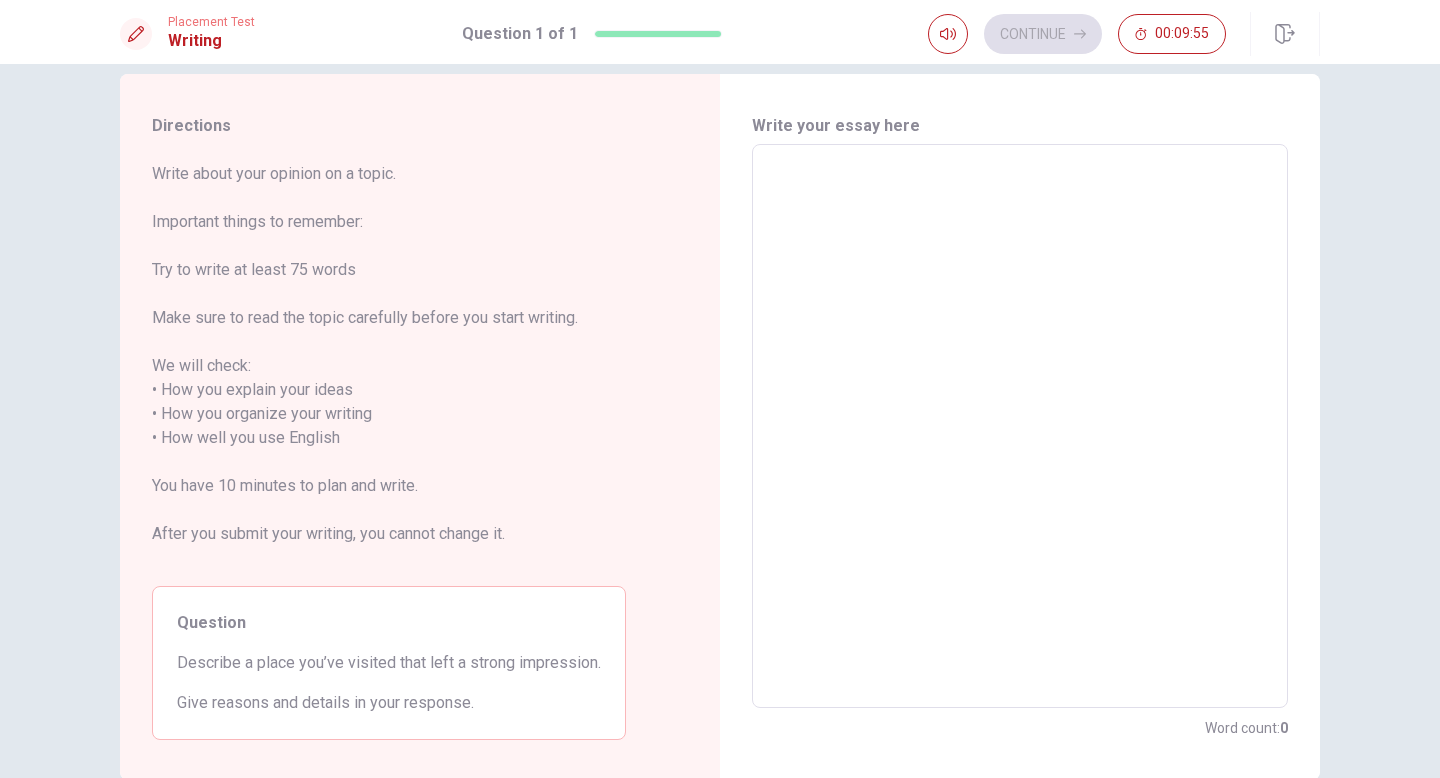 type on "E" 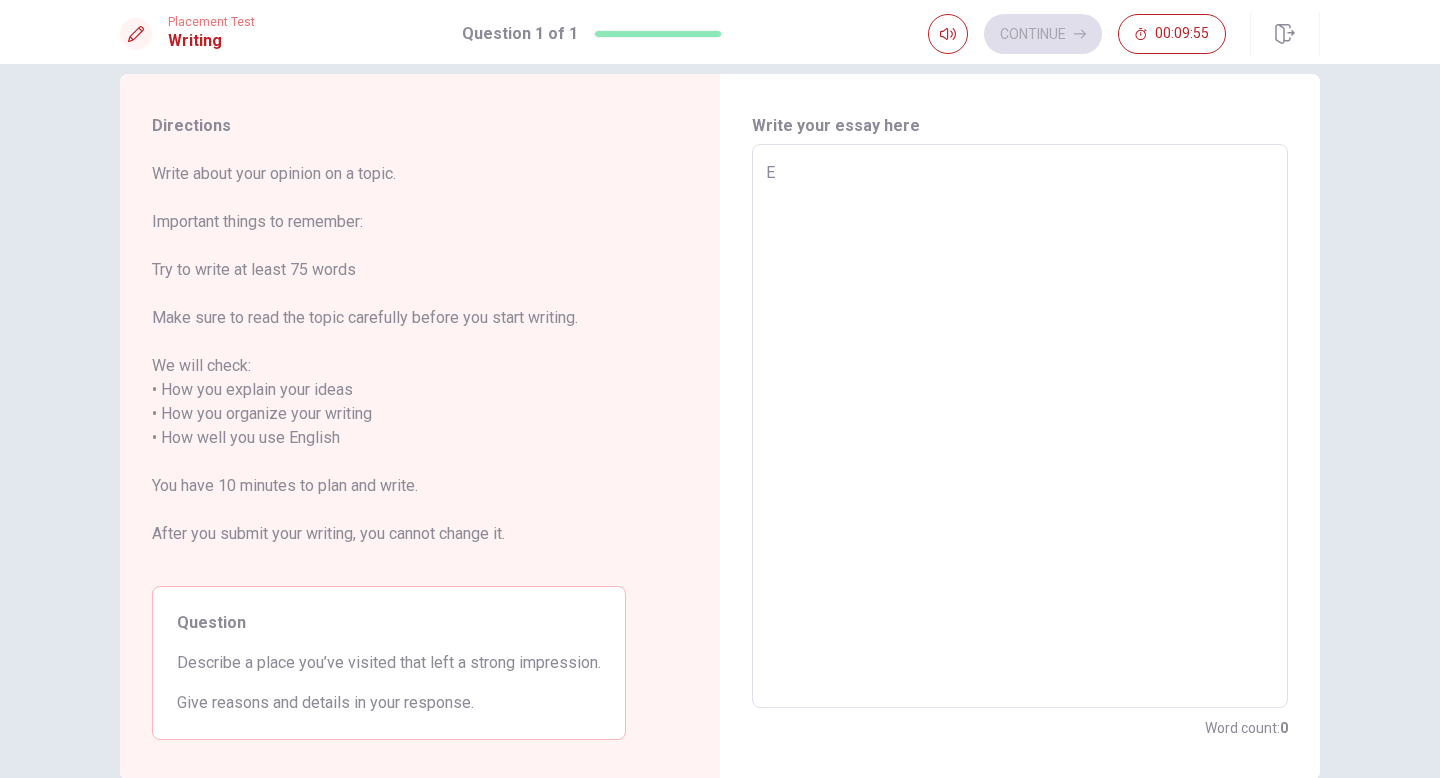 type on "x" 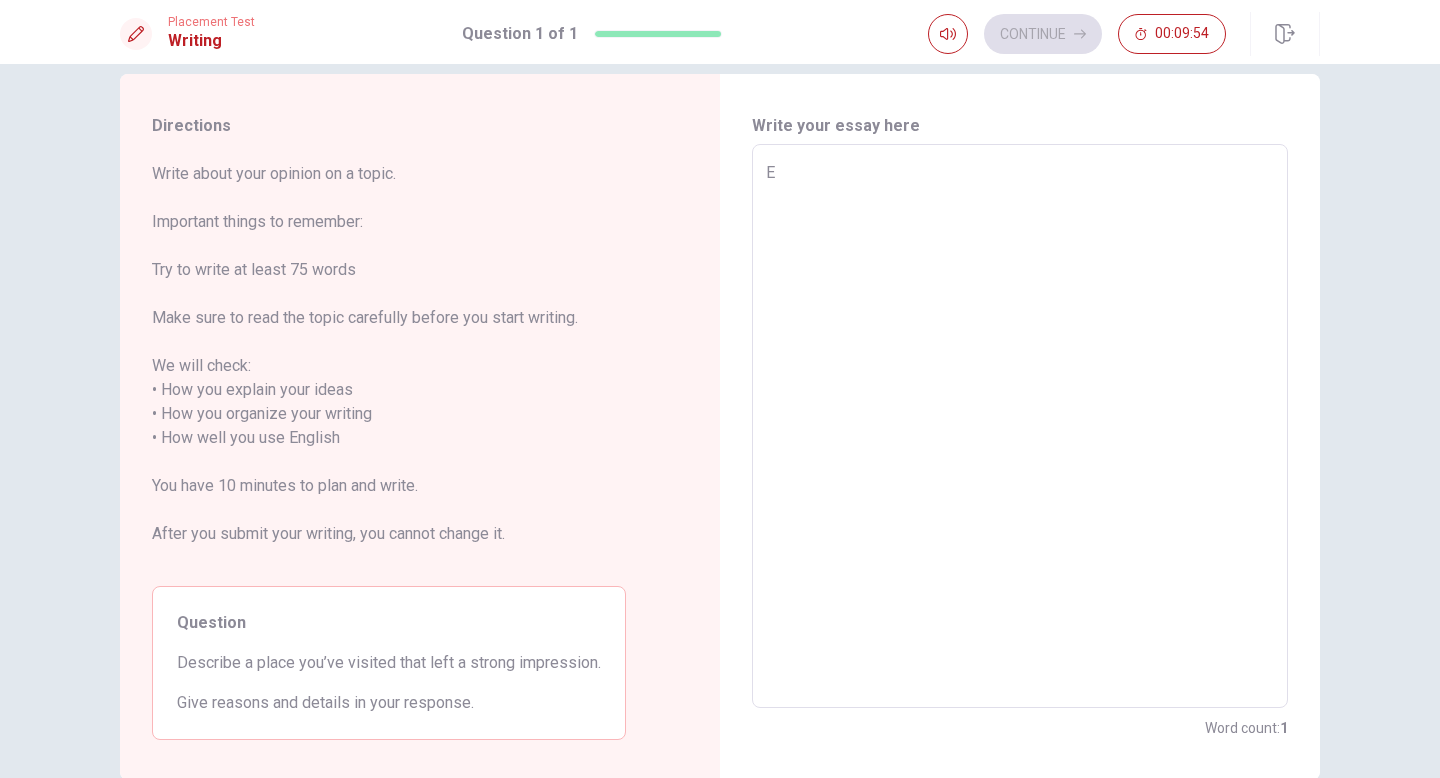 type on "Eq" 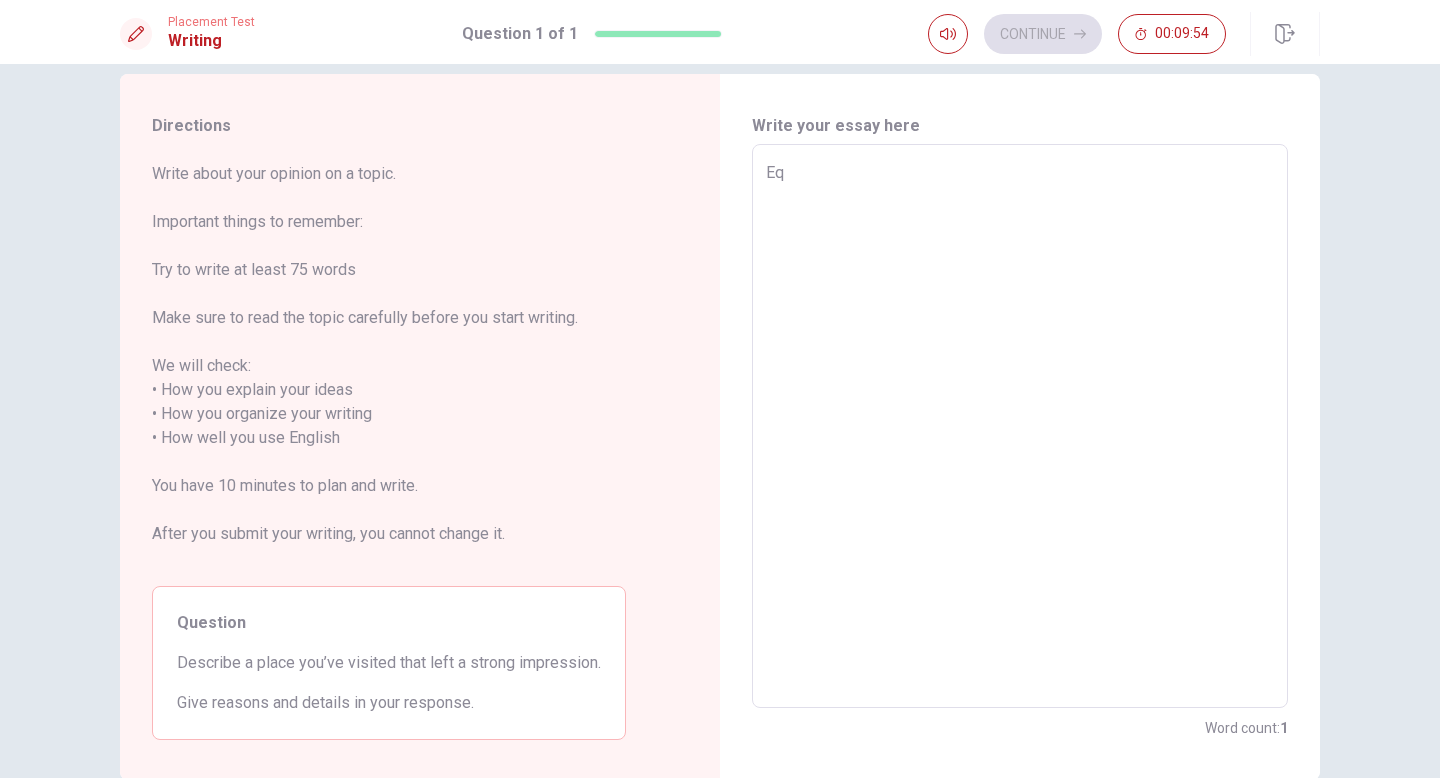 type on "x" 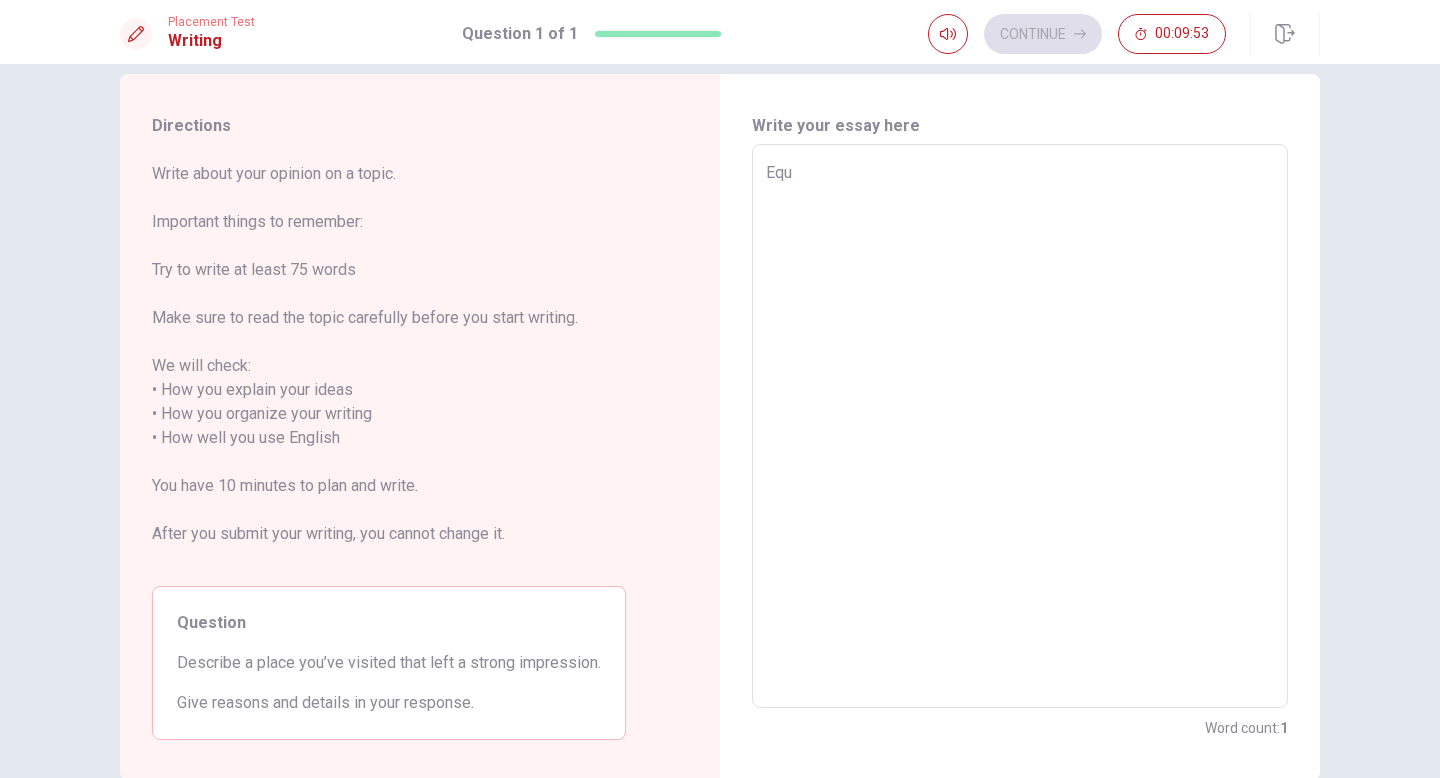 type on "x" 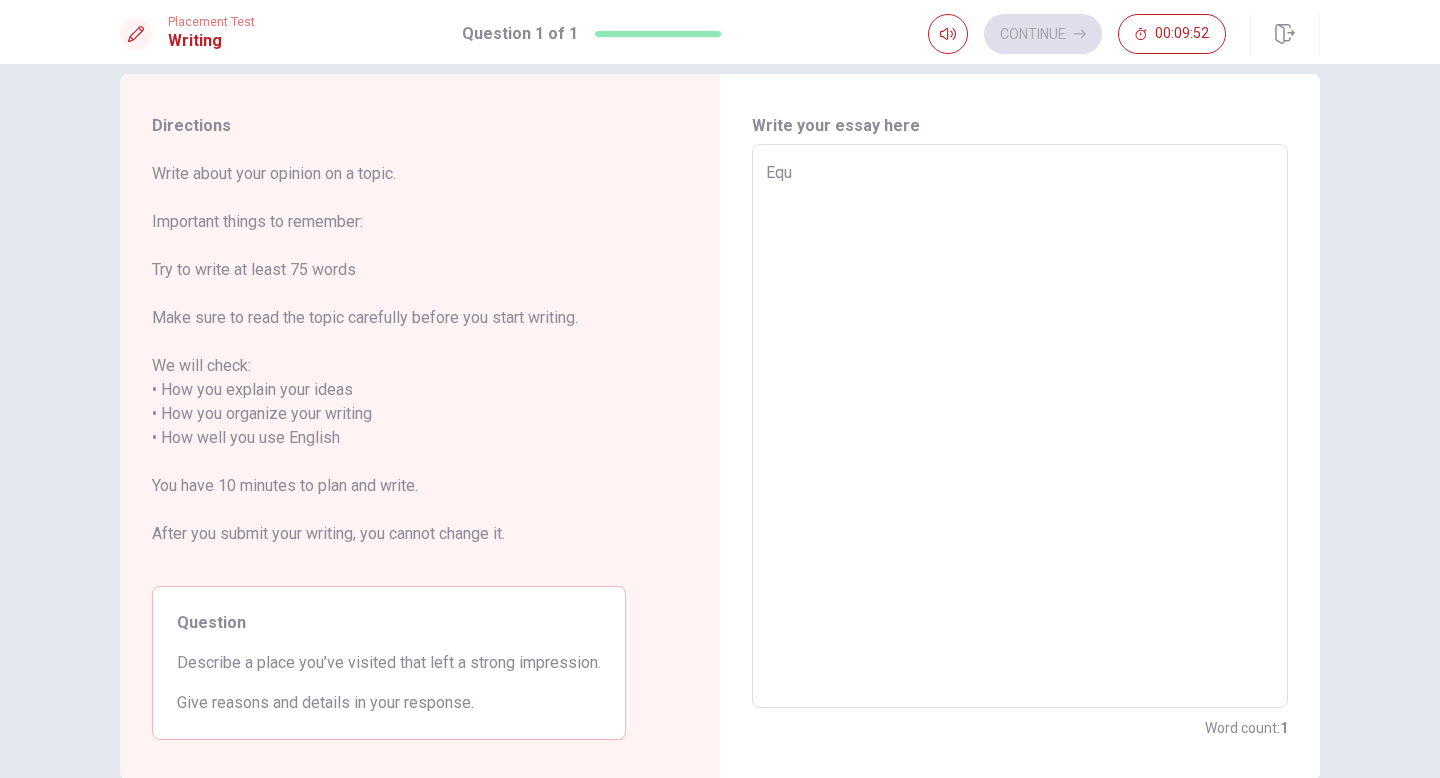 type on "Equl" 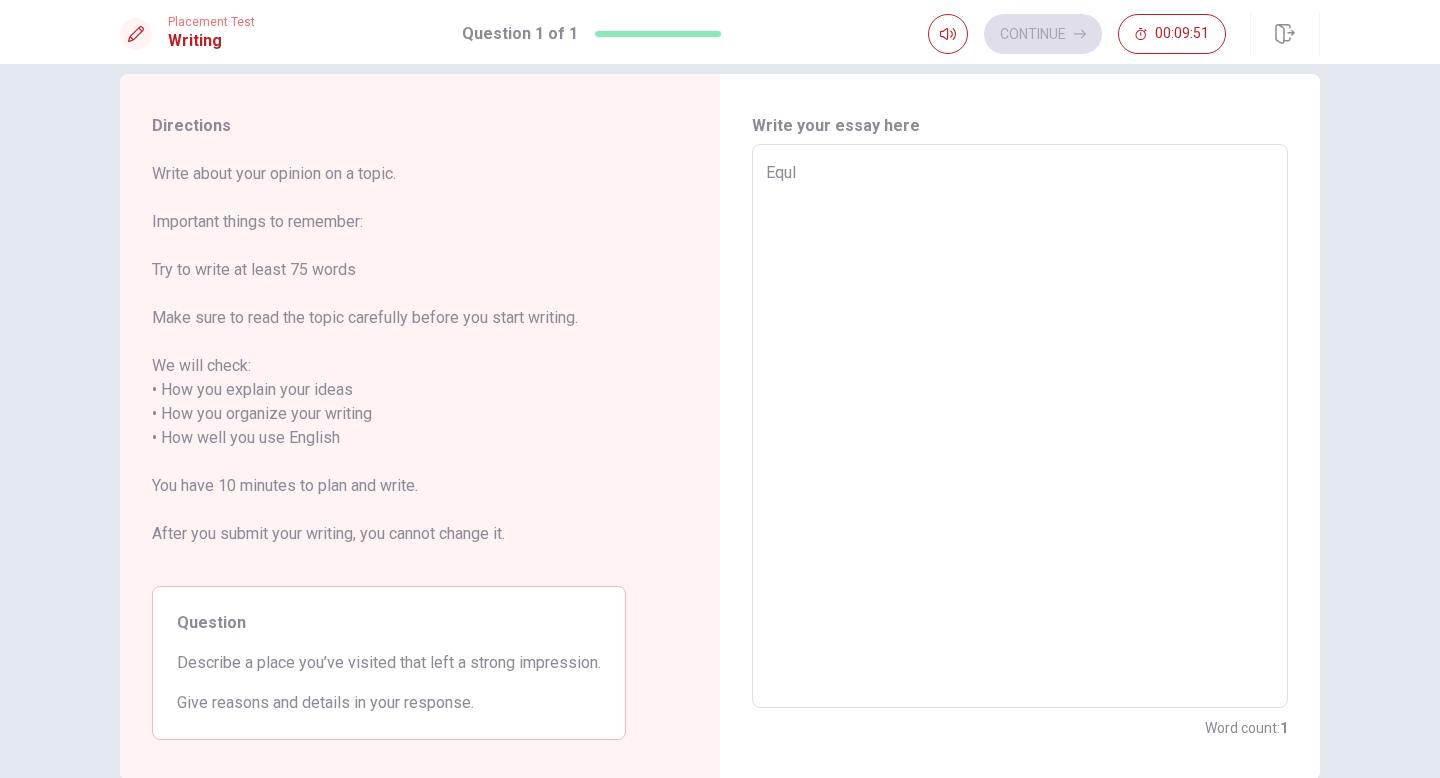 type on "x" 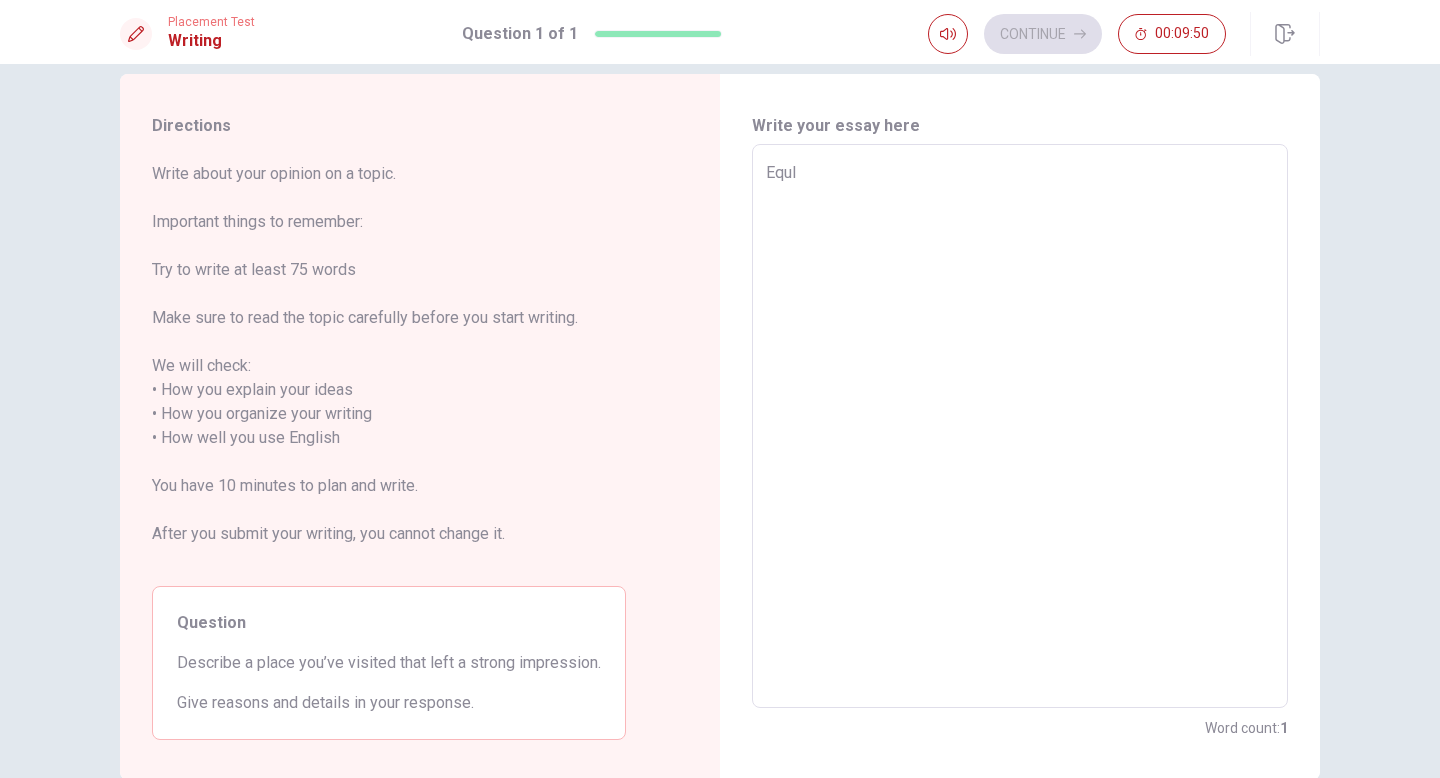 type on "Equ" 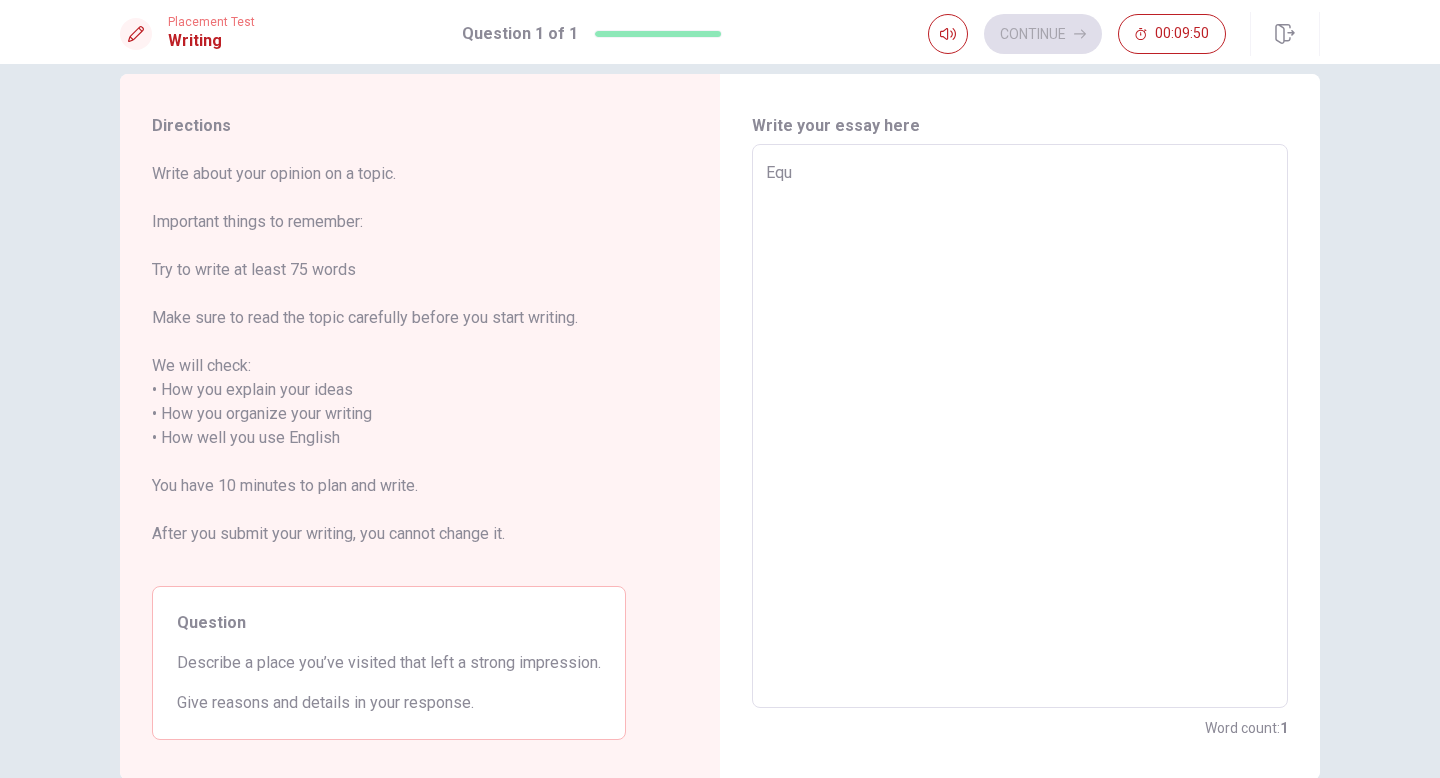 type on "x" 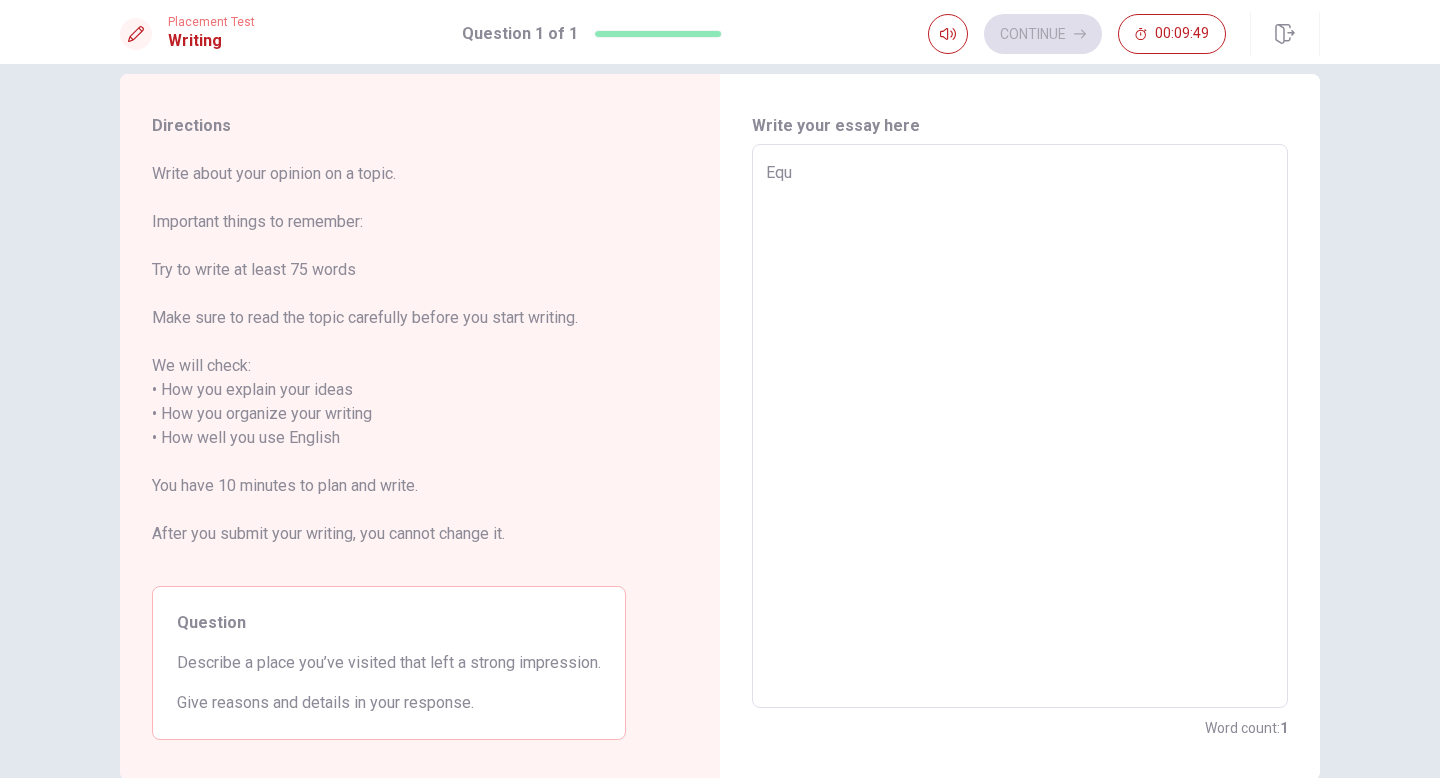 type on "Equa" 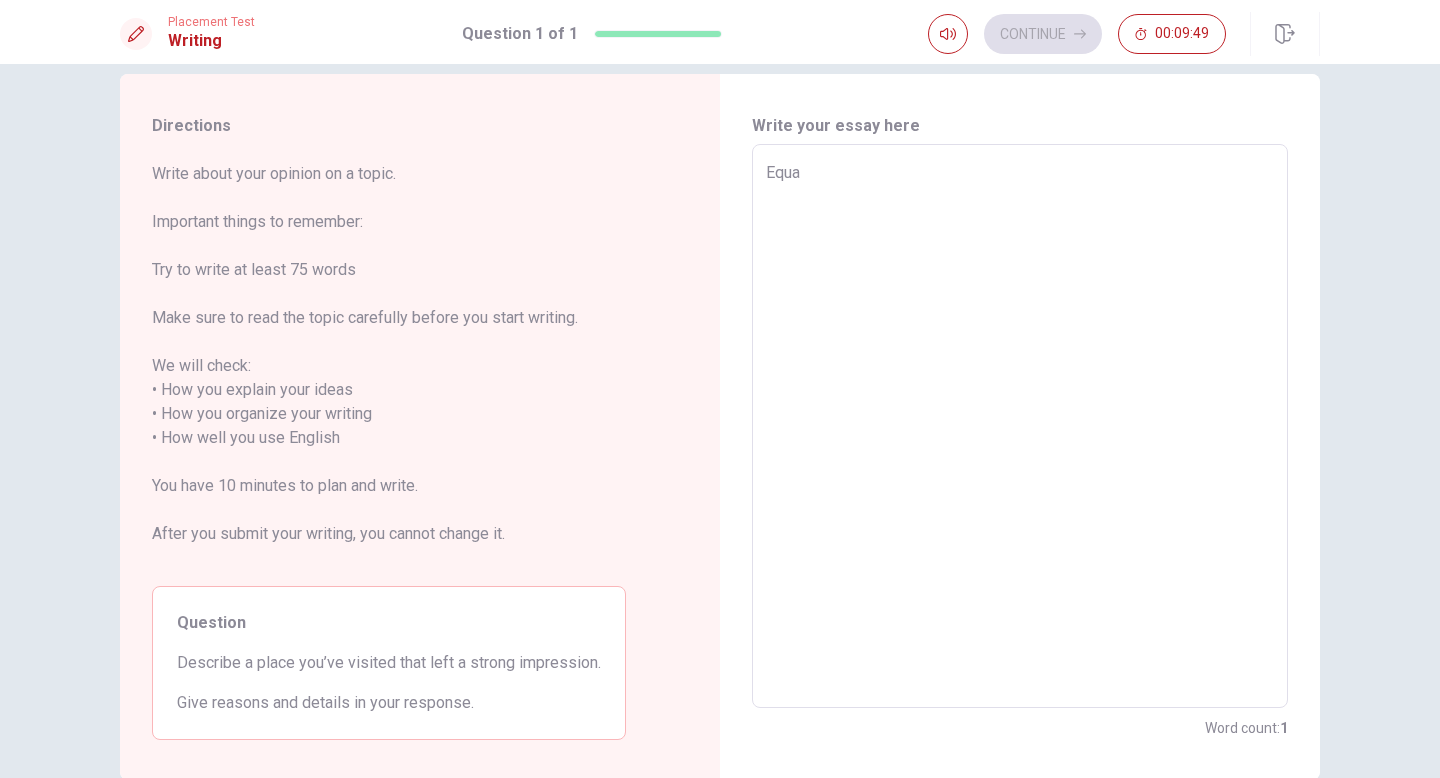 type on "x" 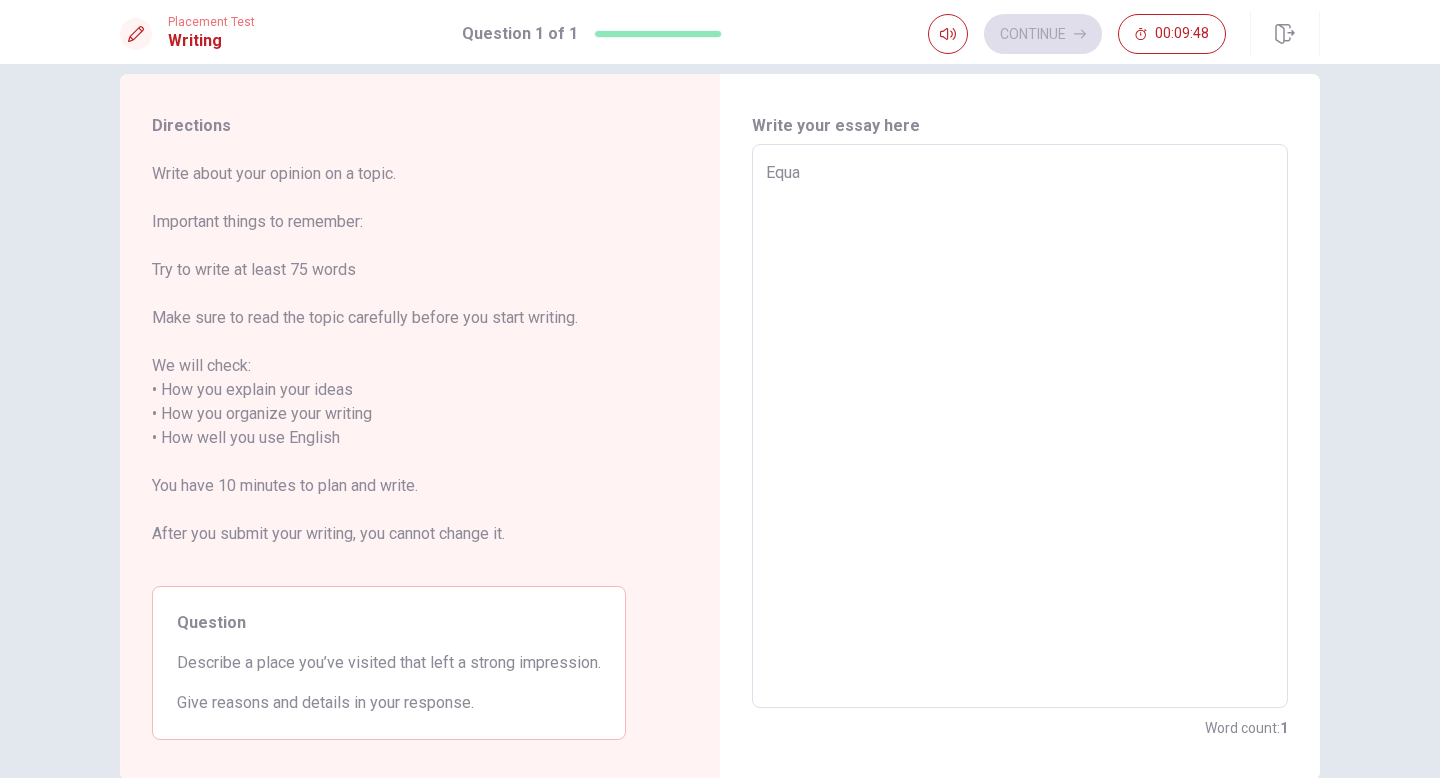 type on "Equal" 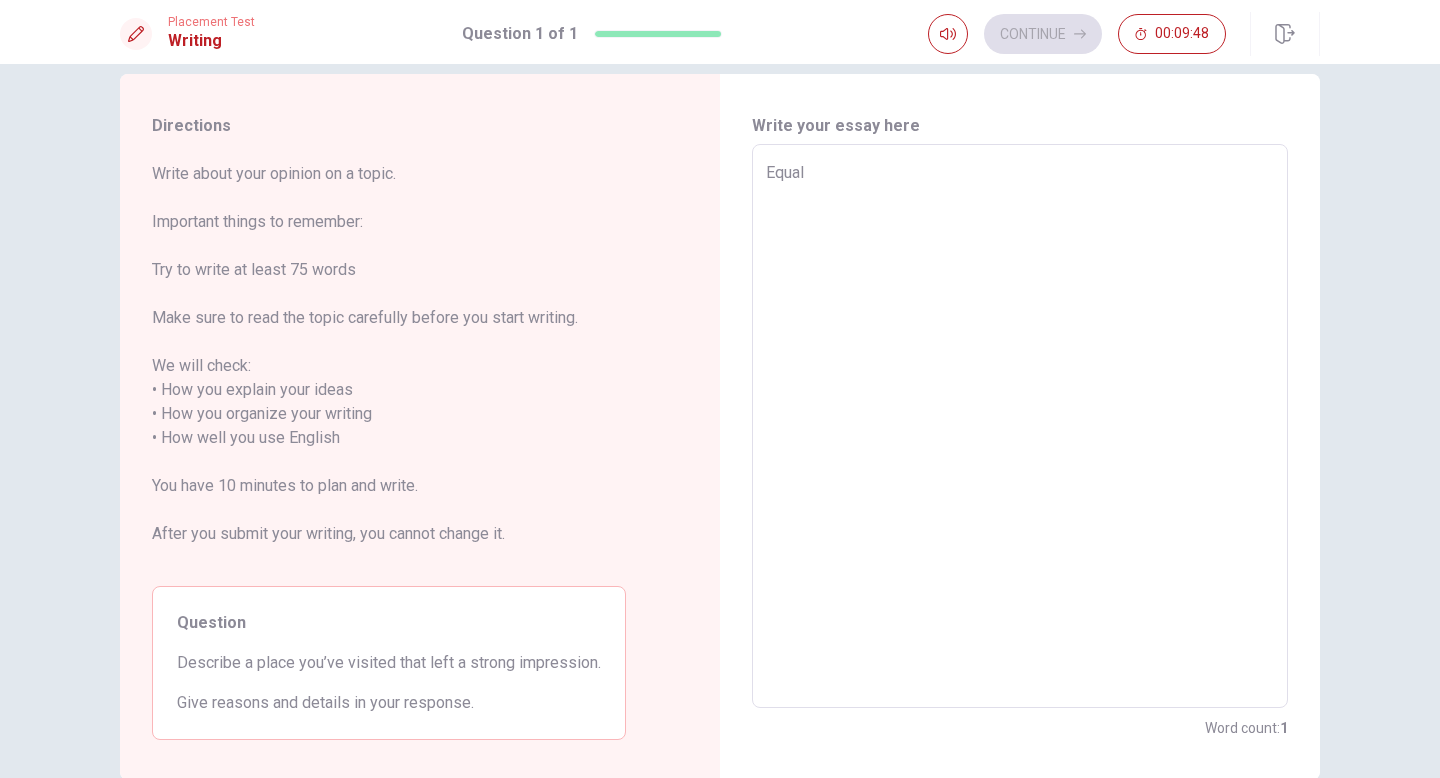 type on "x" 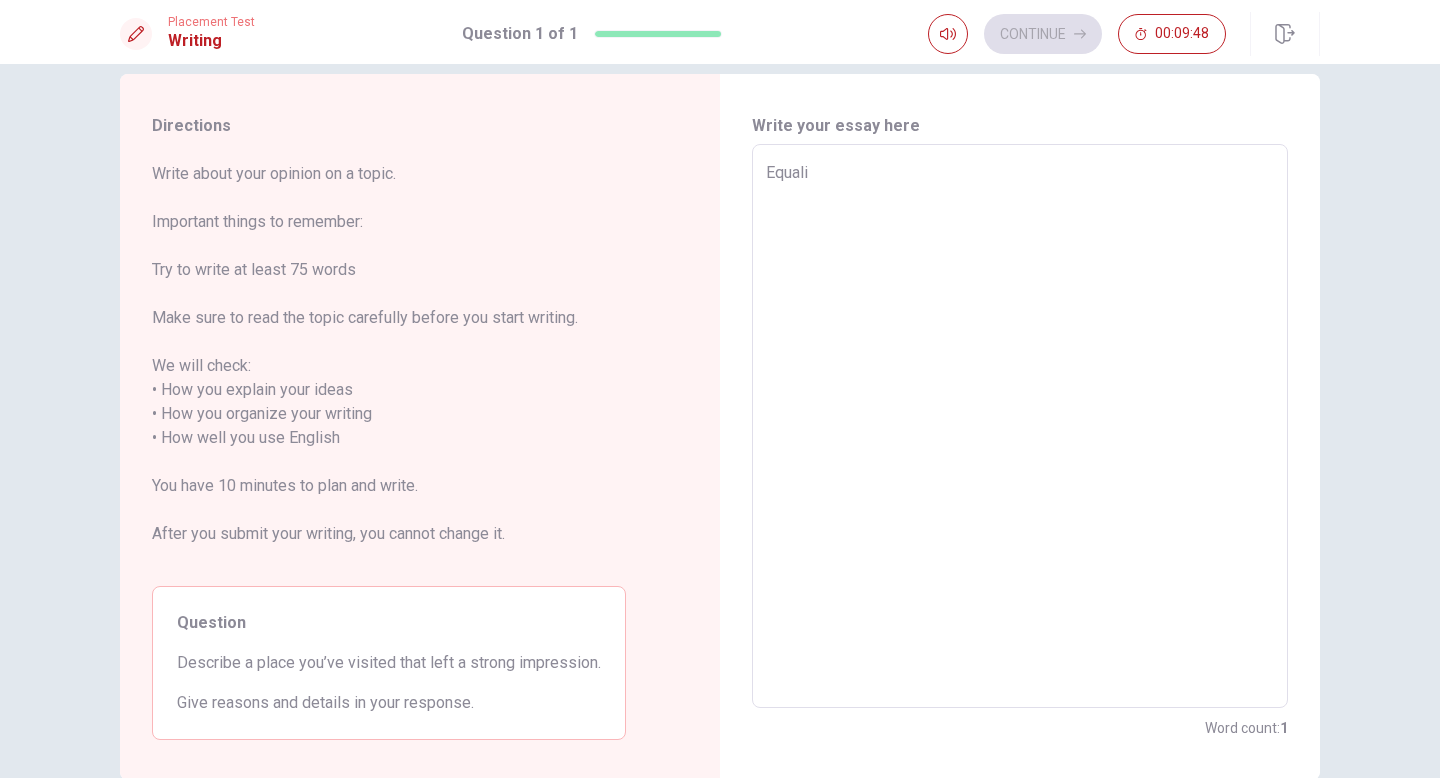 type on "x" 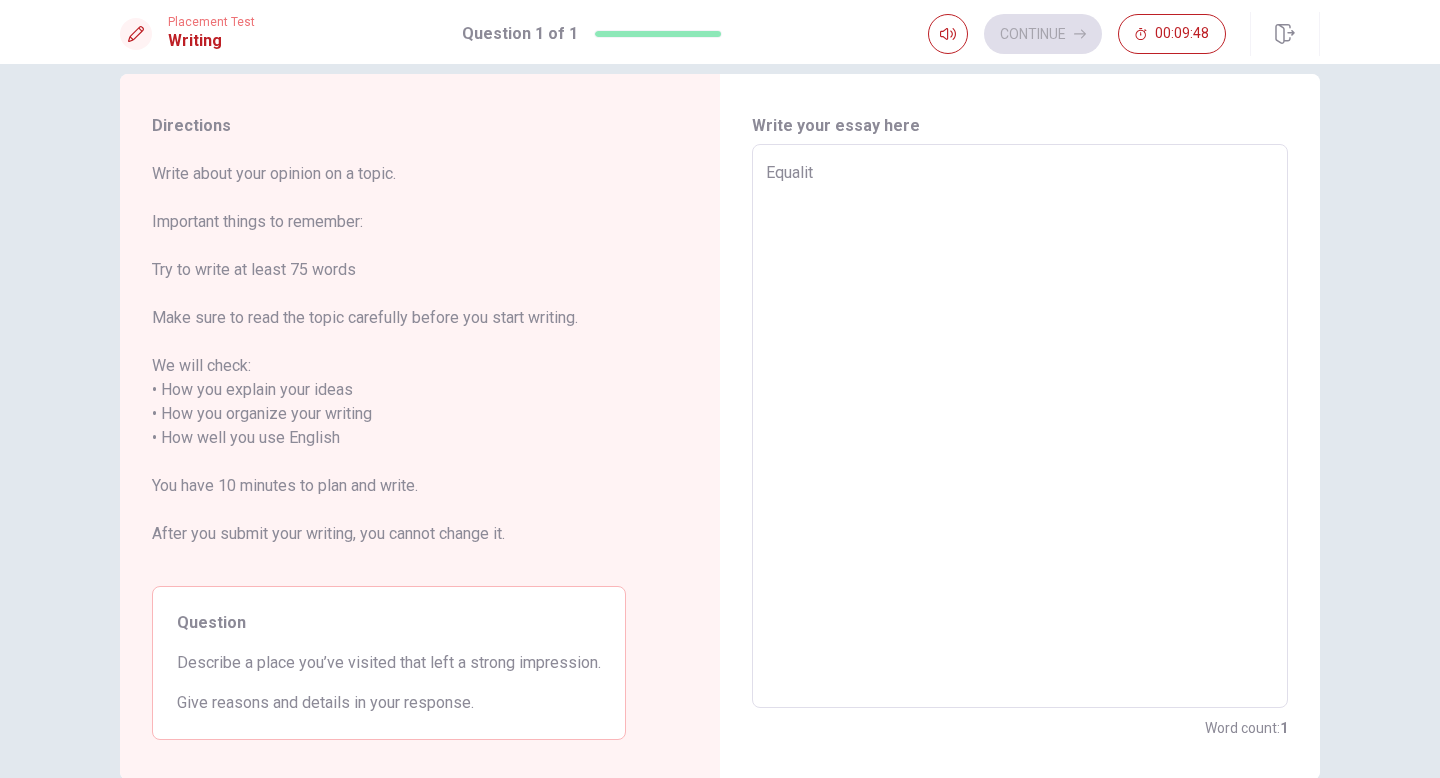 type on "x" 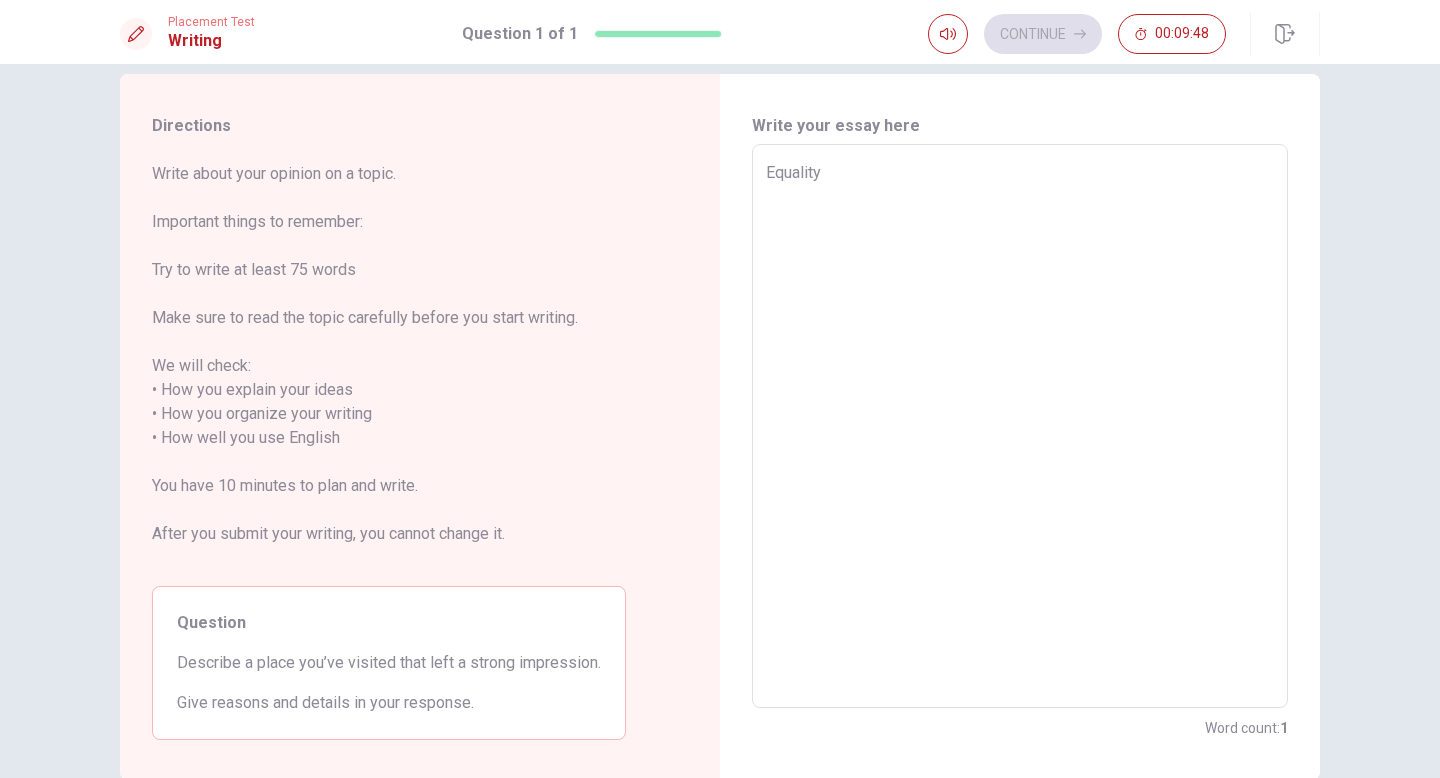 type on "x" 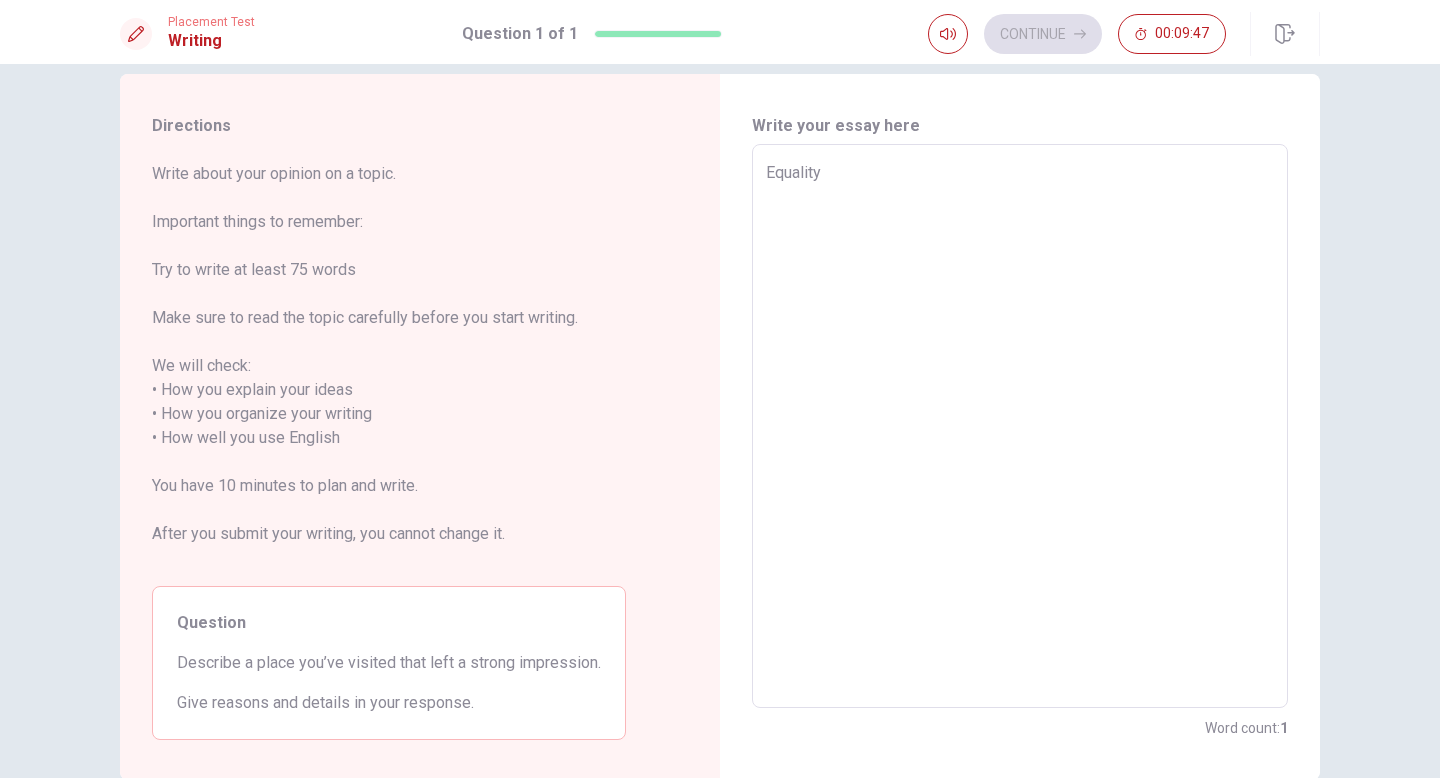 type on "Equality" 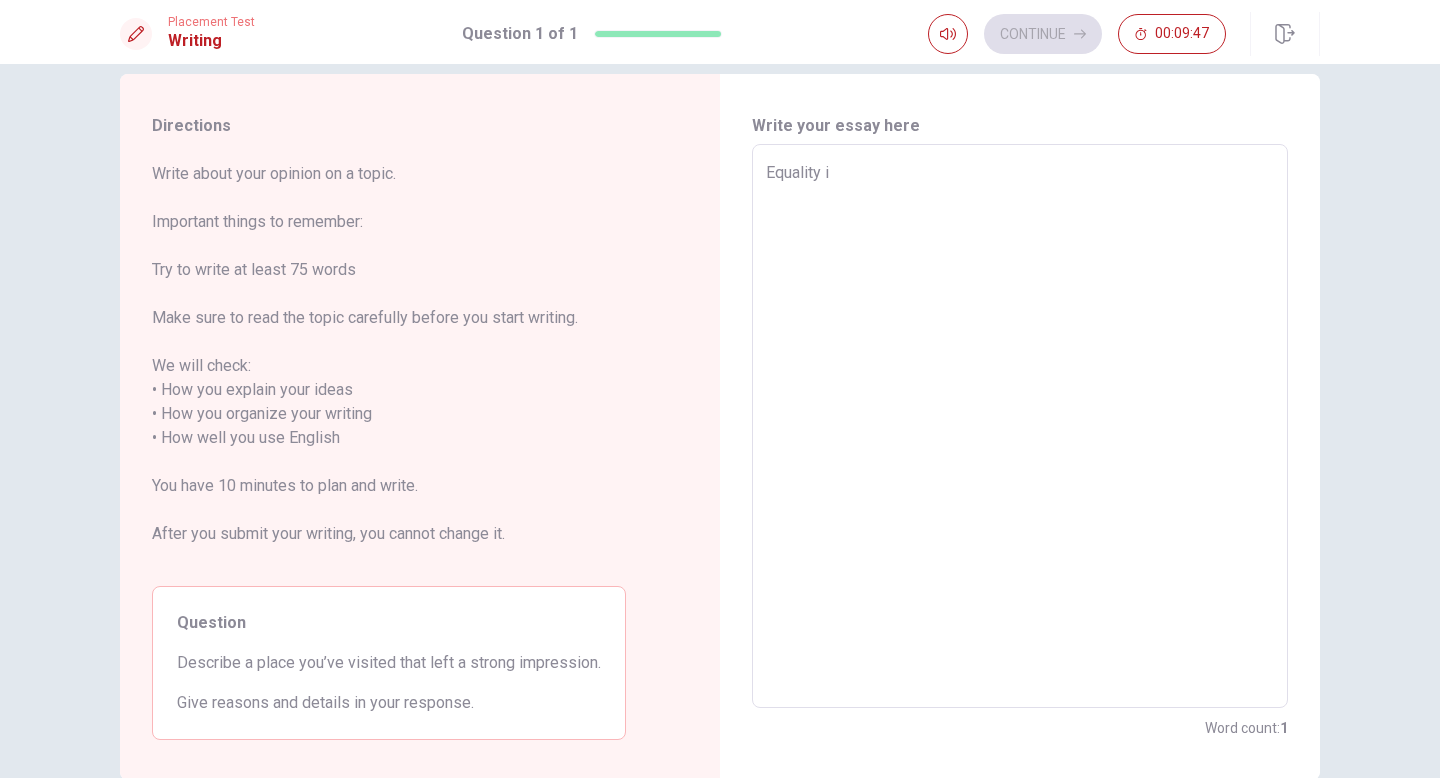 type on "x" 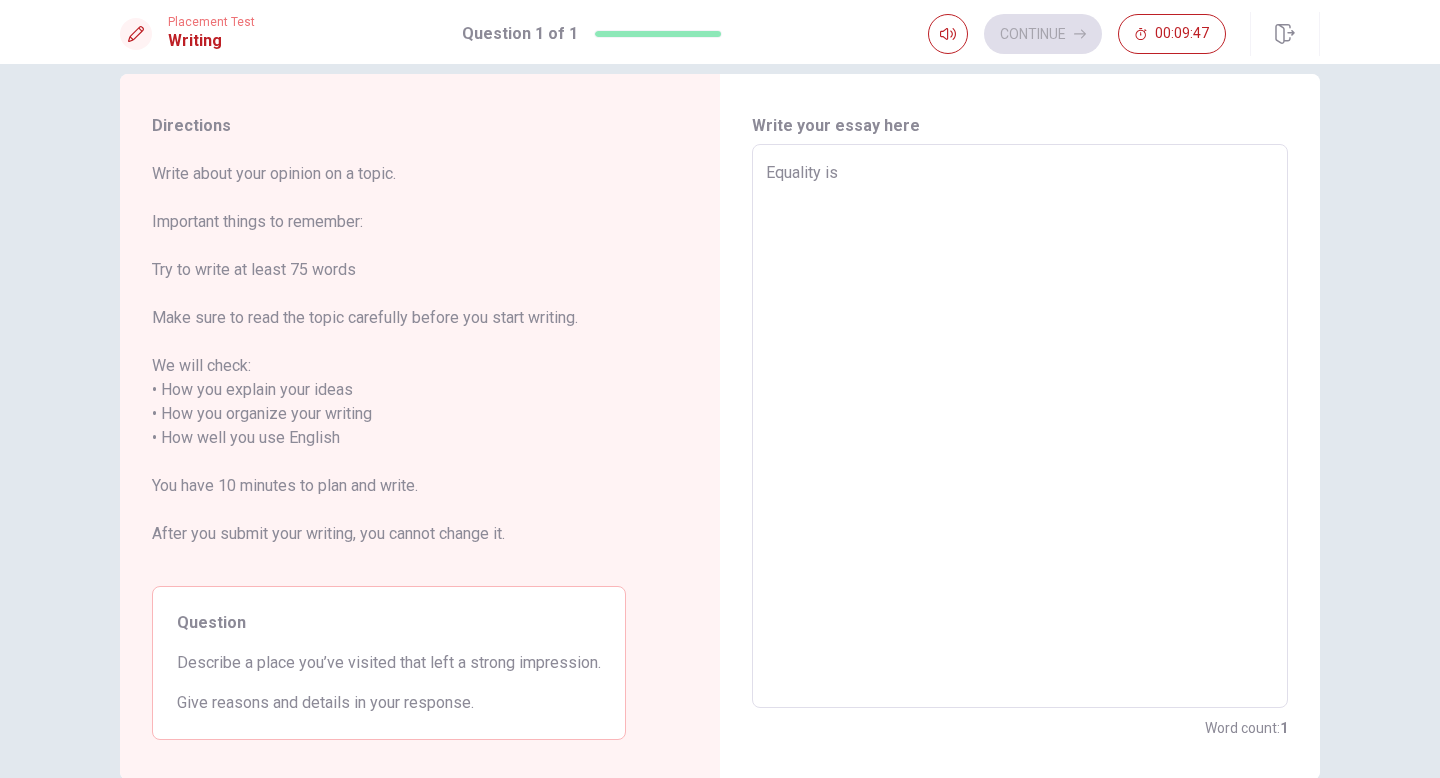 type on "x" 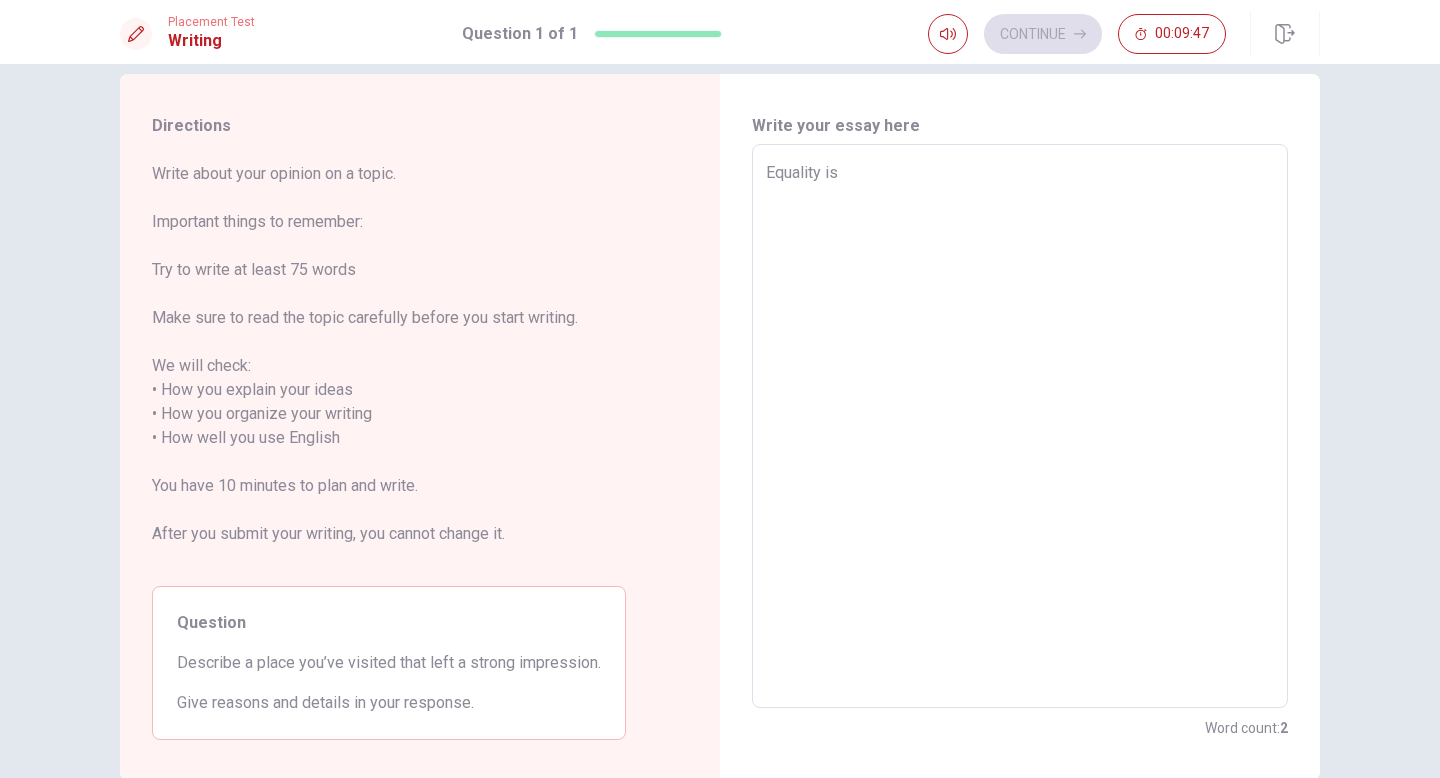 type on "Equality is" 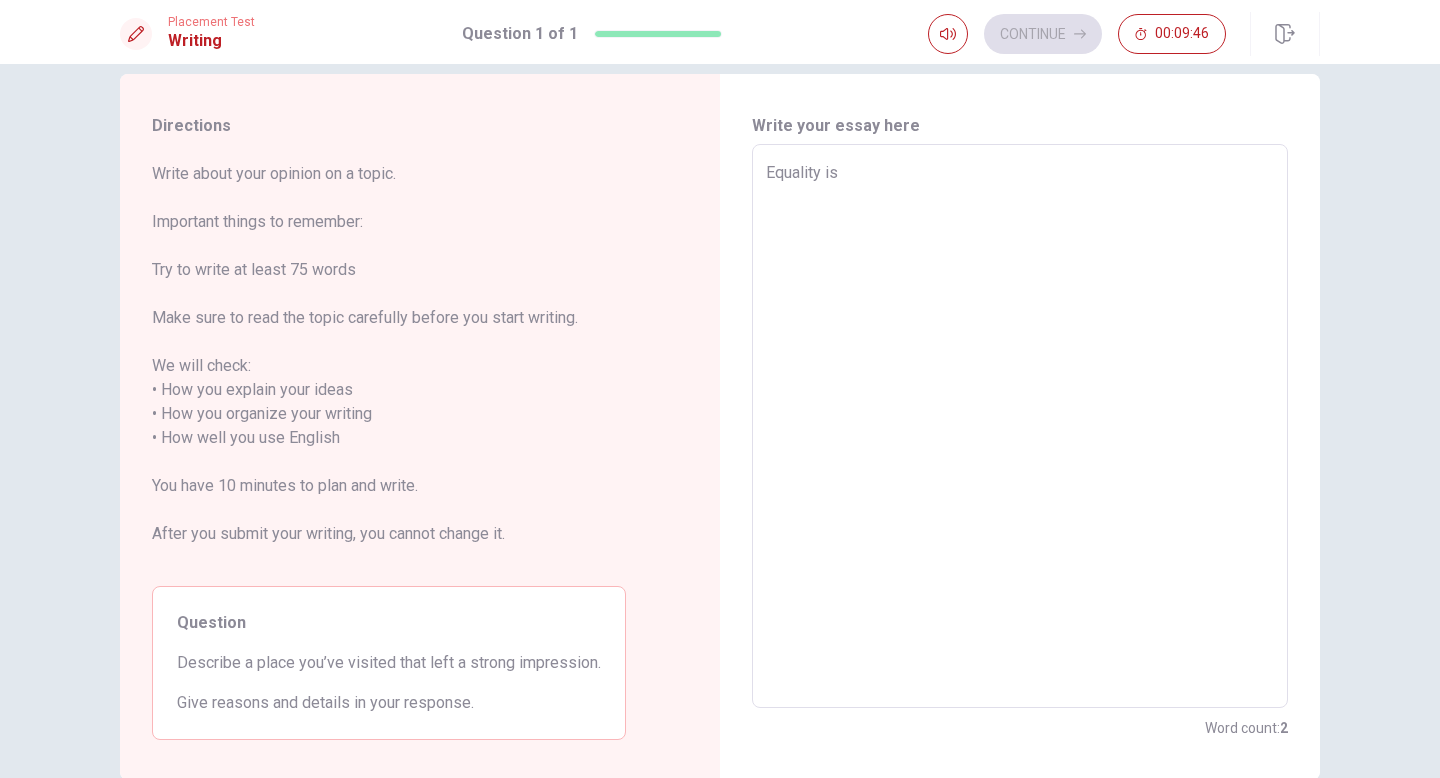 type on "Equality is i" 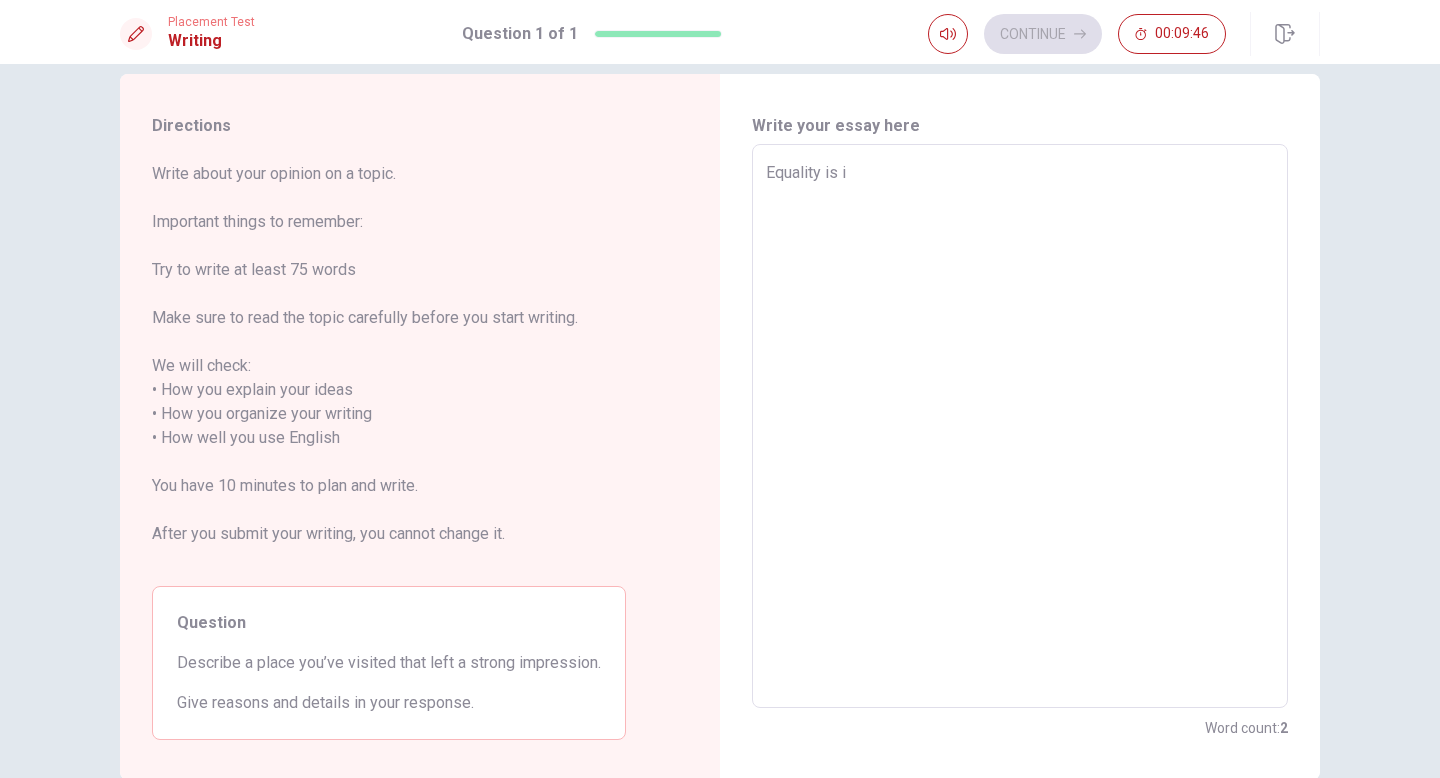 type on "x" 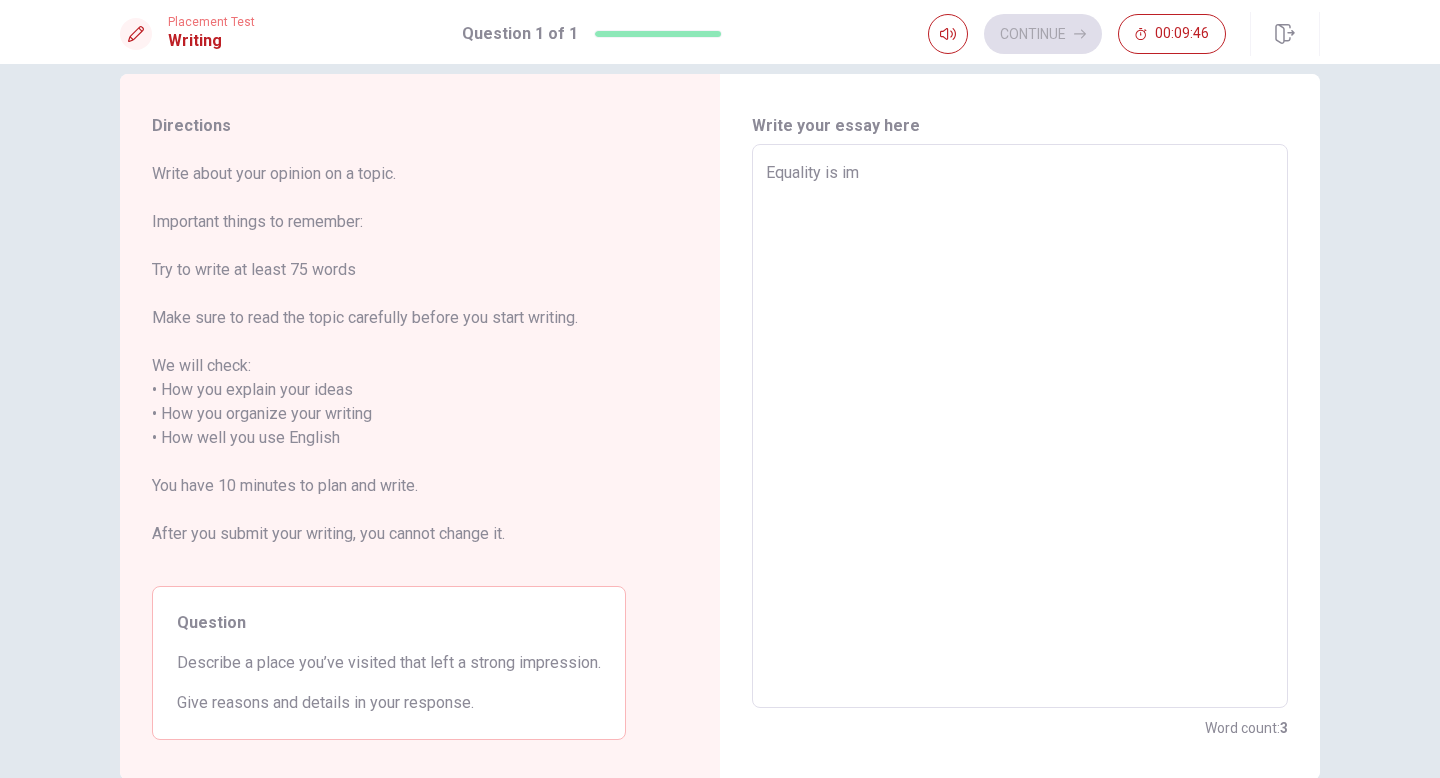type on "x" 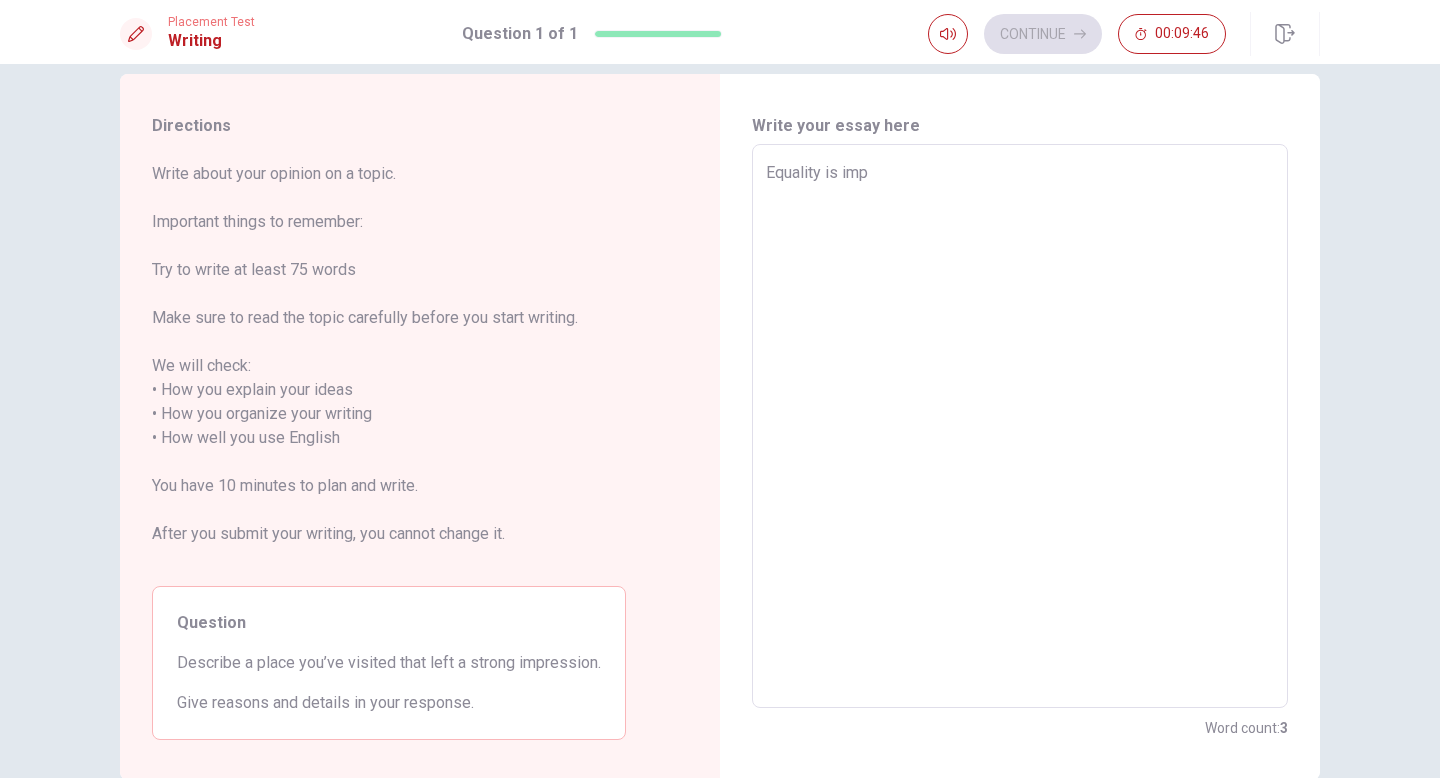 type on "x" 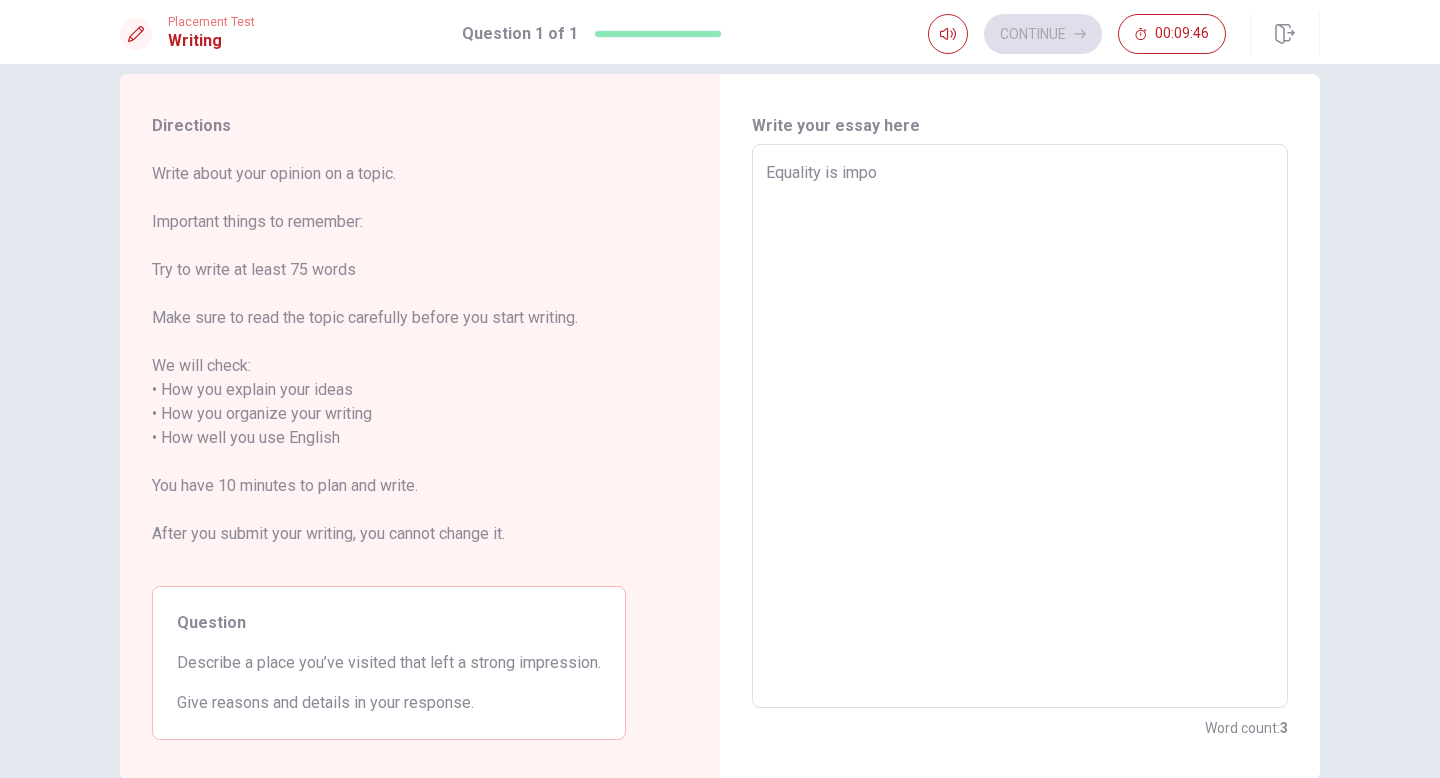 type on "x" 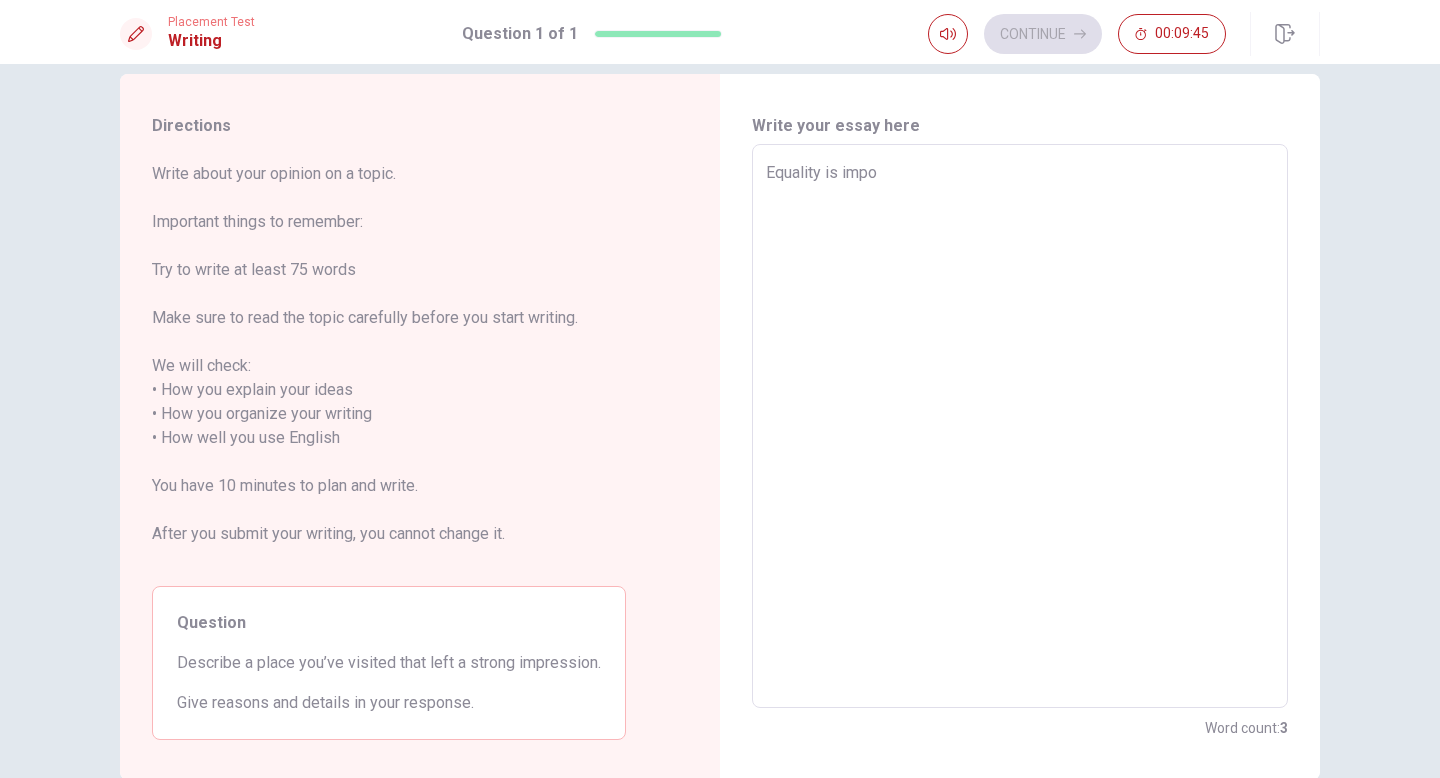 type on "Equality is impor" 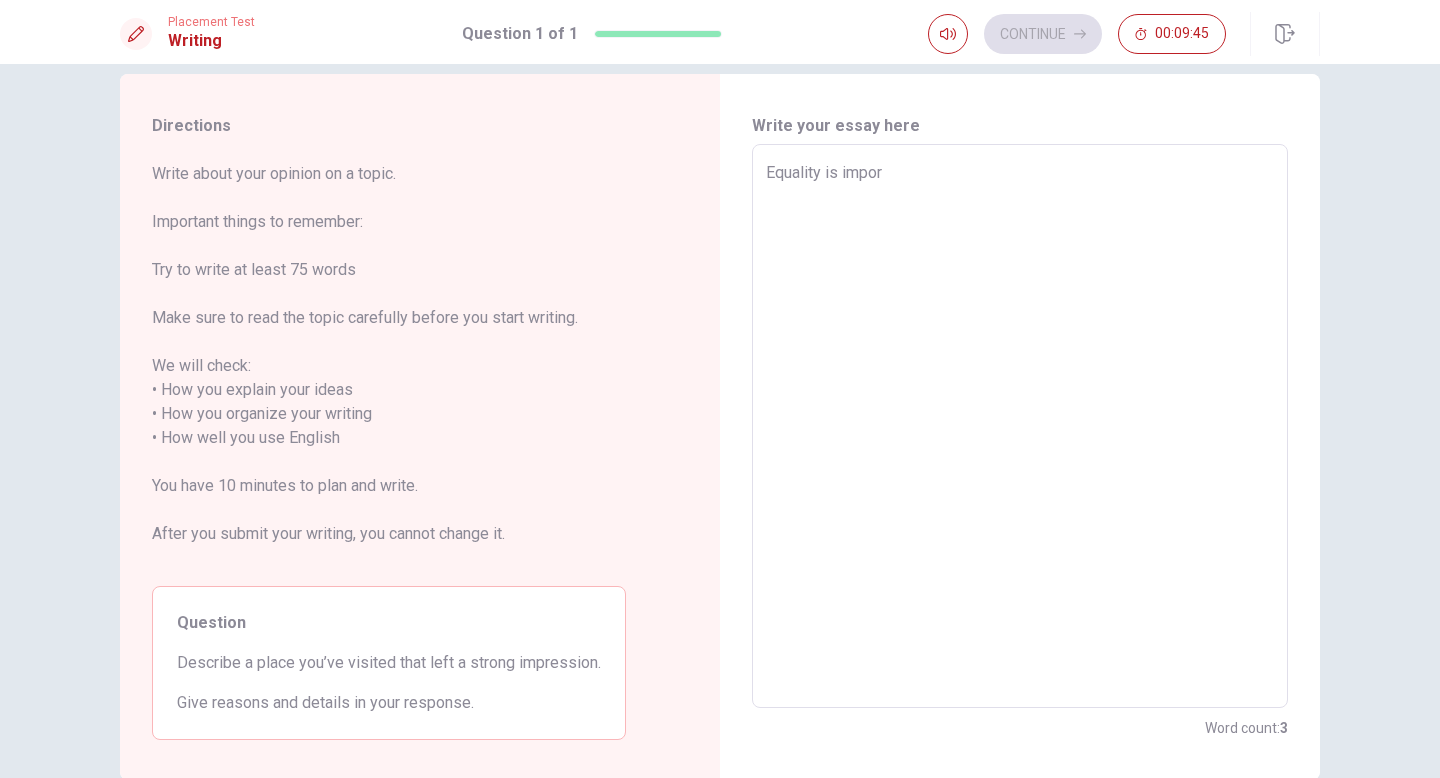 type on "x" 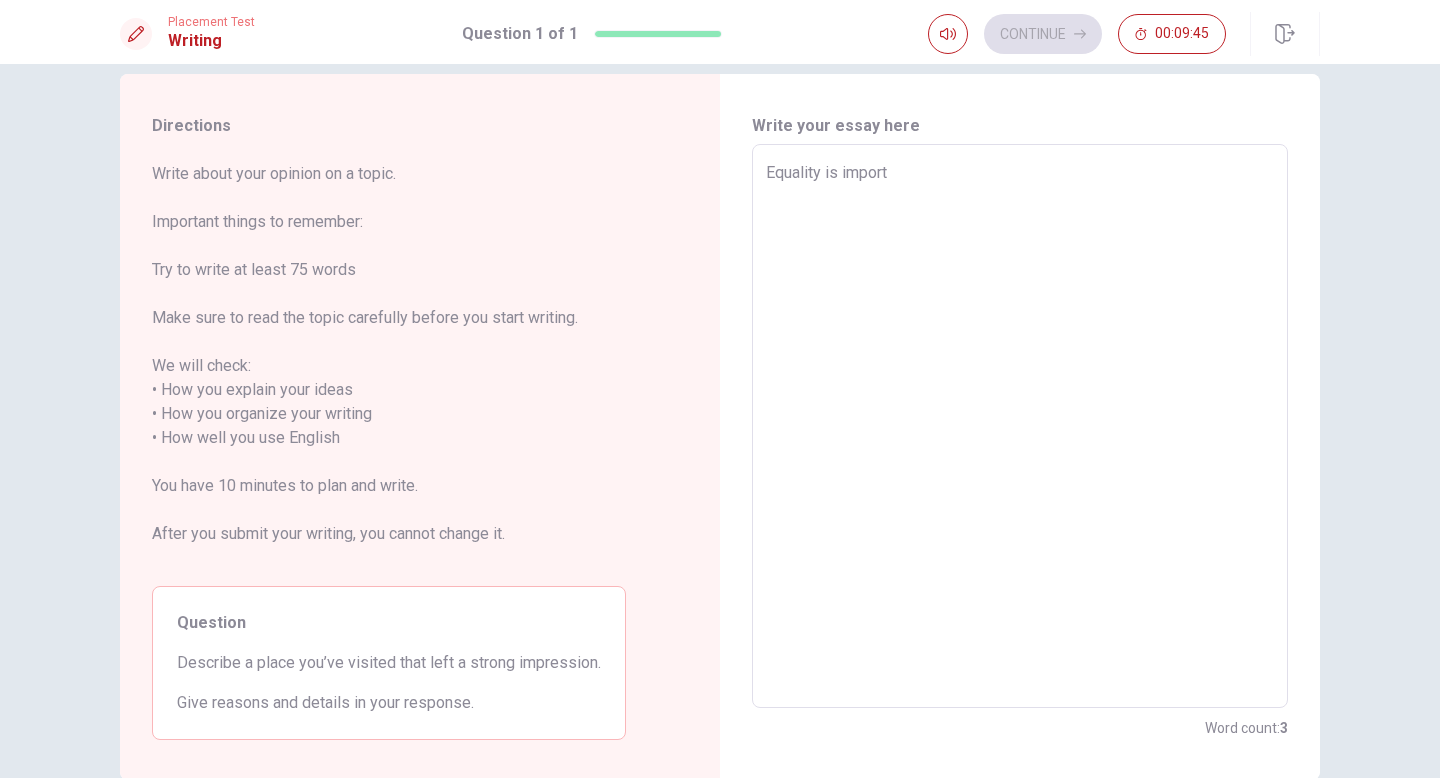 type on "x" 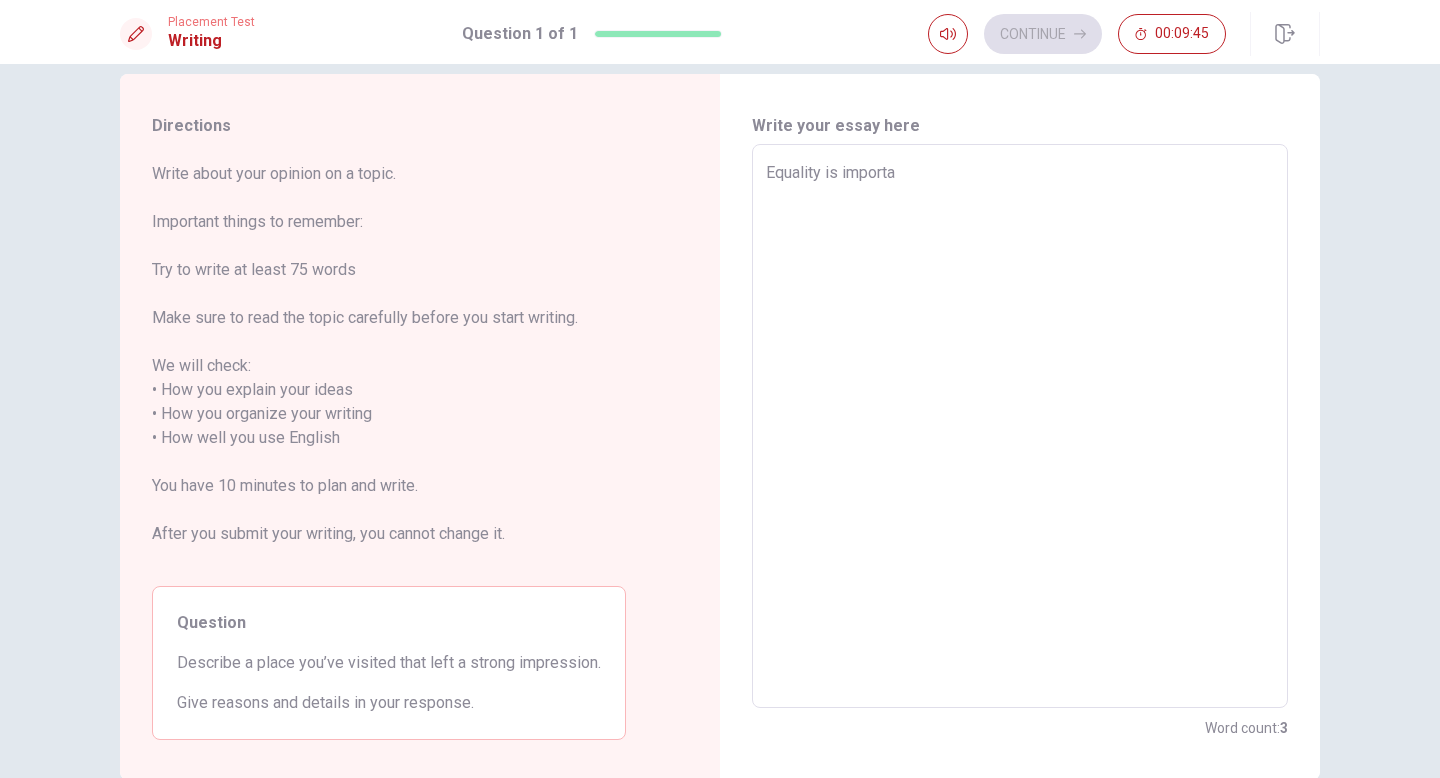 type on "Equality is importan" 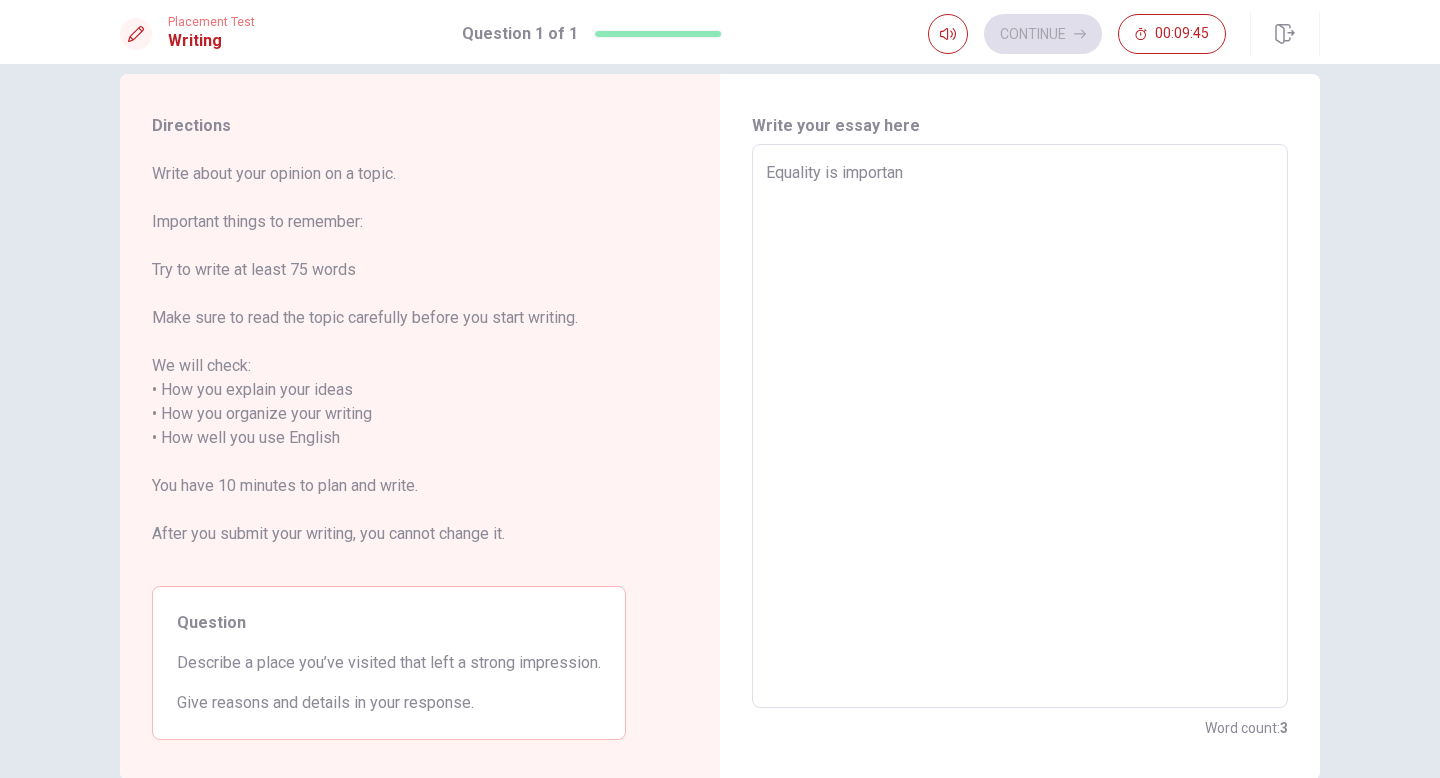 type on "x" 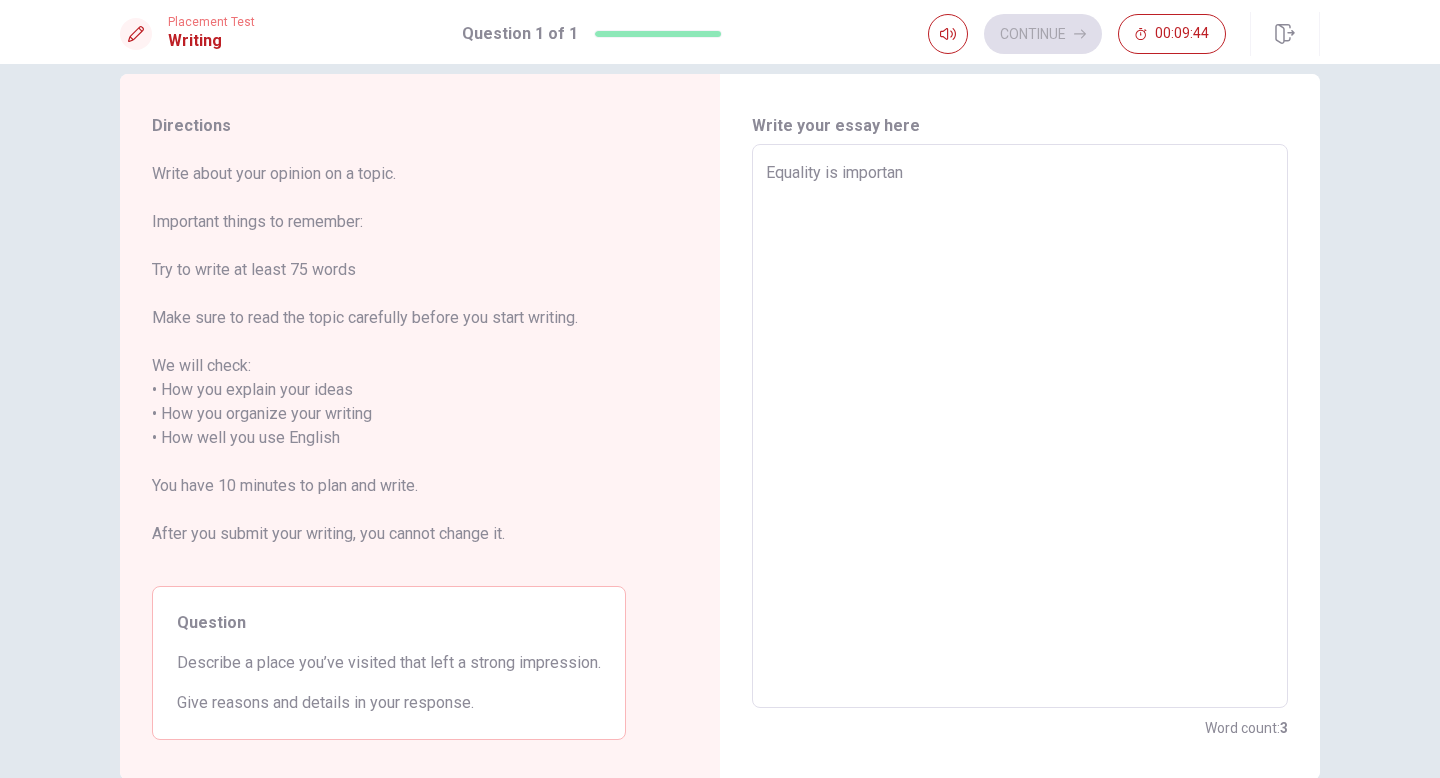 type on "Equality is important" 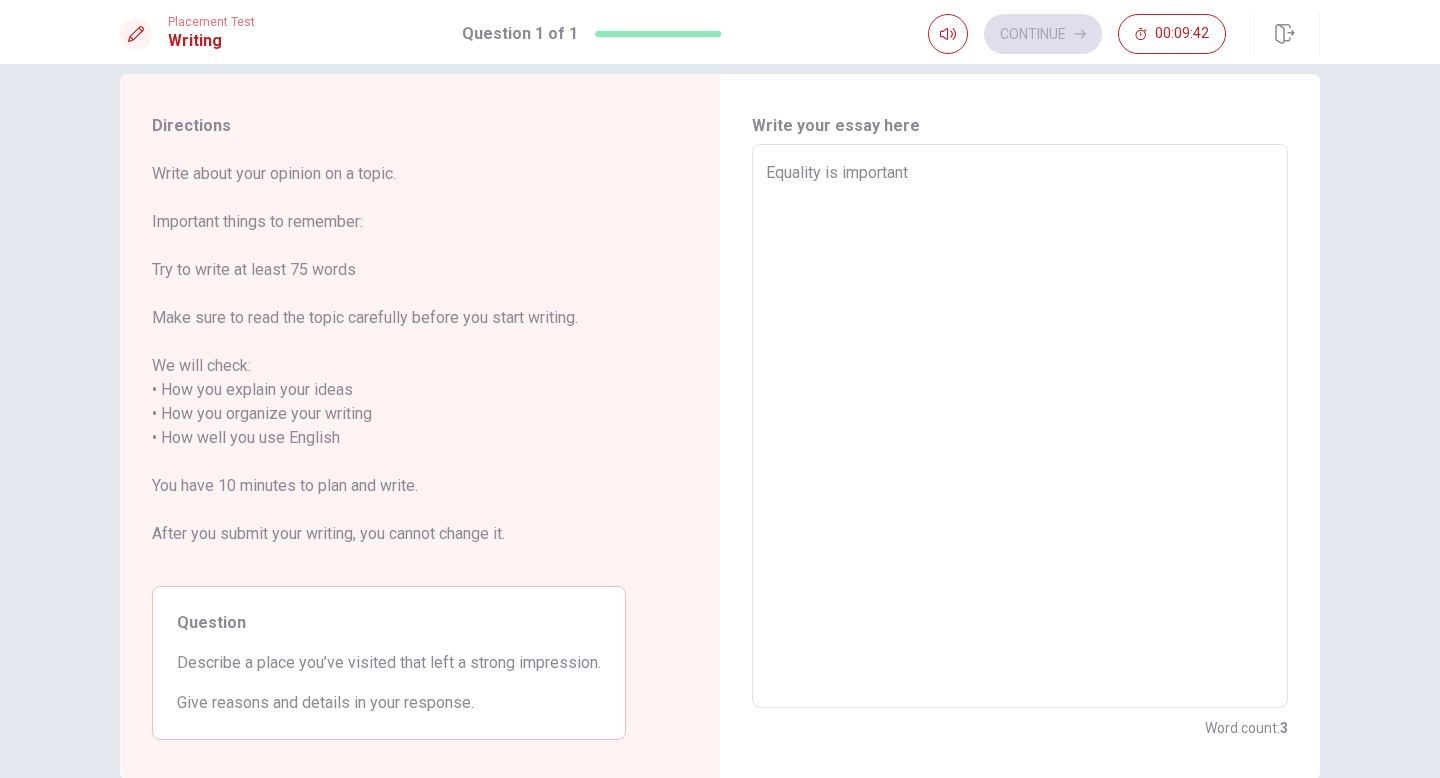 type on "x" 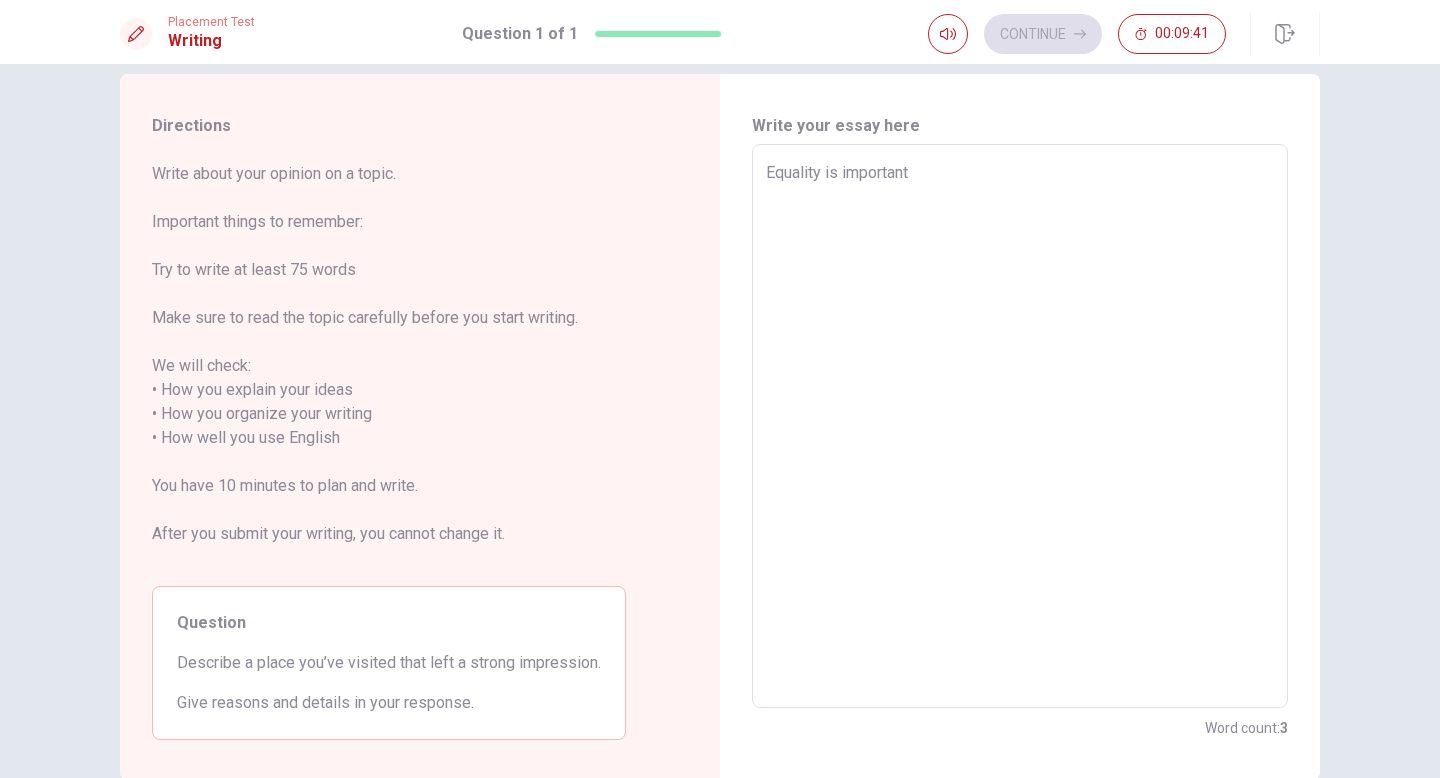 type on "Equality is important" 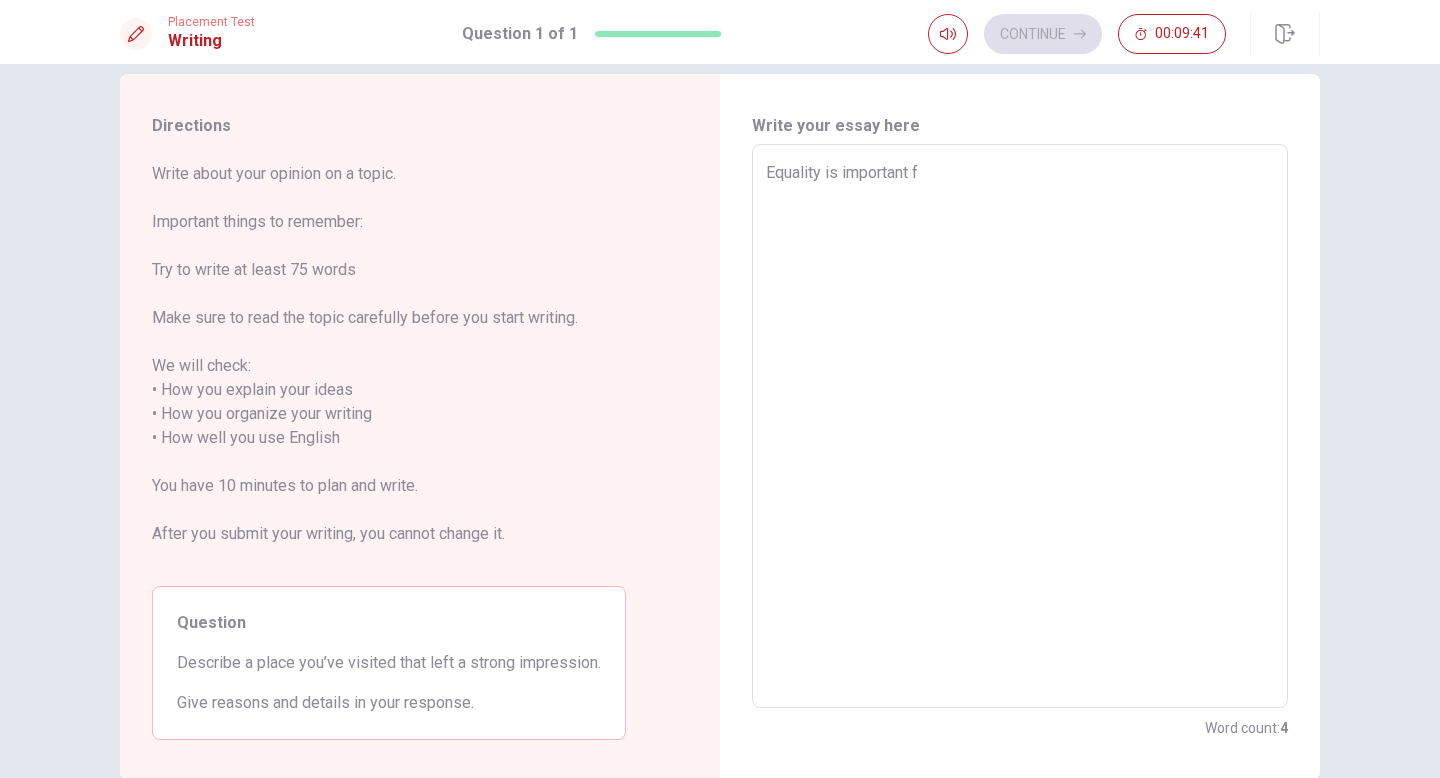 type on "x" 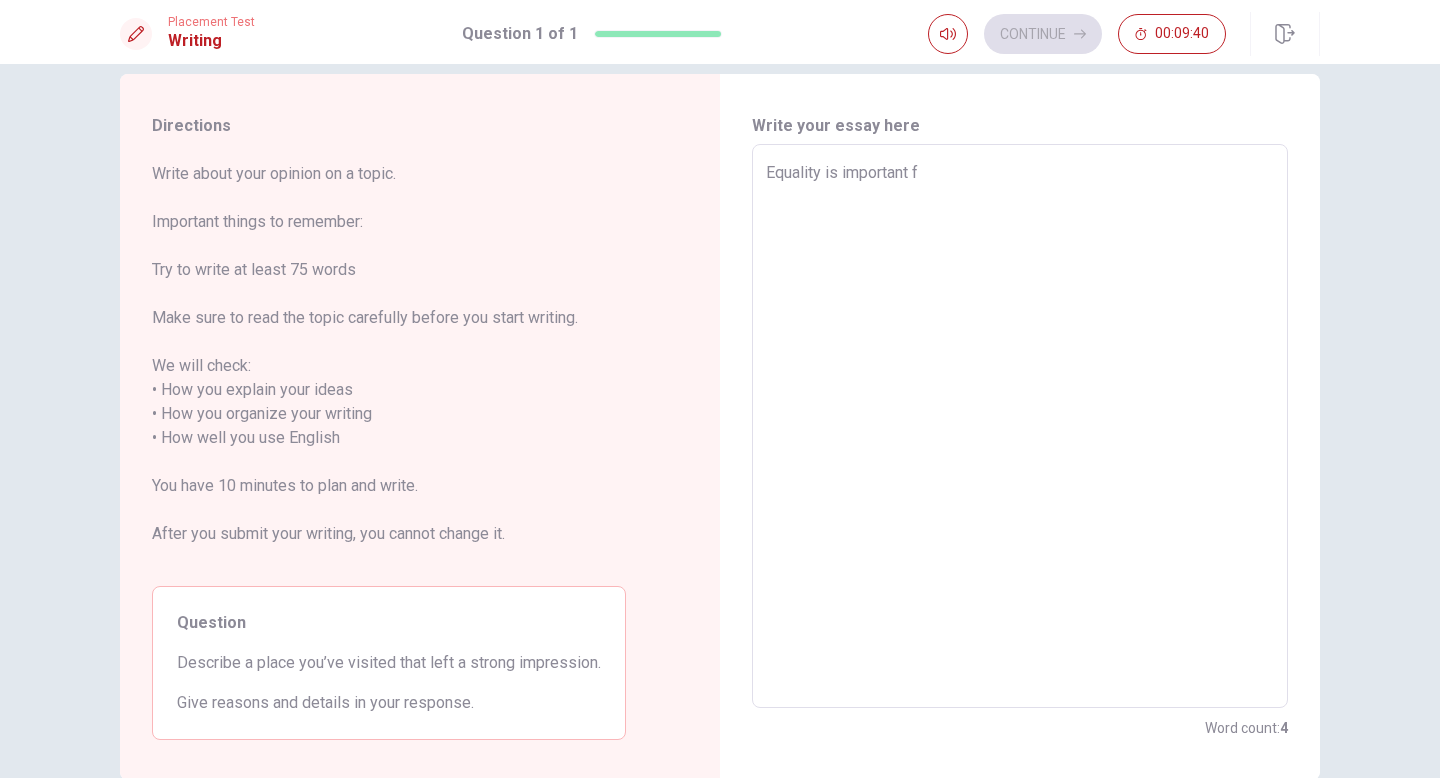 type on "Equality is important fo" 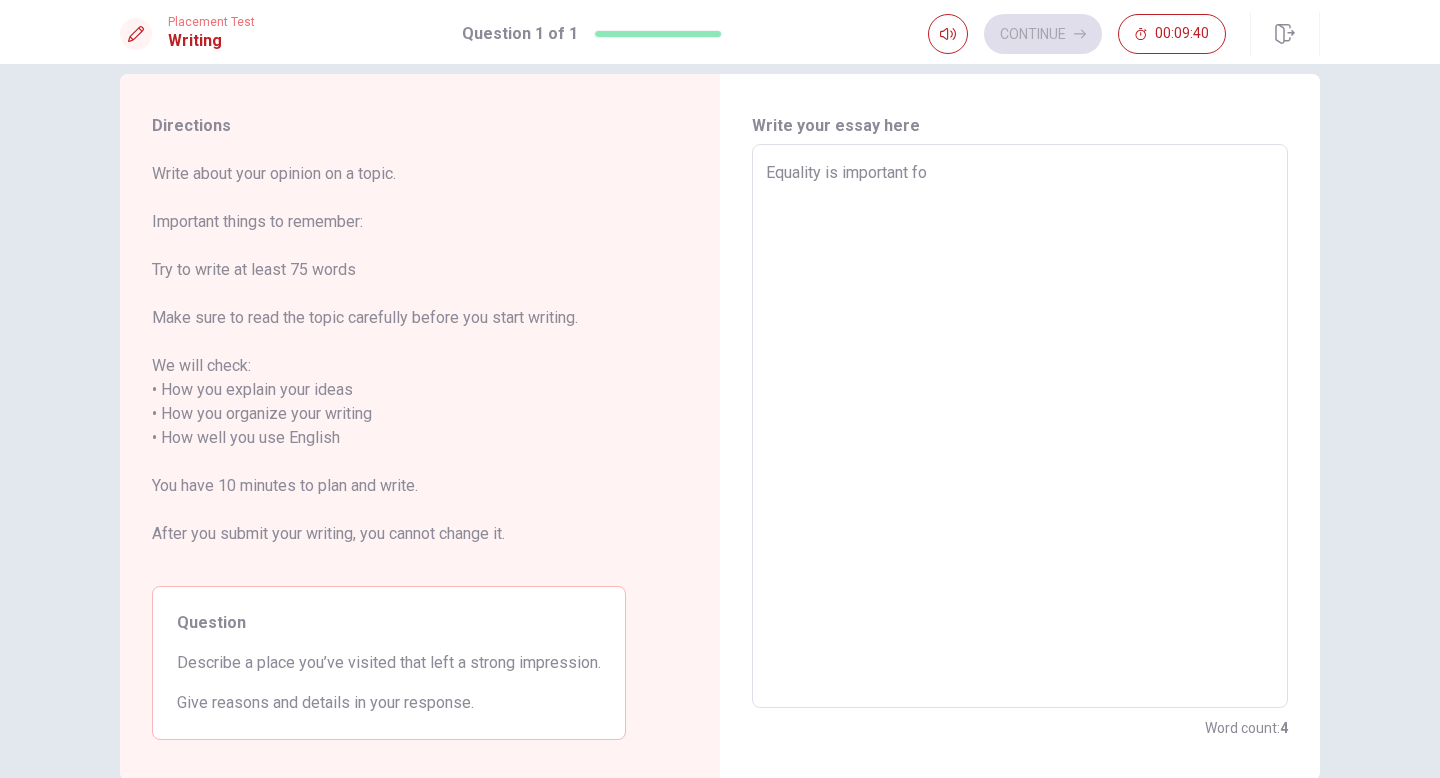 type on "x" 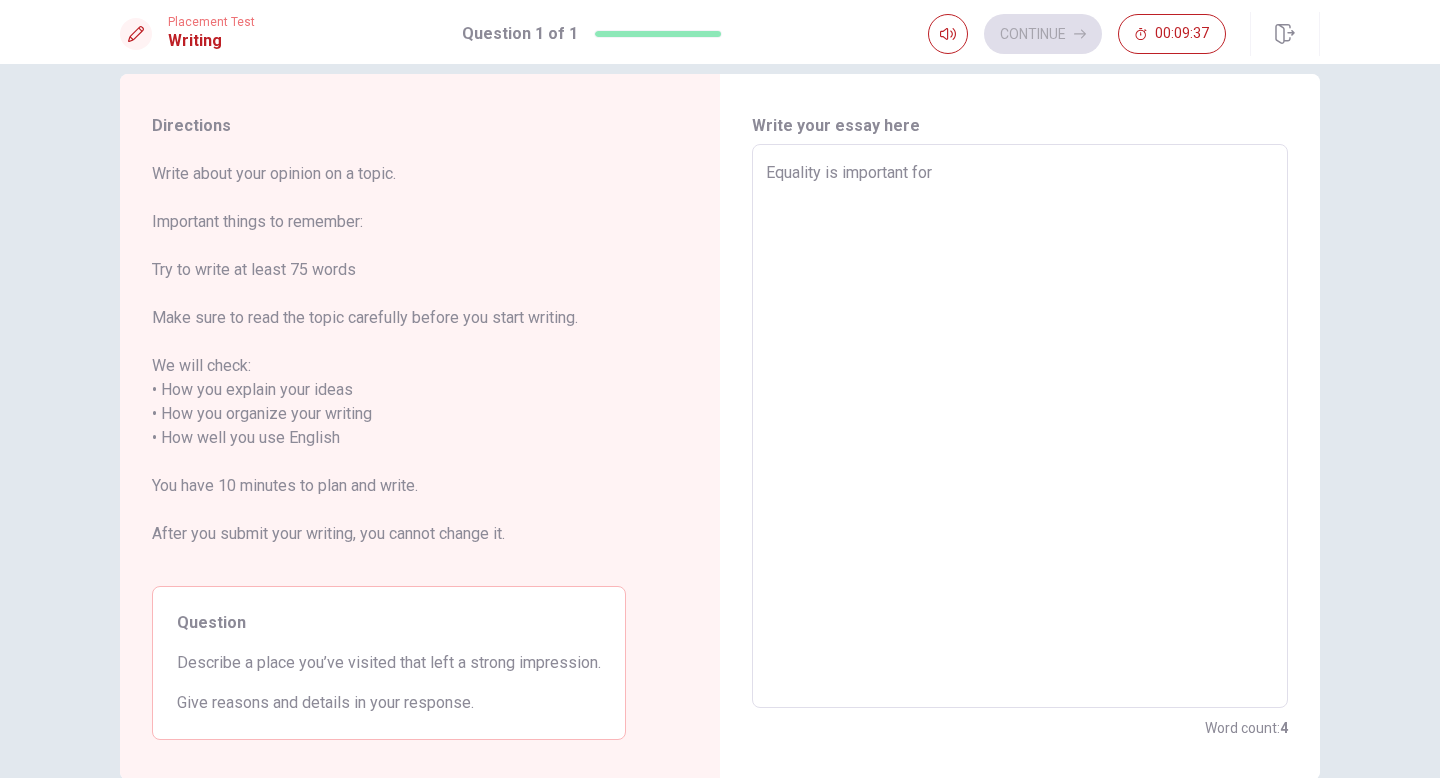 type on "x" 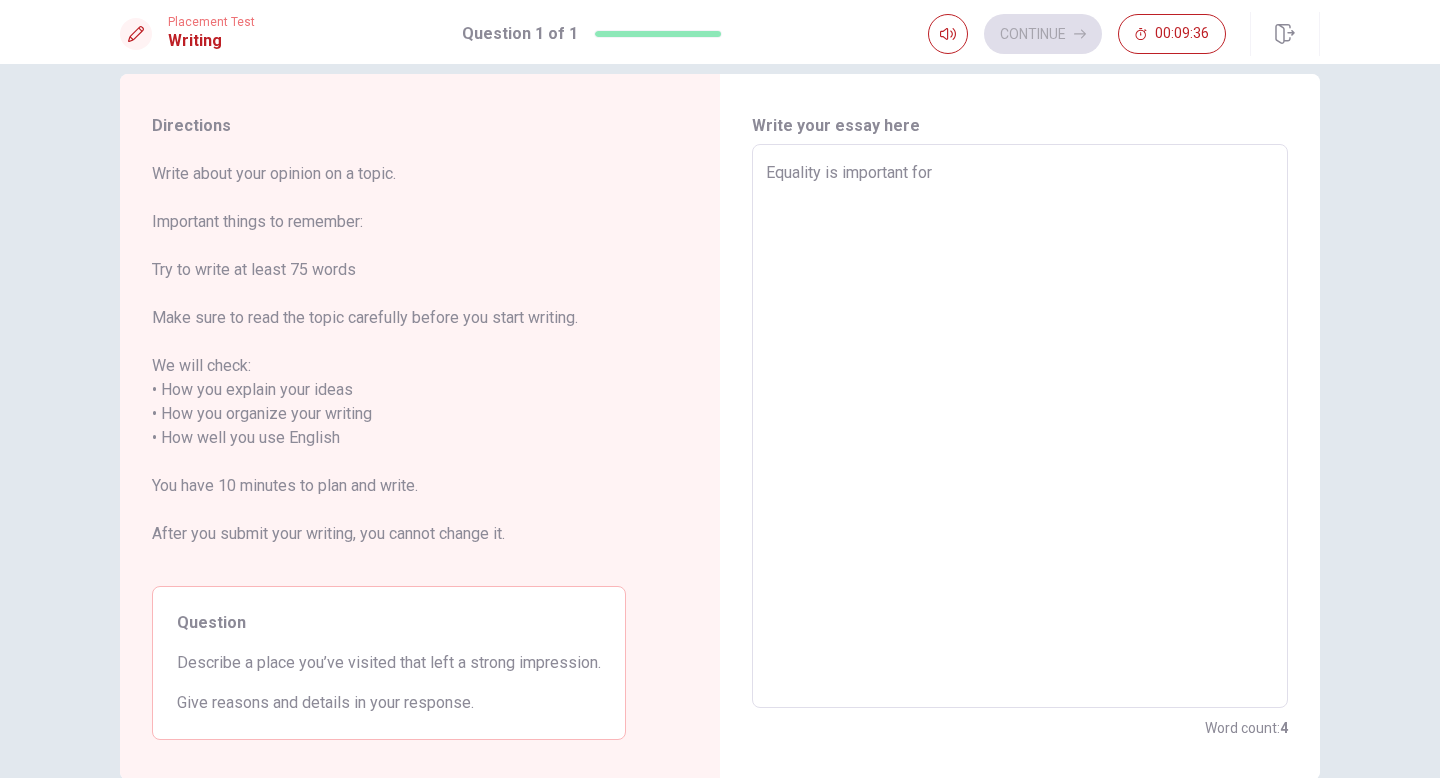 type on "Equality is important for" 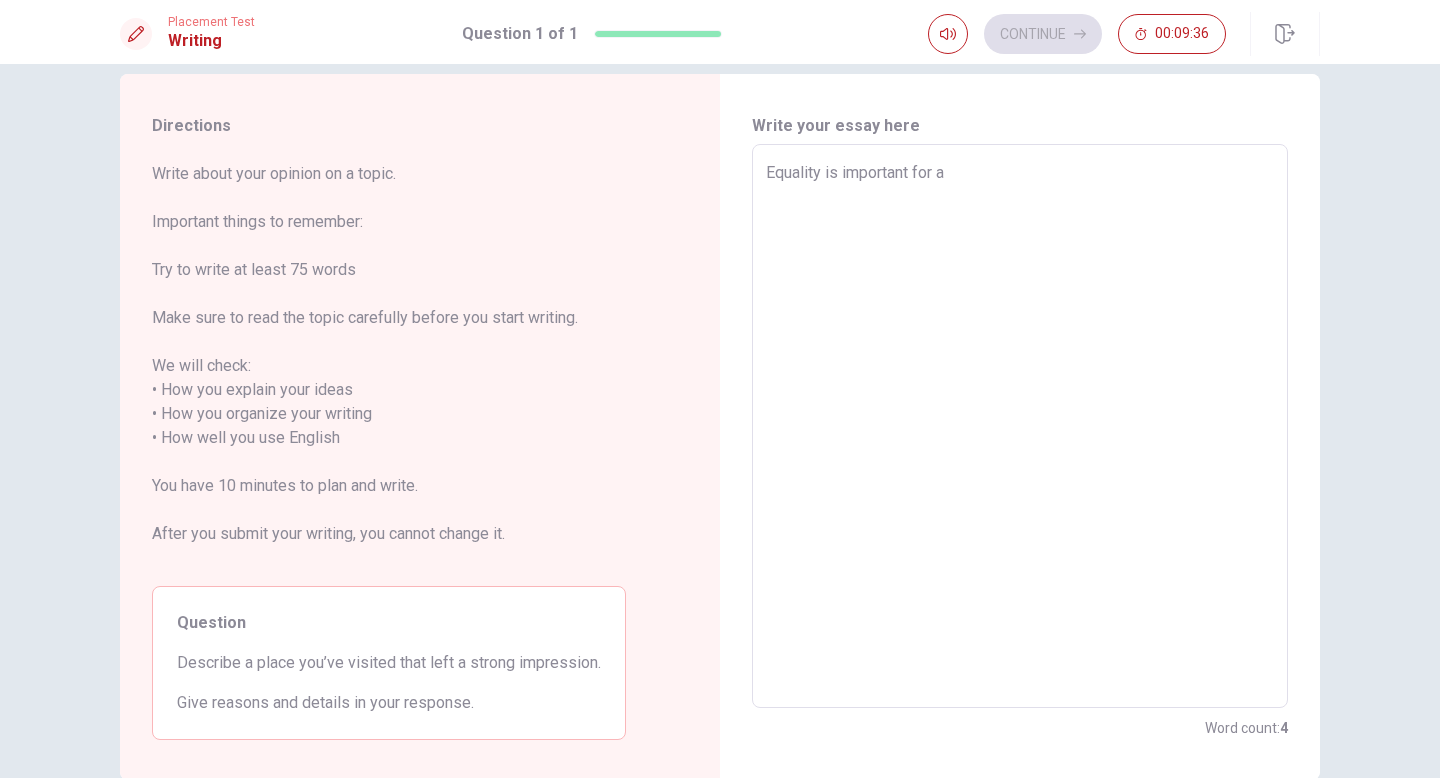 type on "x" 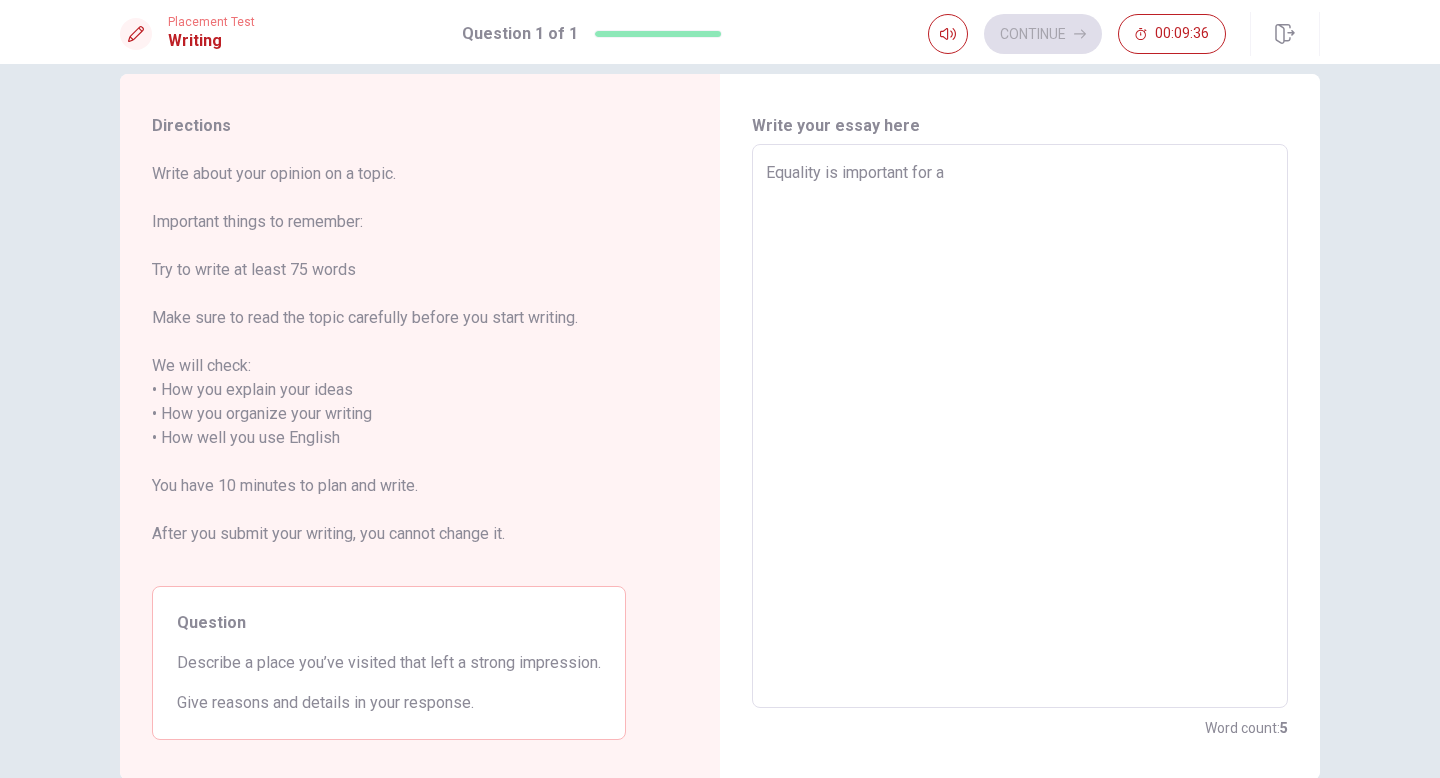 type on "Equality is important for a" 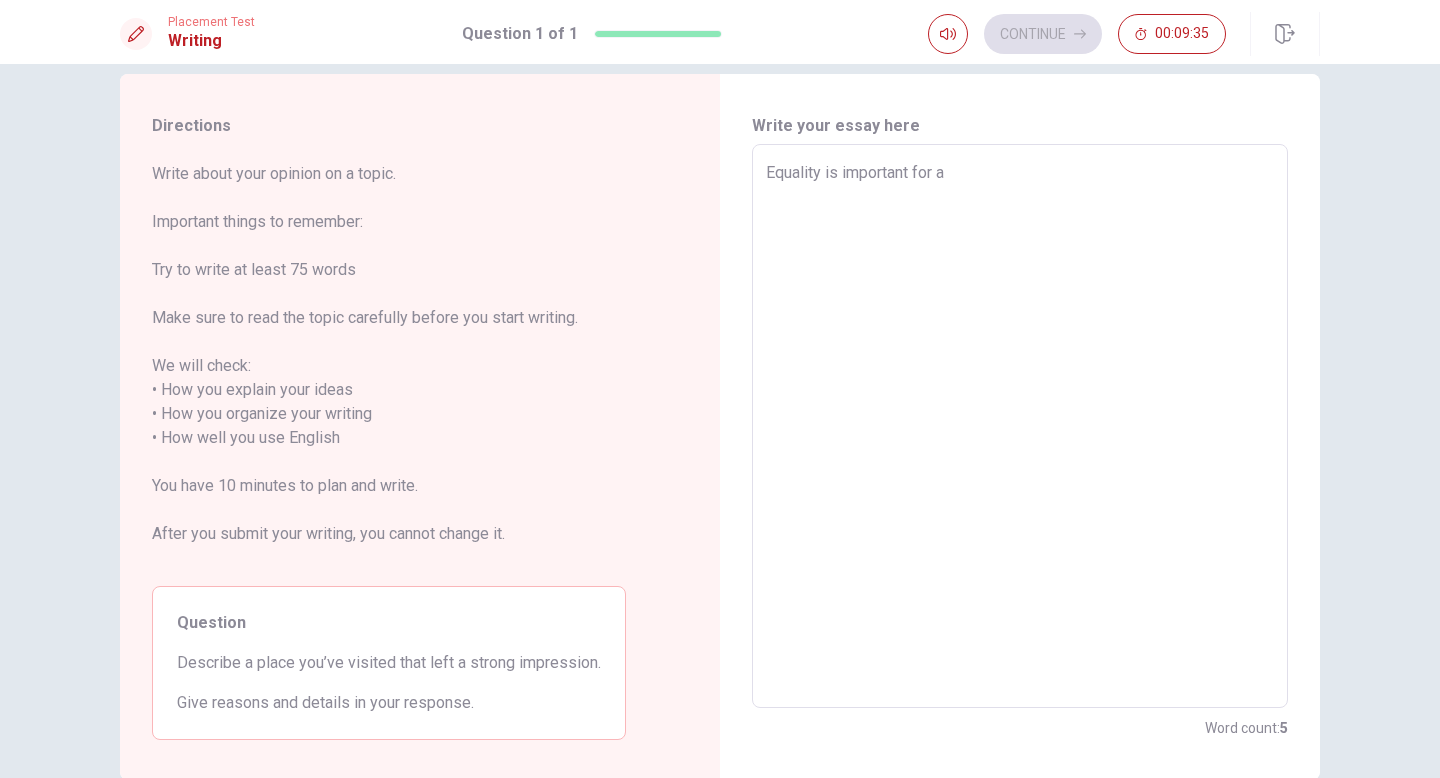 type on "x" 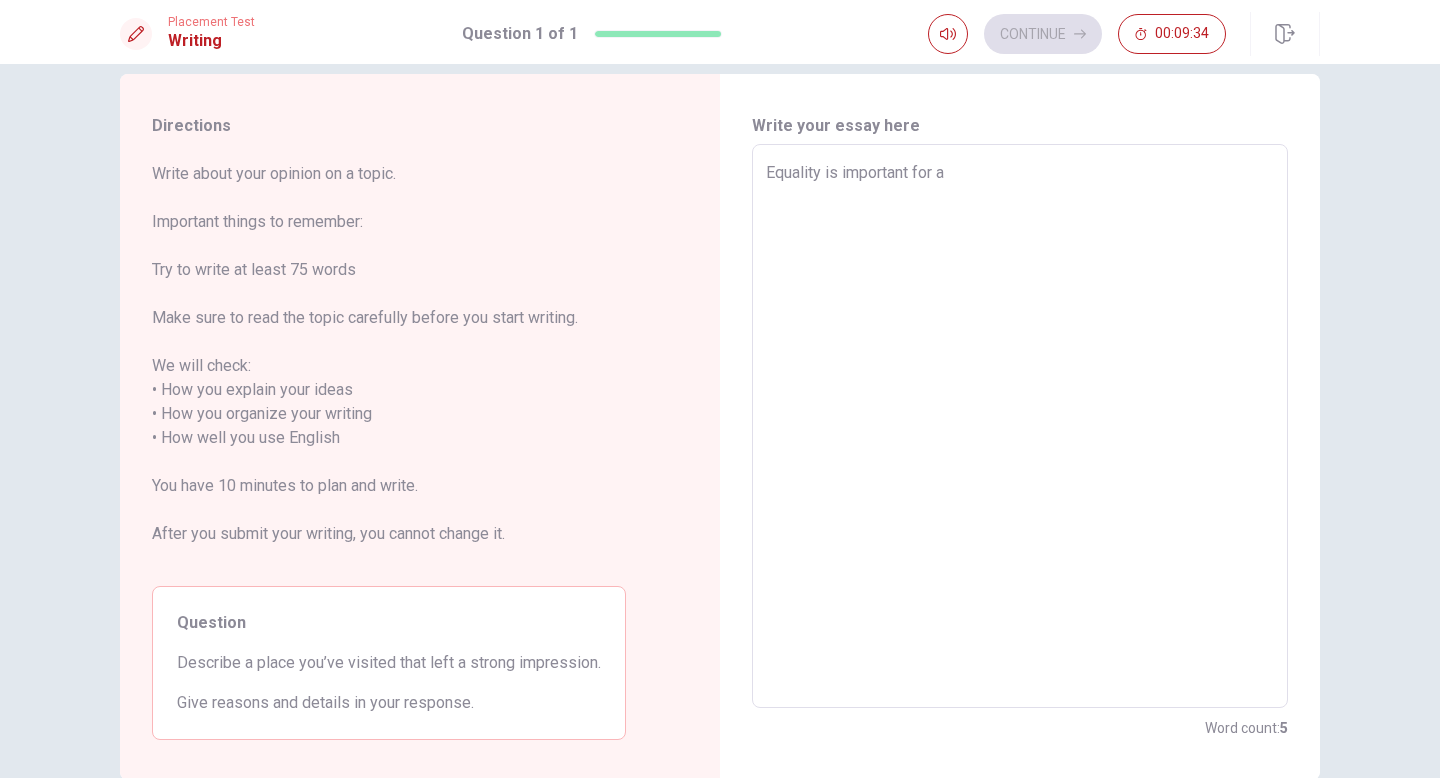 type on "Equality is important for a f" 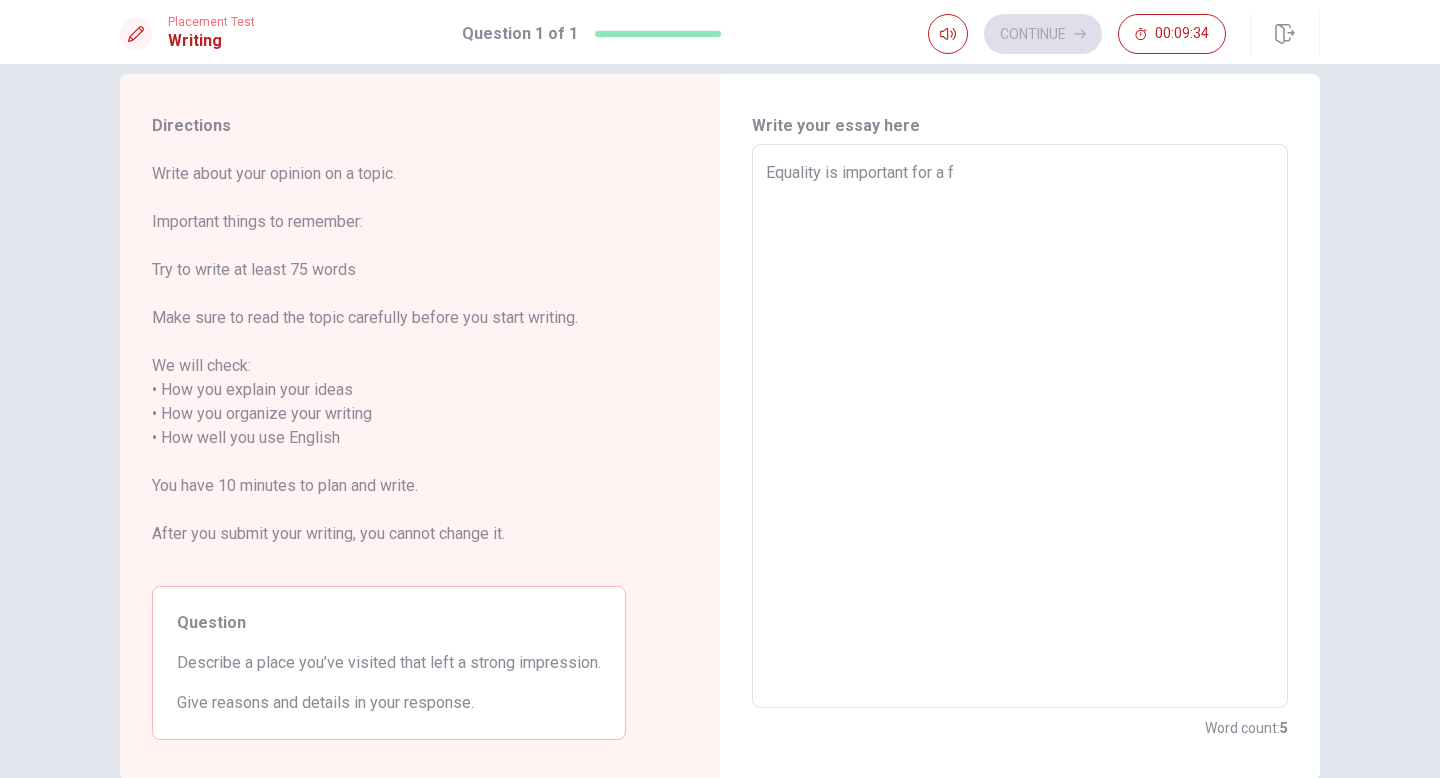 type on "x" 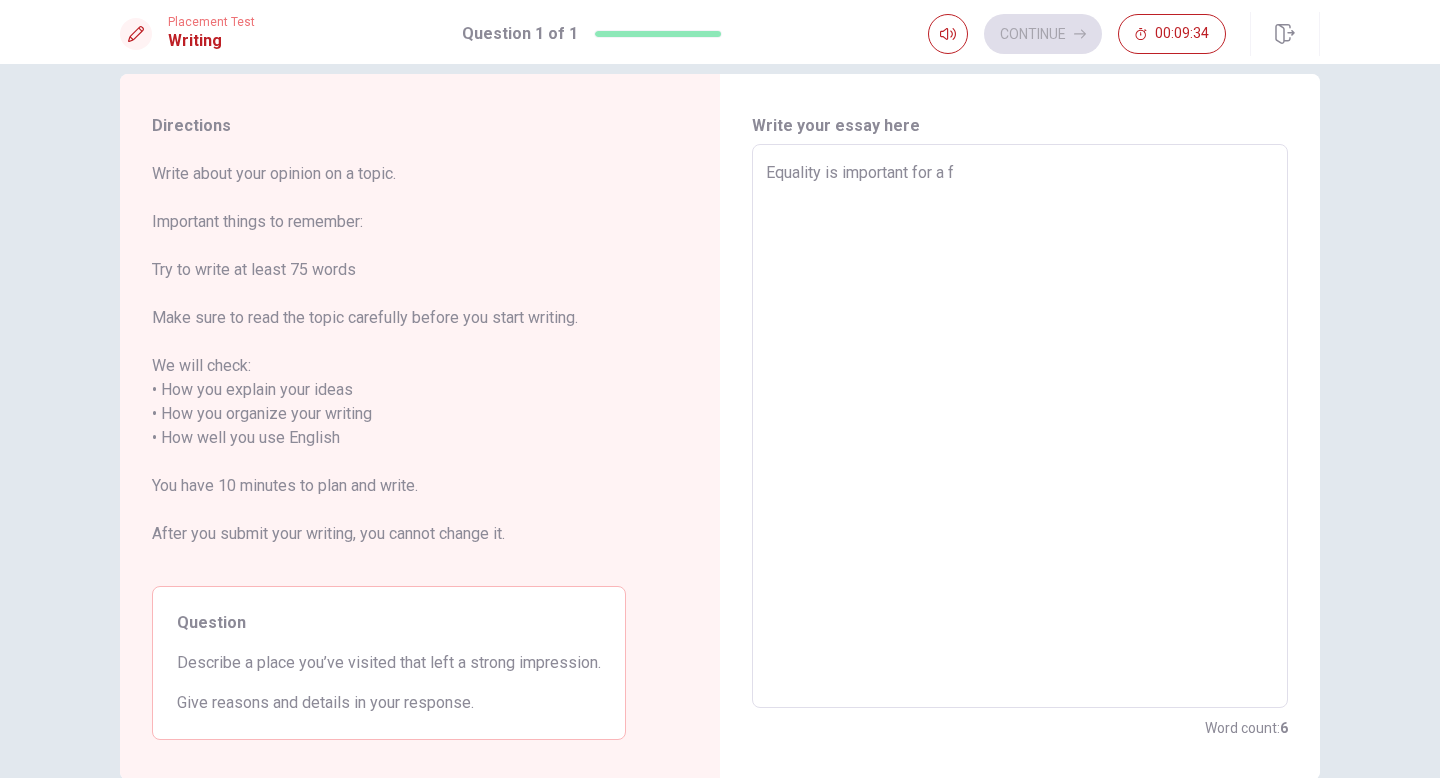 type on "Equality is important for a fa" 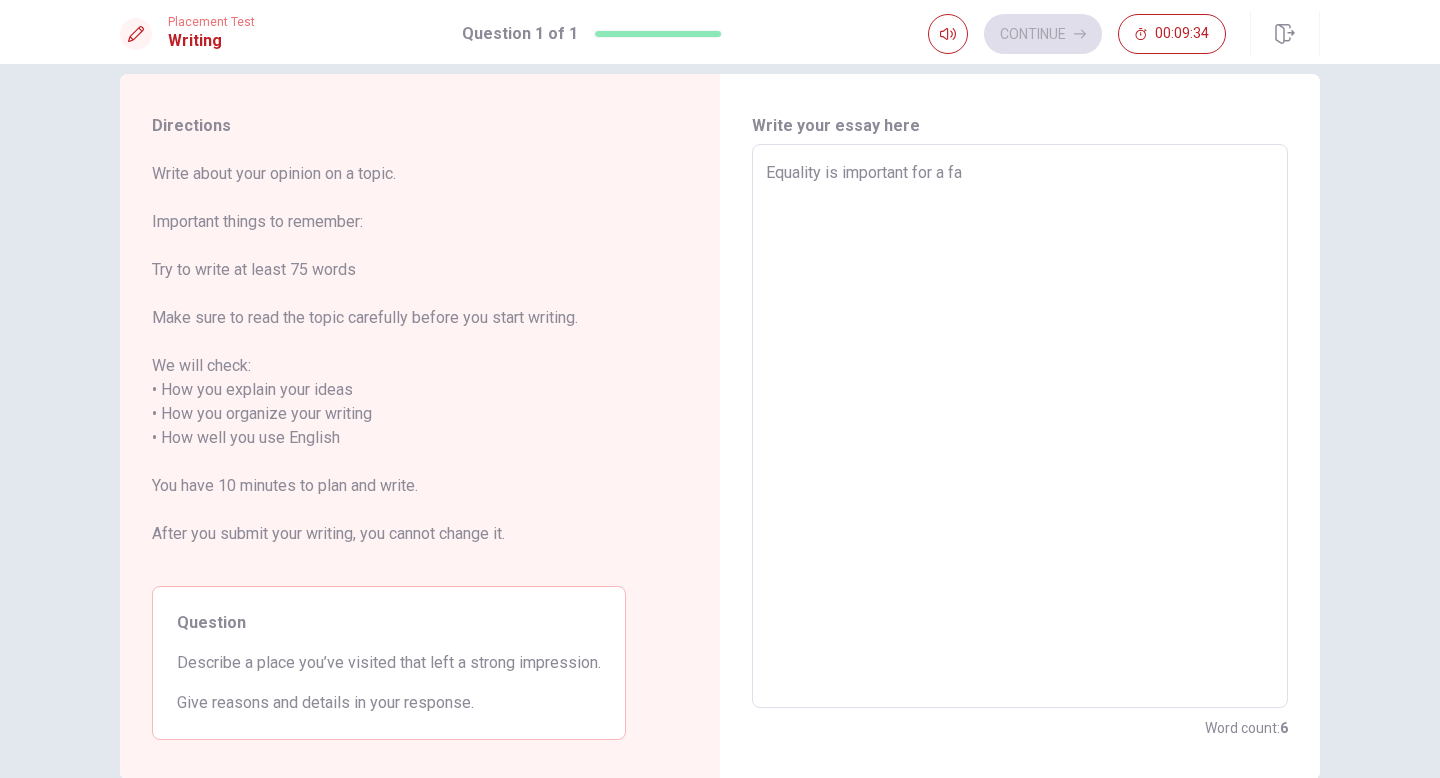 type on "x" 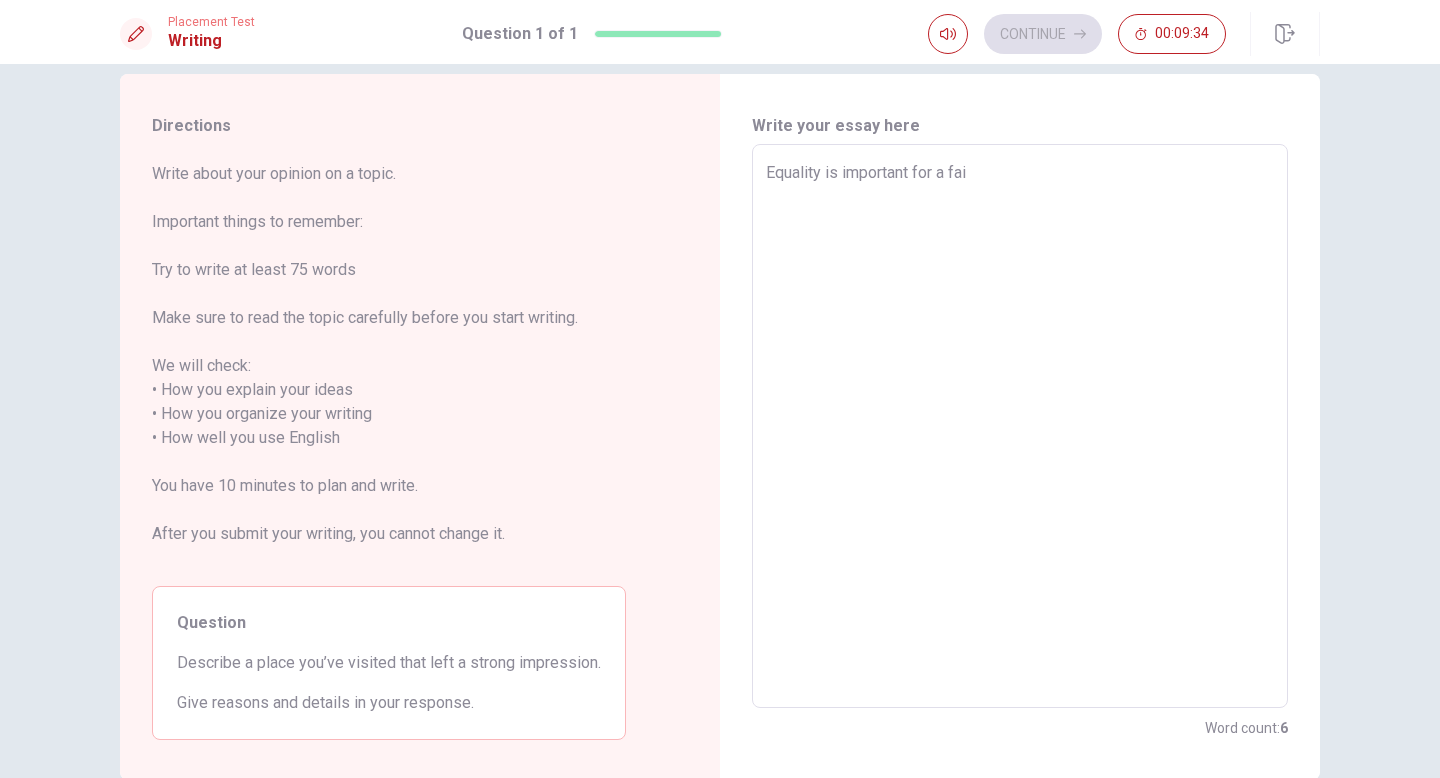 type on "Equality is important for a fair" 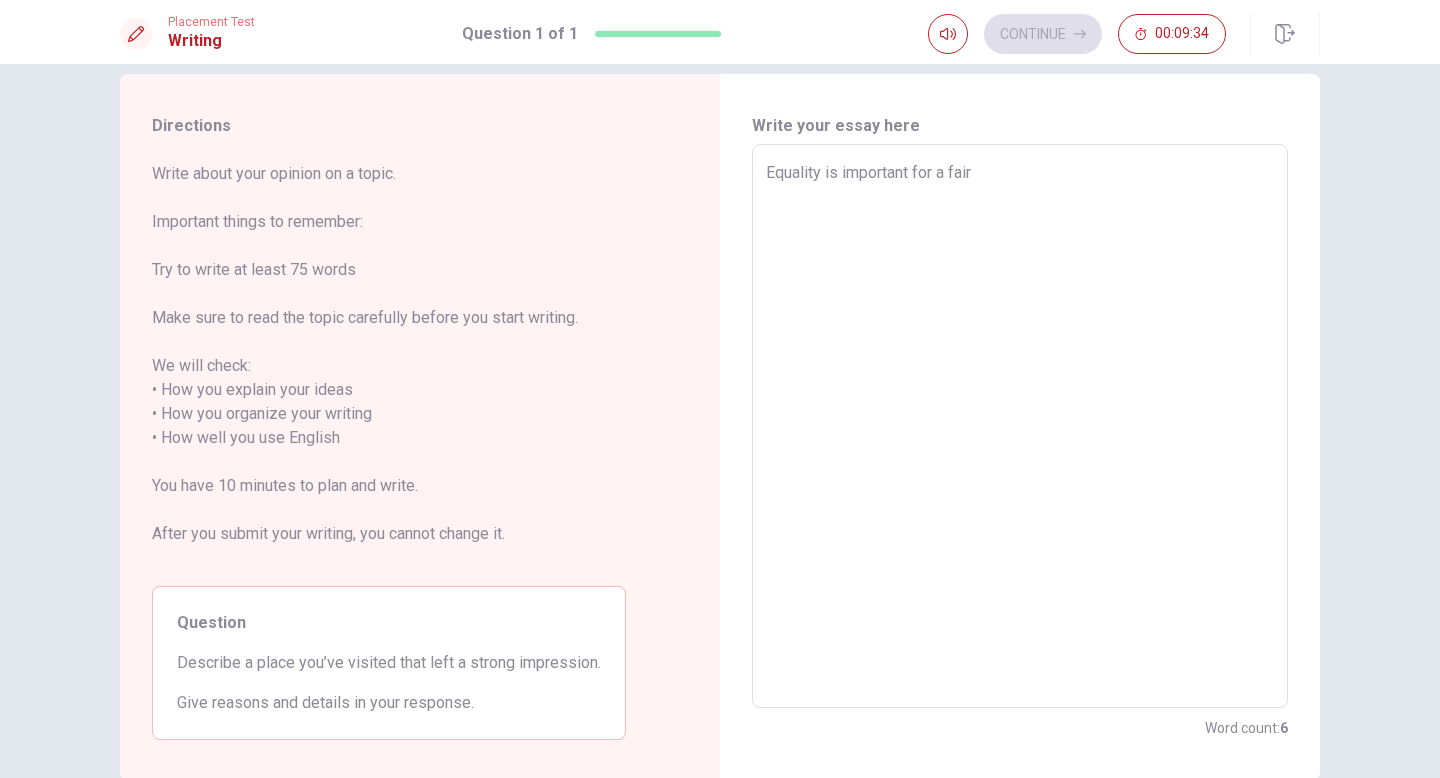 type on "x" 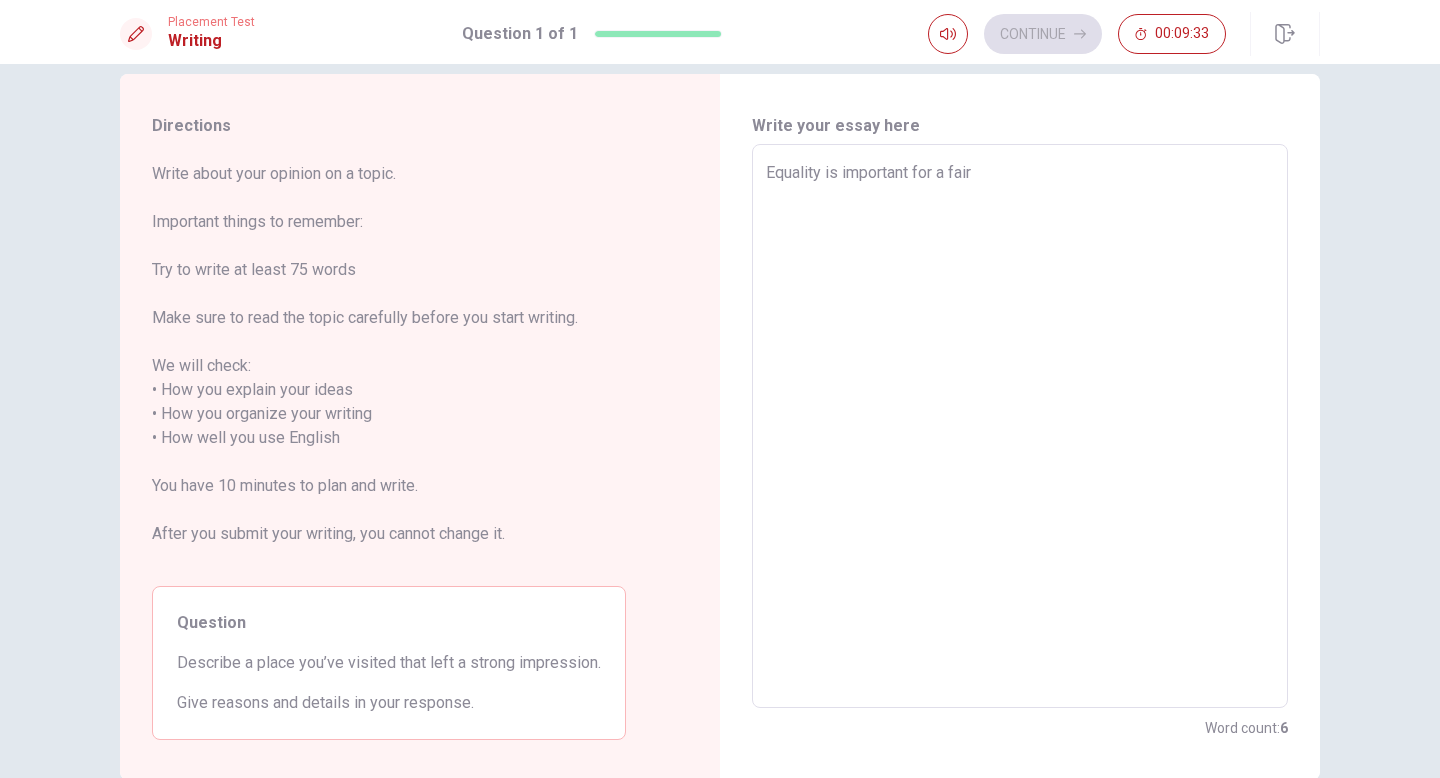 type on "Equality is important for a fair" 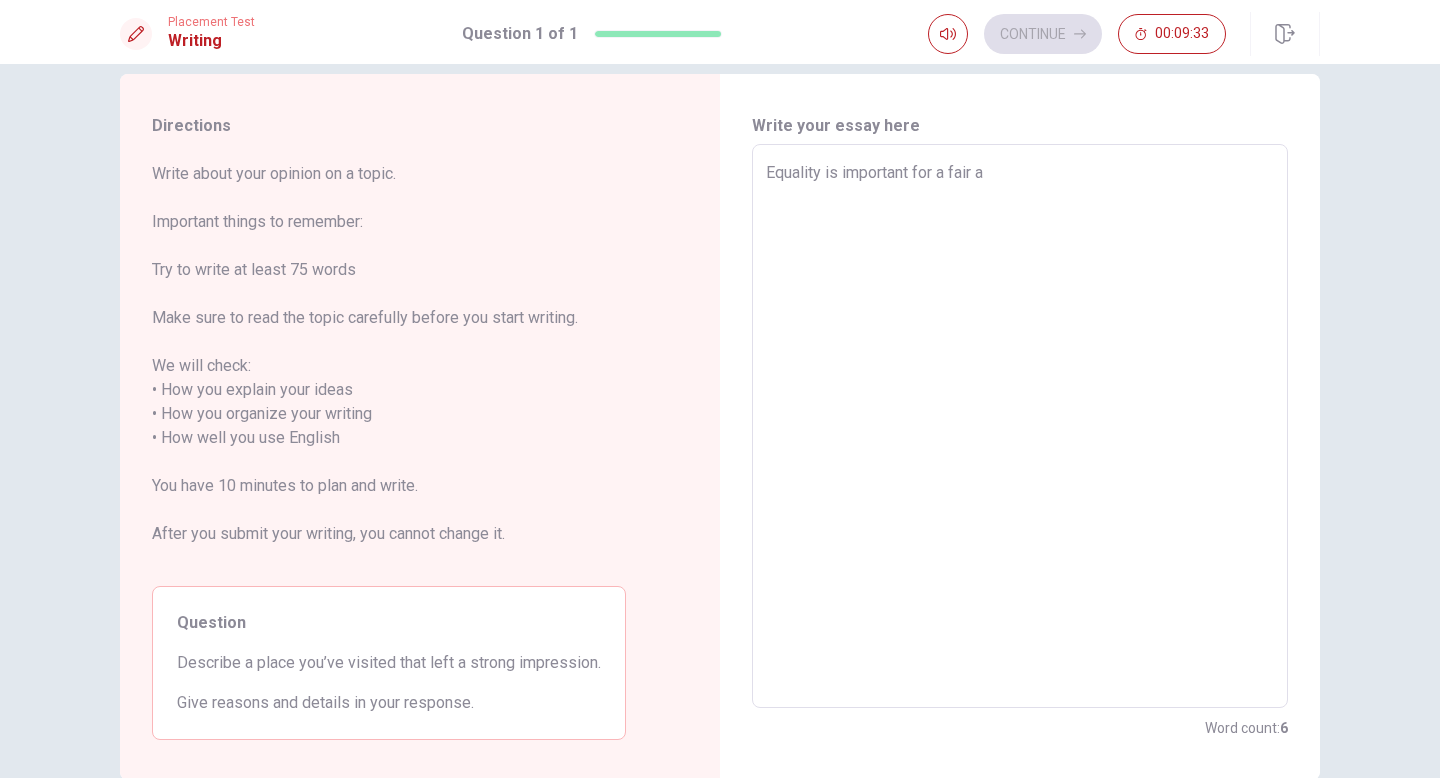 type on "x" 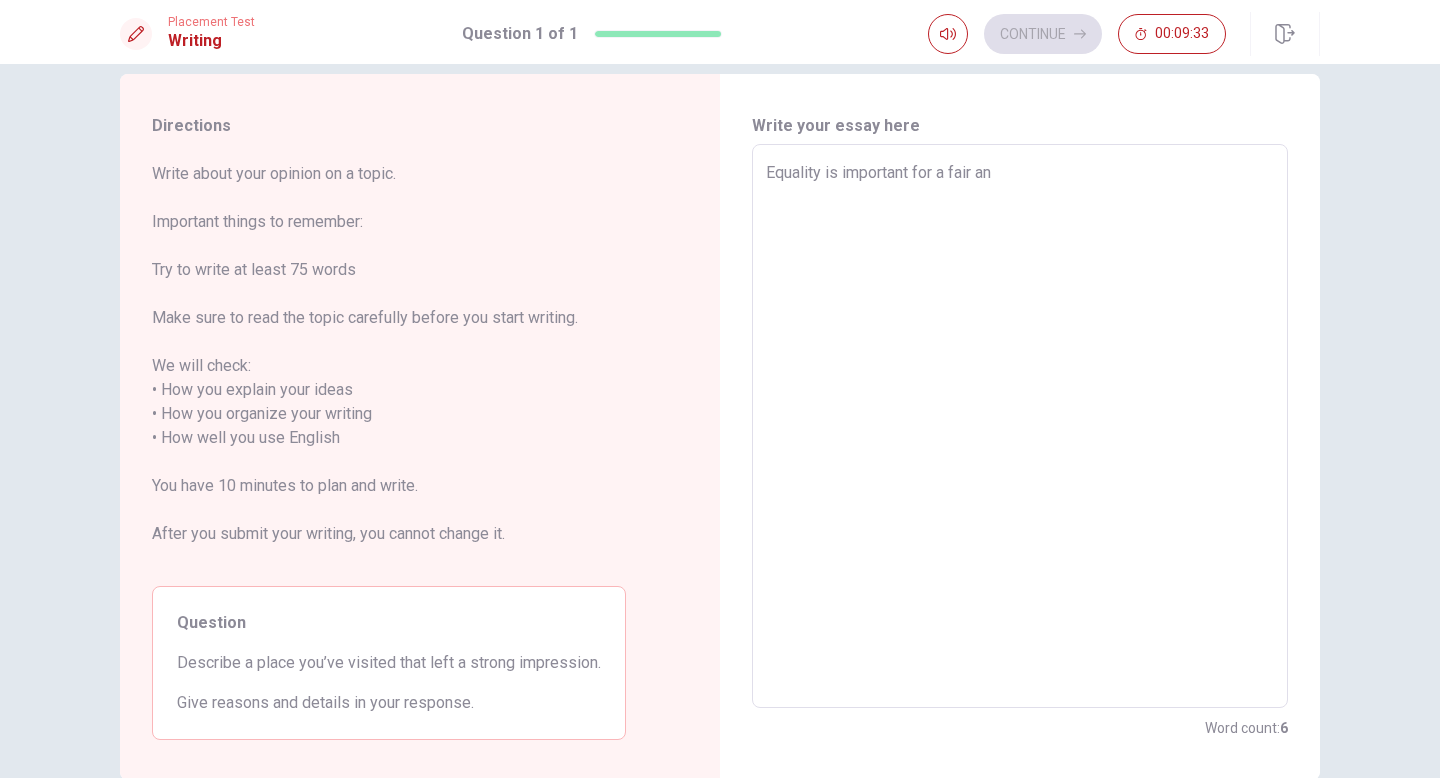 type on "x" 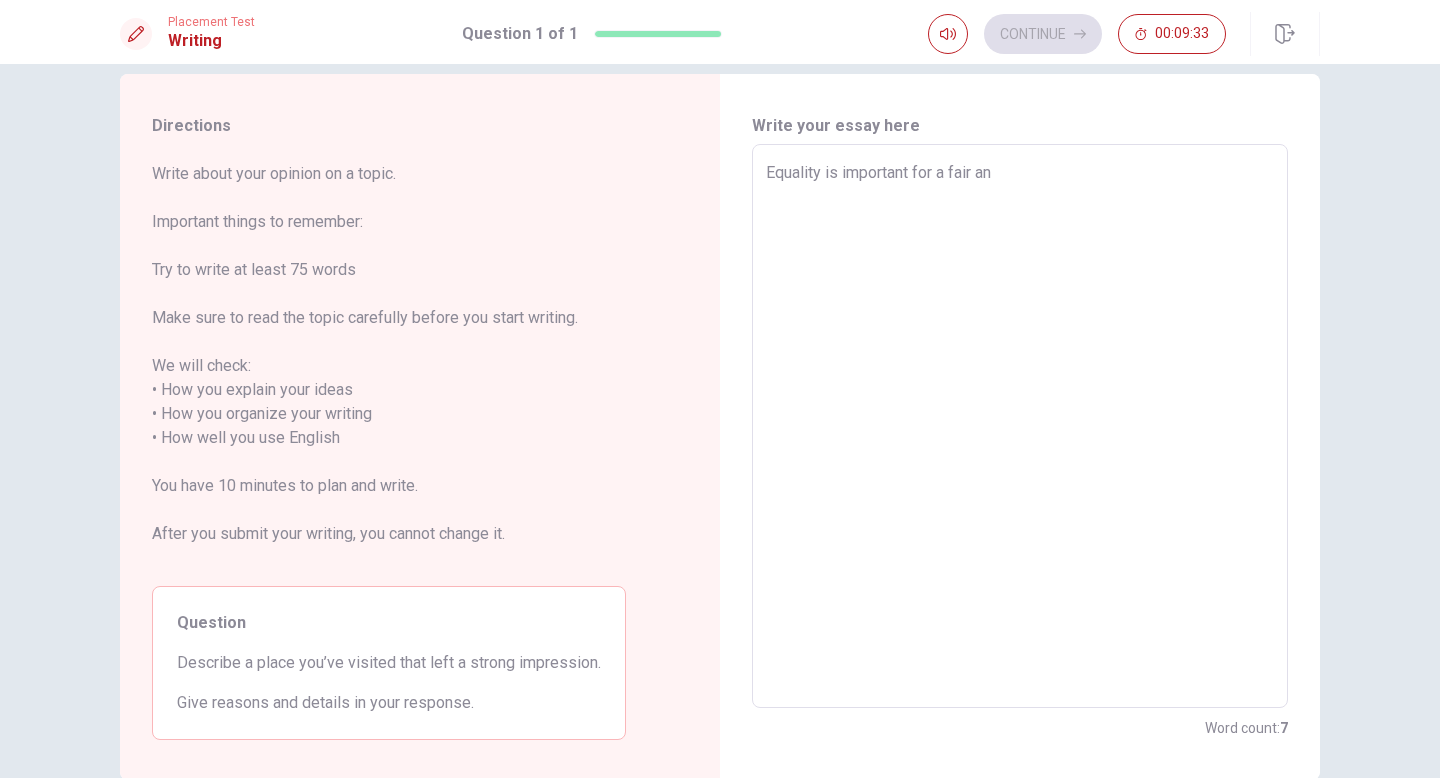 type on "Equality is important for a fair and" 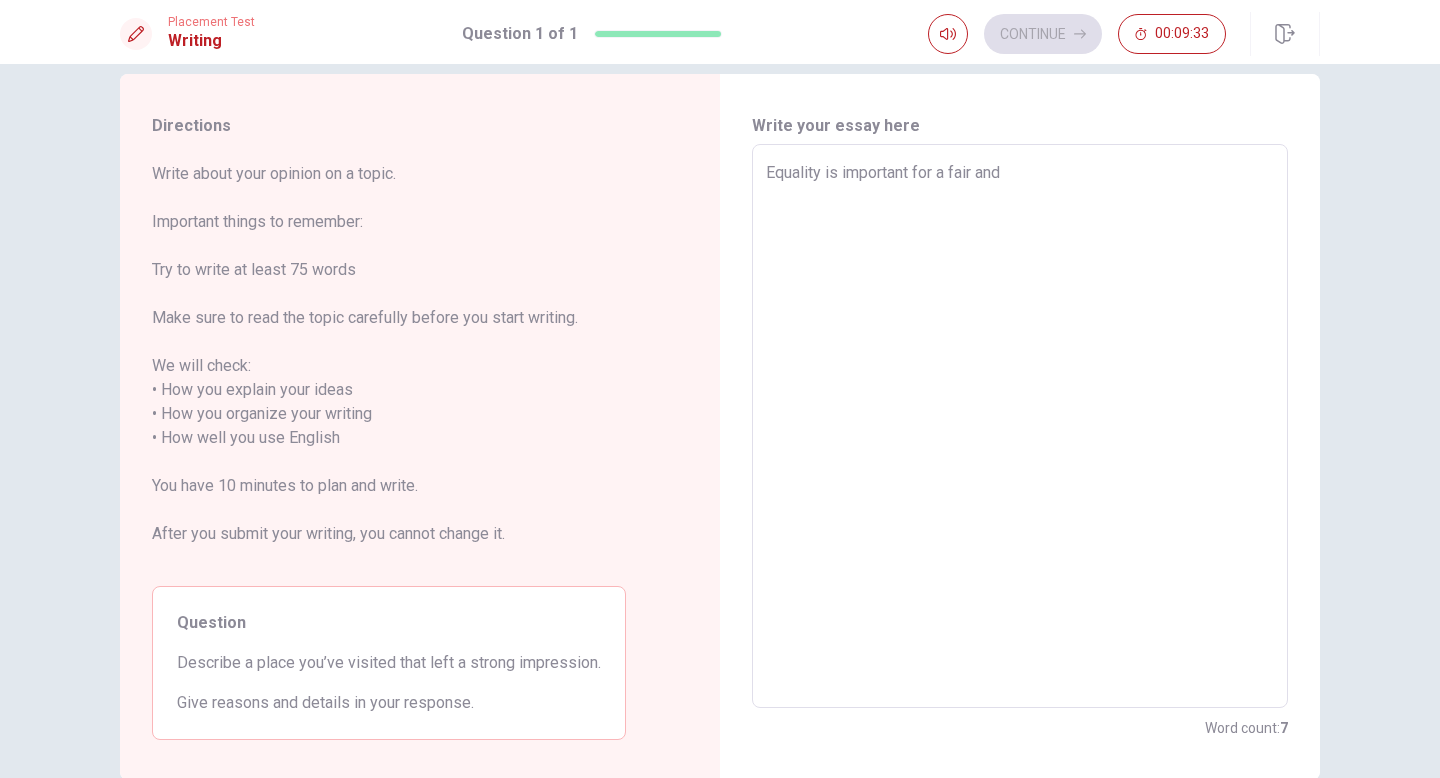 type on "x" 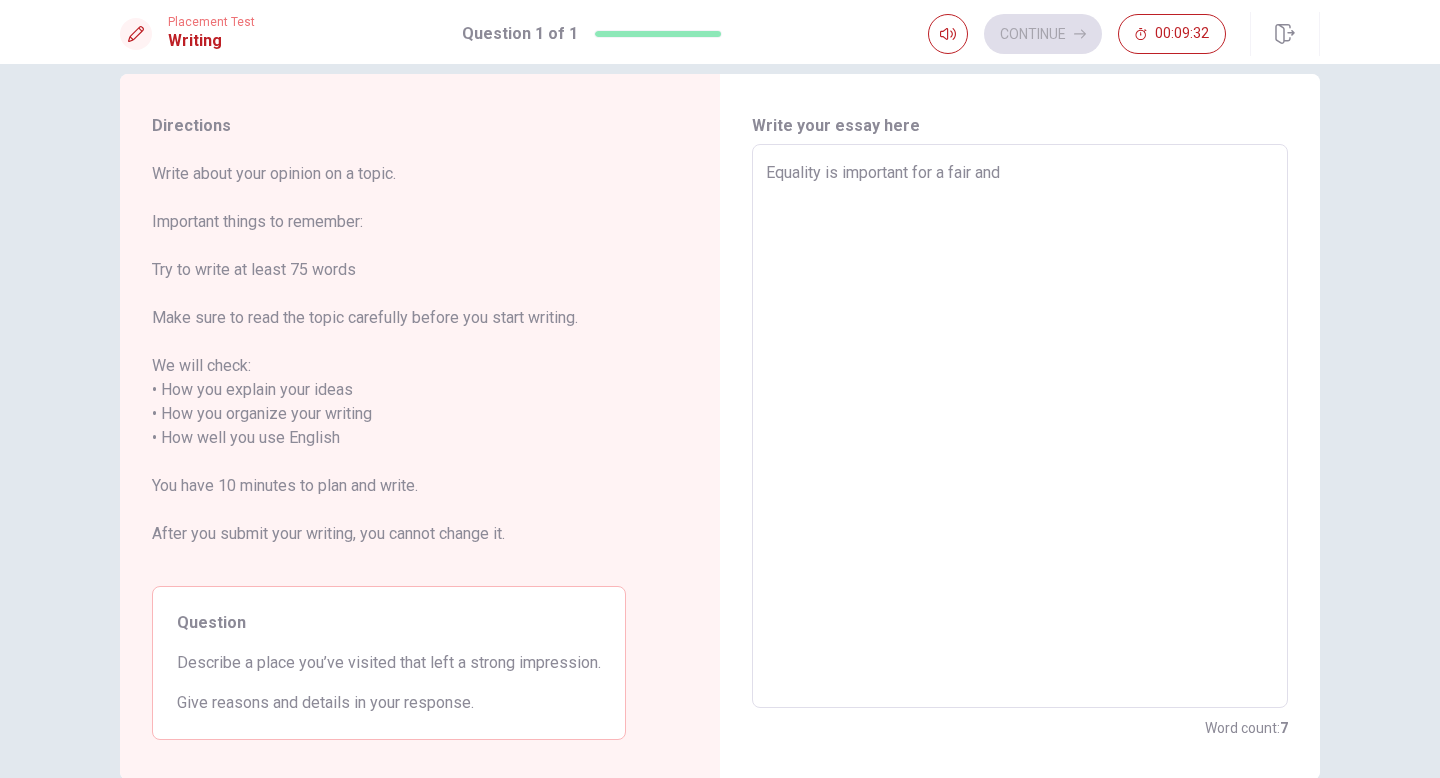 type on "Equality is important for a fair and p" 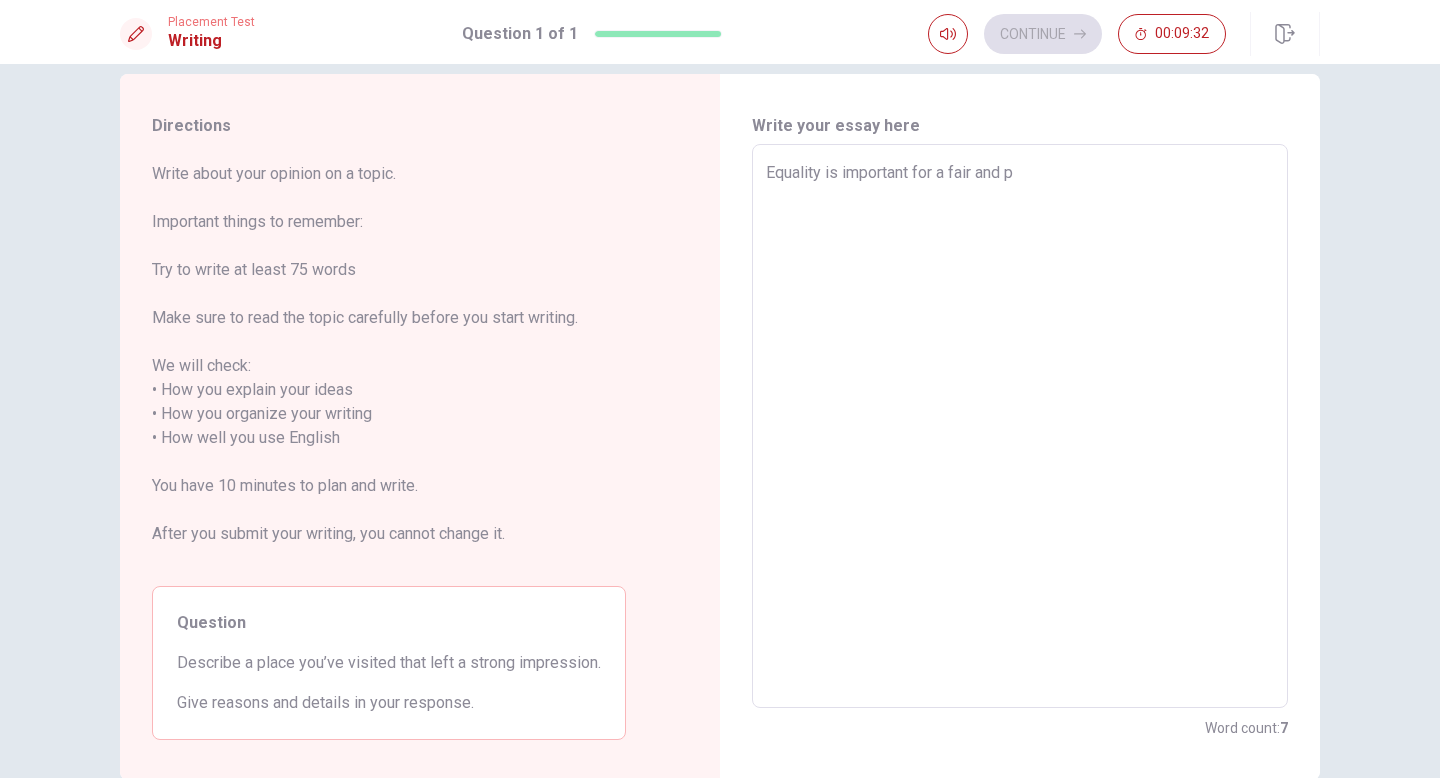 type on "x" 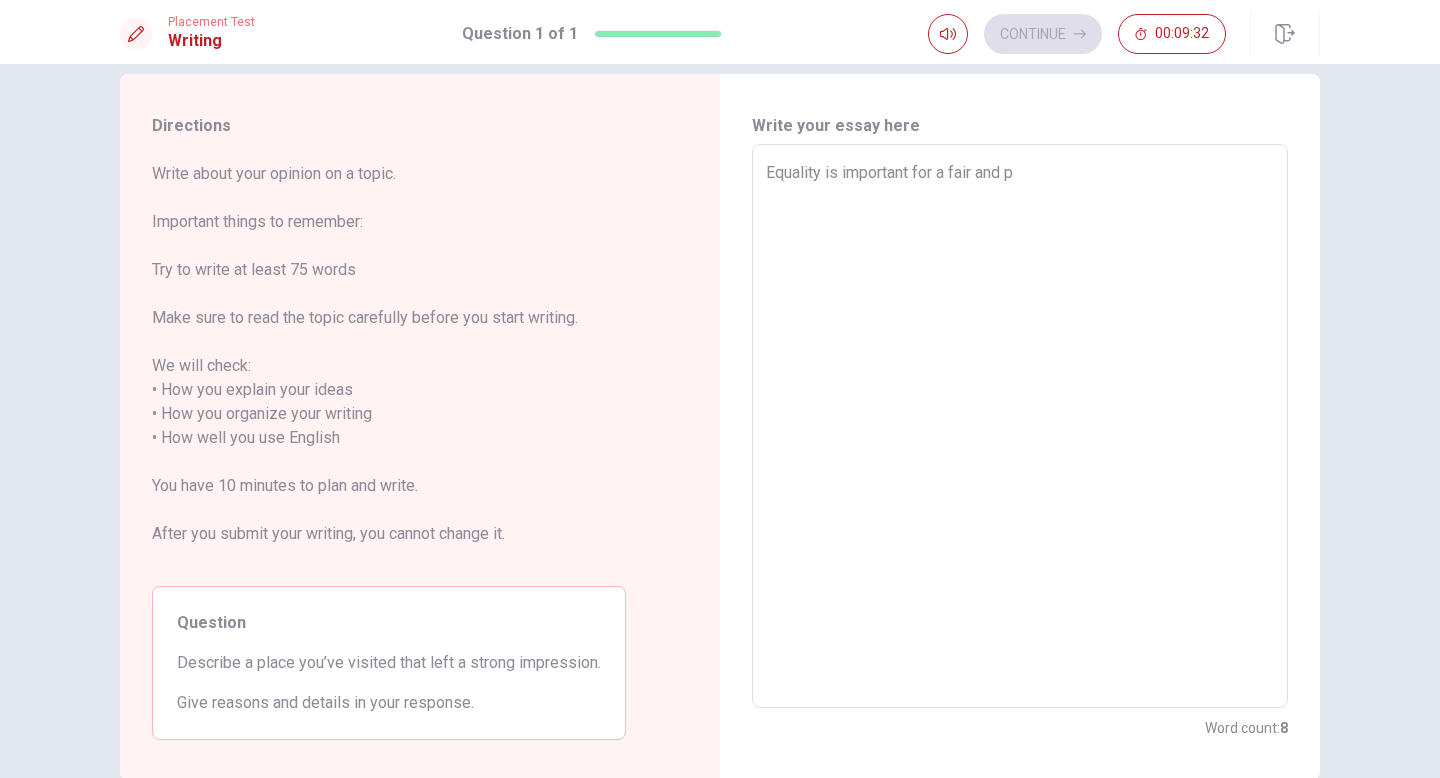 type on "Equality is important for a fair and pe" 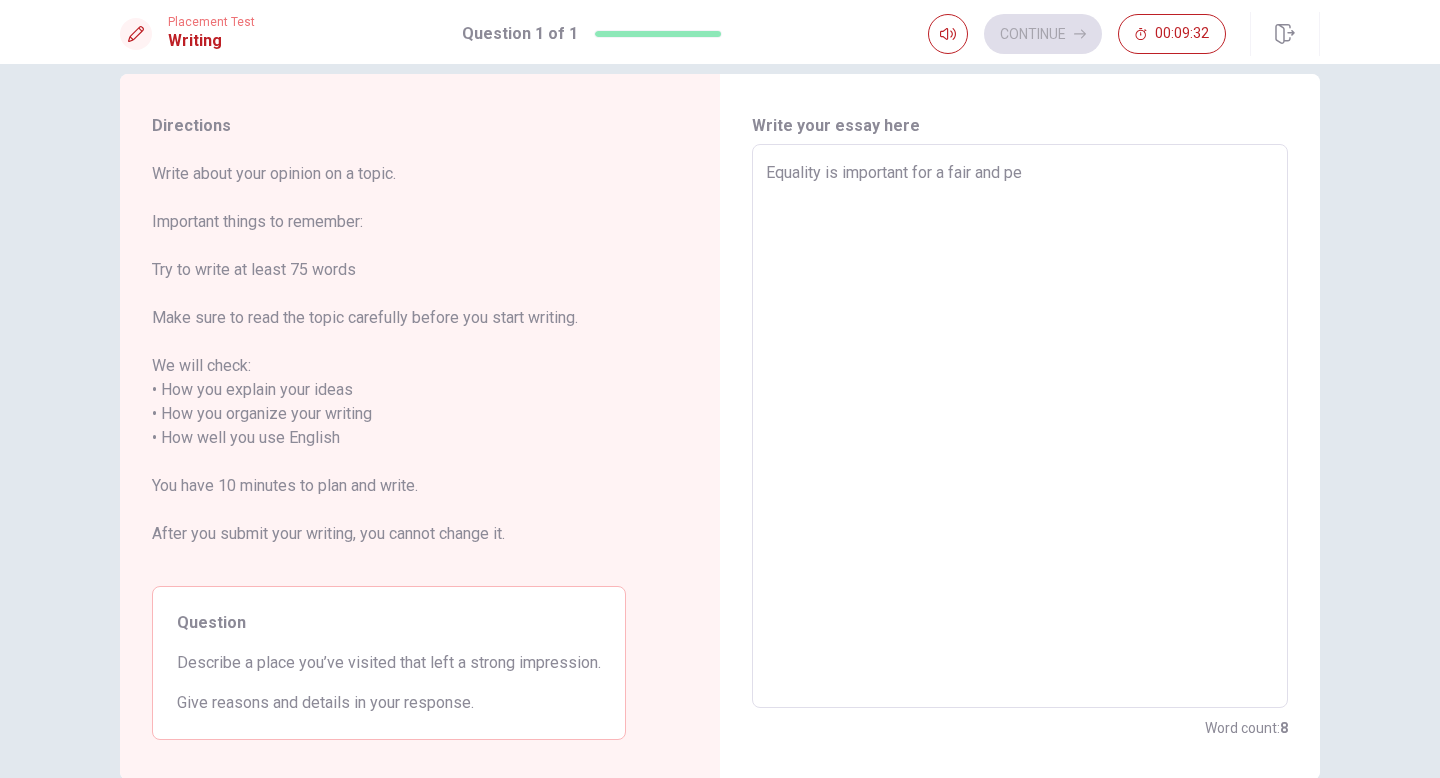 type on "x" 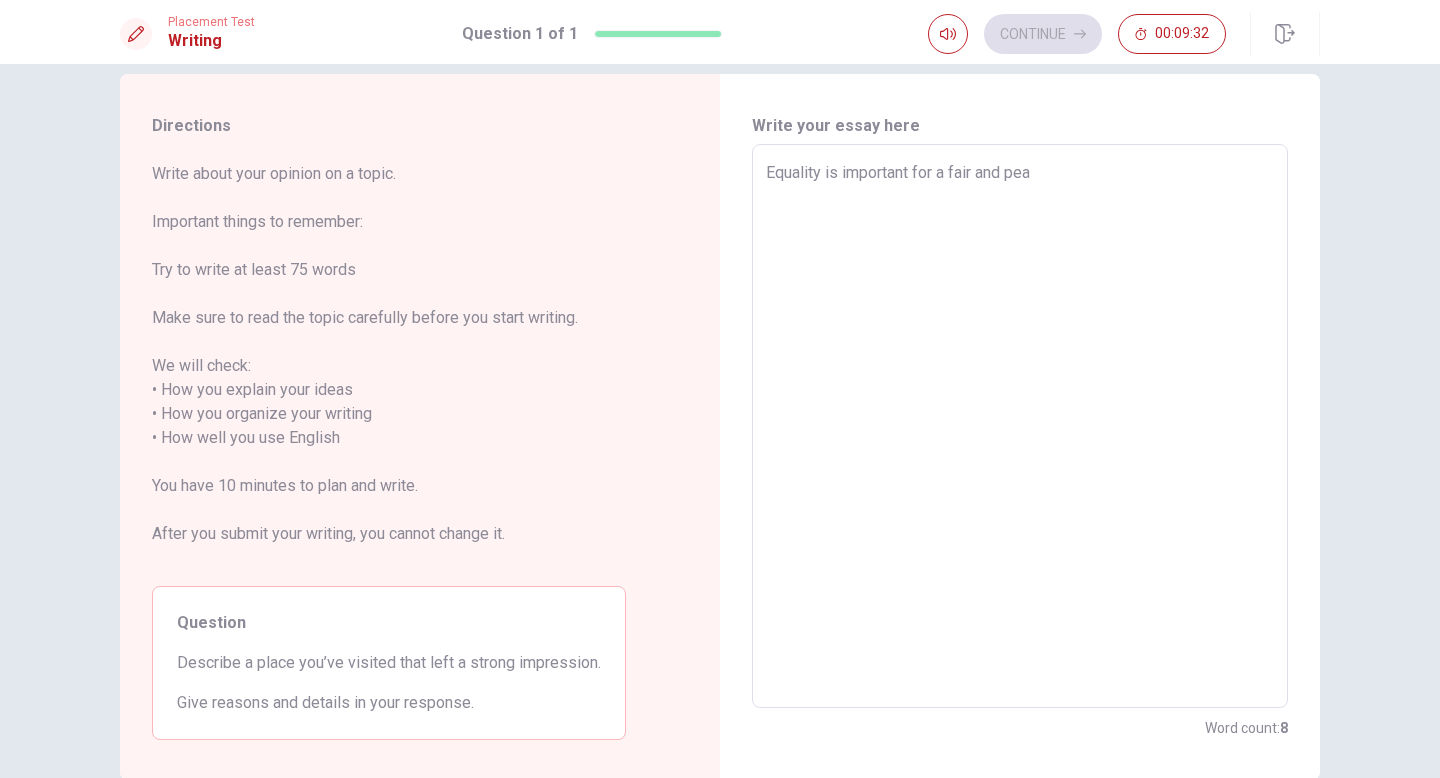type on "x" 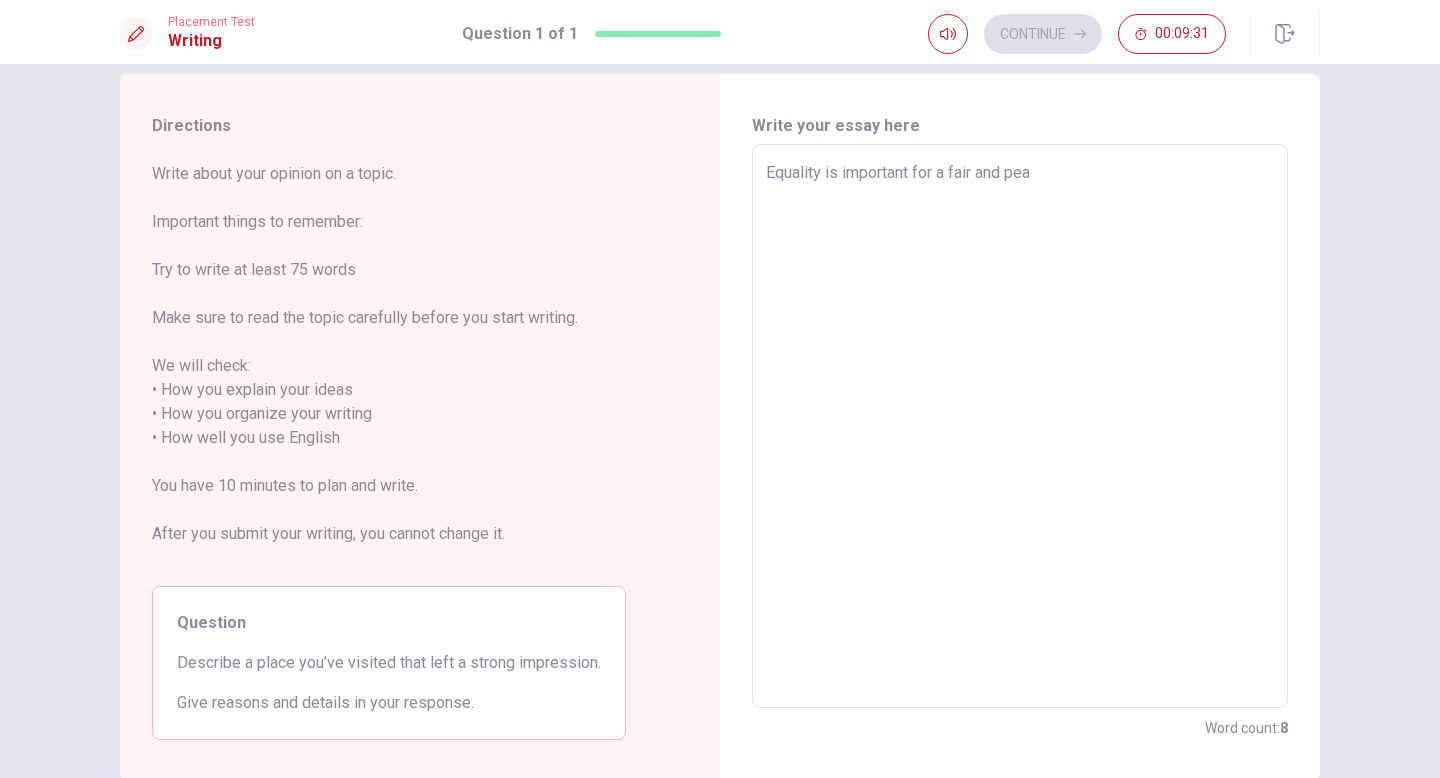 type on "Equality is important for a fair and peac" 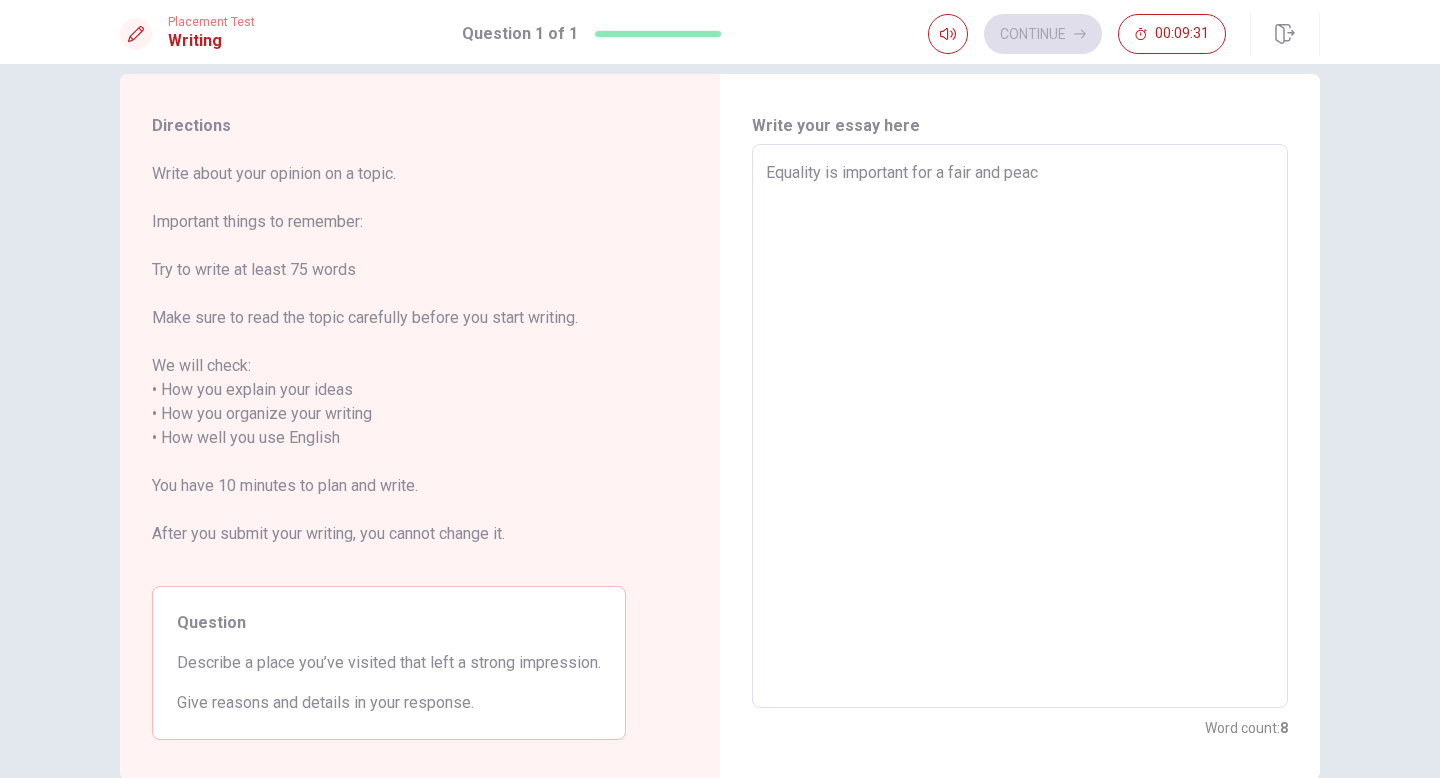 type on "x" 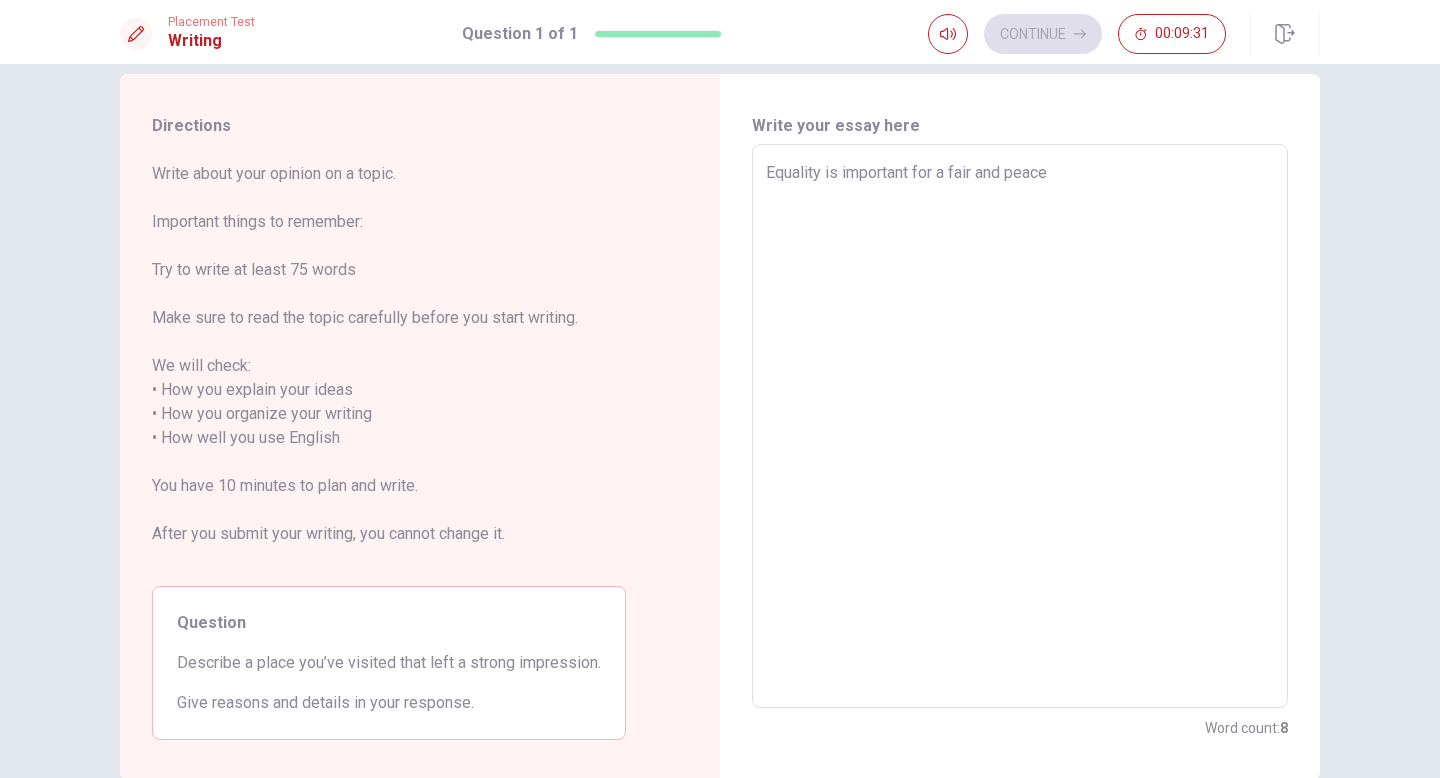 type on "x" 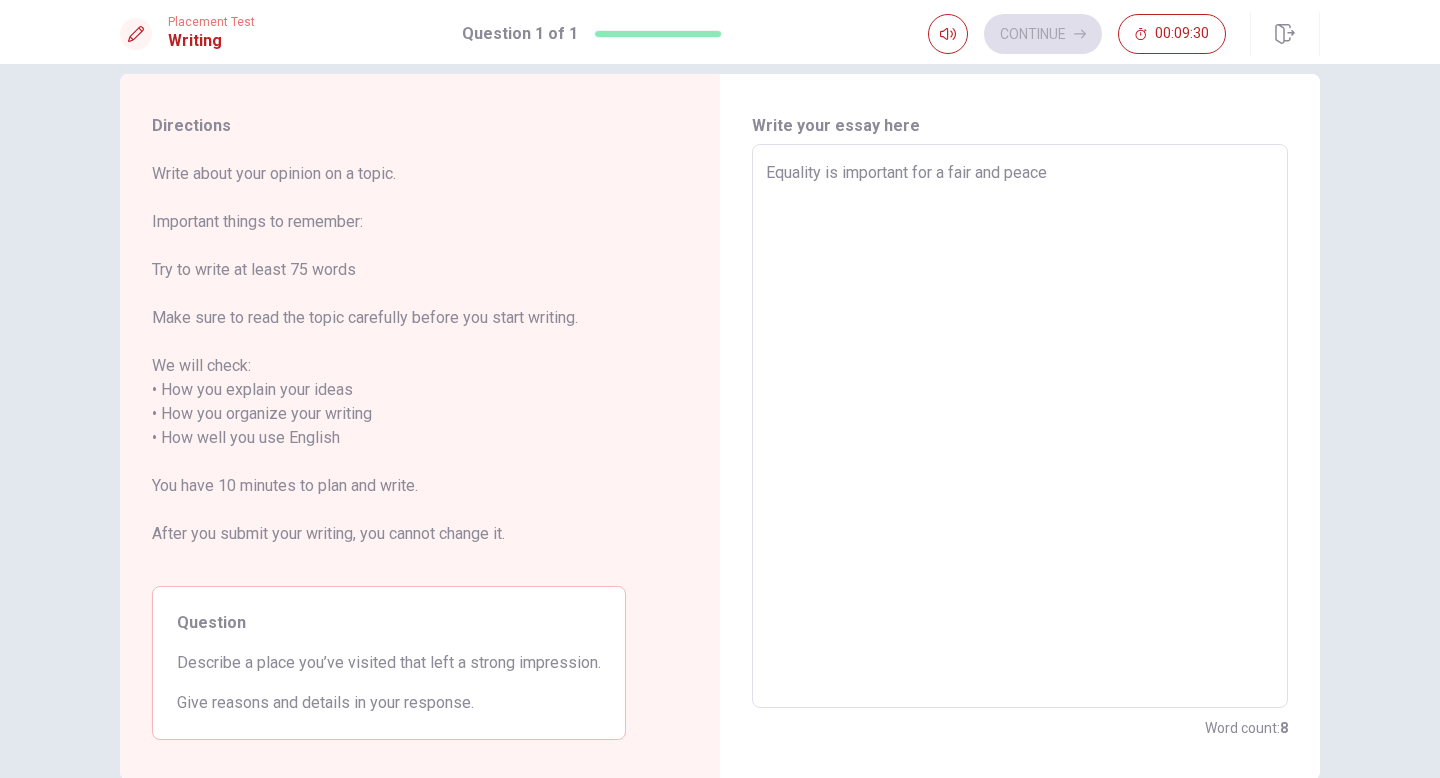 type on "Equality is important for a fair and peacef" 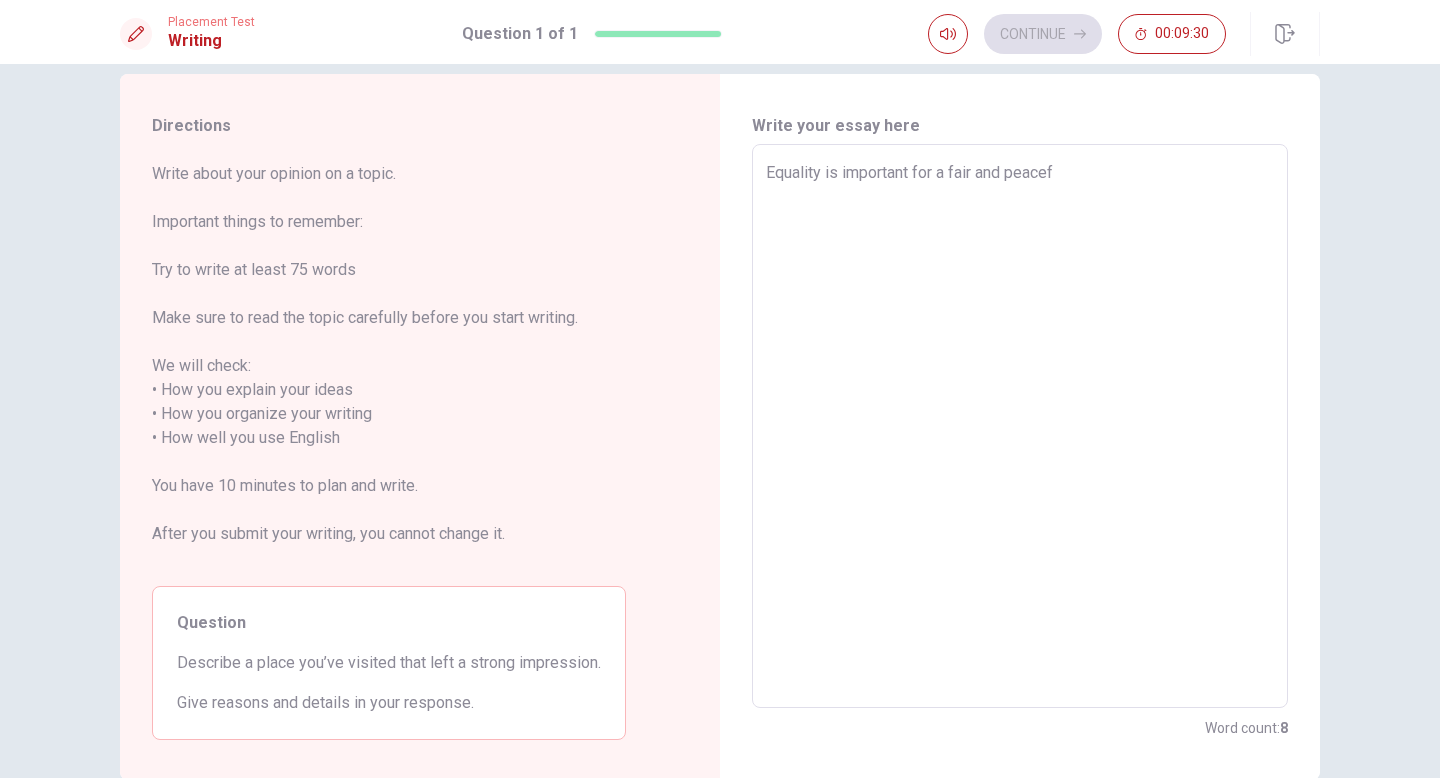 type on "x" 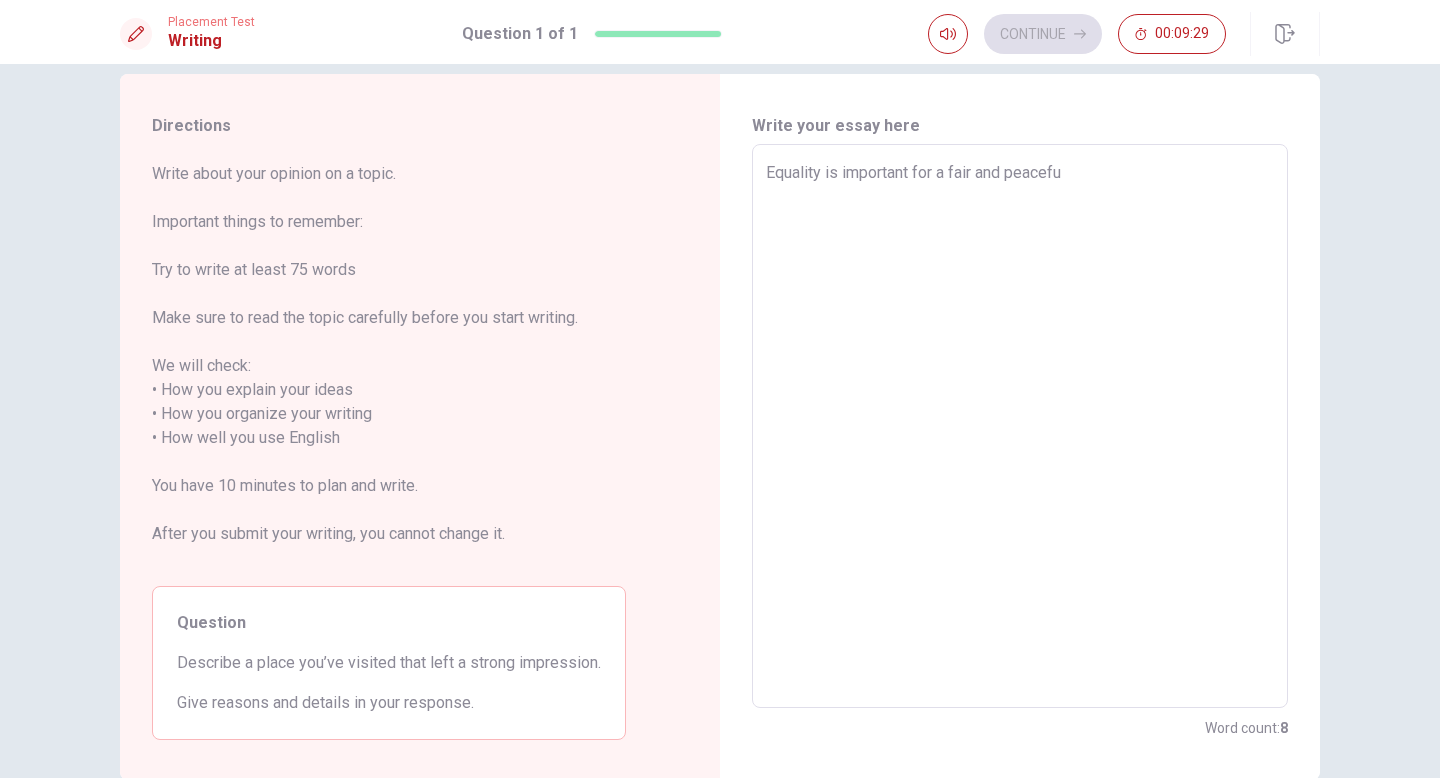 type on "x" 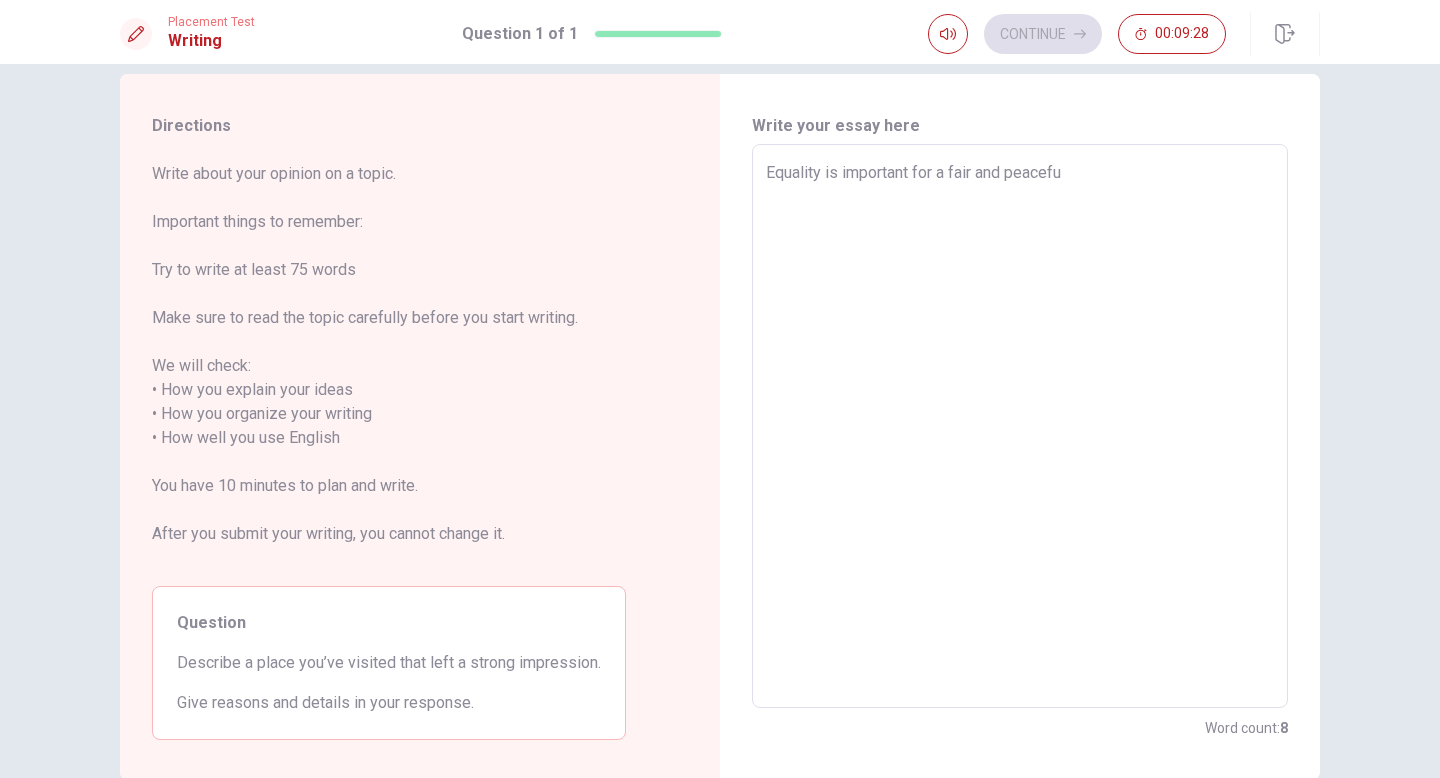 type on "Equality is important for a fair and peaceful" 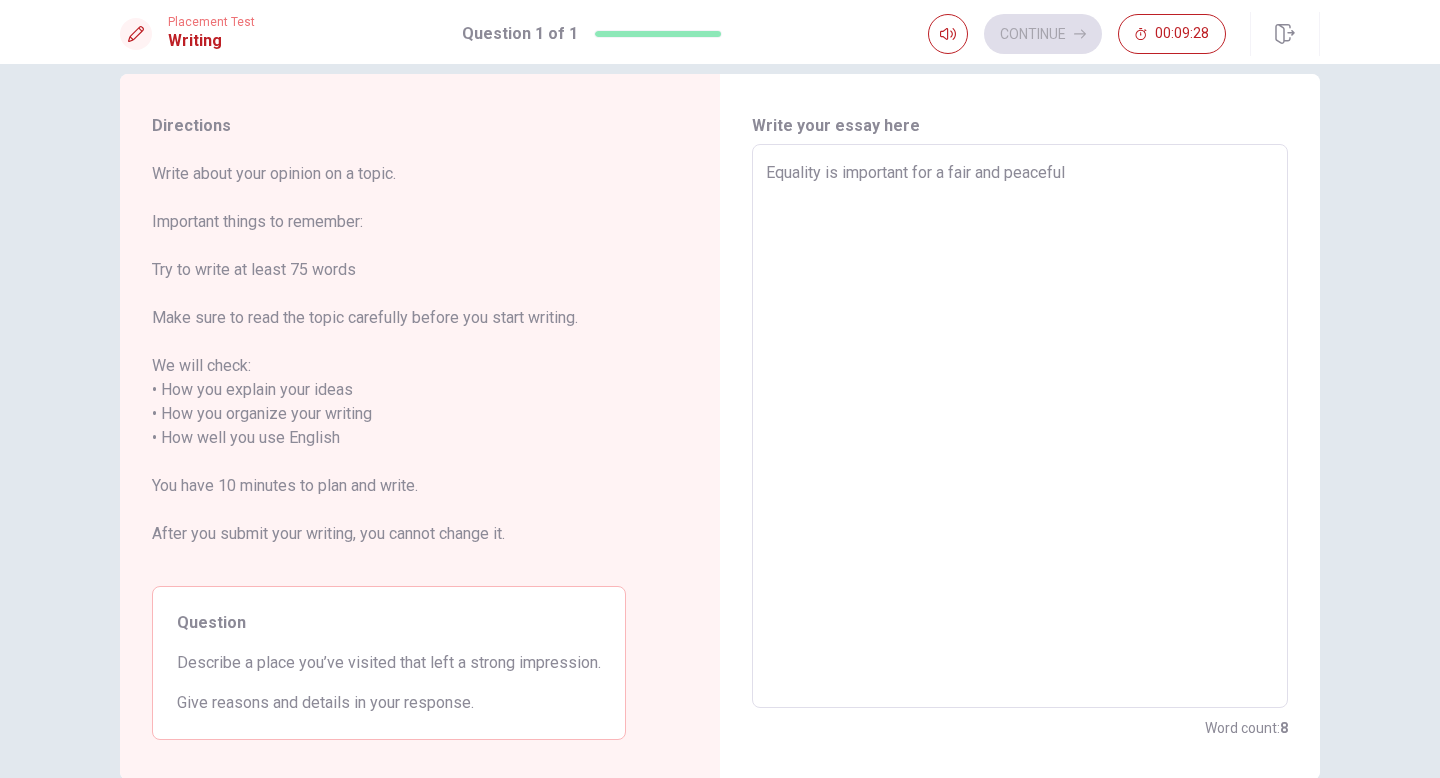 type on "x" 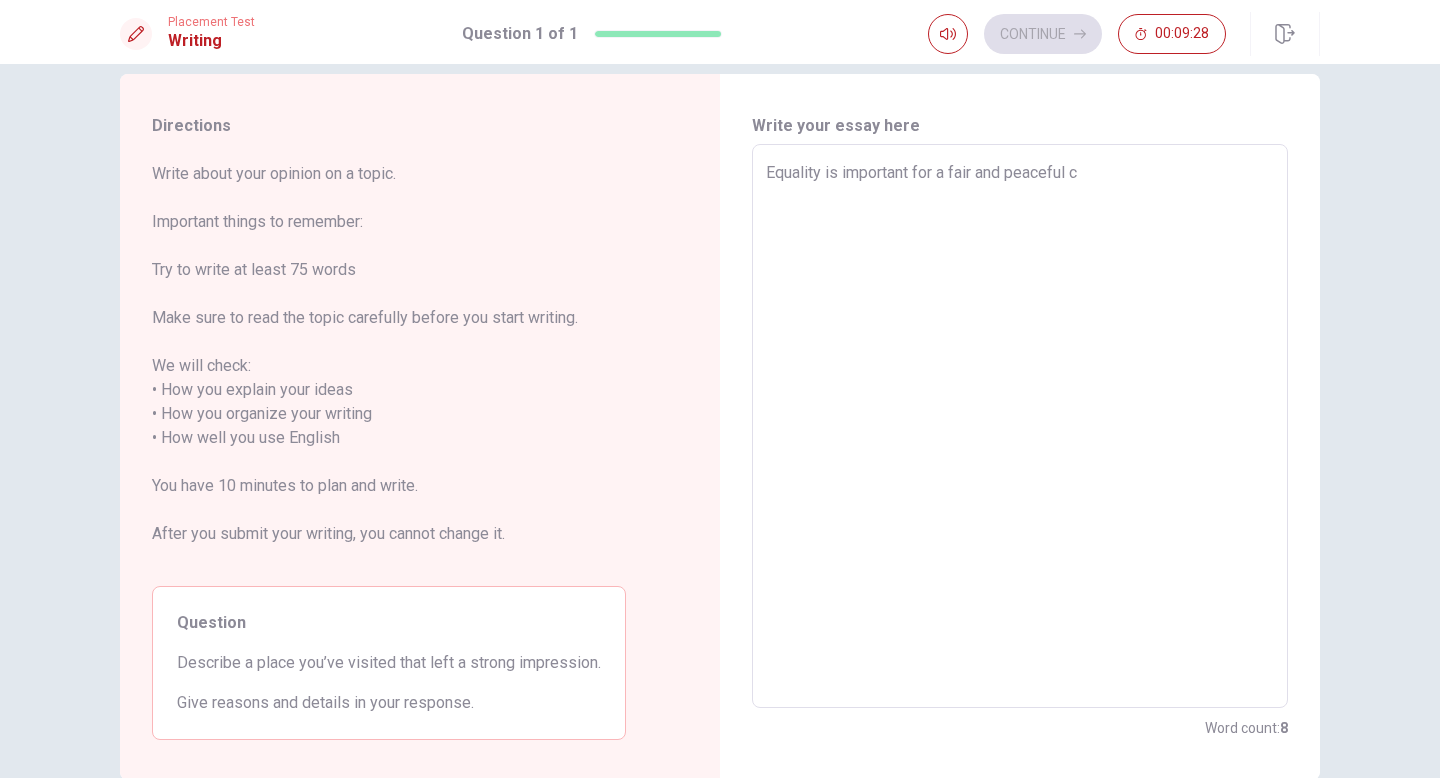 type on "x" 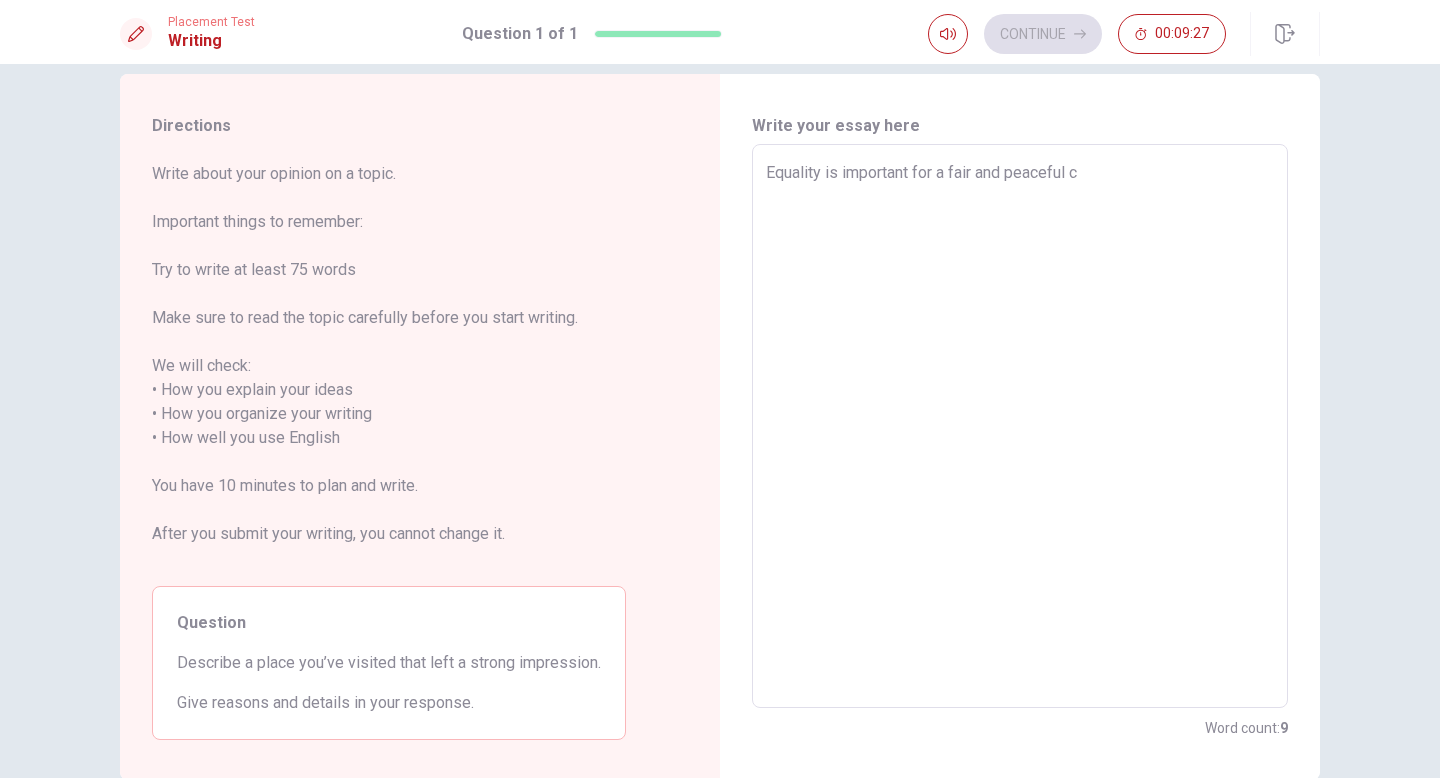 type on "Equality is important for a fair and peaceful co" 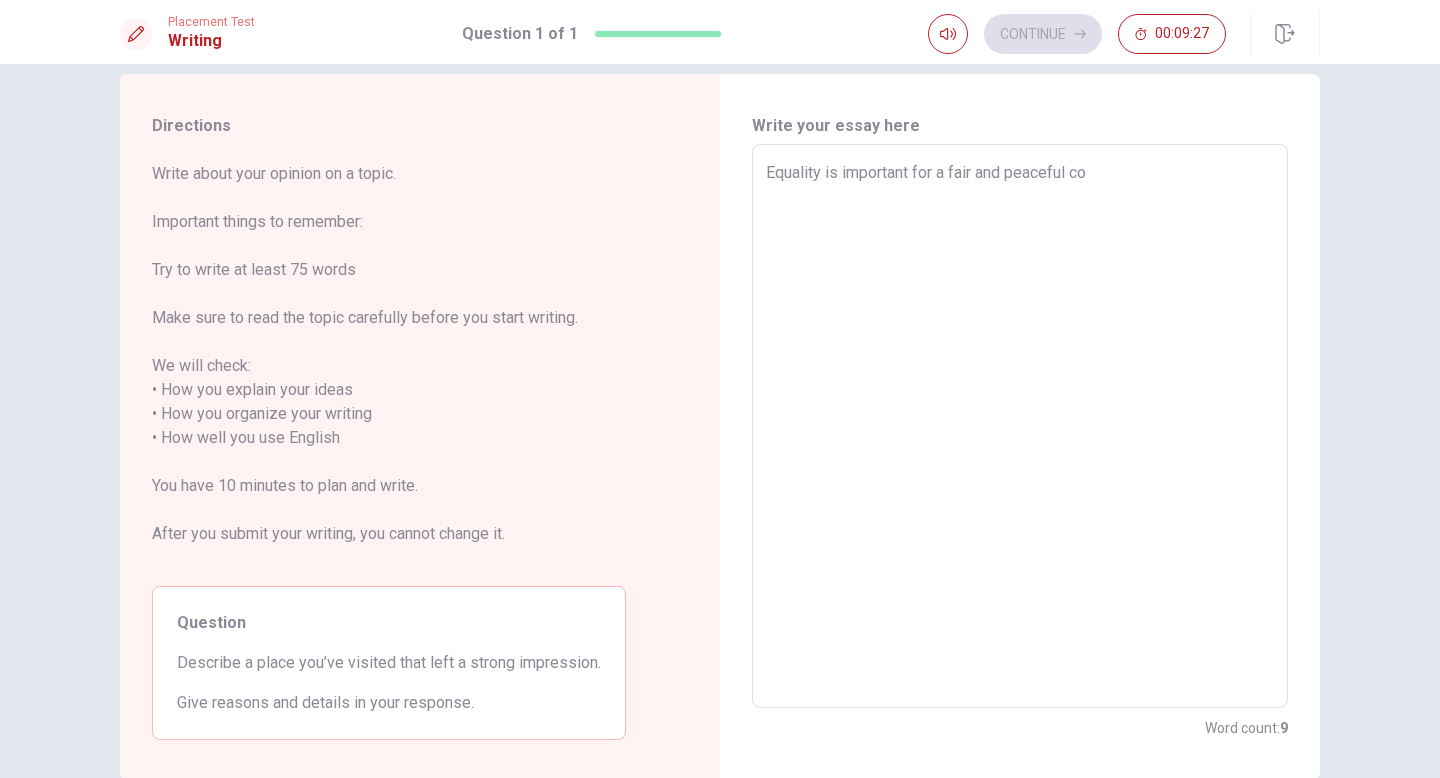 type on "x" 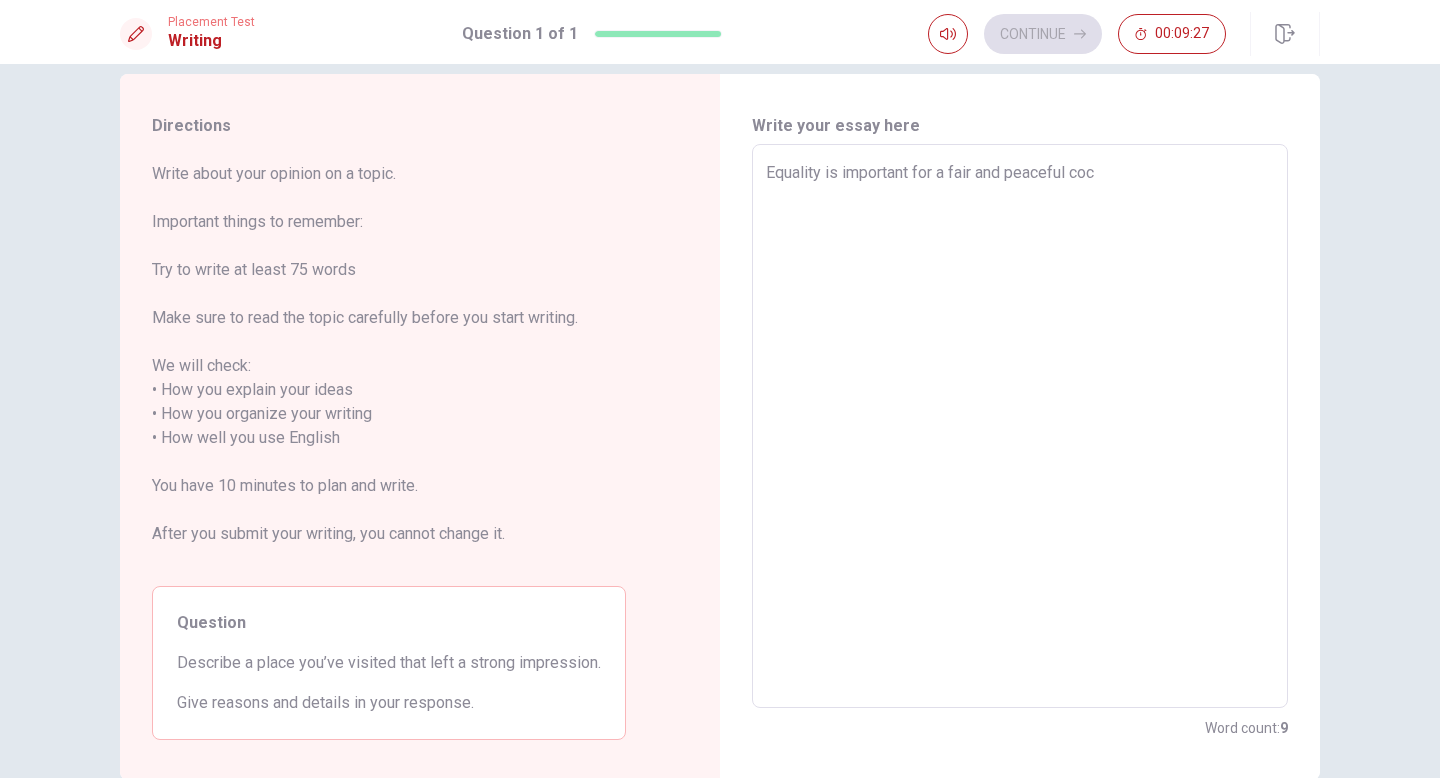 type on "x" 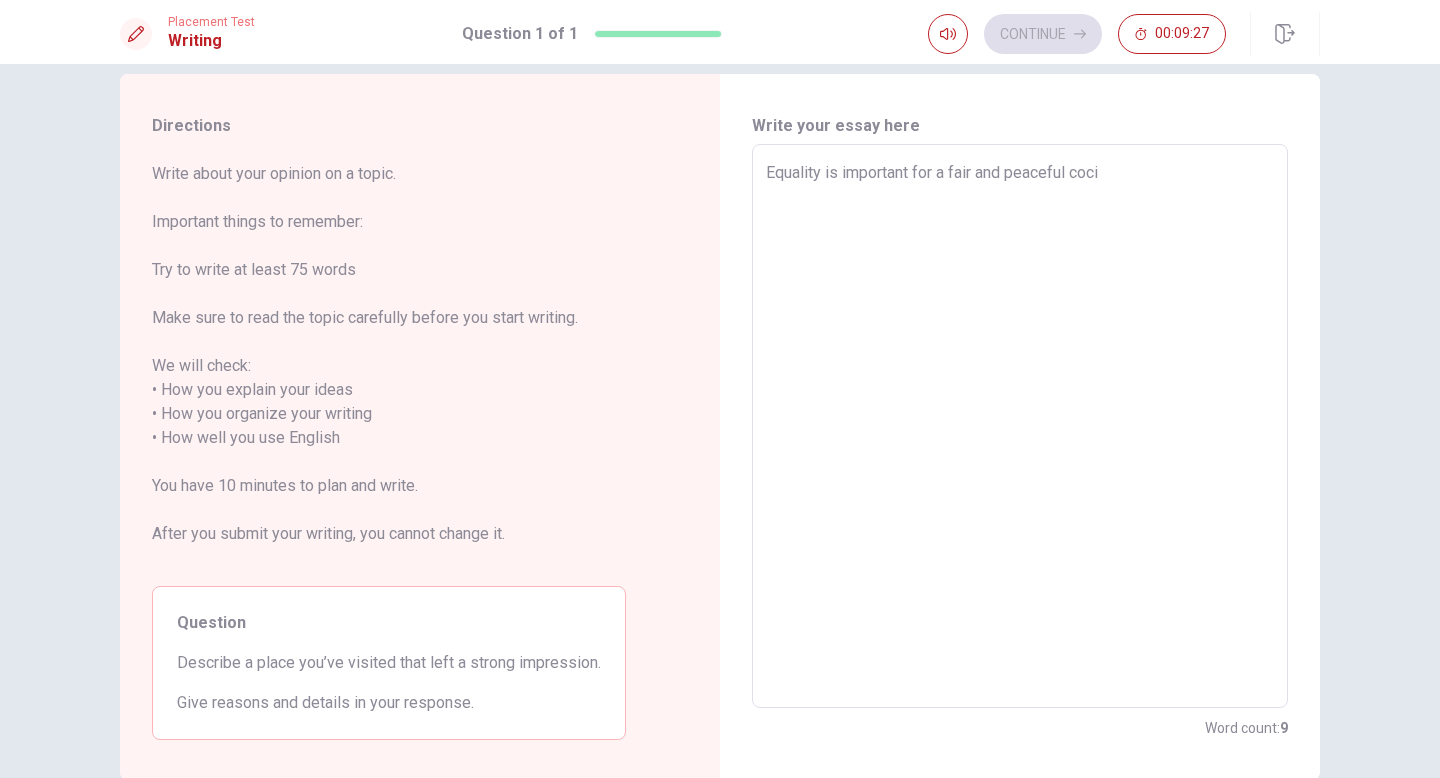 type on "x" 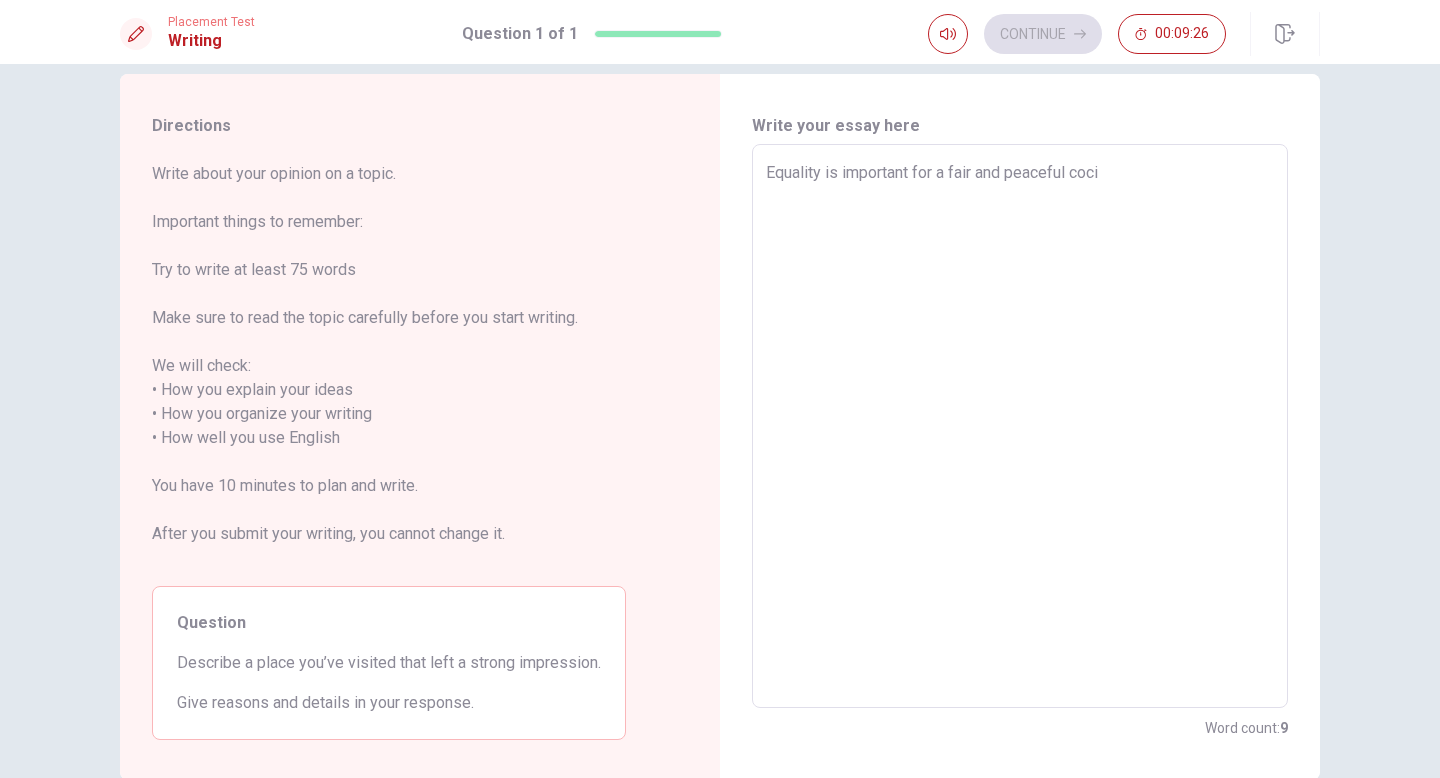 type on "Equality is important for a fair and peaceful cocie" 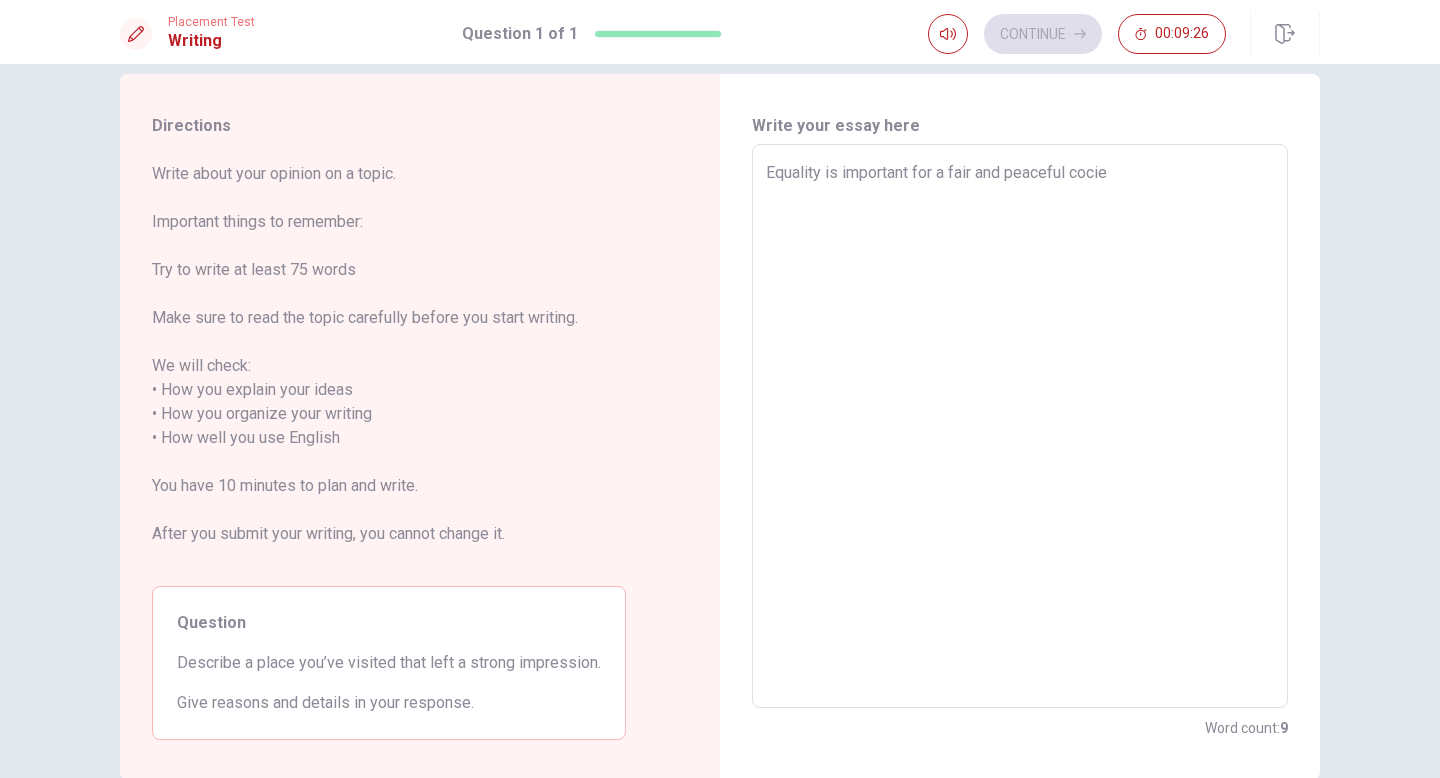 type on "x" 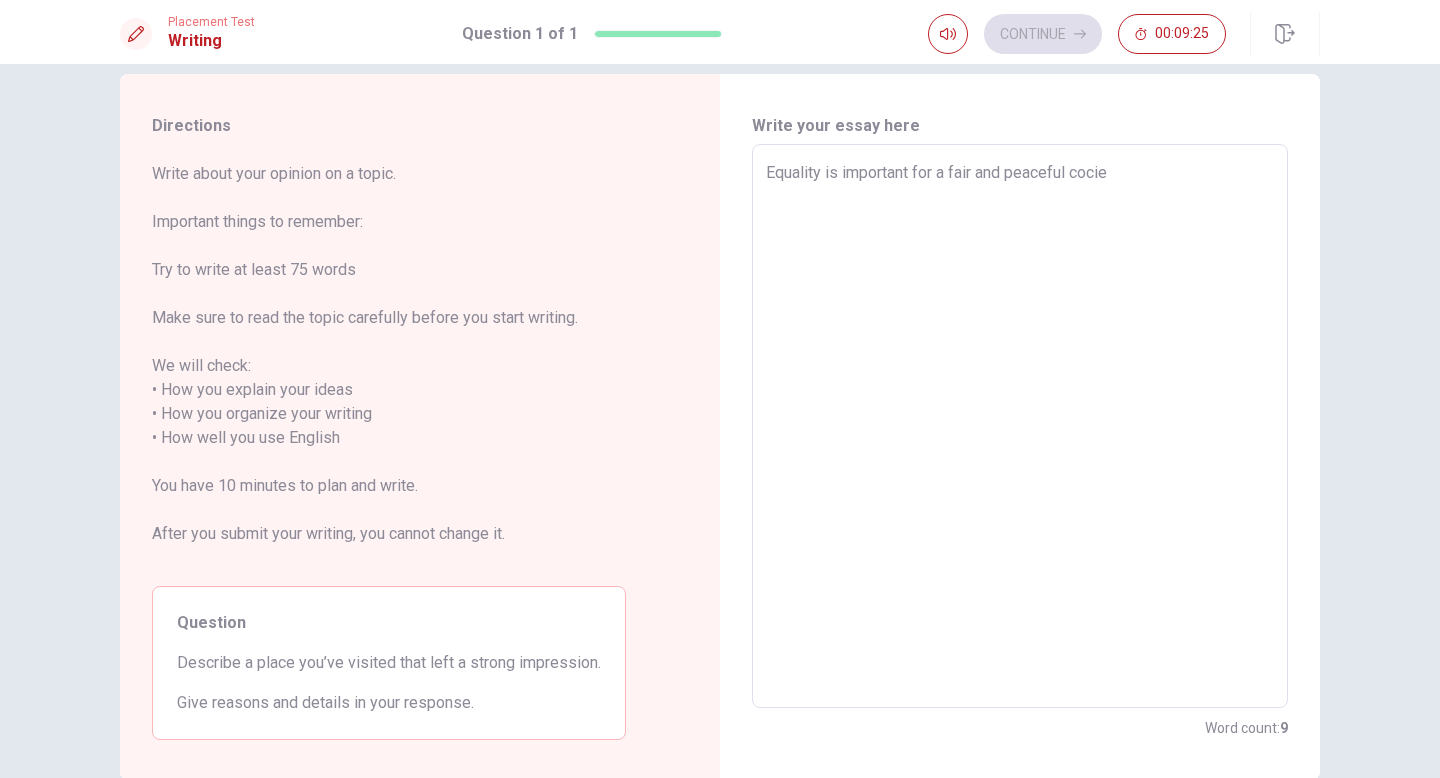 type on "Equality is important for a fair and peaceful cociet" 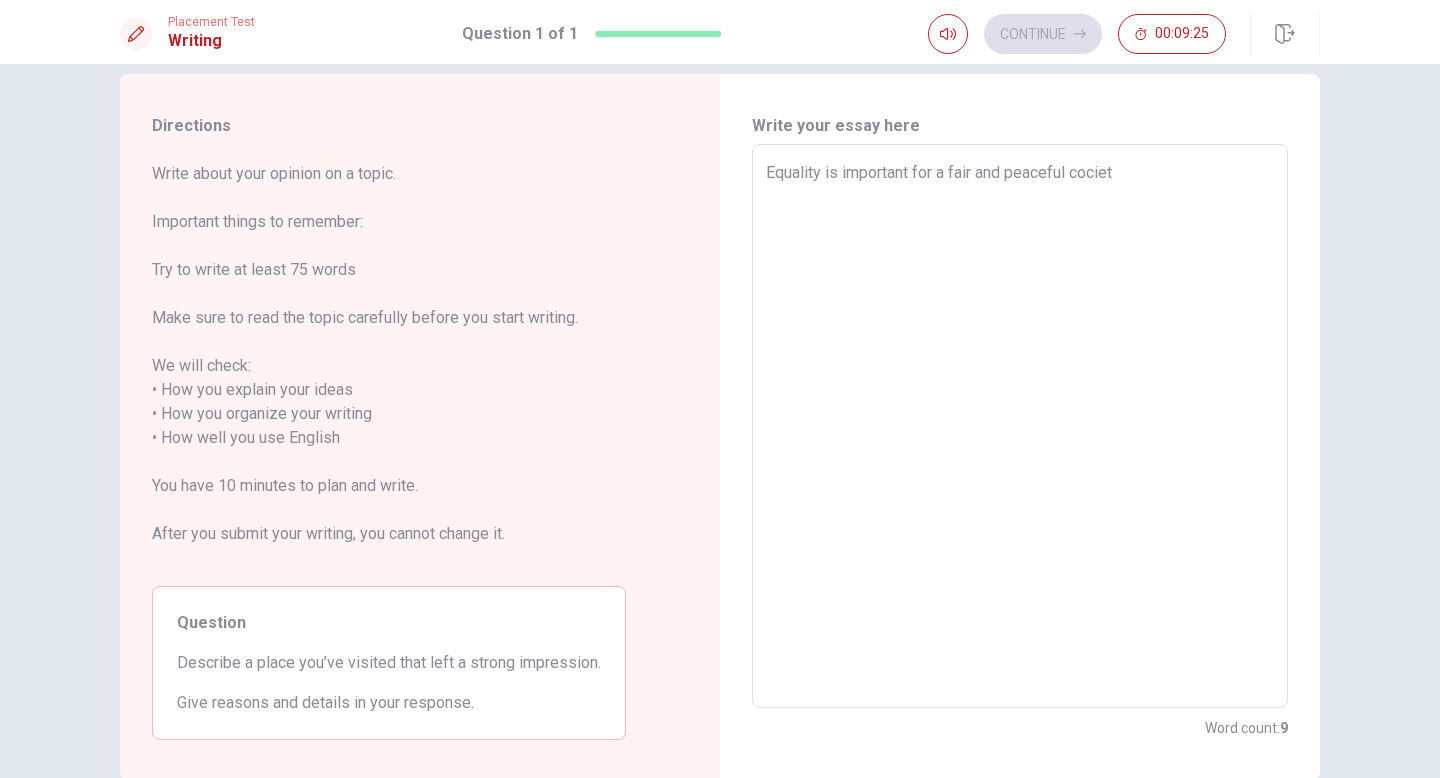 type on "x" 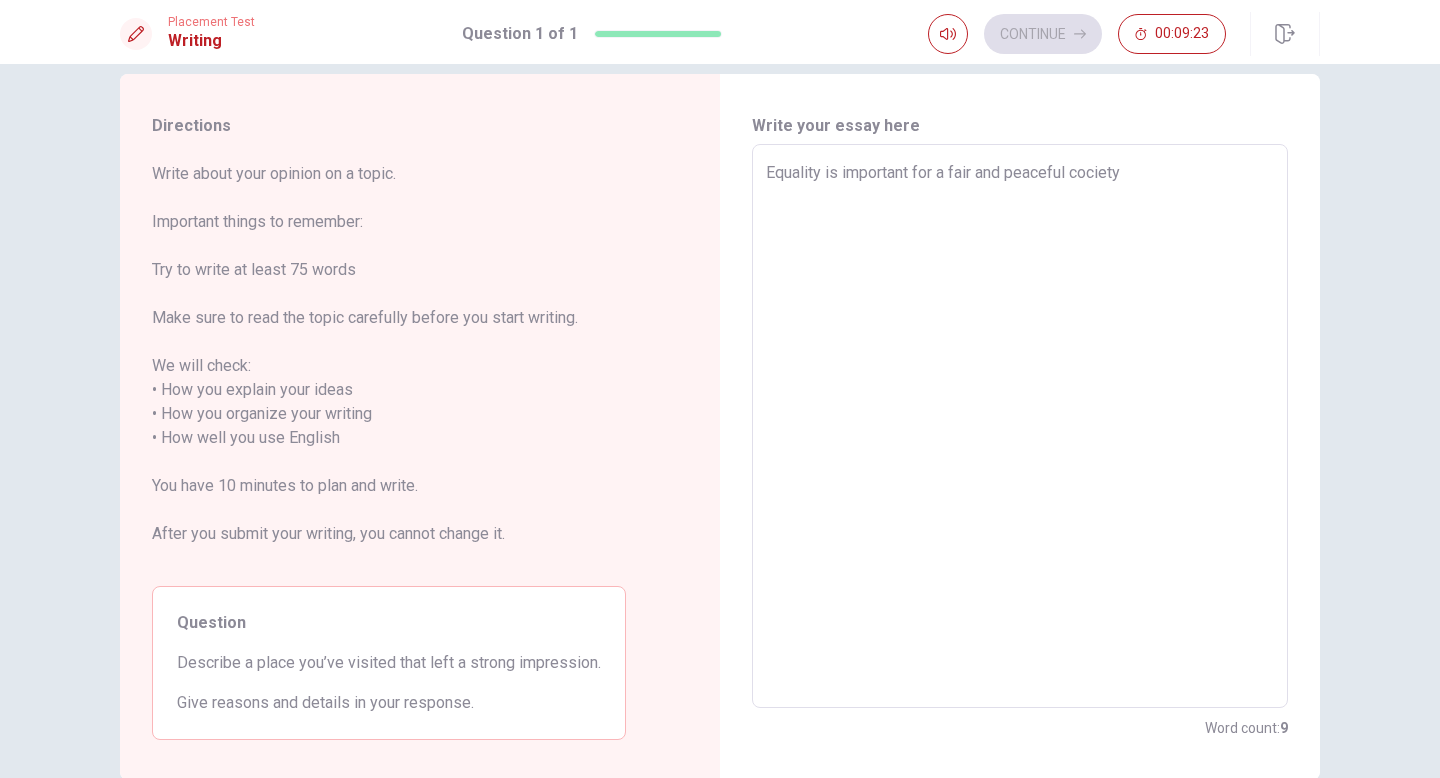 type on "x" 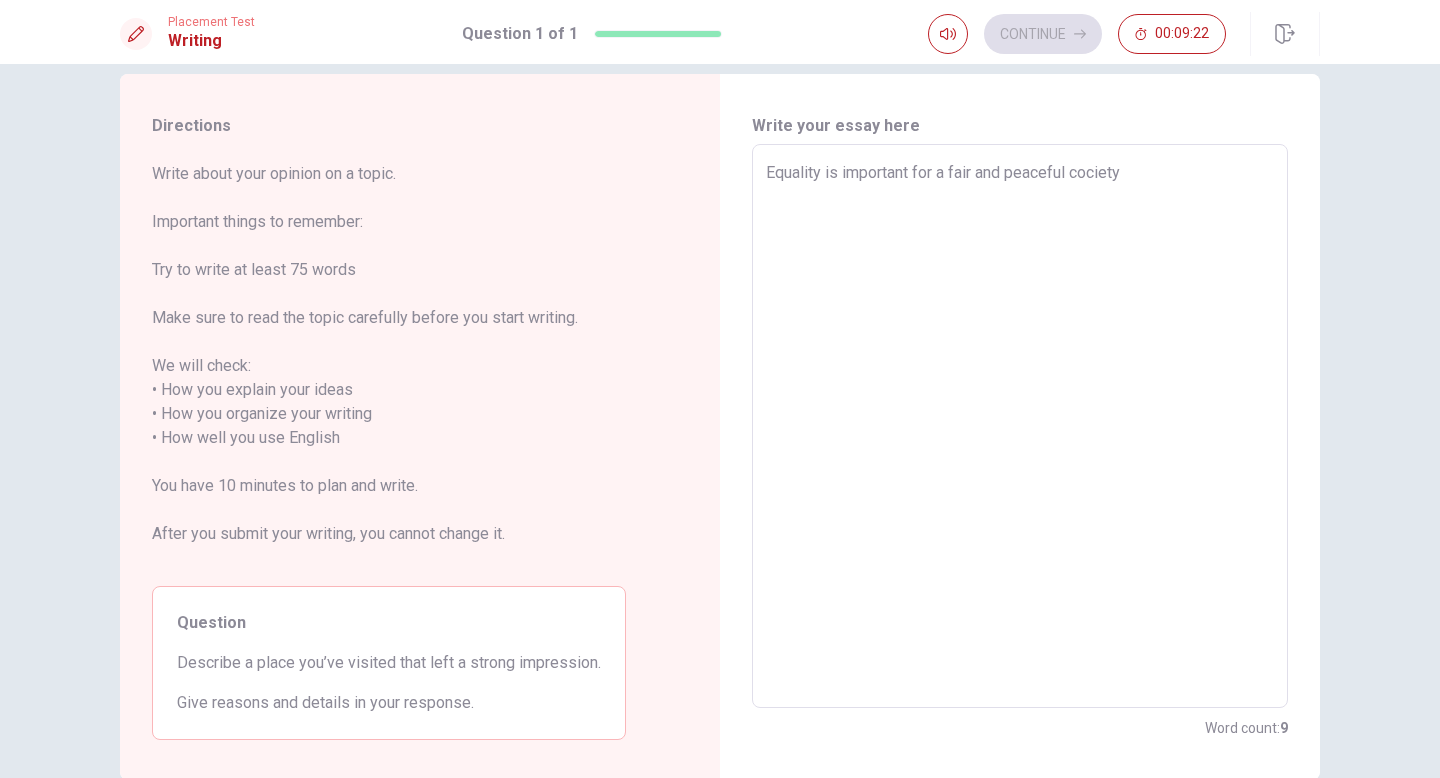 type on "Equality is important for a fair and peaceful cociety," 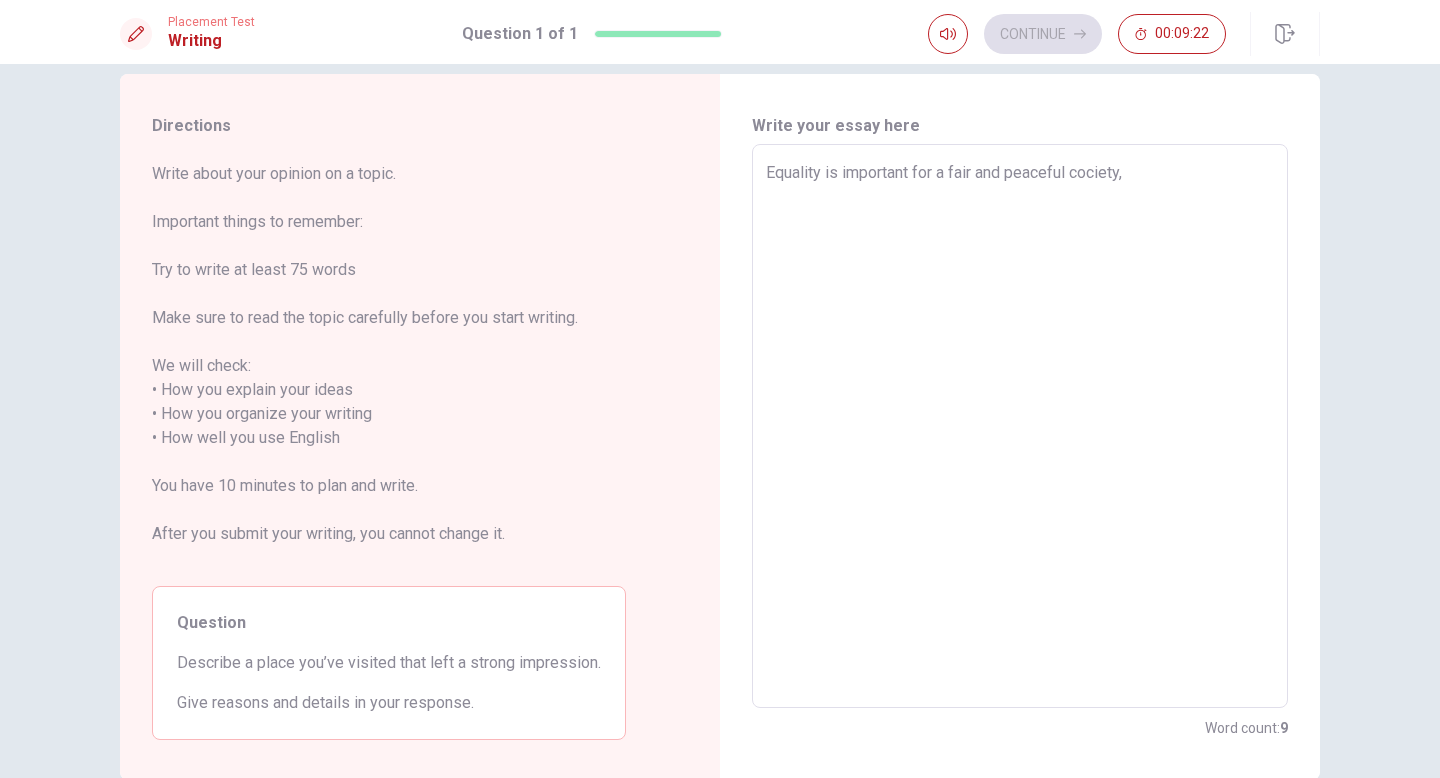 type on "x" 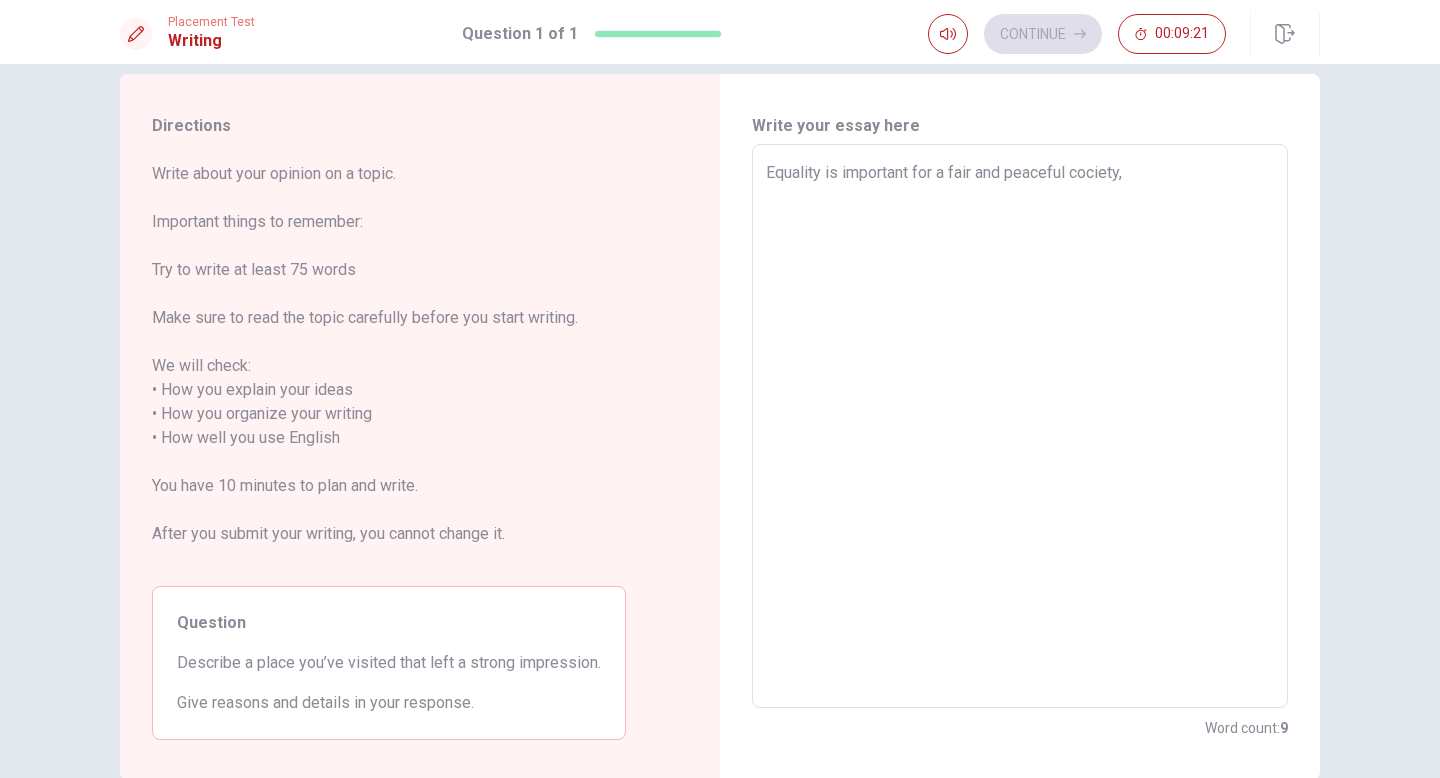 type on "Equality is important for a fair and peaceful cociety, i" 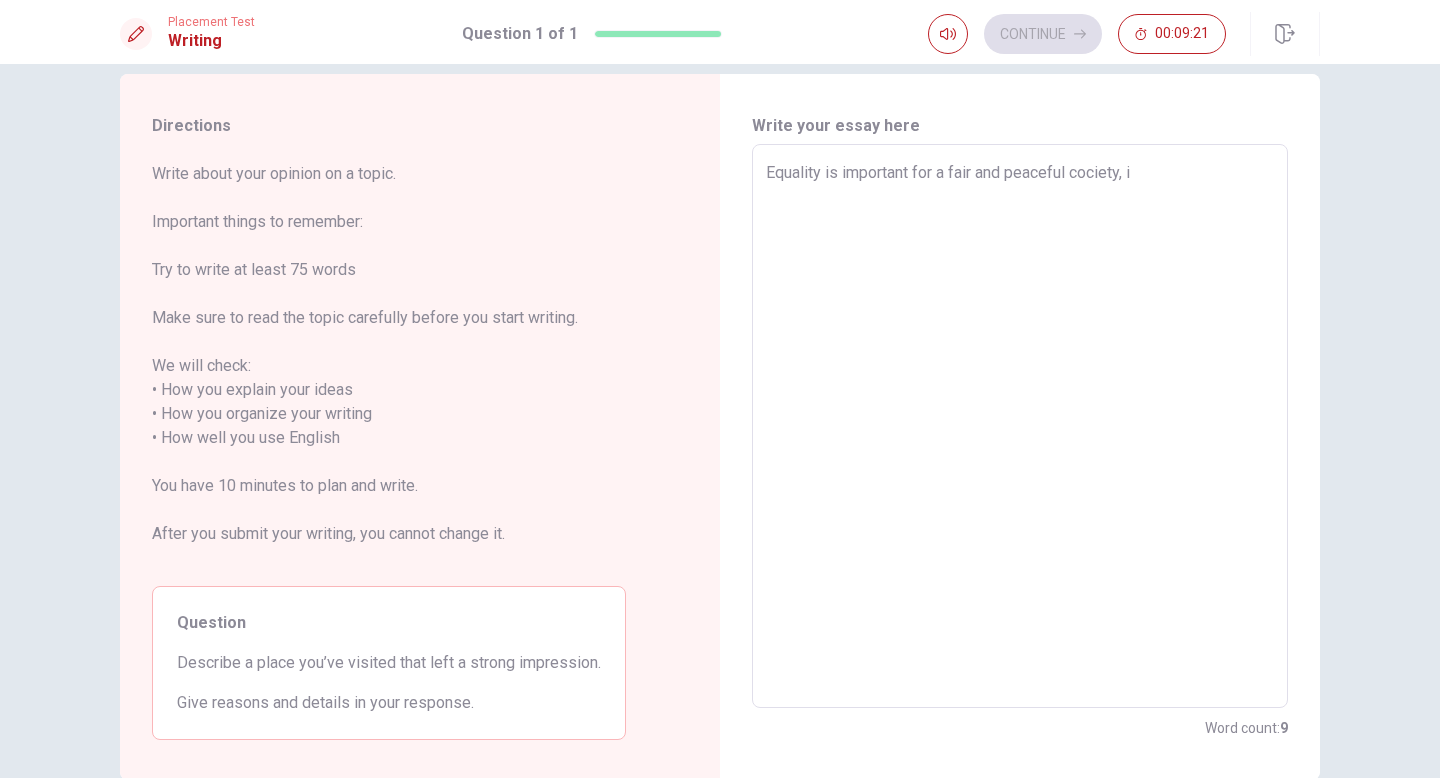 type on "x" 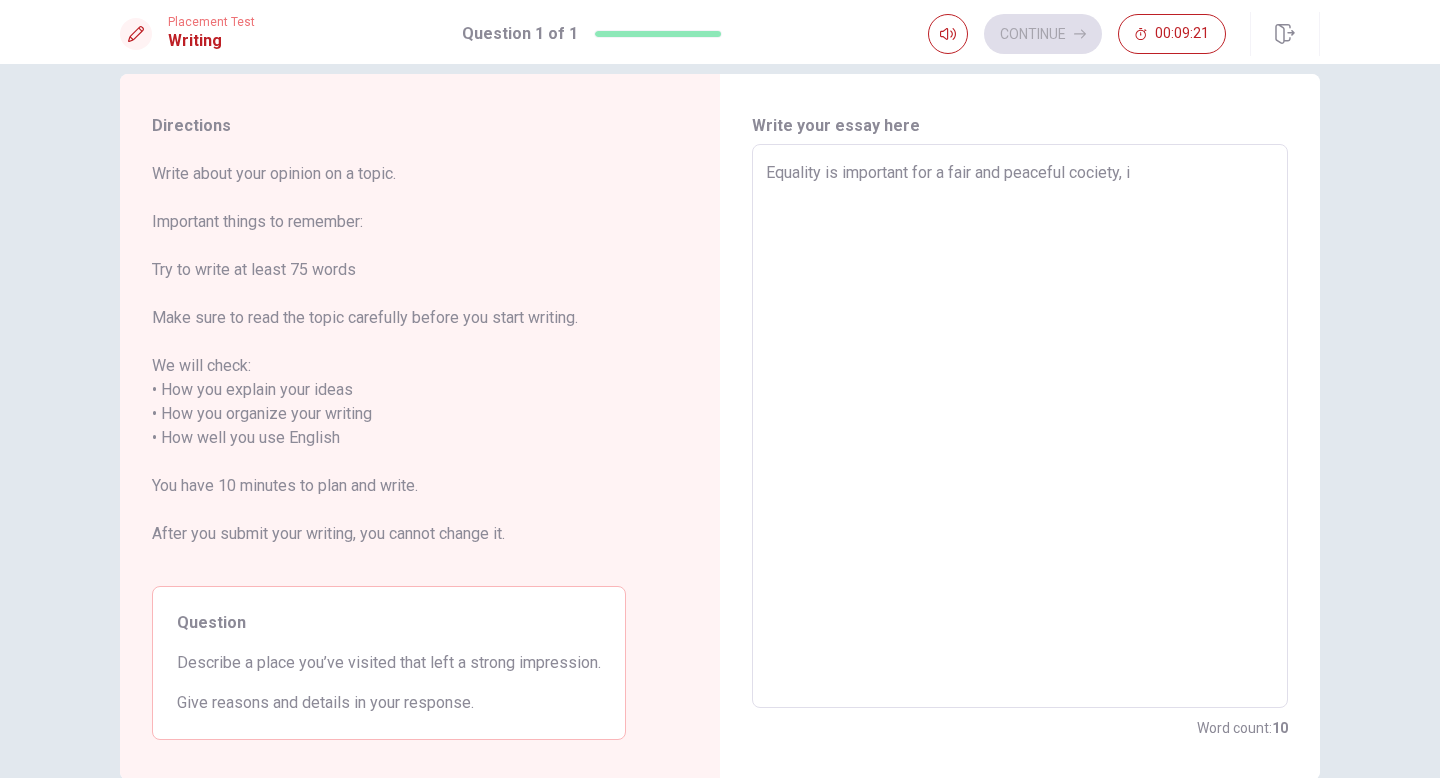 type on "Equality is important for a fair and peaceful cociety, it" 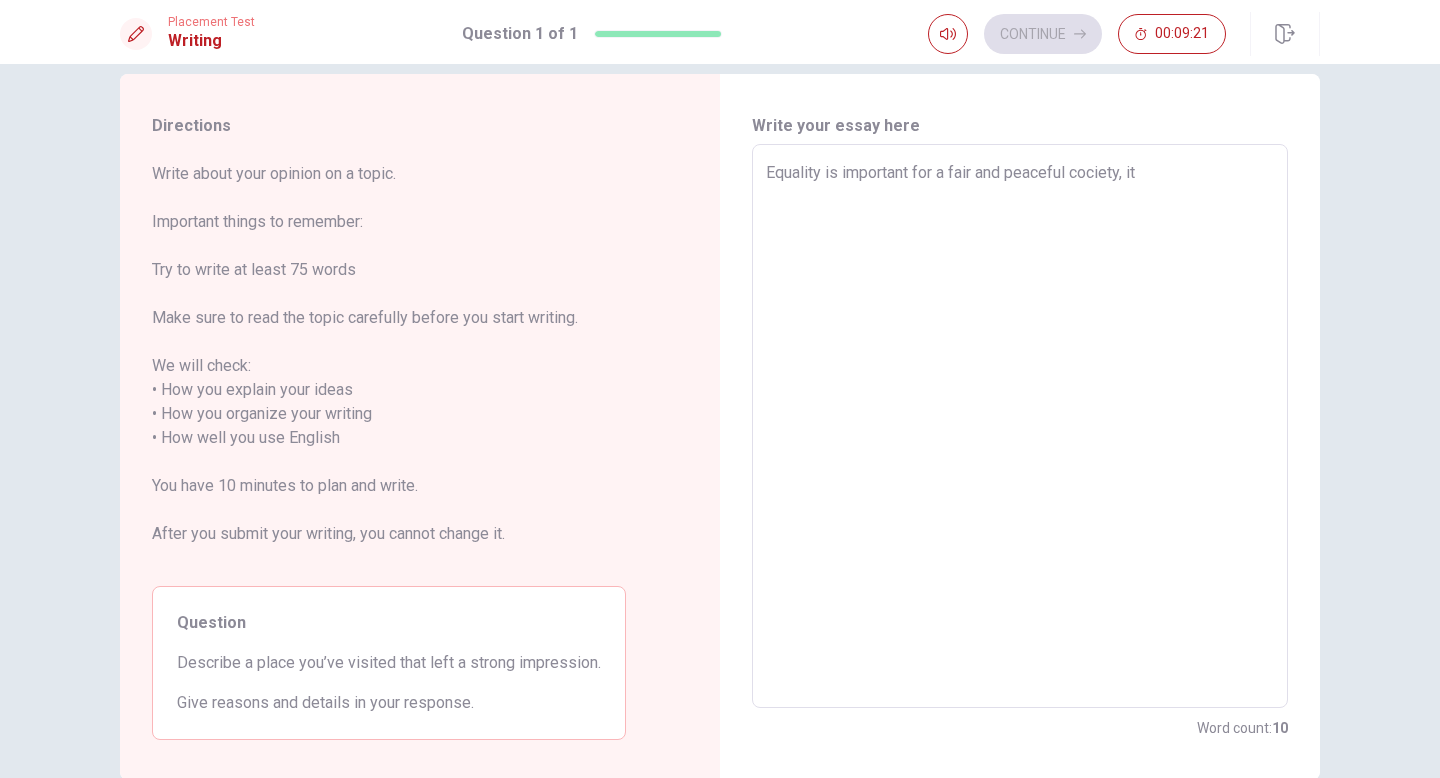 type on "x" 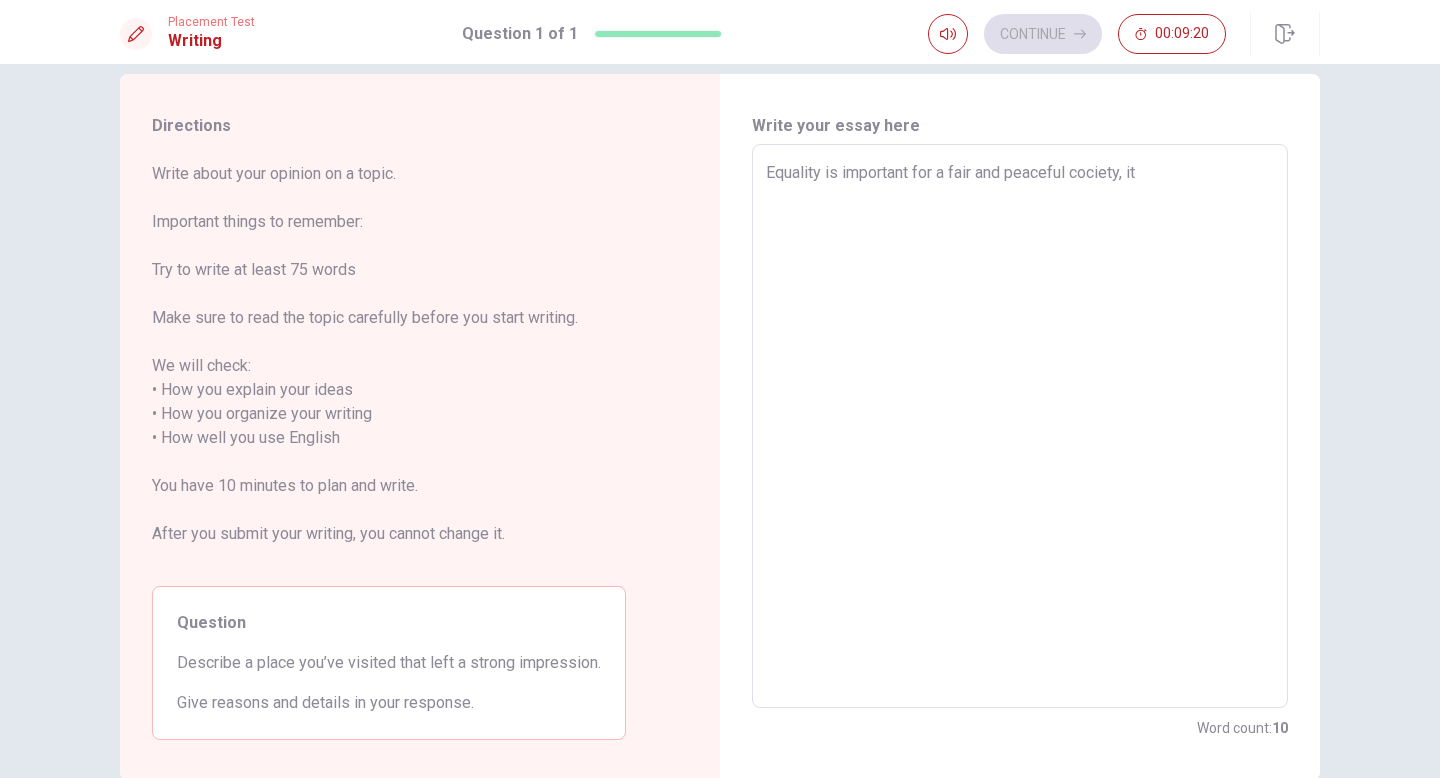 type on "Equality is important for a fair and peaceful cociety, it m" 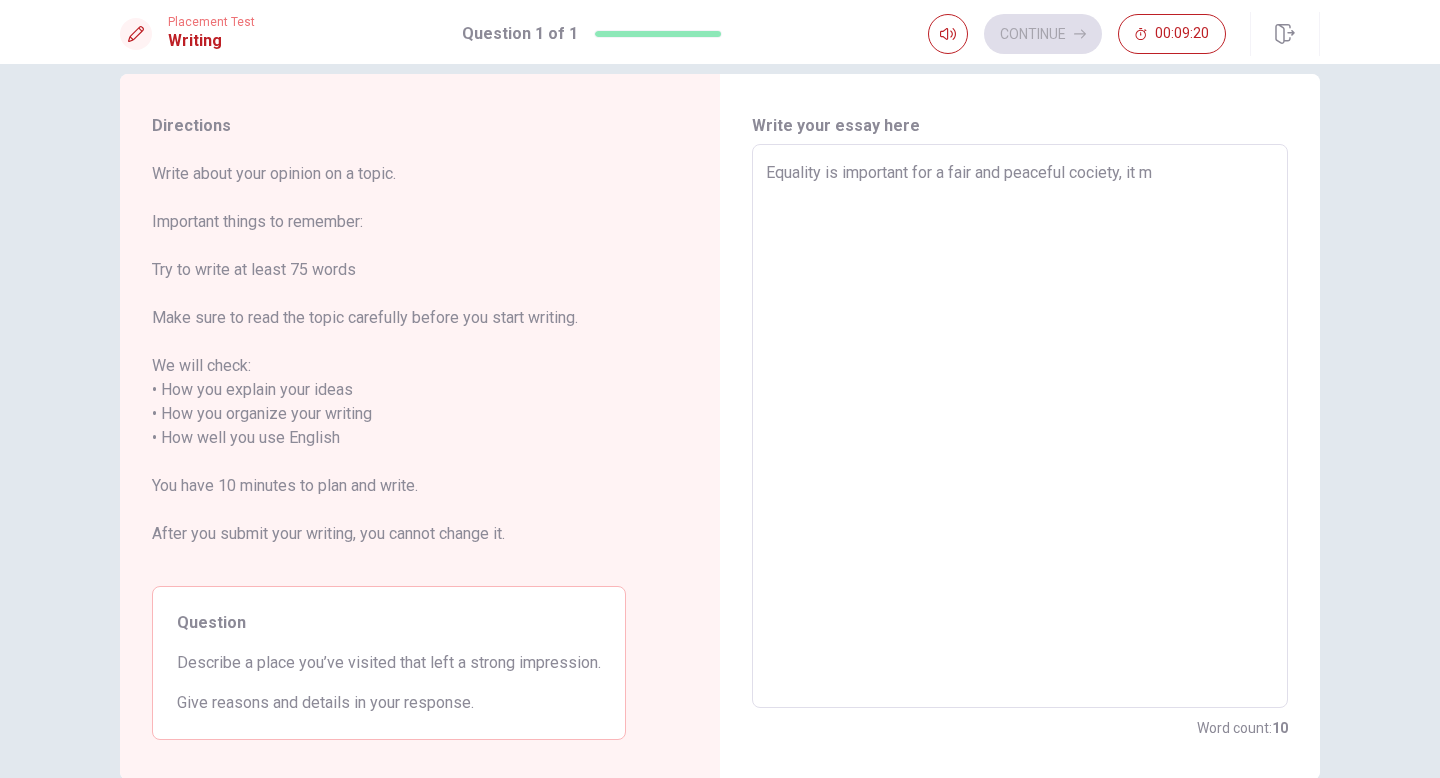 type on "x" 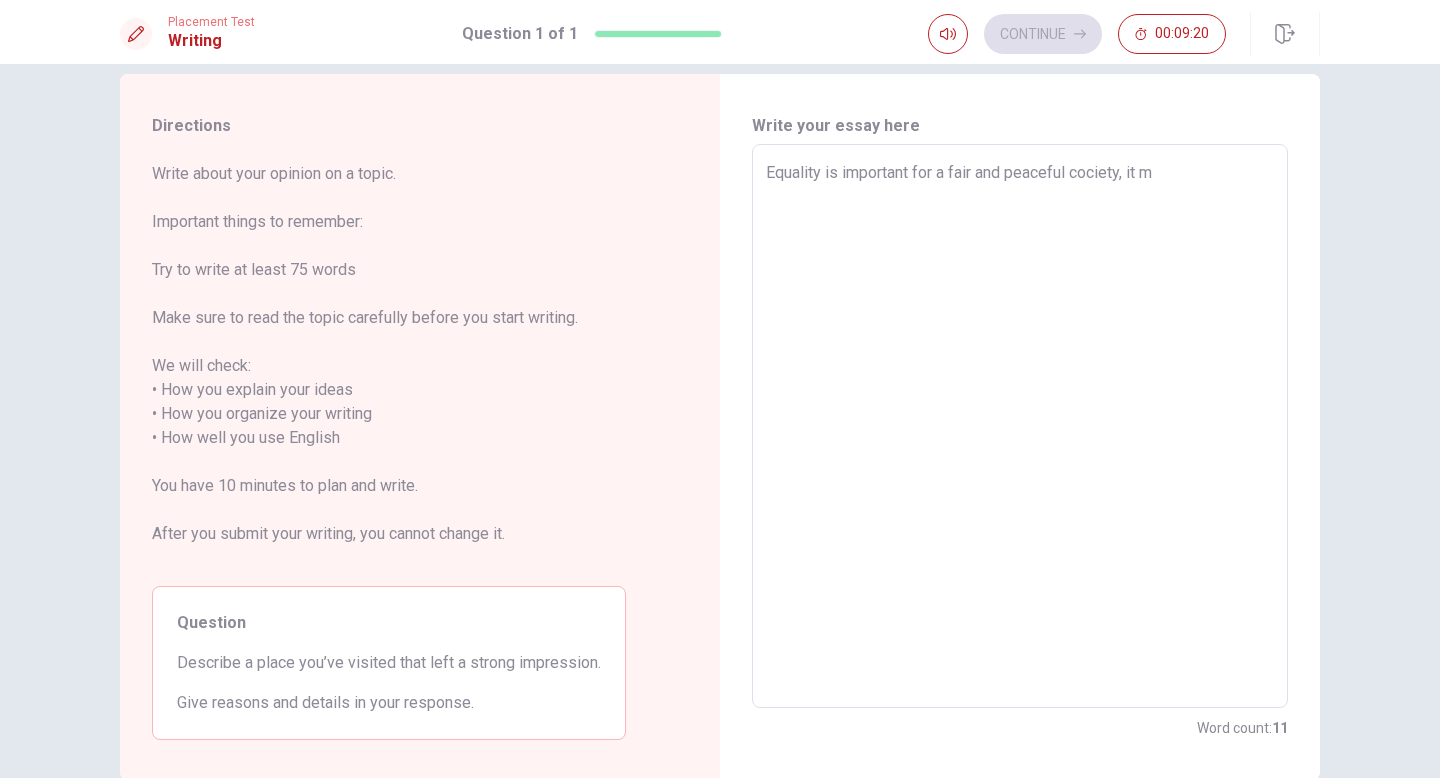 type on "Equality is important for a fair and peaceful cociety, it mw" 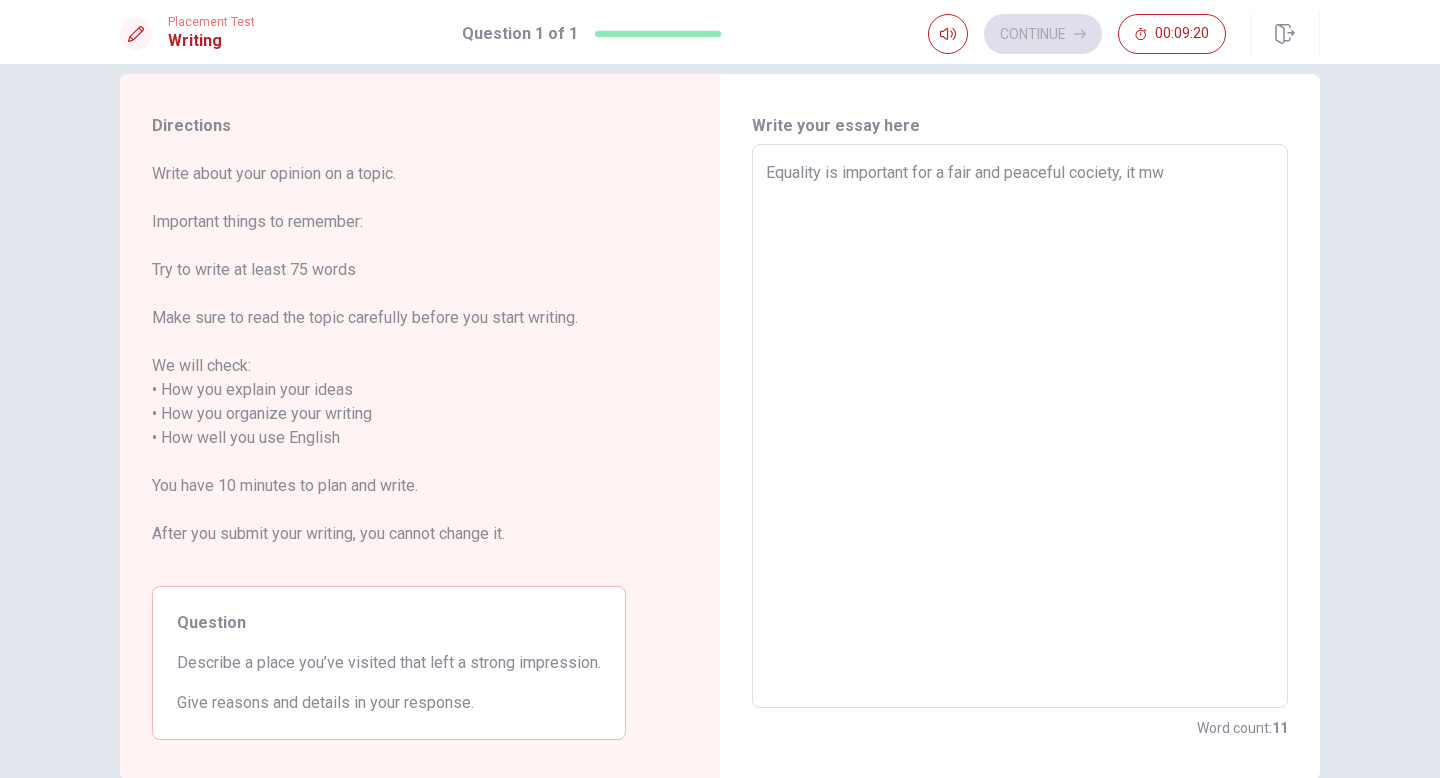 type on "x" 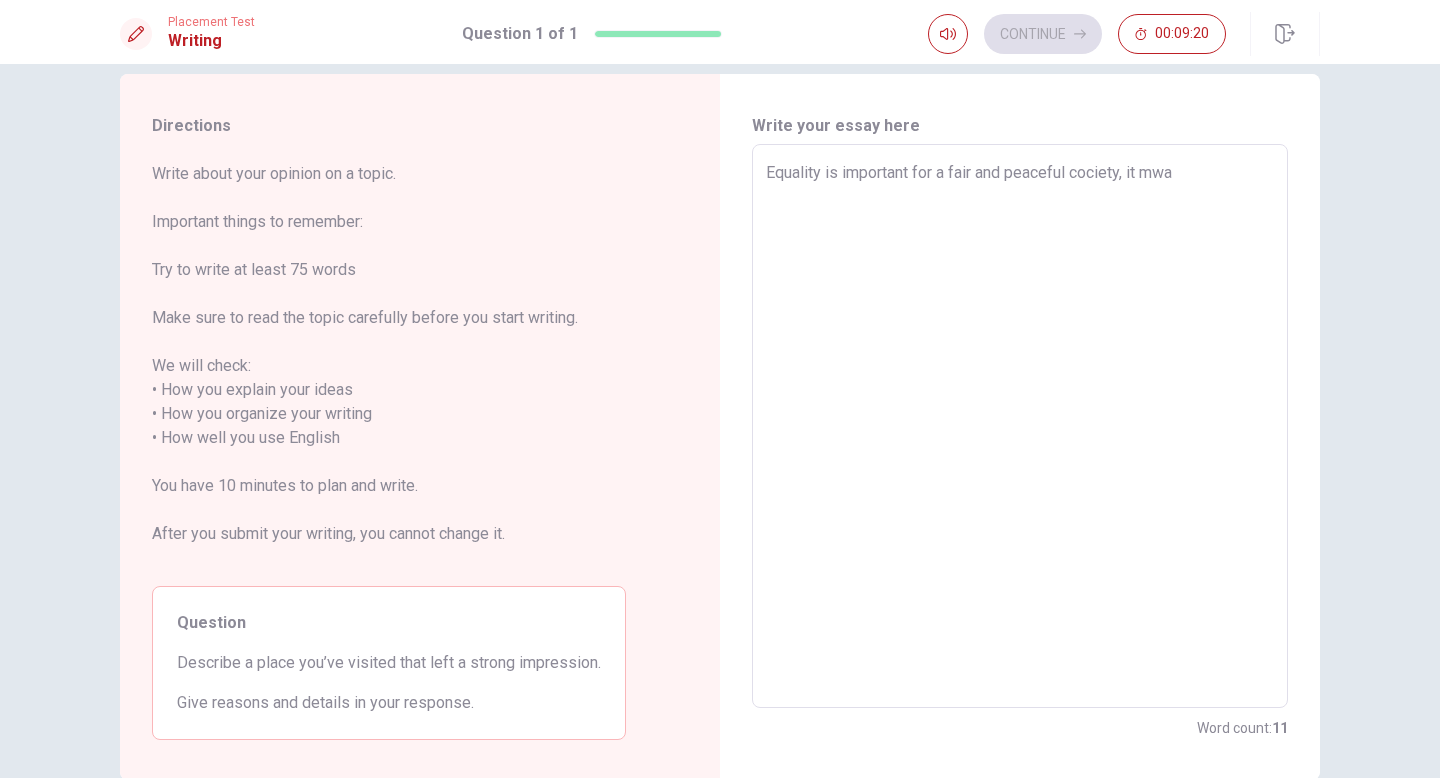 type on "x" 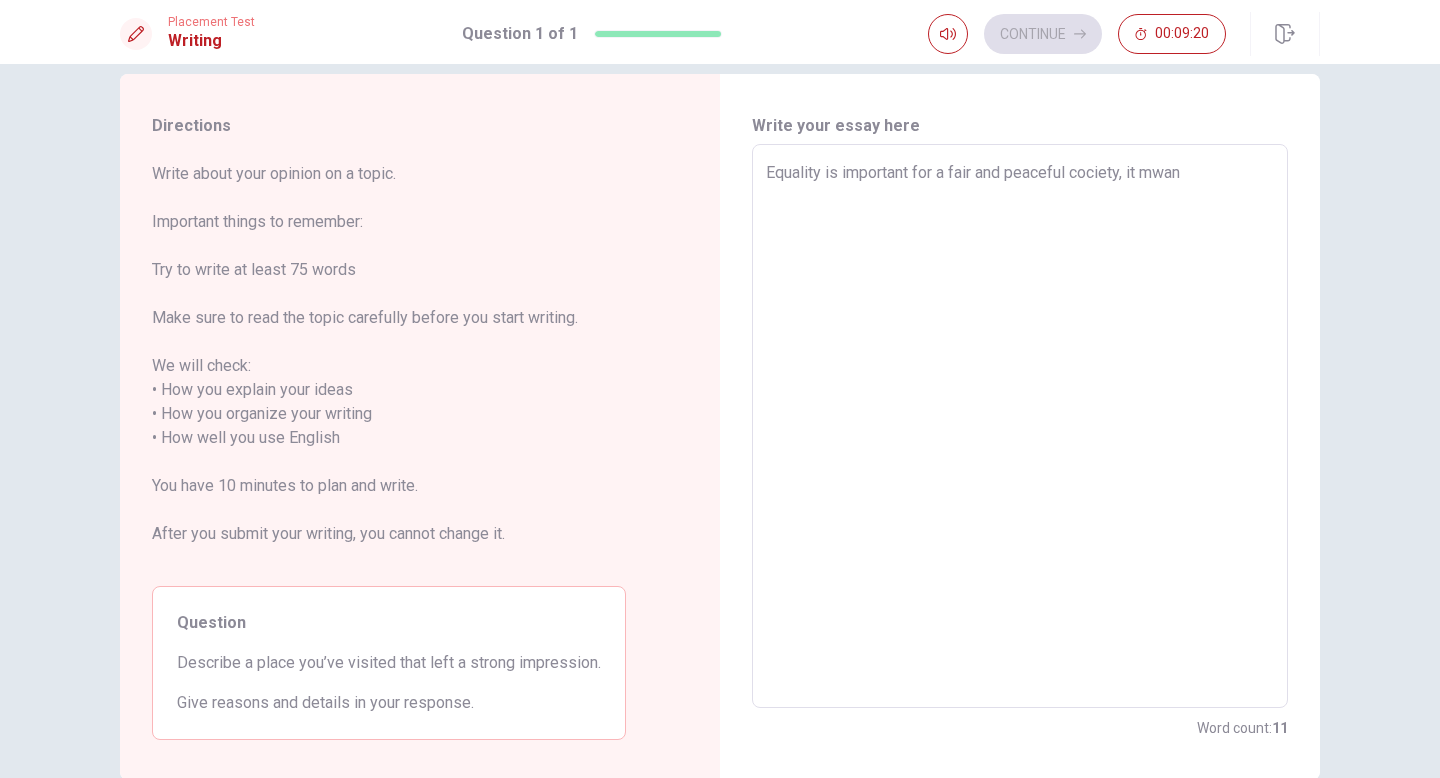 type on "x" 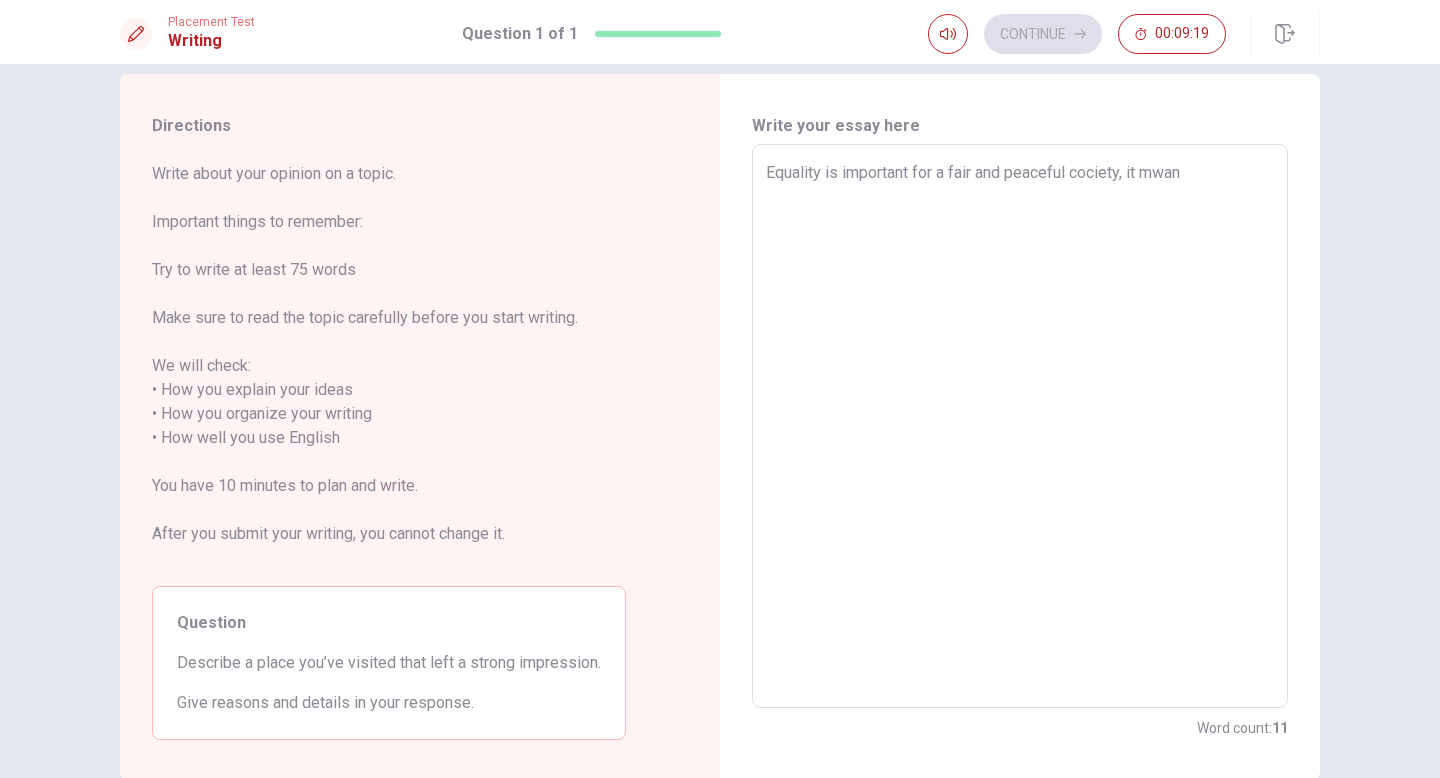 type on "Equality is important for a fair and peaceful cociety, it mwans" 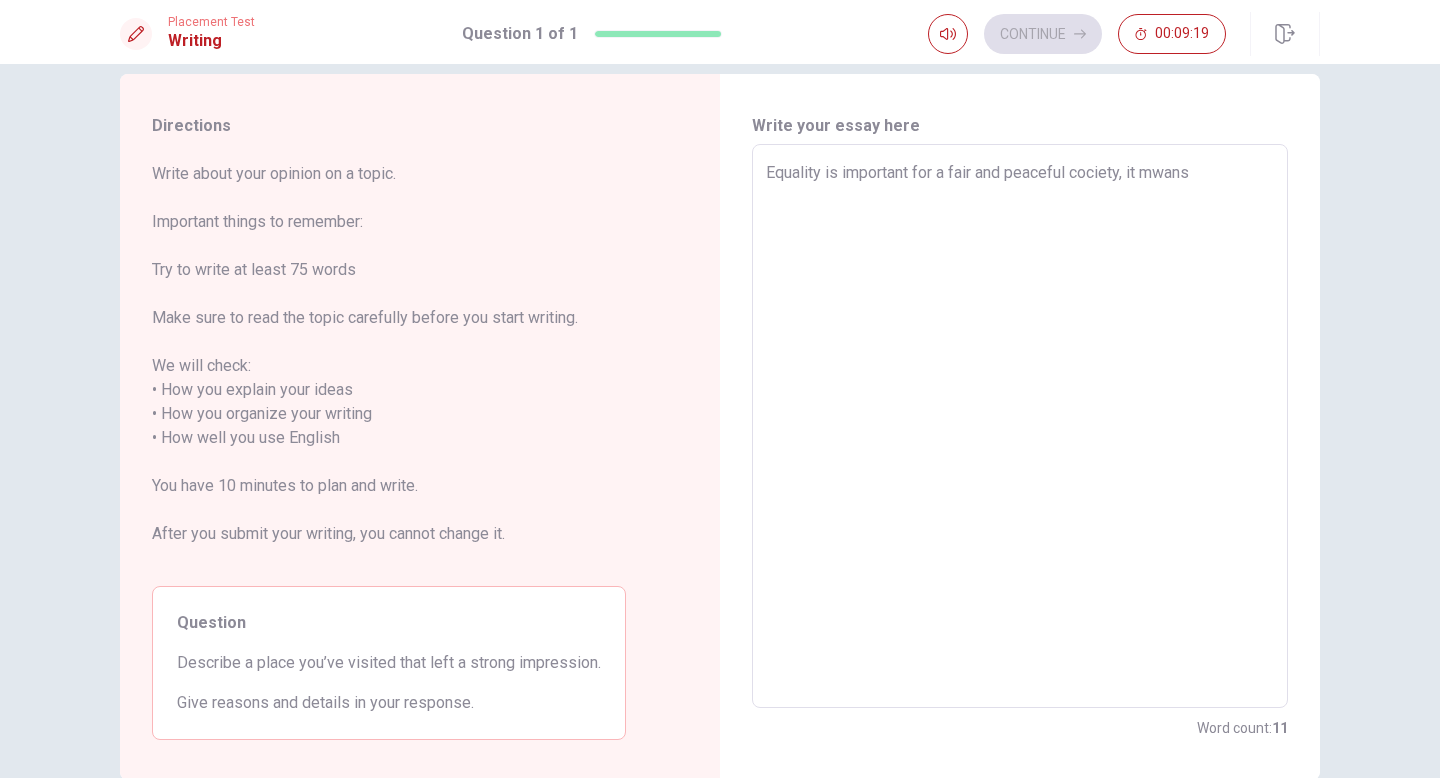 type on "x" 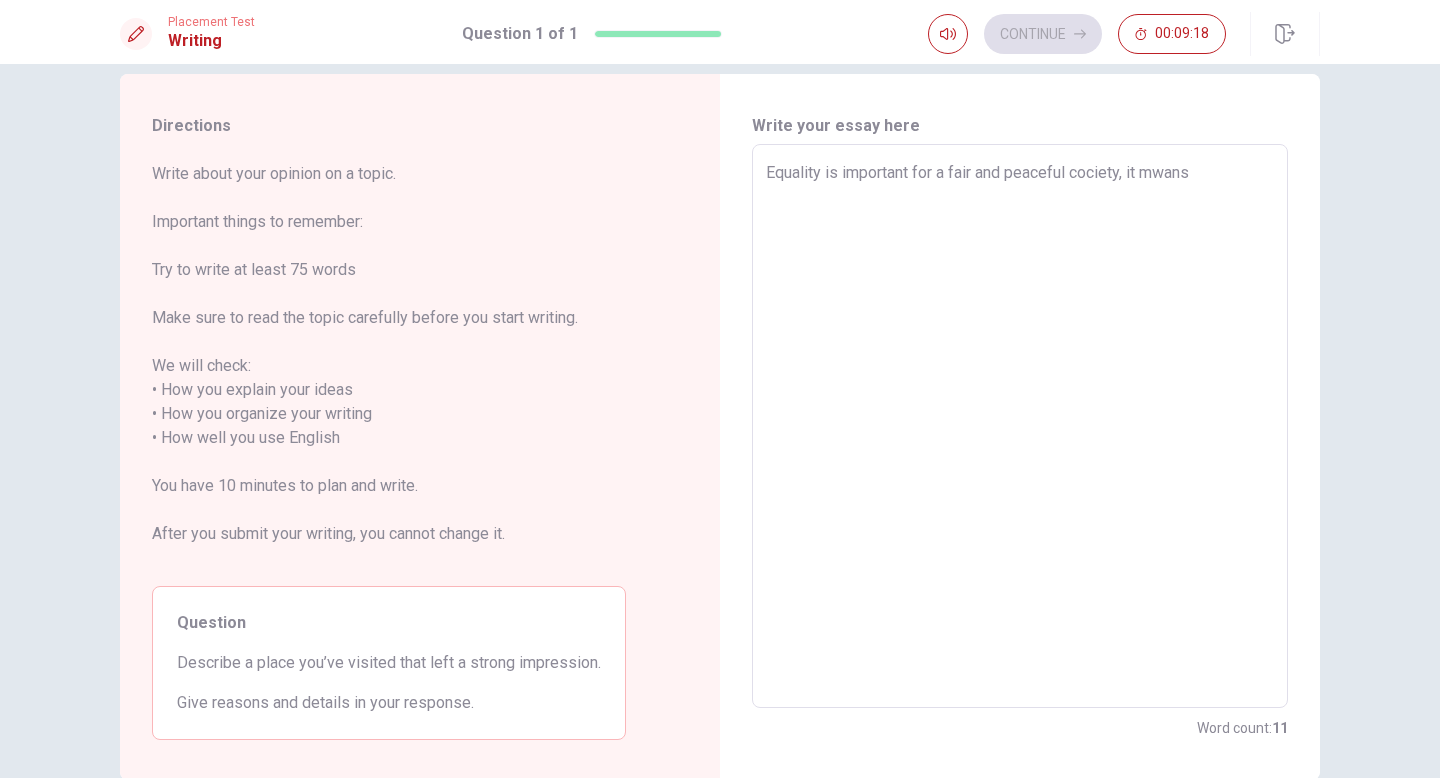 type on "Equality is important for a fair and peaceful cociety, it mwans" 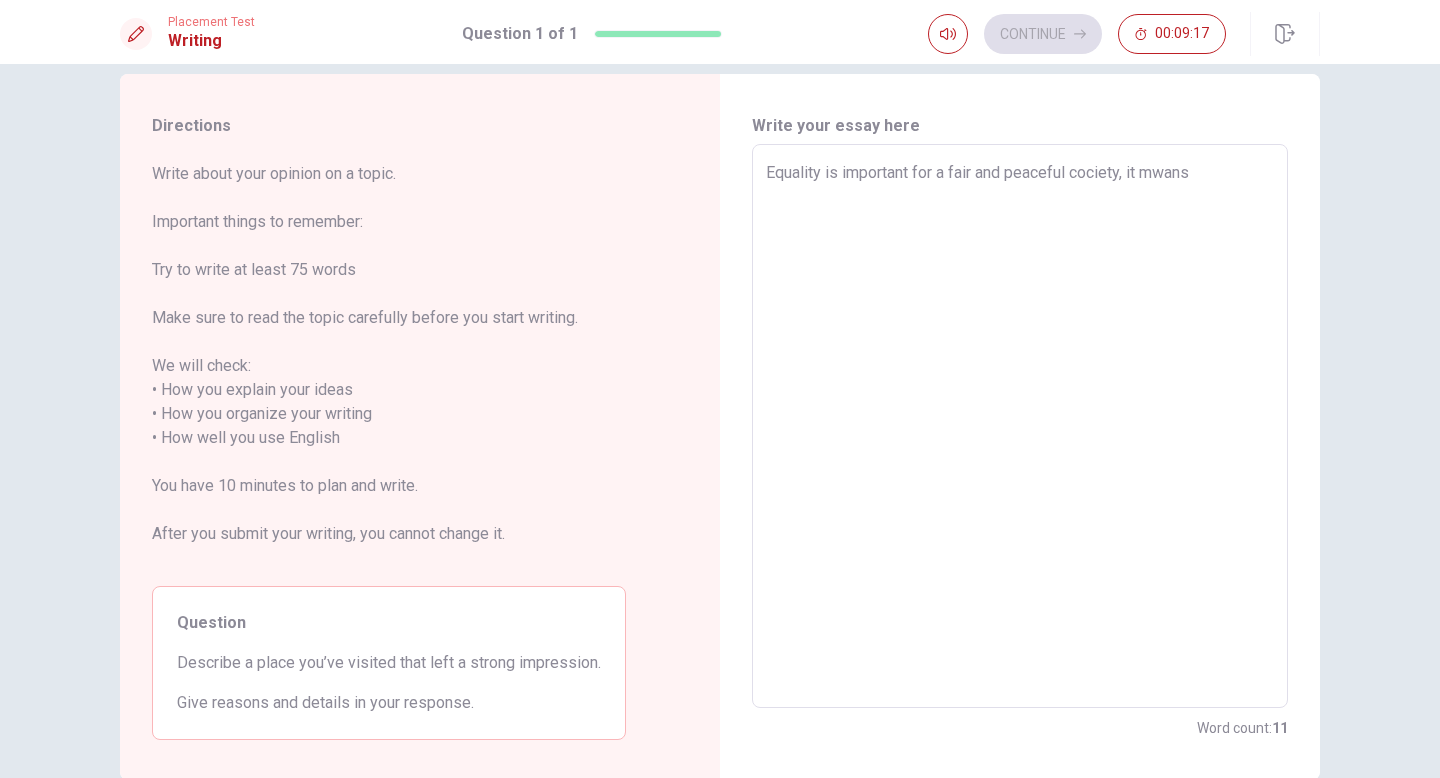 type on "Equality is important for a fair and peaceful cociety, it mwans t" 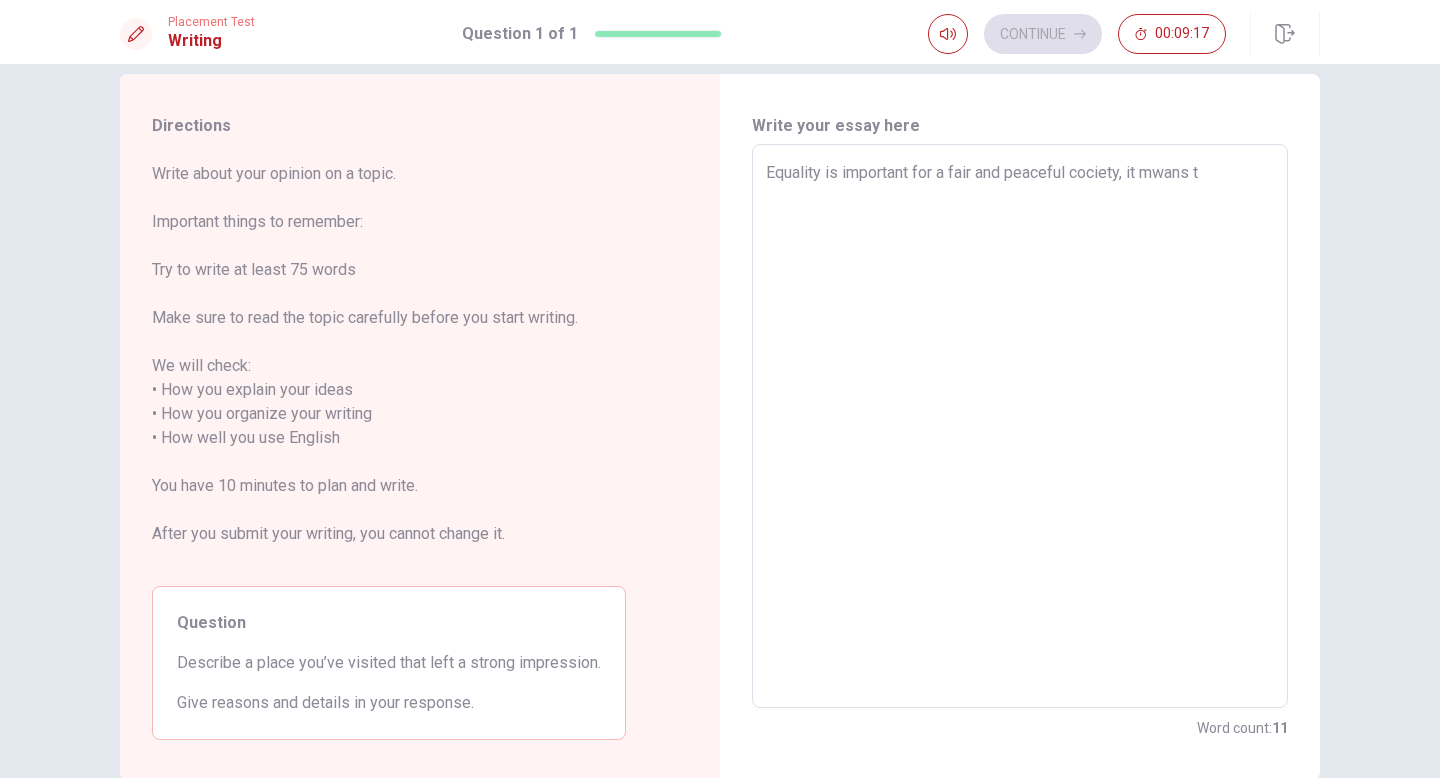 type on "x" 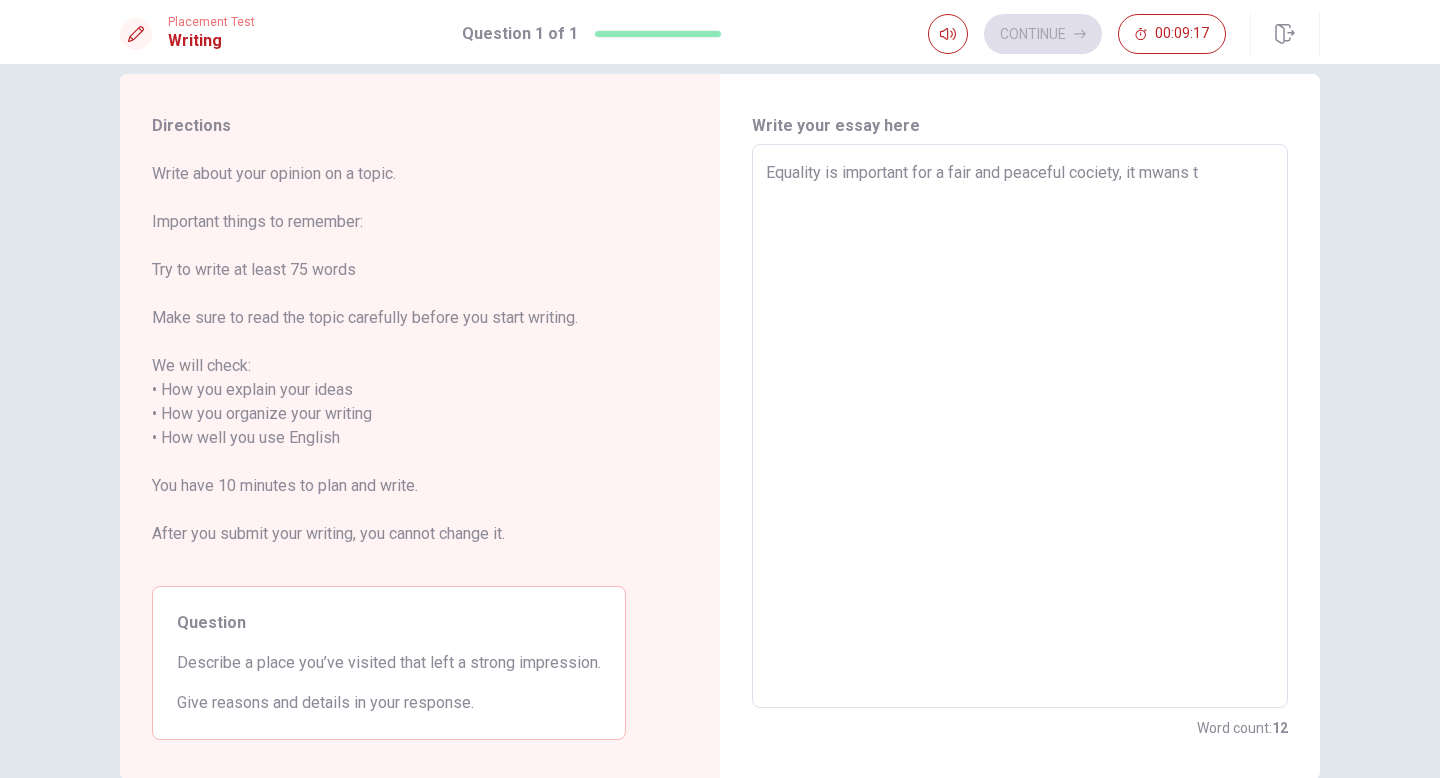 type on "Equality is important for a fair and peaceful cociety, it mwans th" 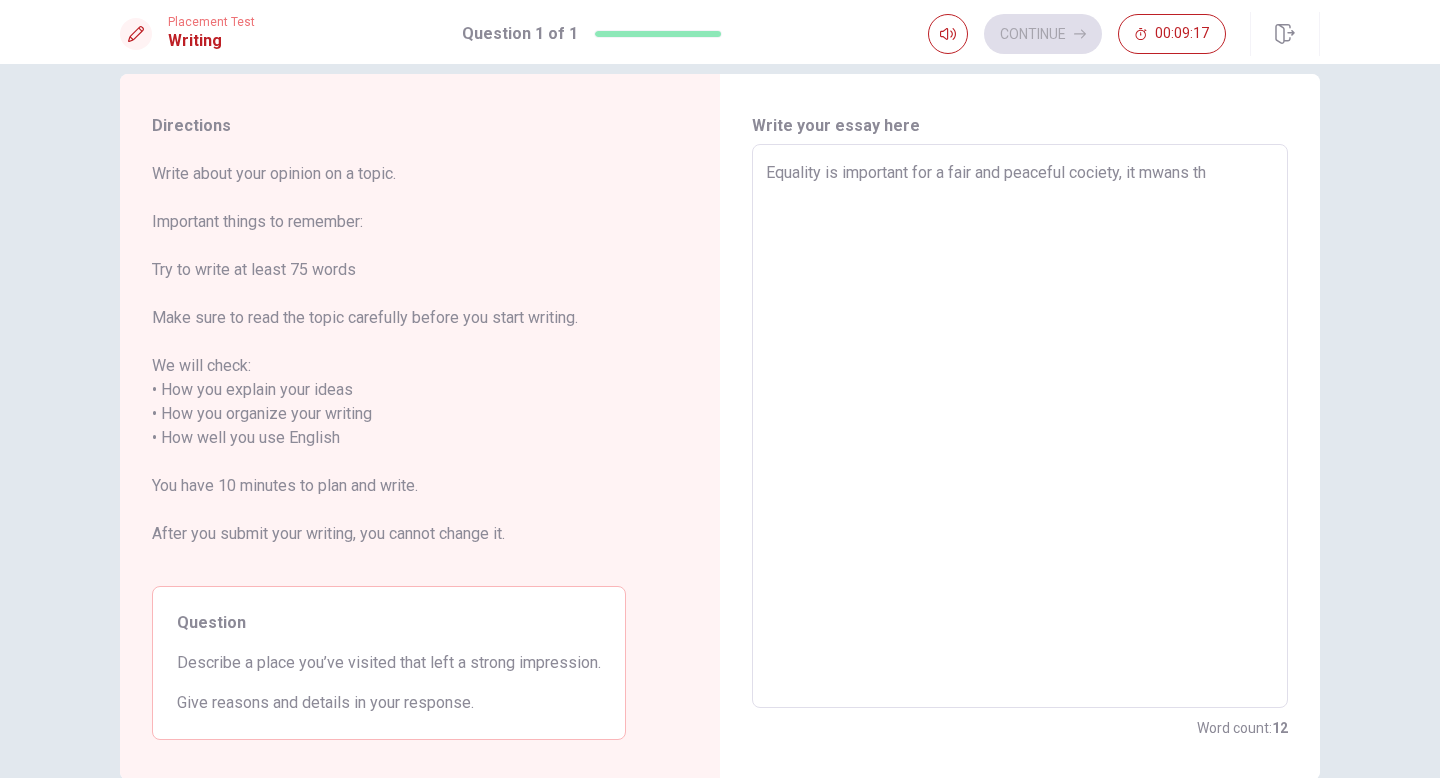 type on "x" 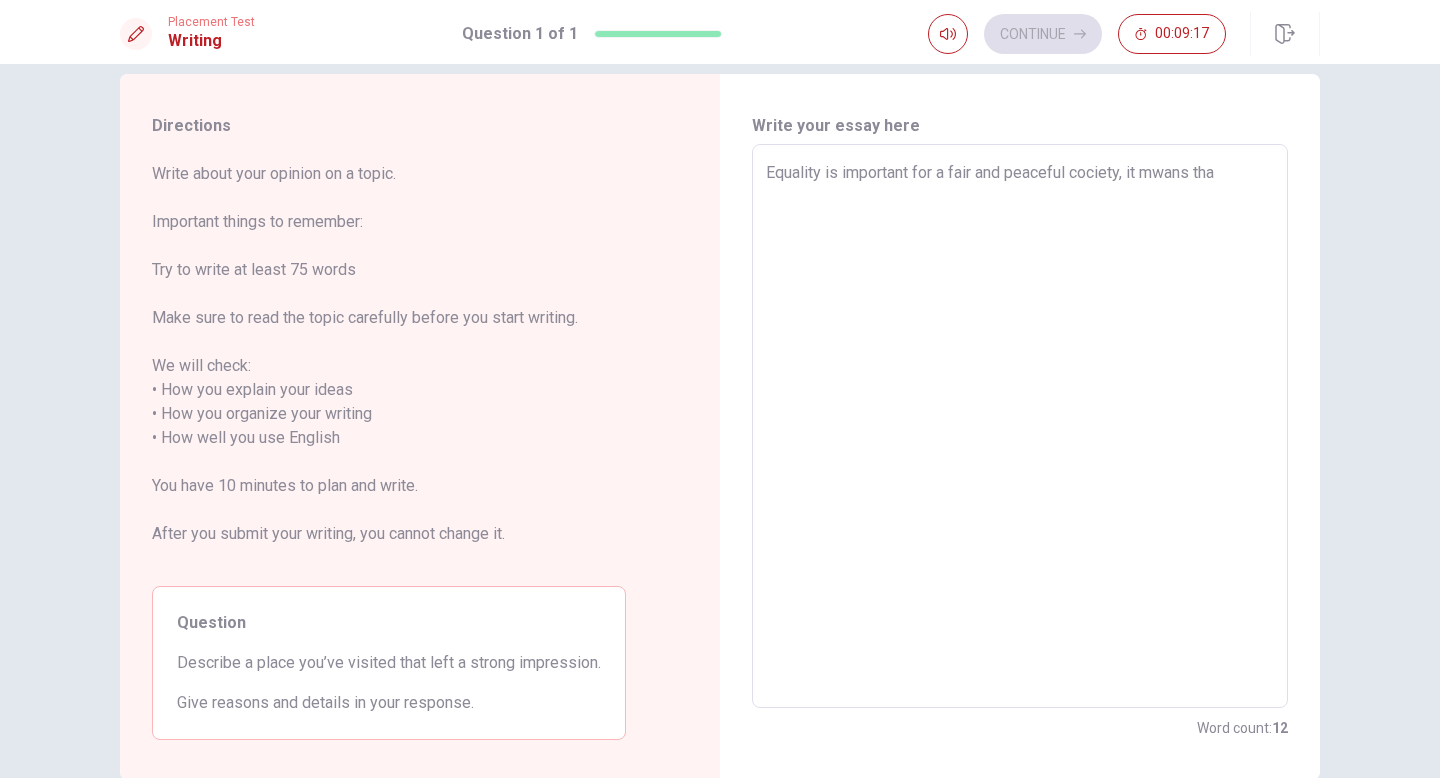 type on "x" 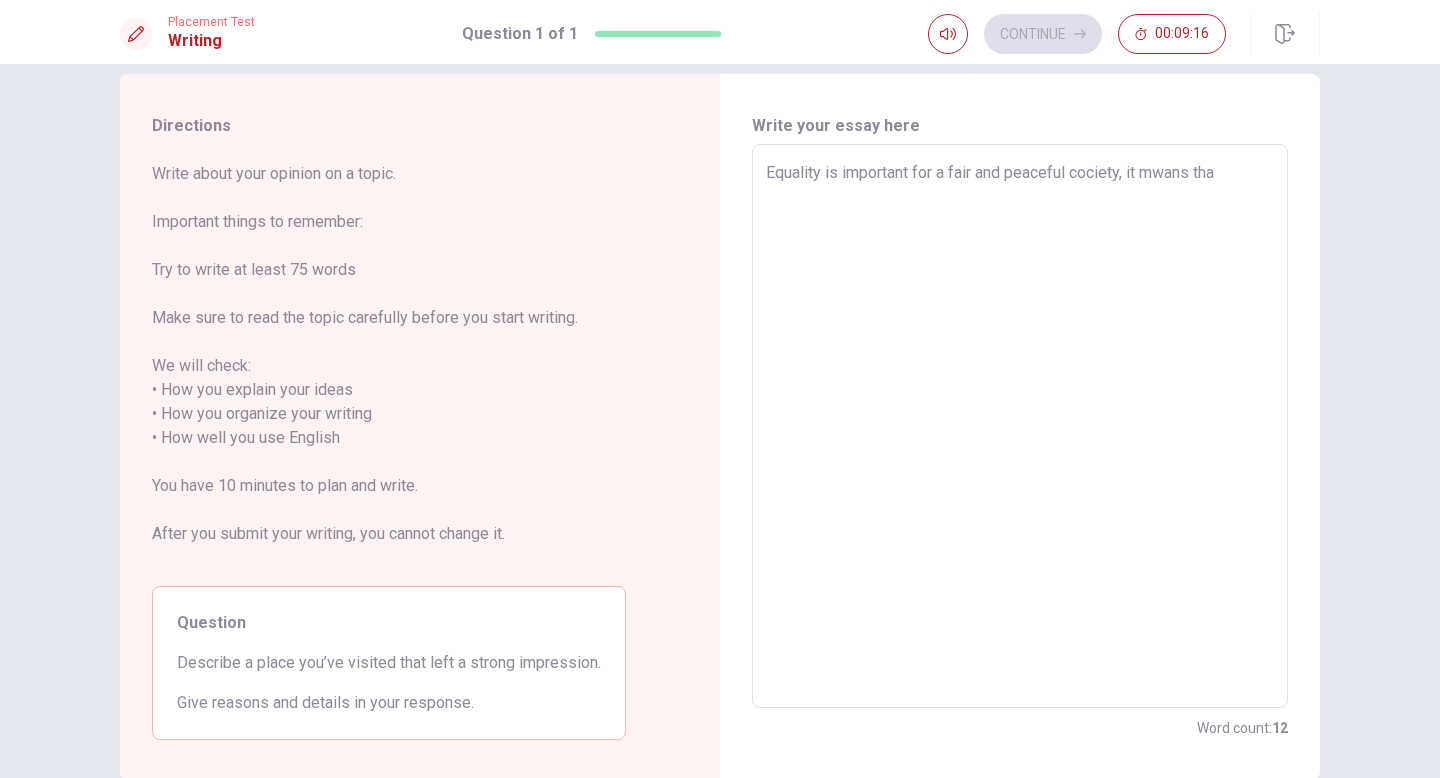 type on "Equality is important for a fair and peaceful cociety, it mwans that" 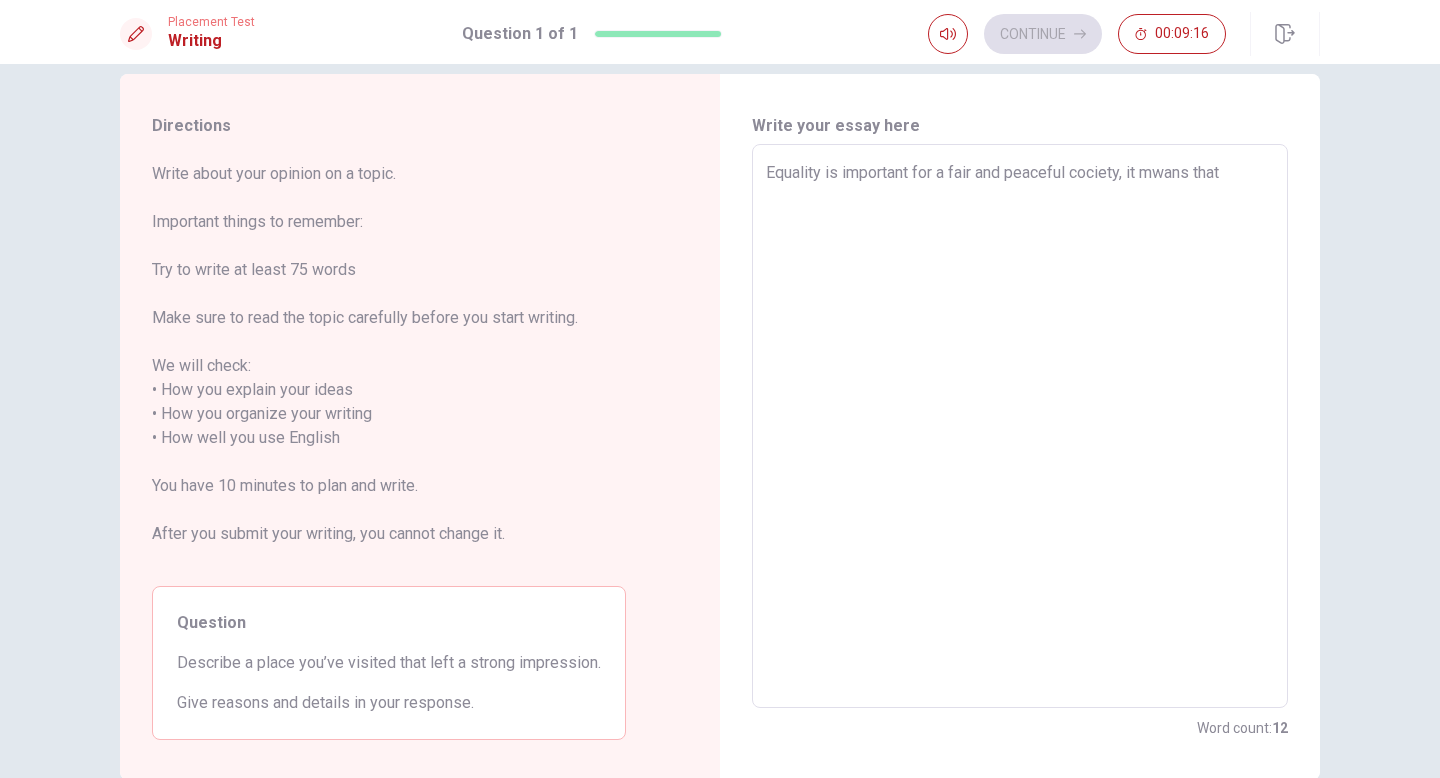 type on "x" 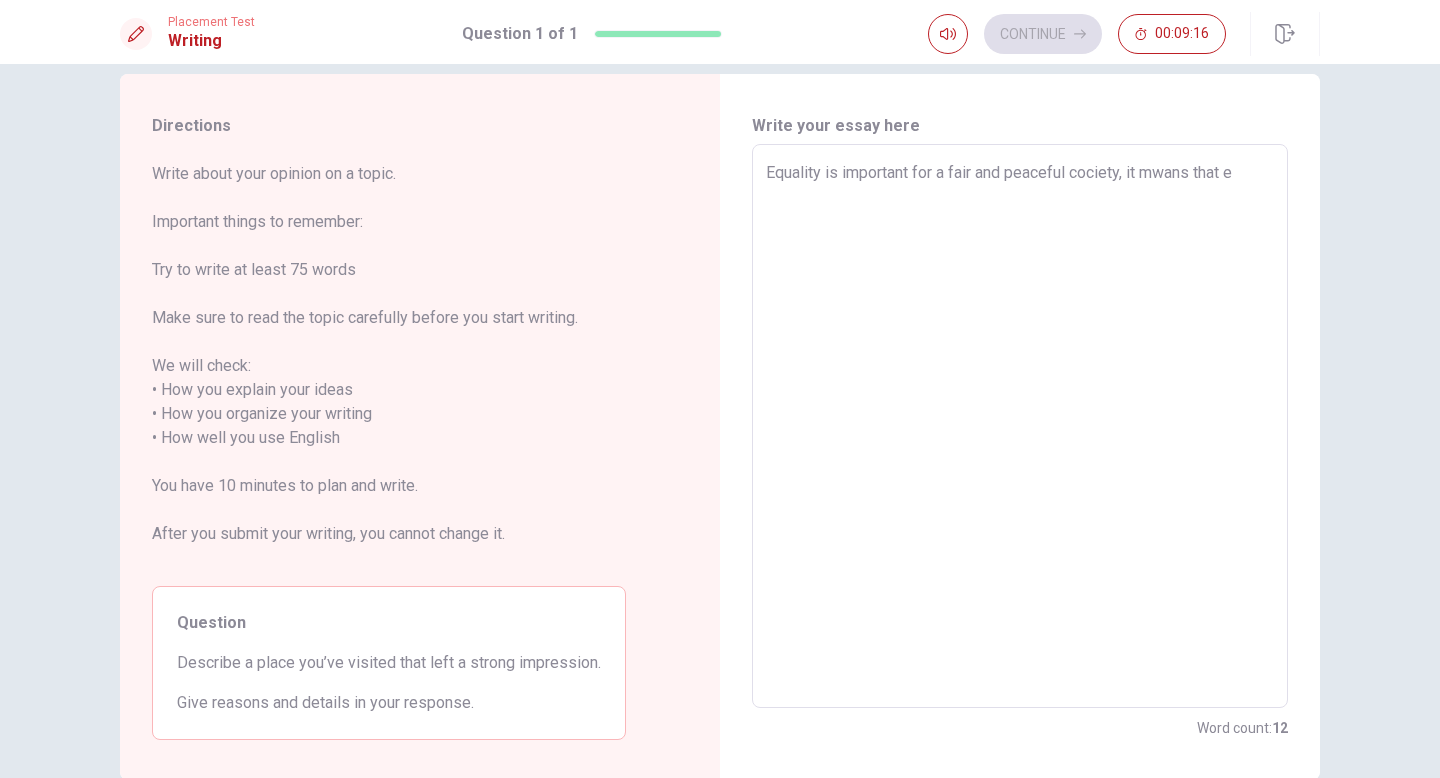 type on "x" 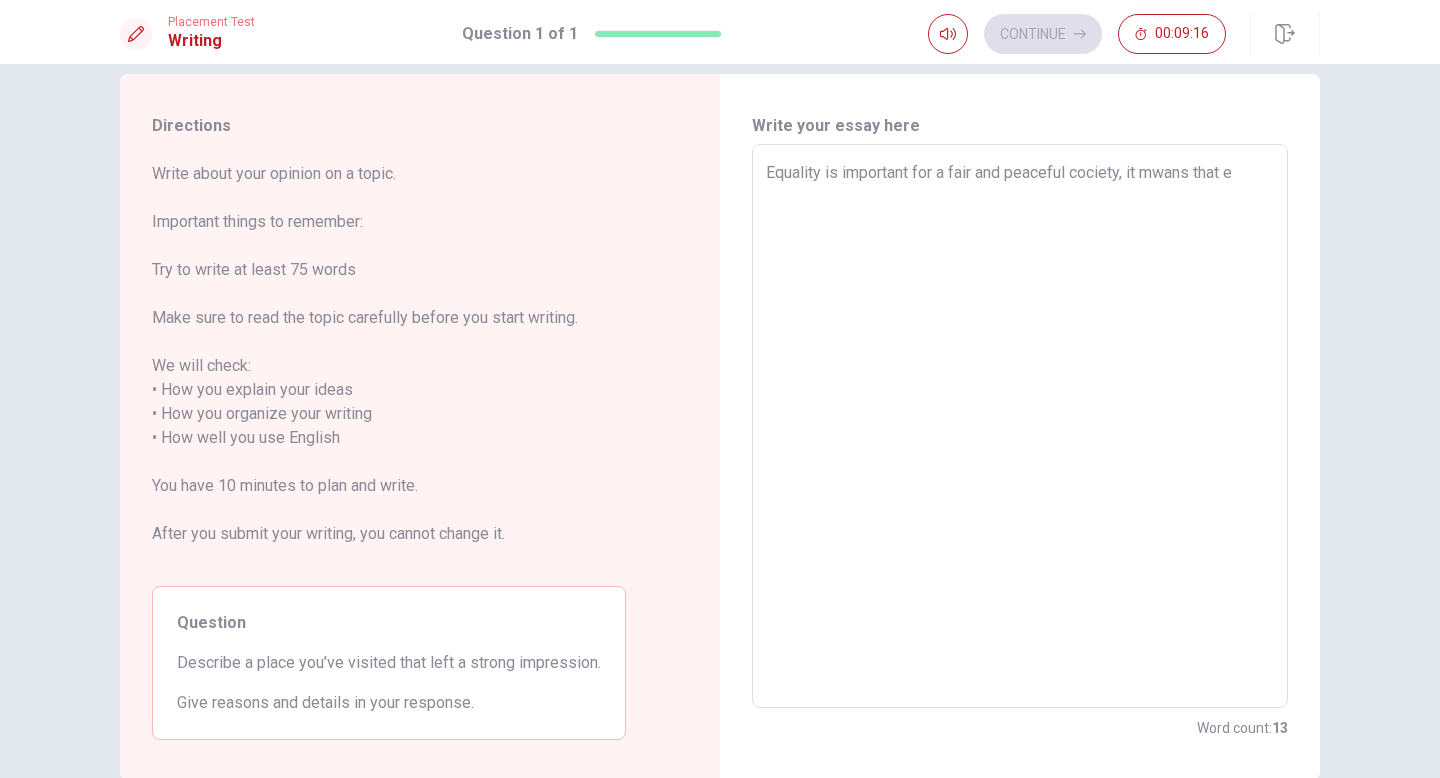 type on "Equality is important for a fair and peaceful cociety, it mwans that ev" 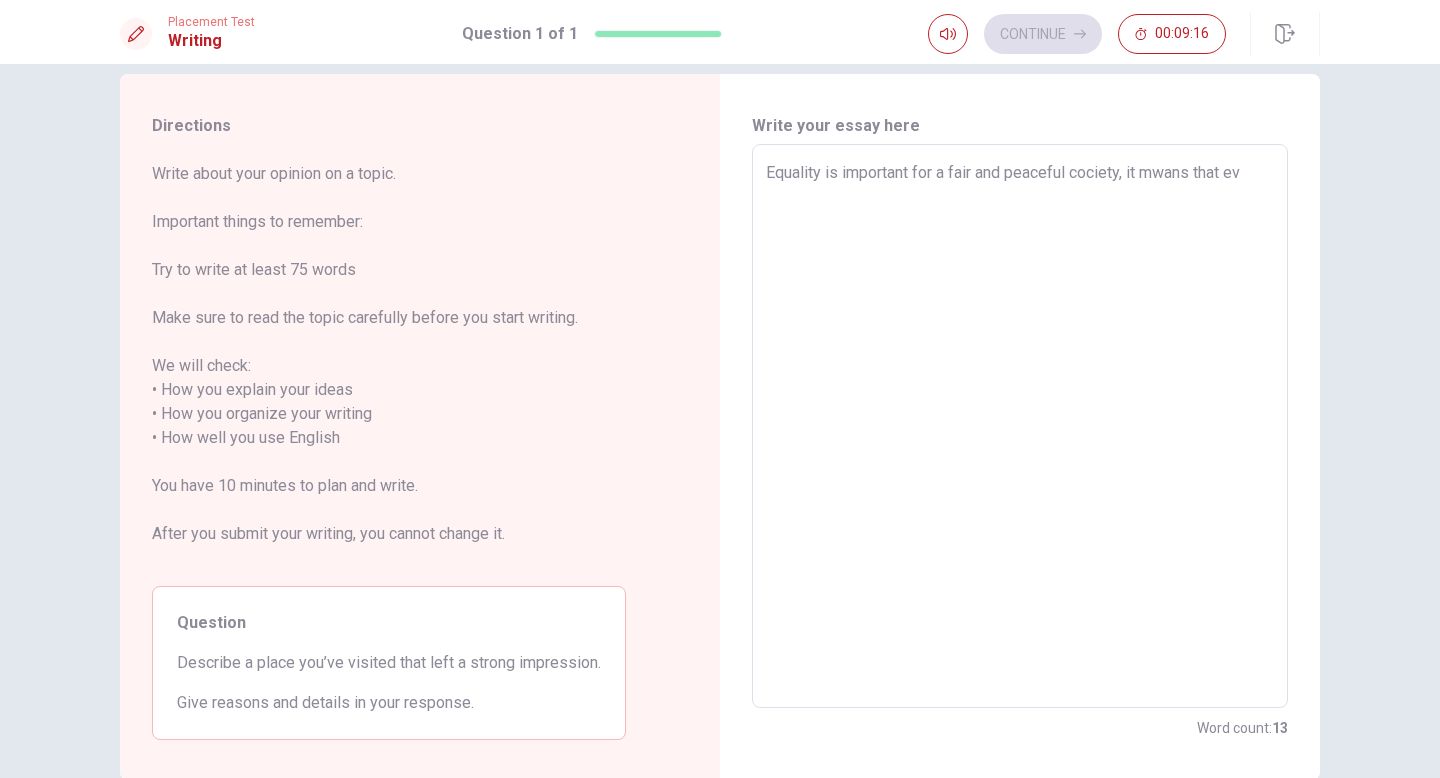 type on "x" 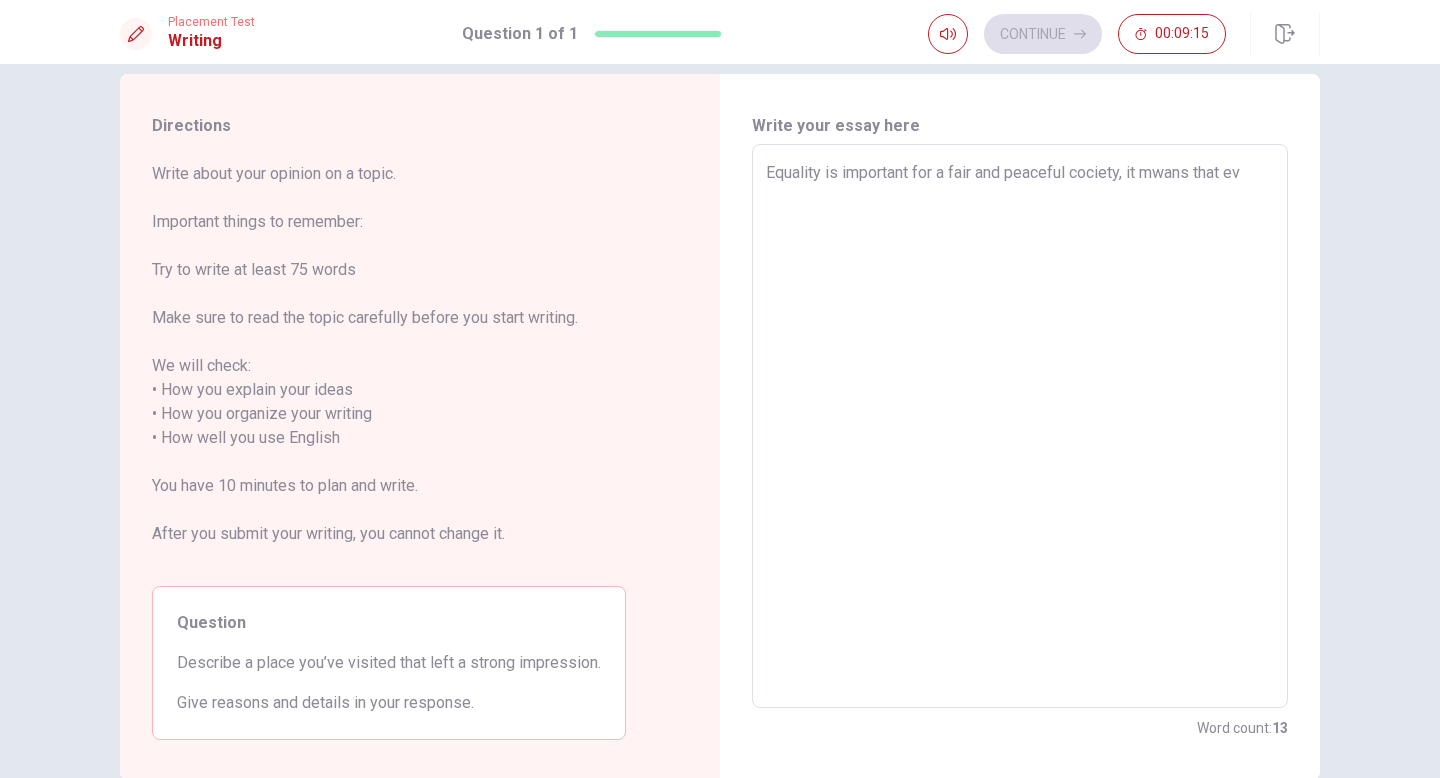 type on "Equality is important for a fair and peaceful cociety, it mwans that eve" 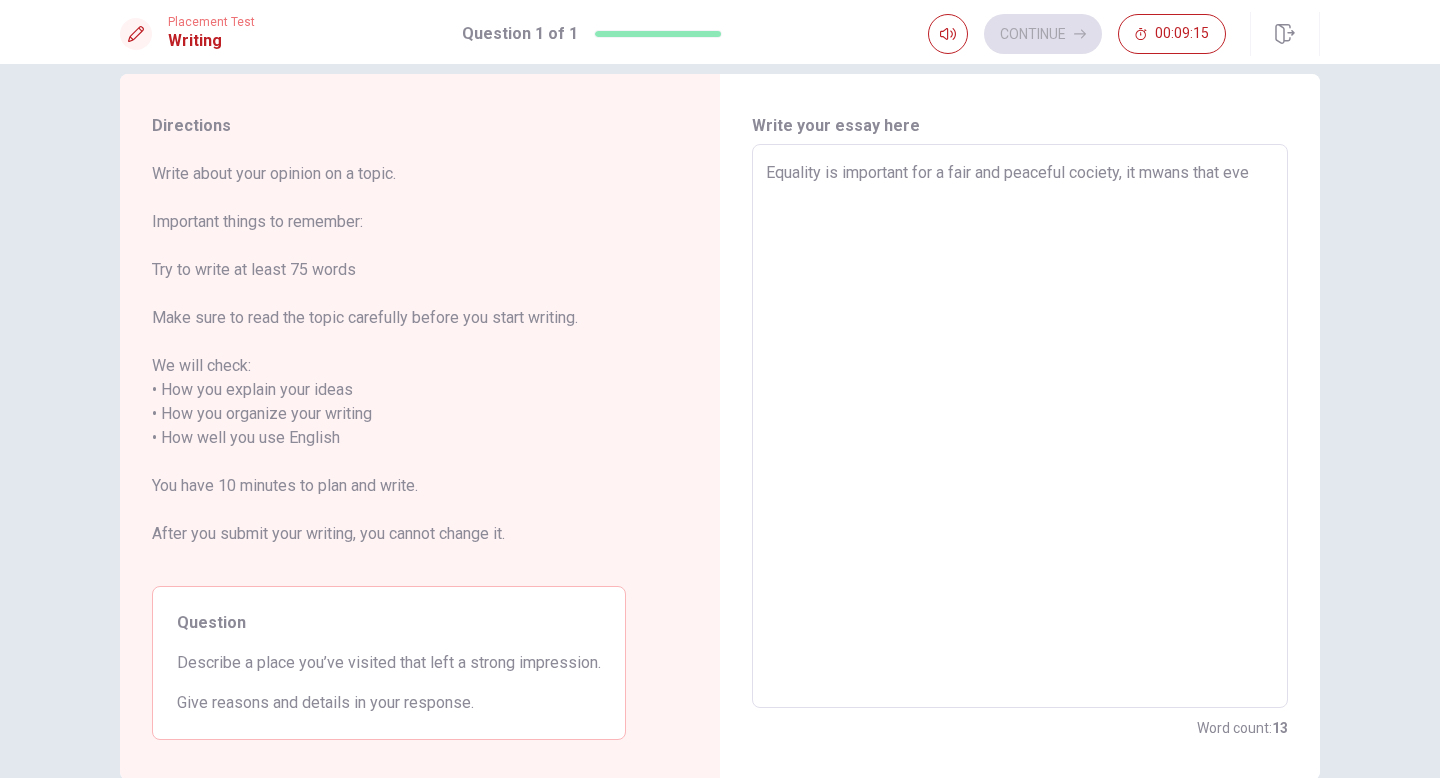 type on "Equality is important for a fair and peaceful cociety, it mwans that ever" 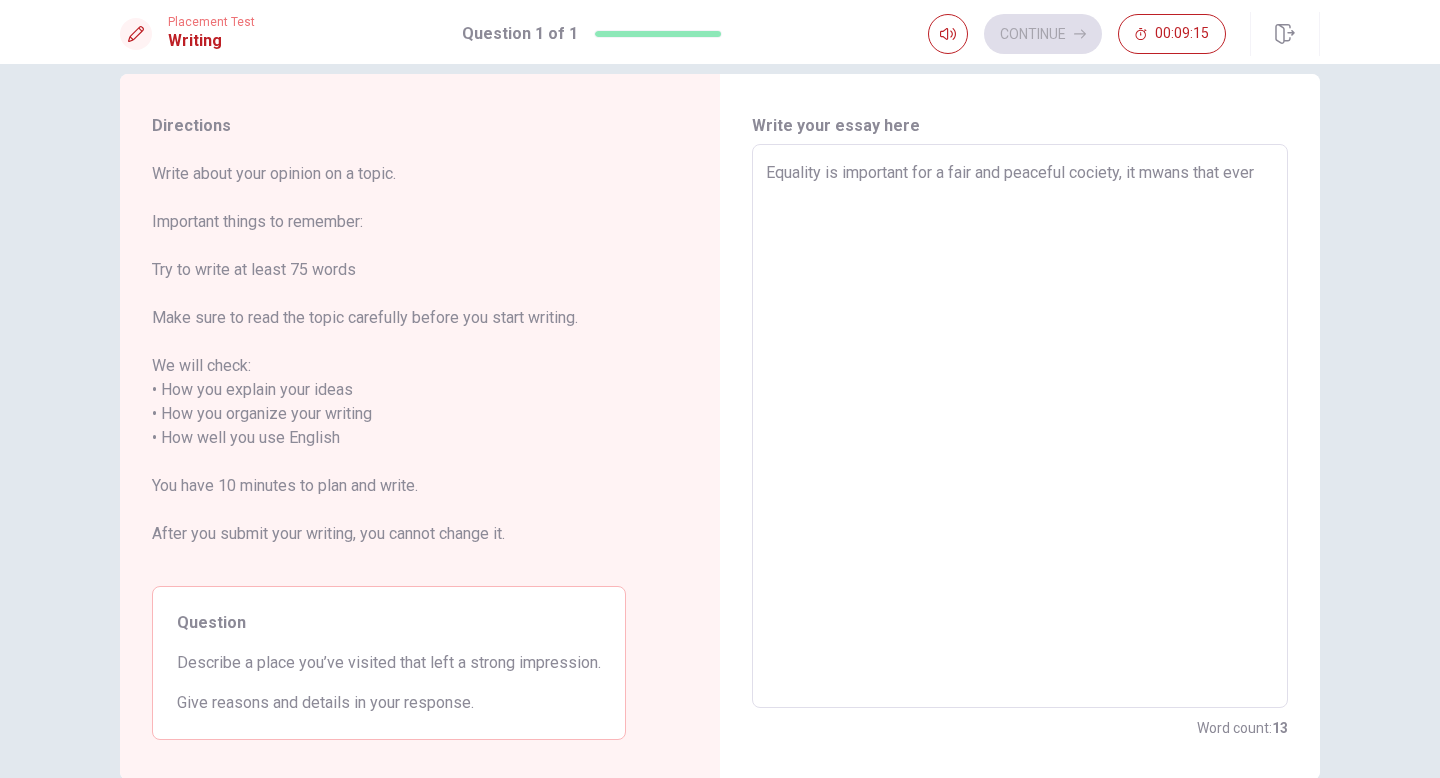 type on "x" 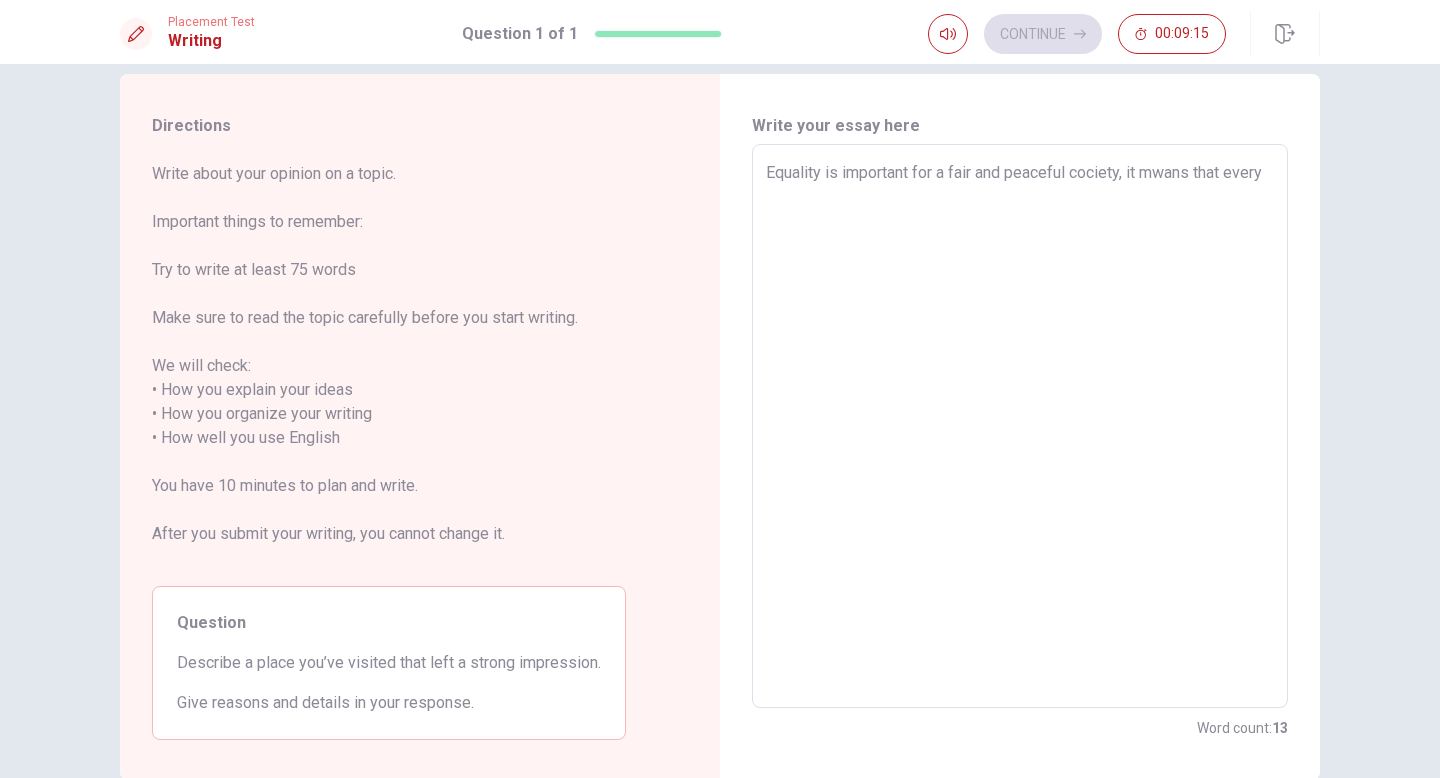 type on "x" 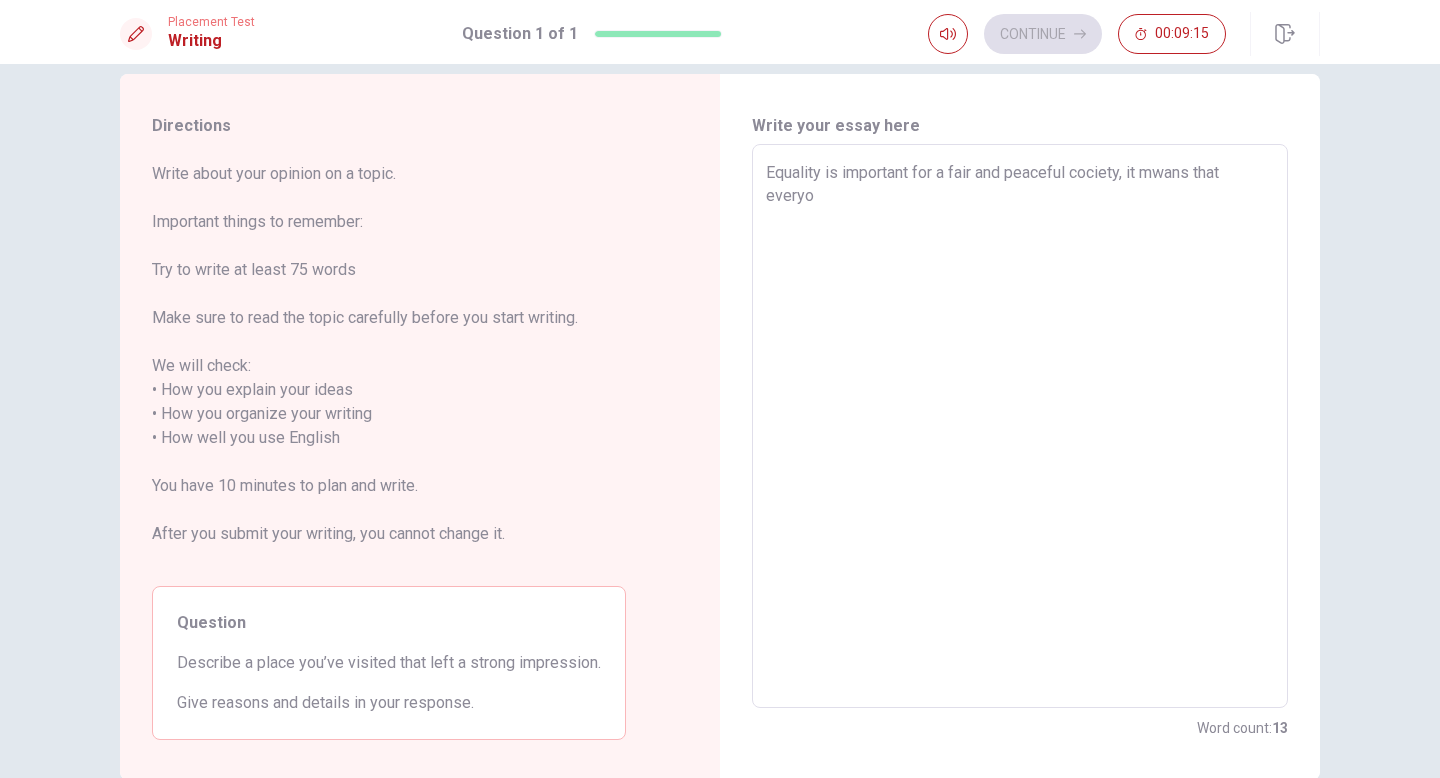 type on "x" 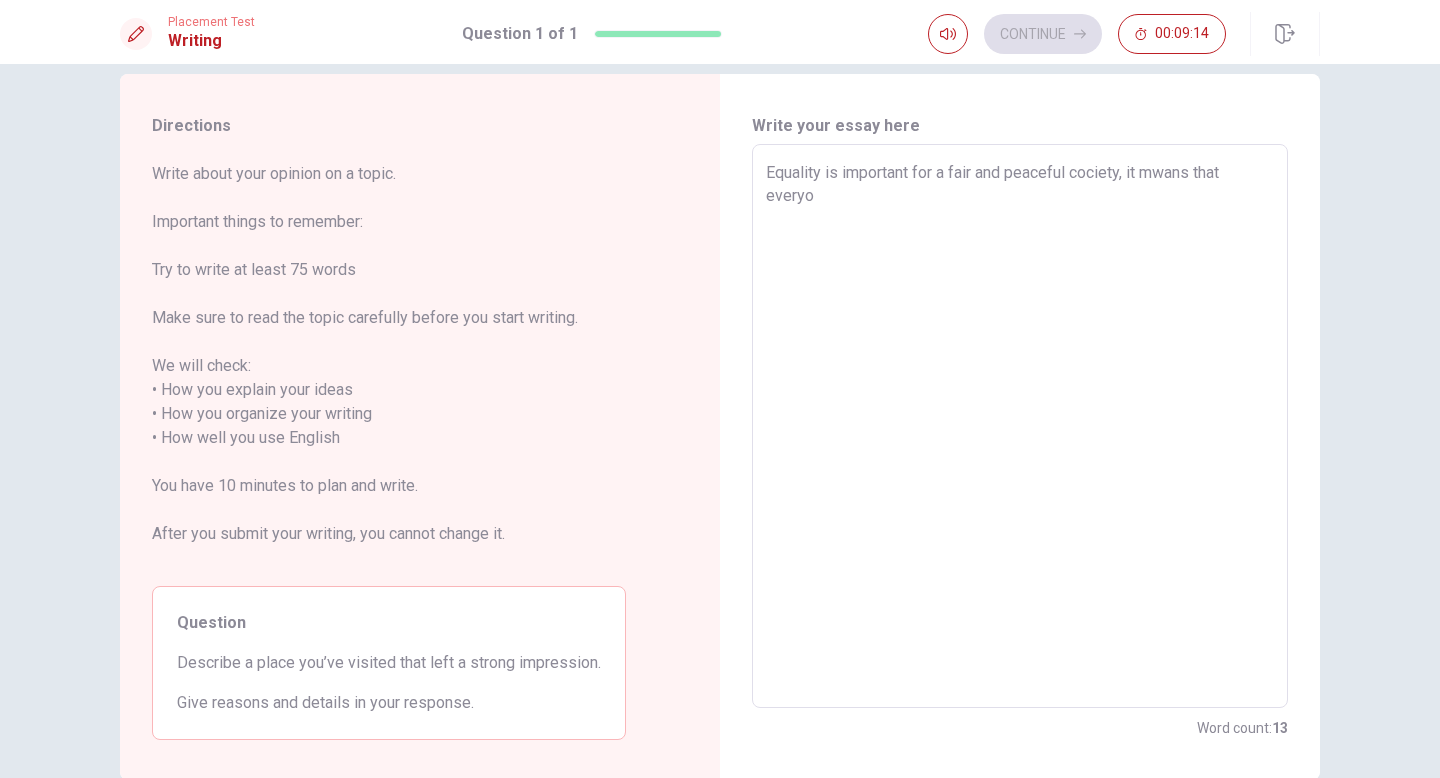 type on "Equality is important for a fair and peaceful cociety, it mwans that everyon" 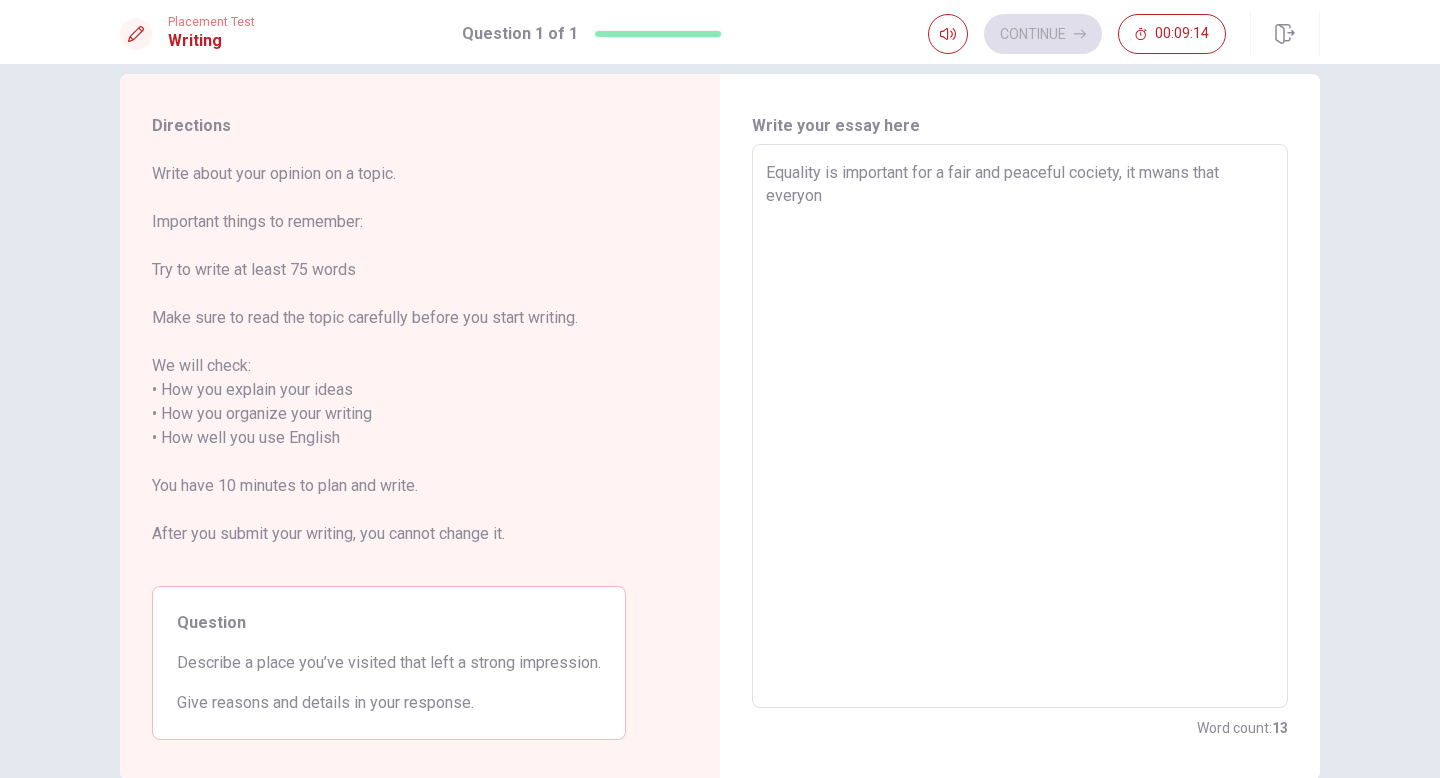 type on "x" 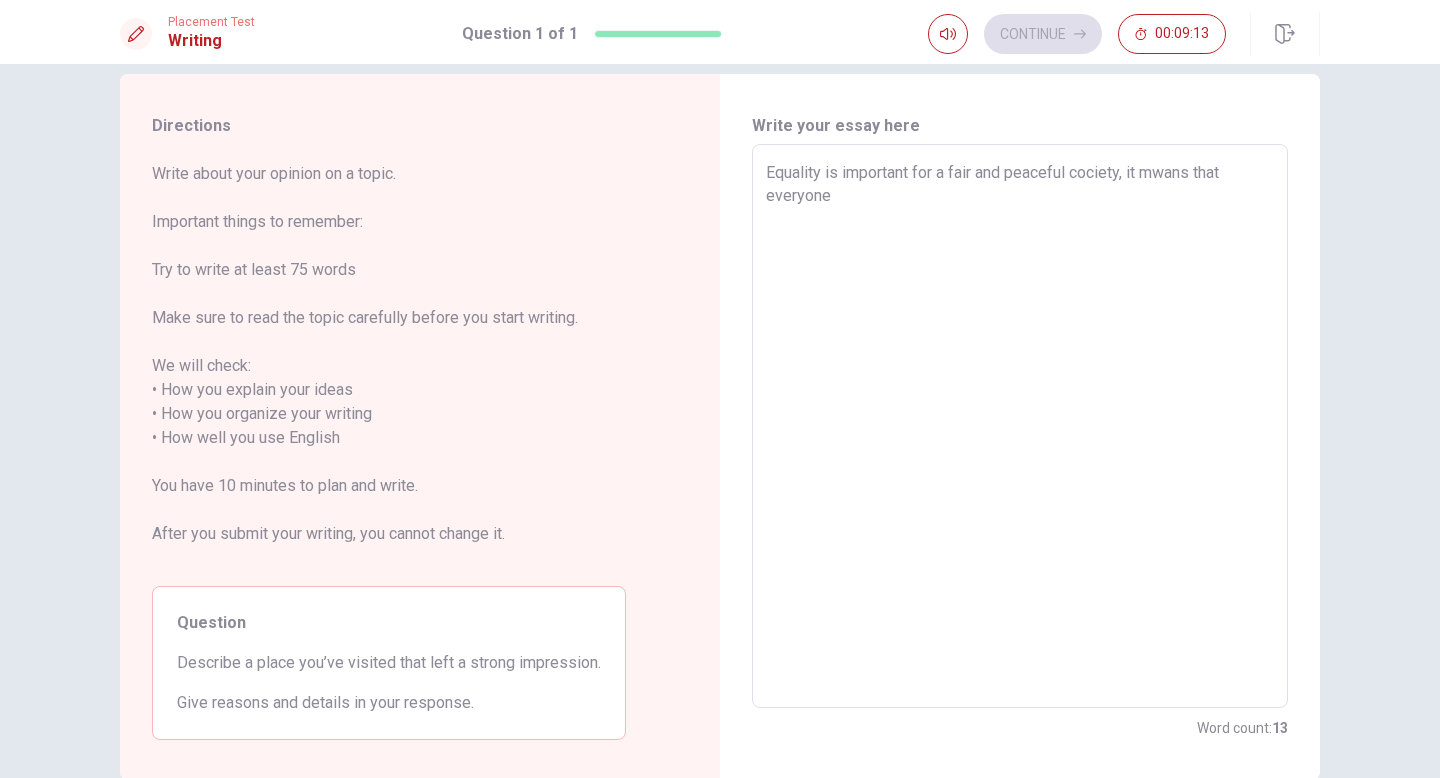 type on "x" 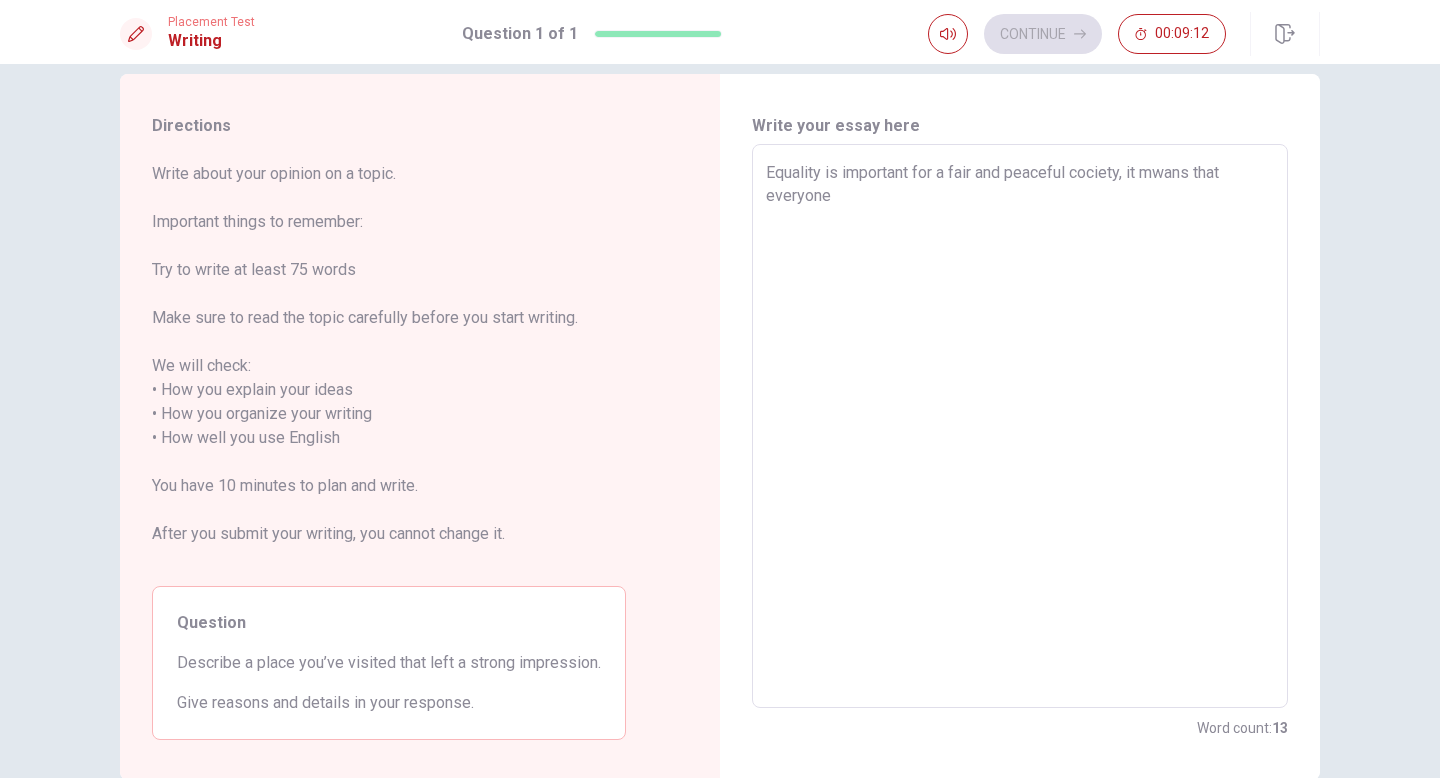 type on "Equality is important for a fair and peaceful cociety, it mwans that everyone" 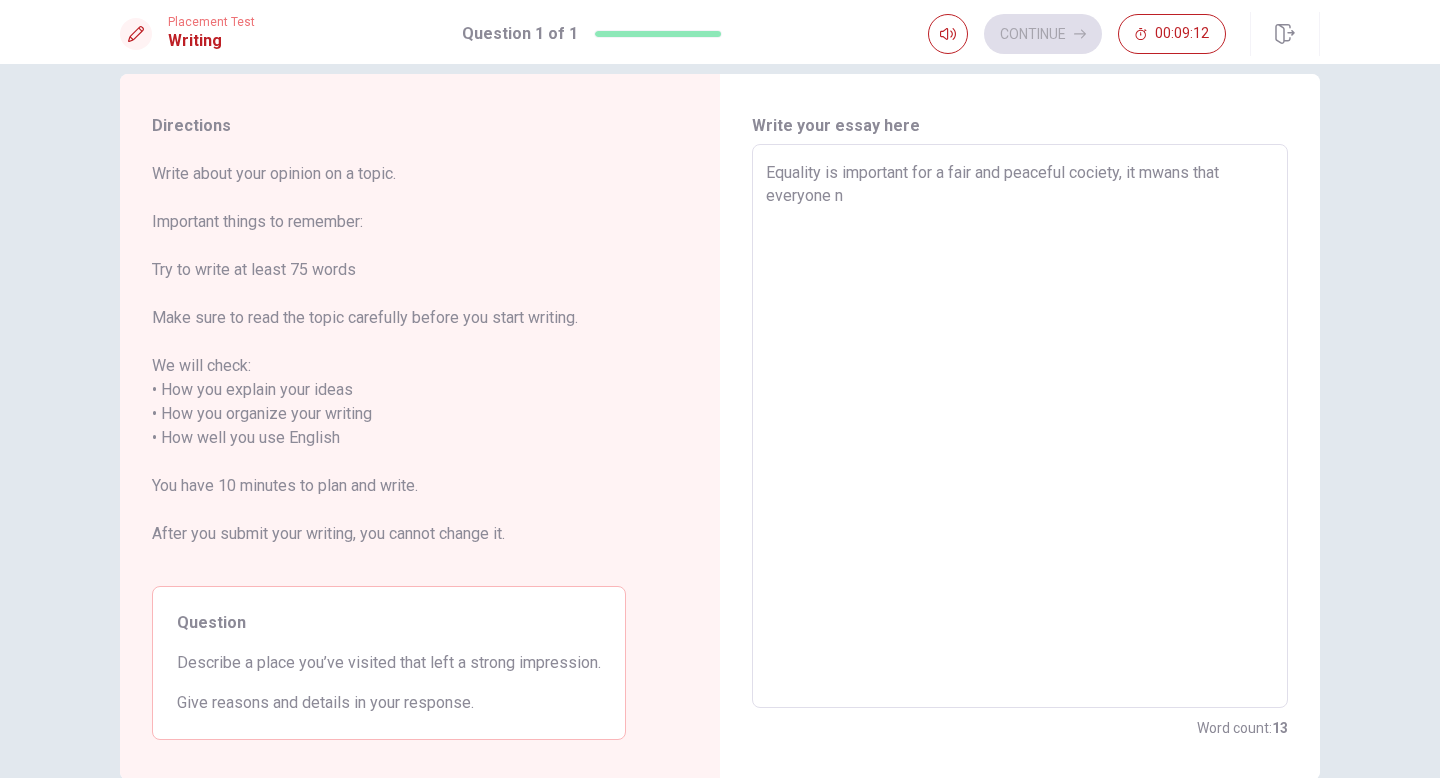 type on "x" 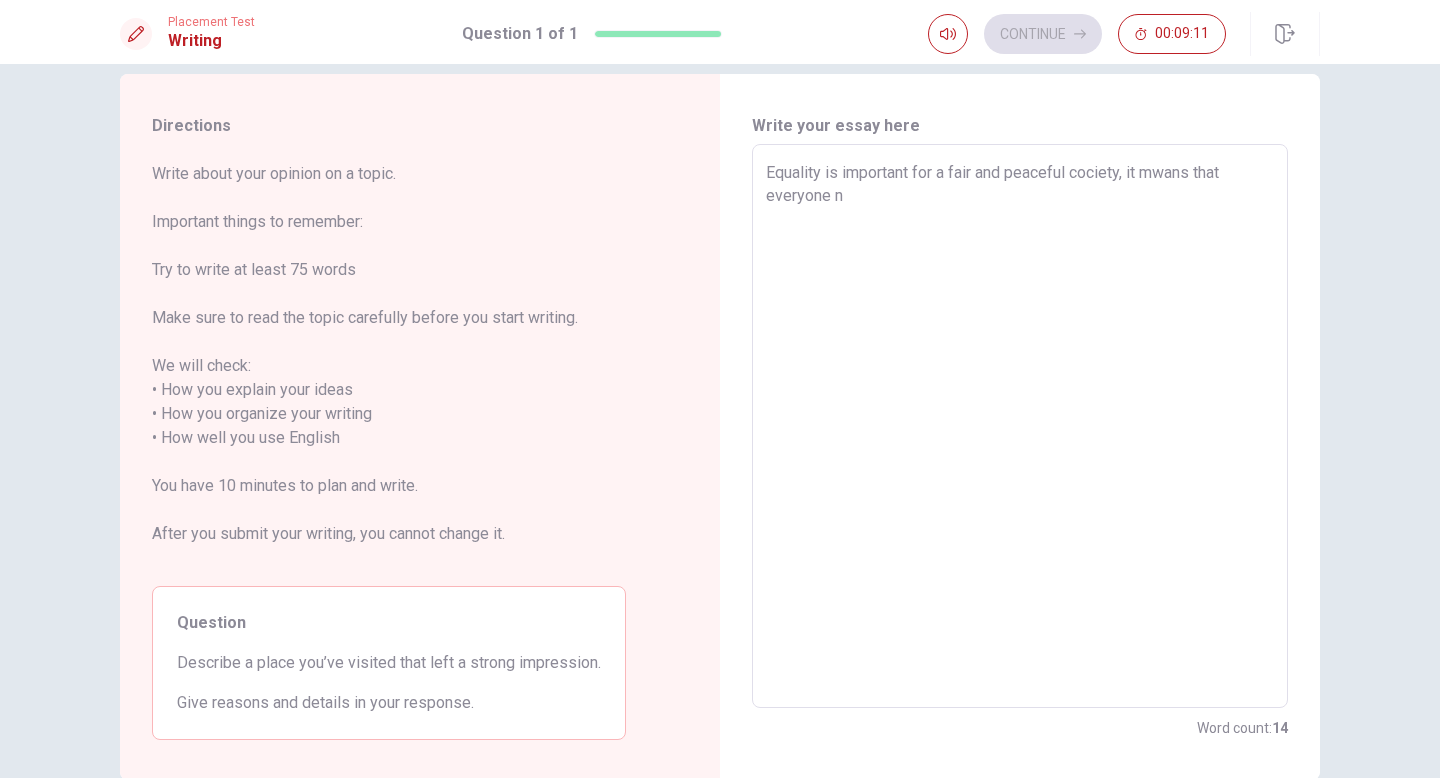 type on "Equality is important for a fair and peaceful cociety, it mwans that everyone no" 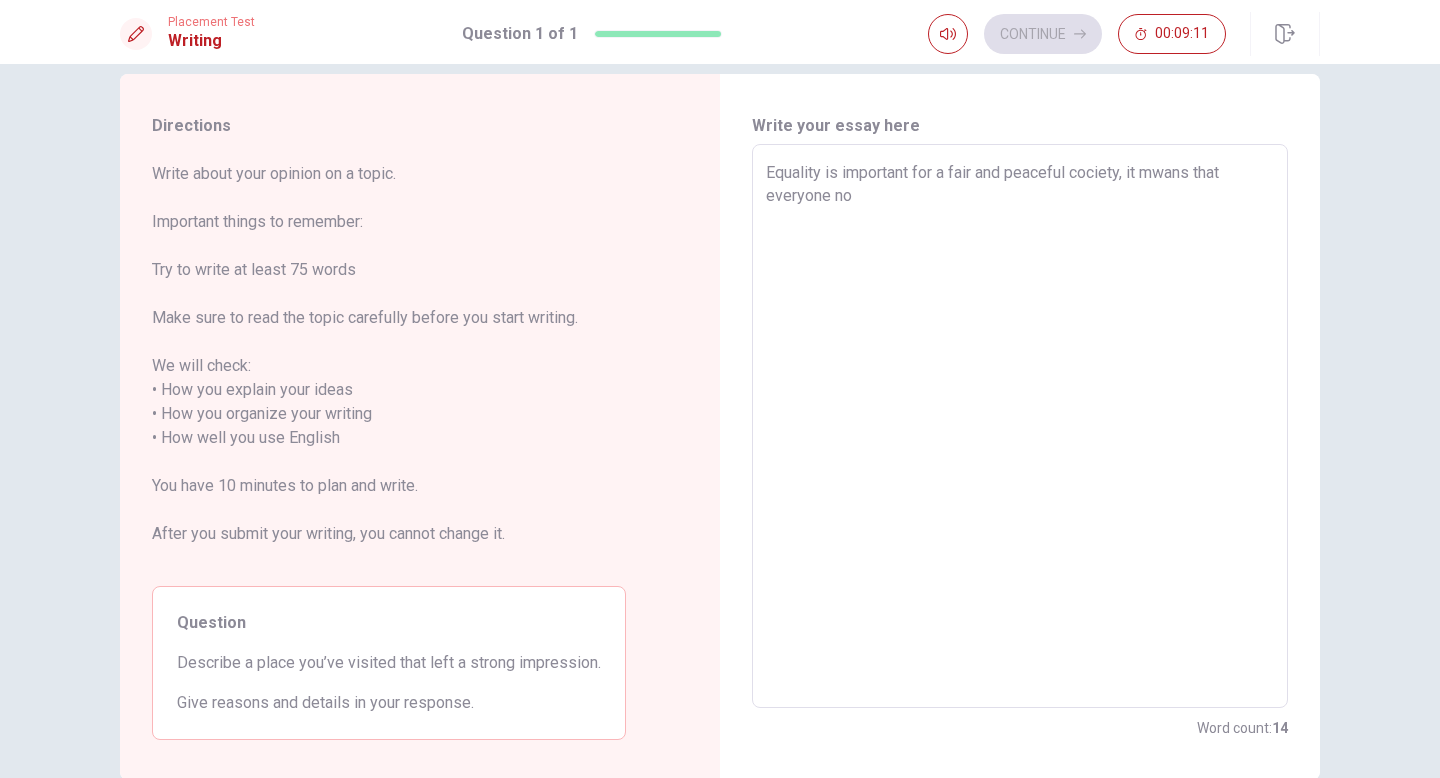 type on "x" 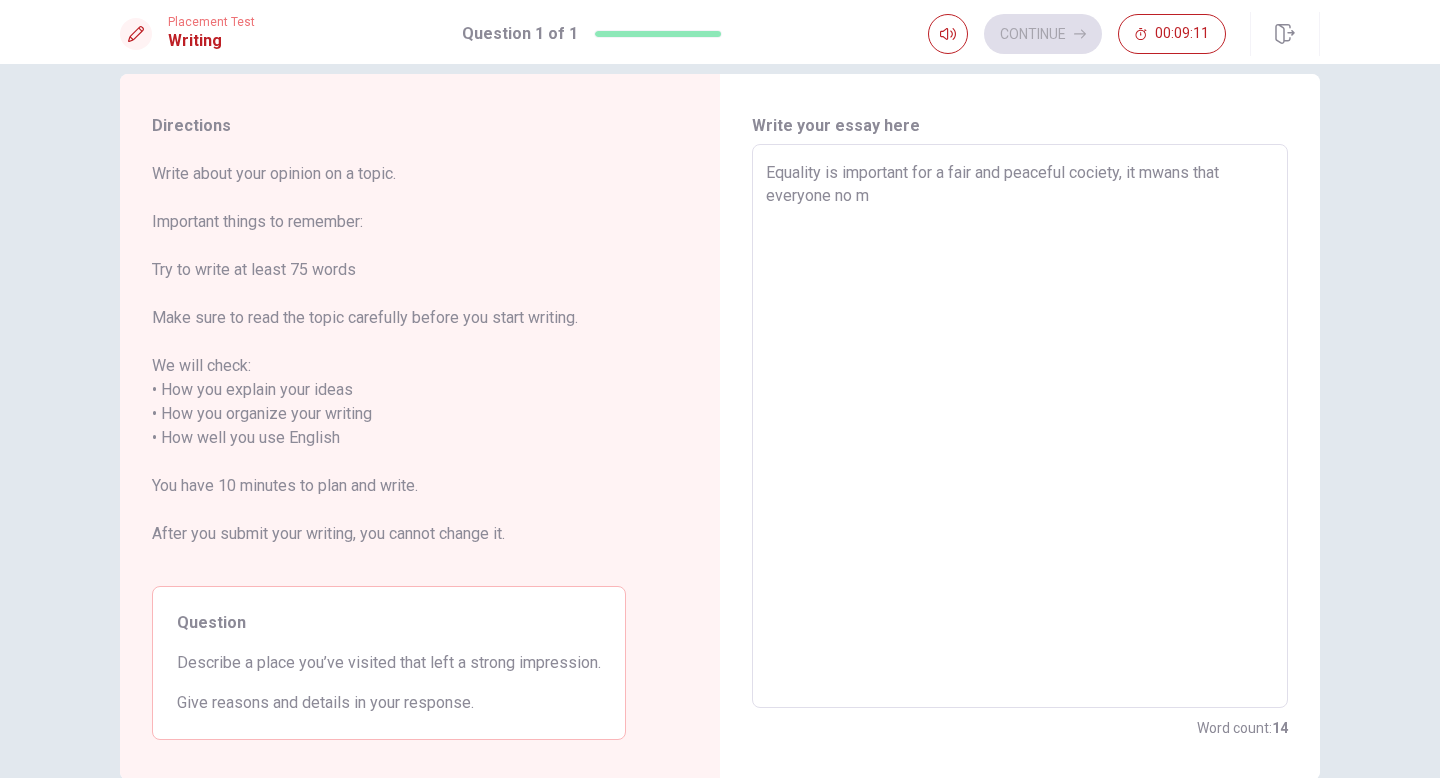 type on "x" 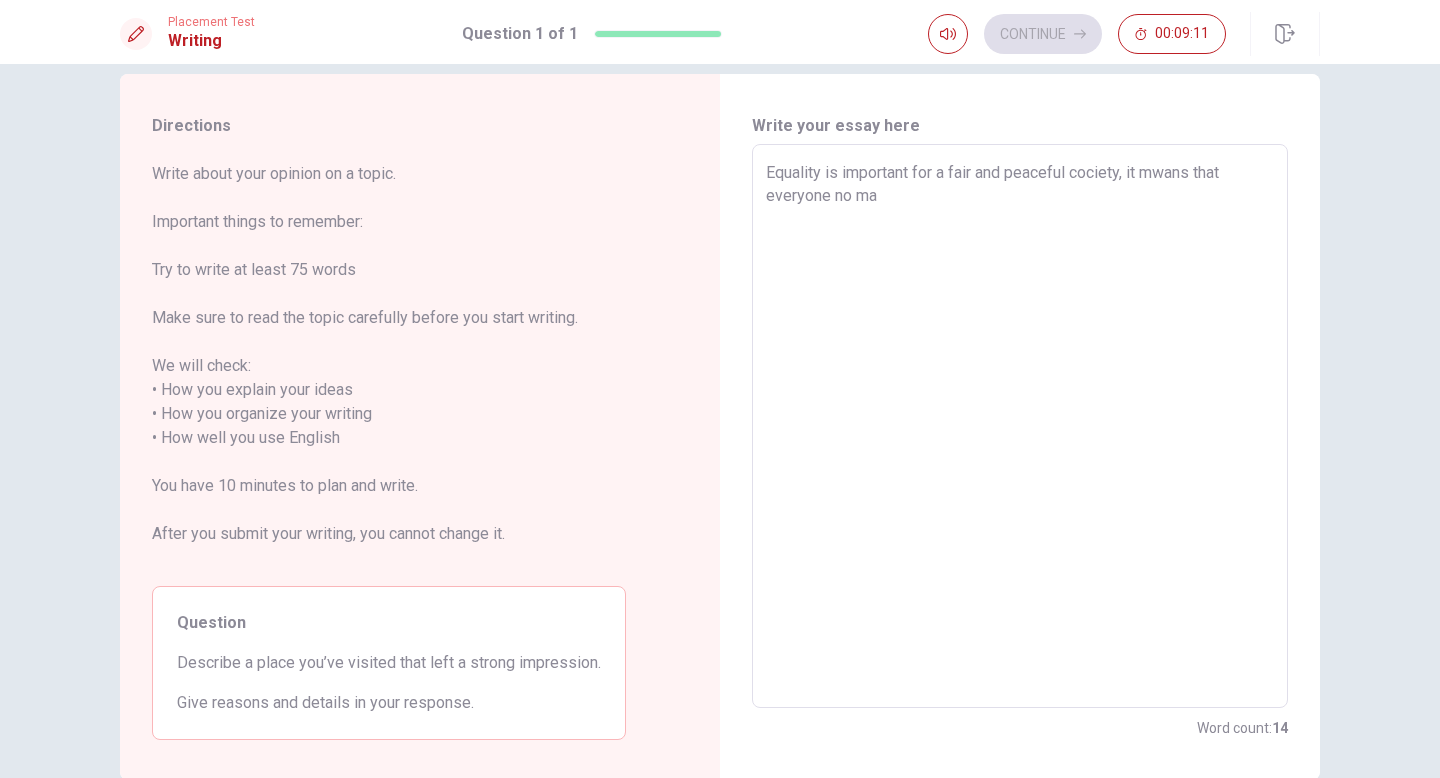 type on "x" 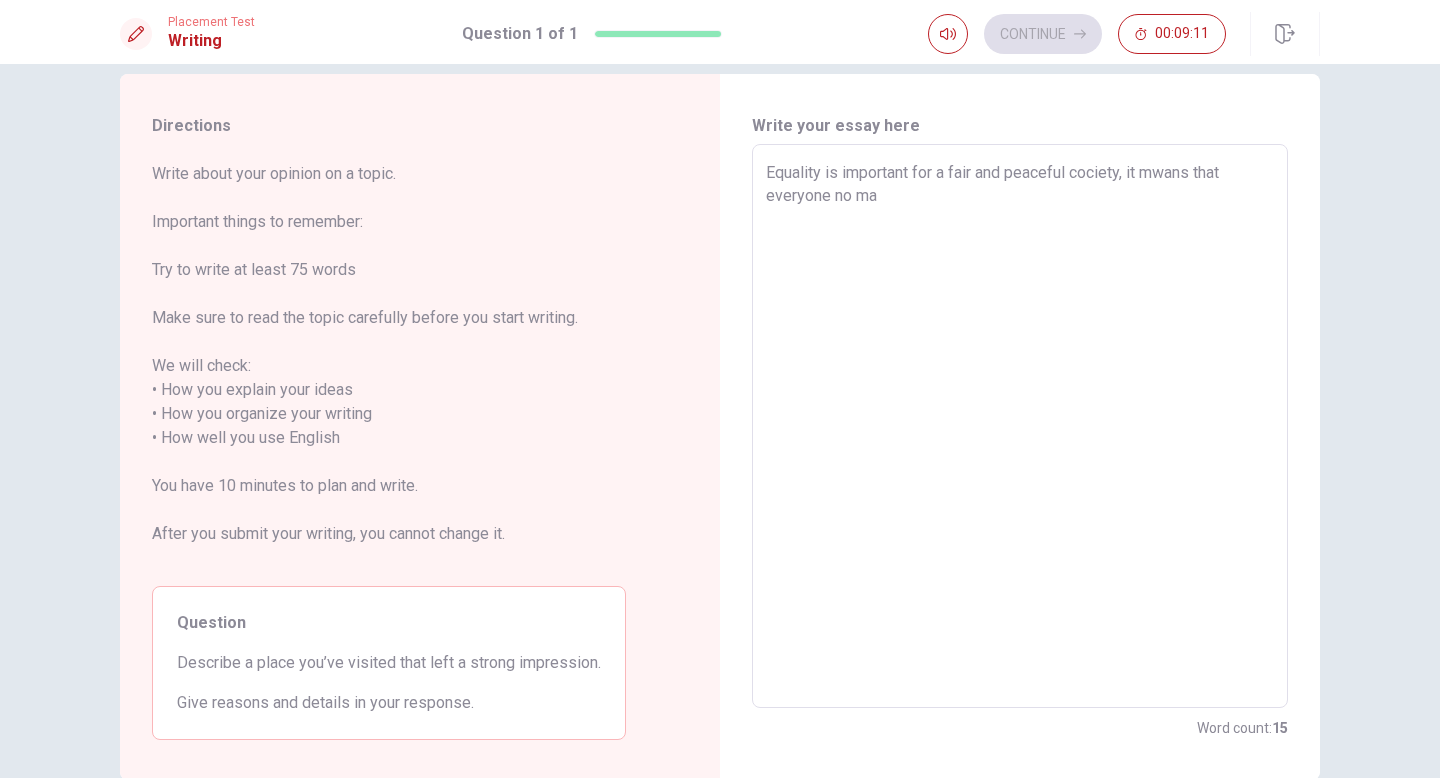 type on "Equality is important for a fair and peaceful cociety, it mwans that everyone no mat" 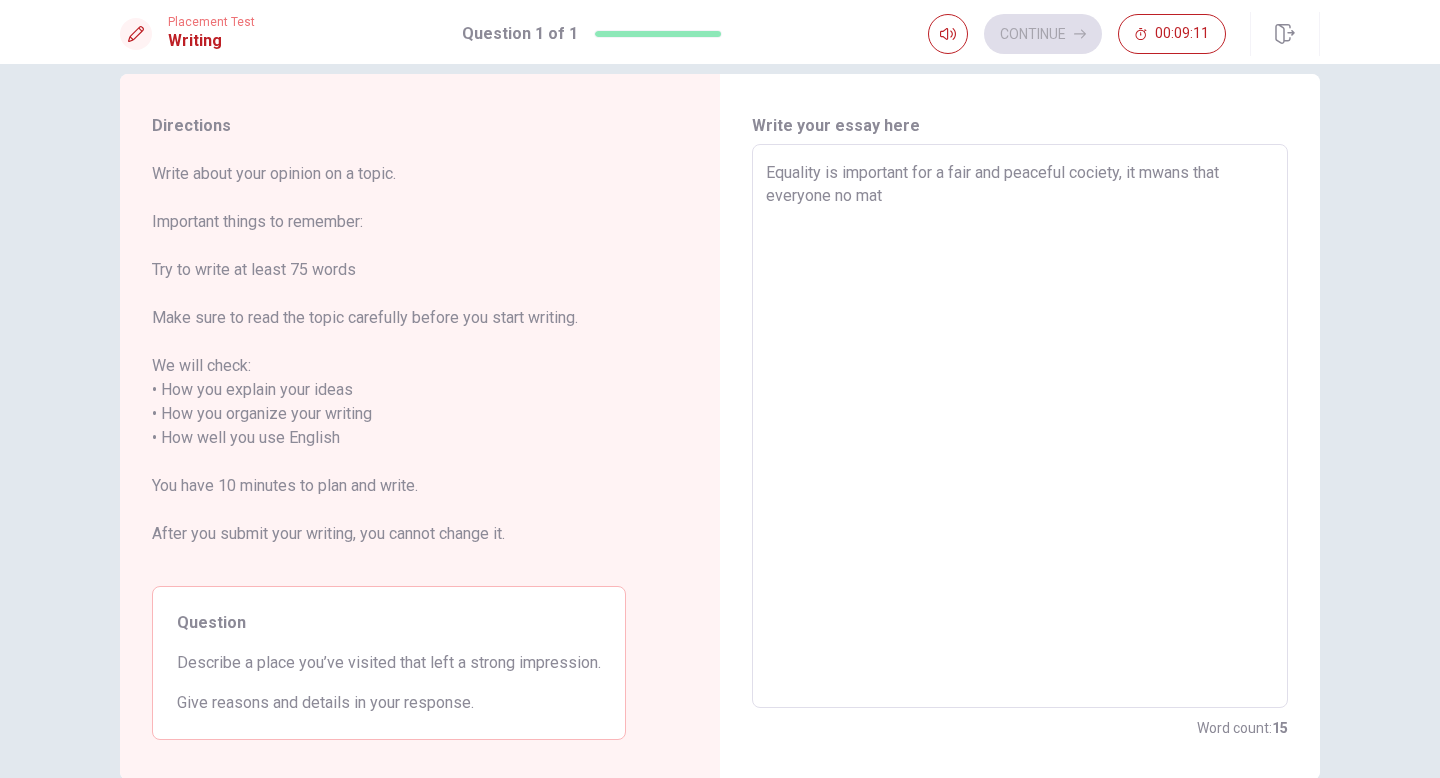 type on "x" 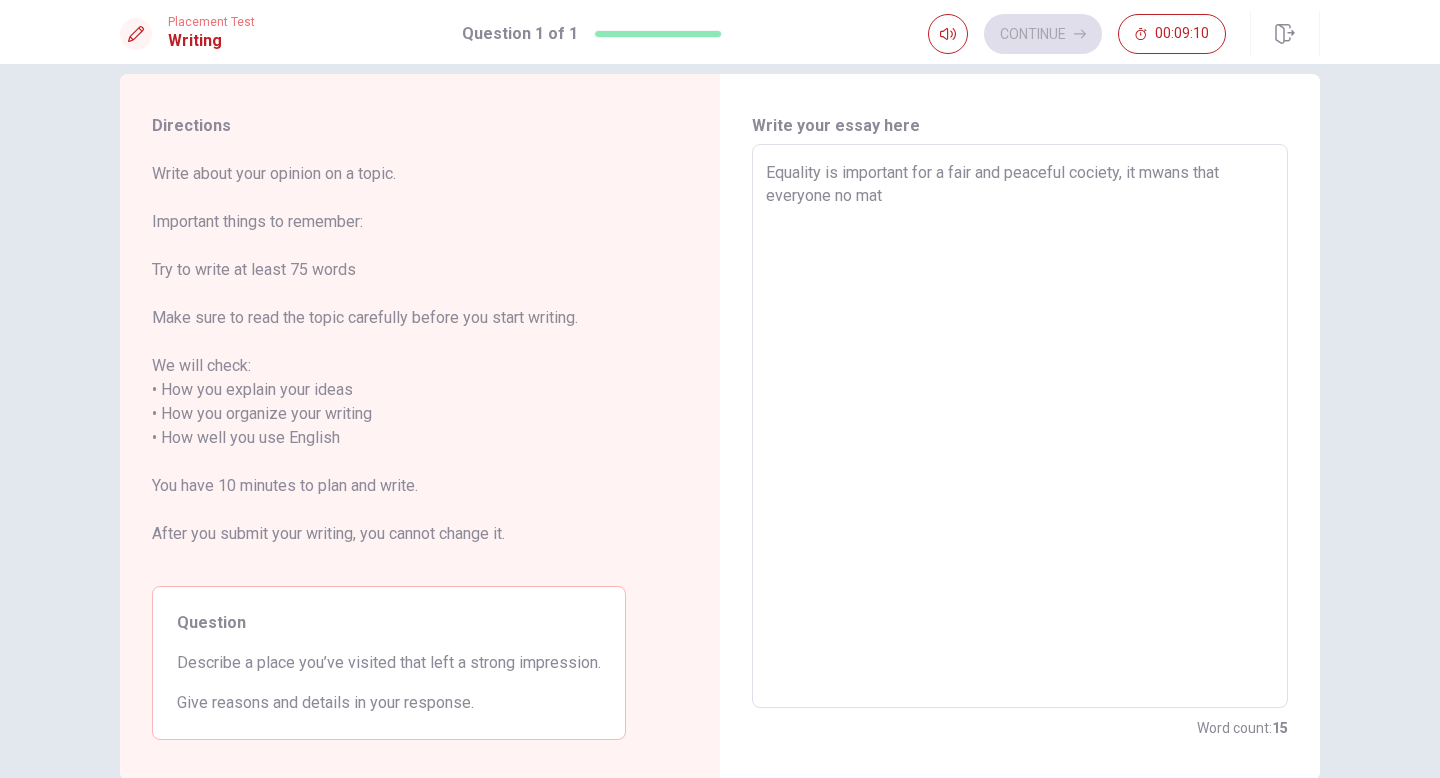 type on "Equality is important for a fair and peaceful cociety, it mwans that everyone no matt" 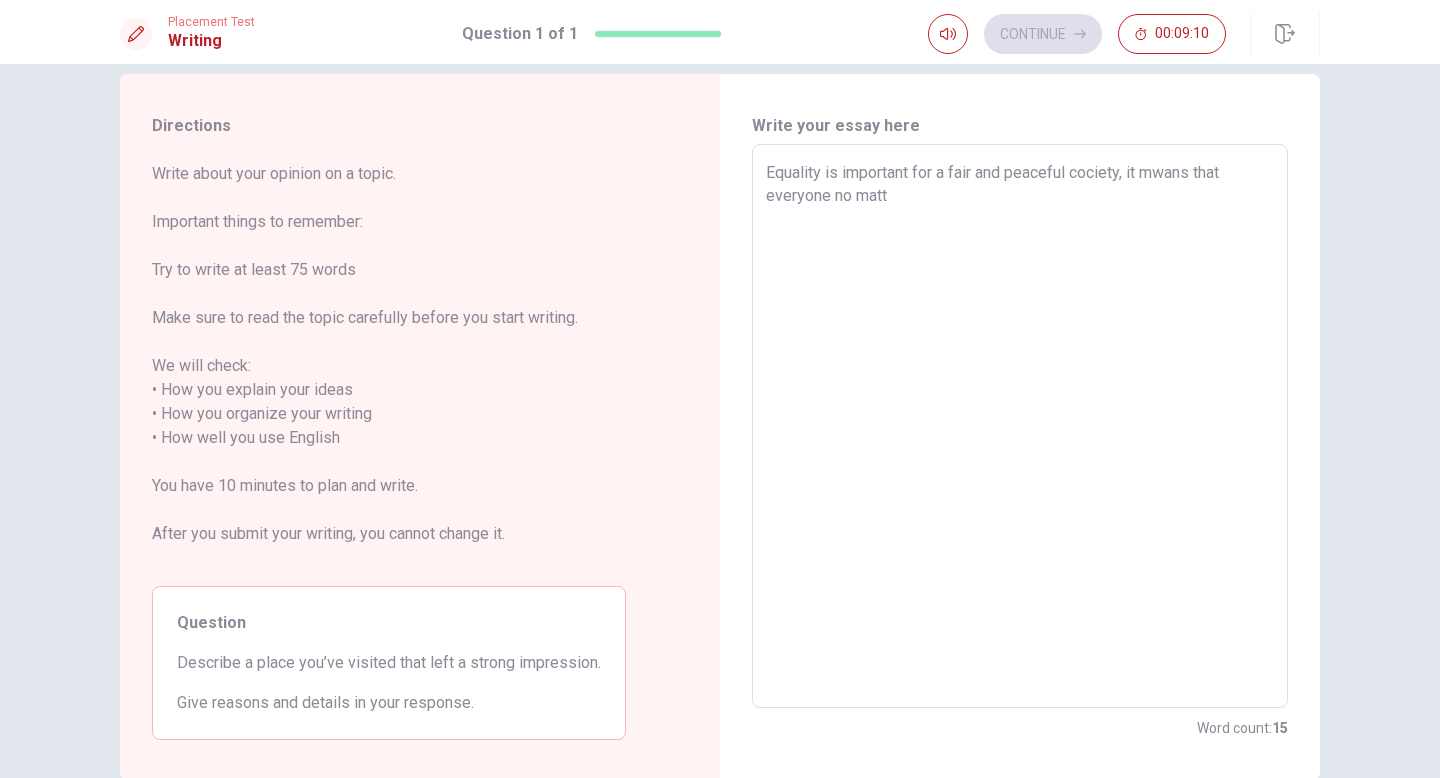 type on "Equality is important for a fair and peaceful cociety, it mwans that everyone no matte" 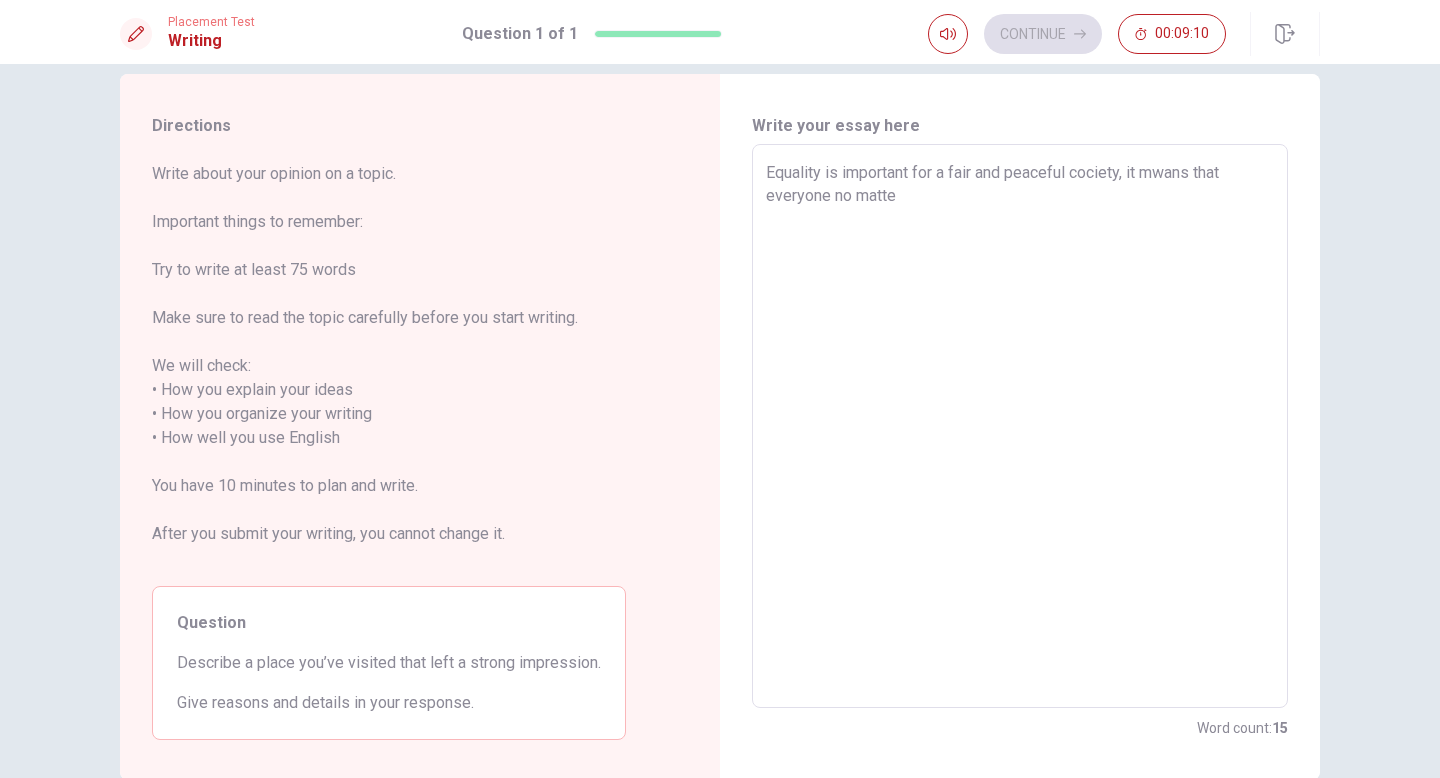 type on "x" 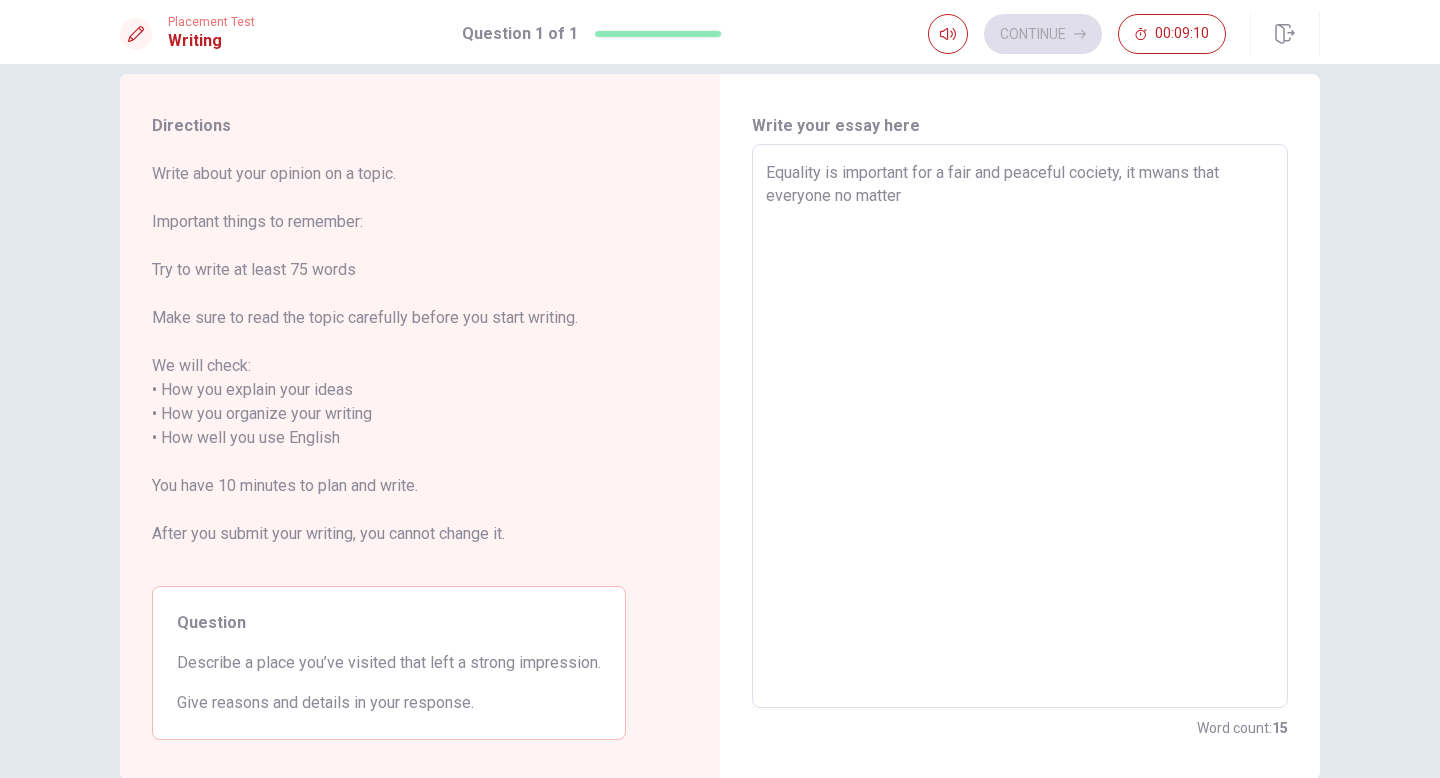 type on "x" 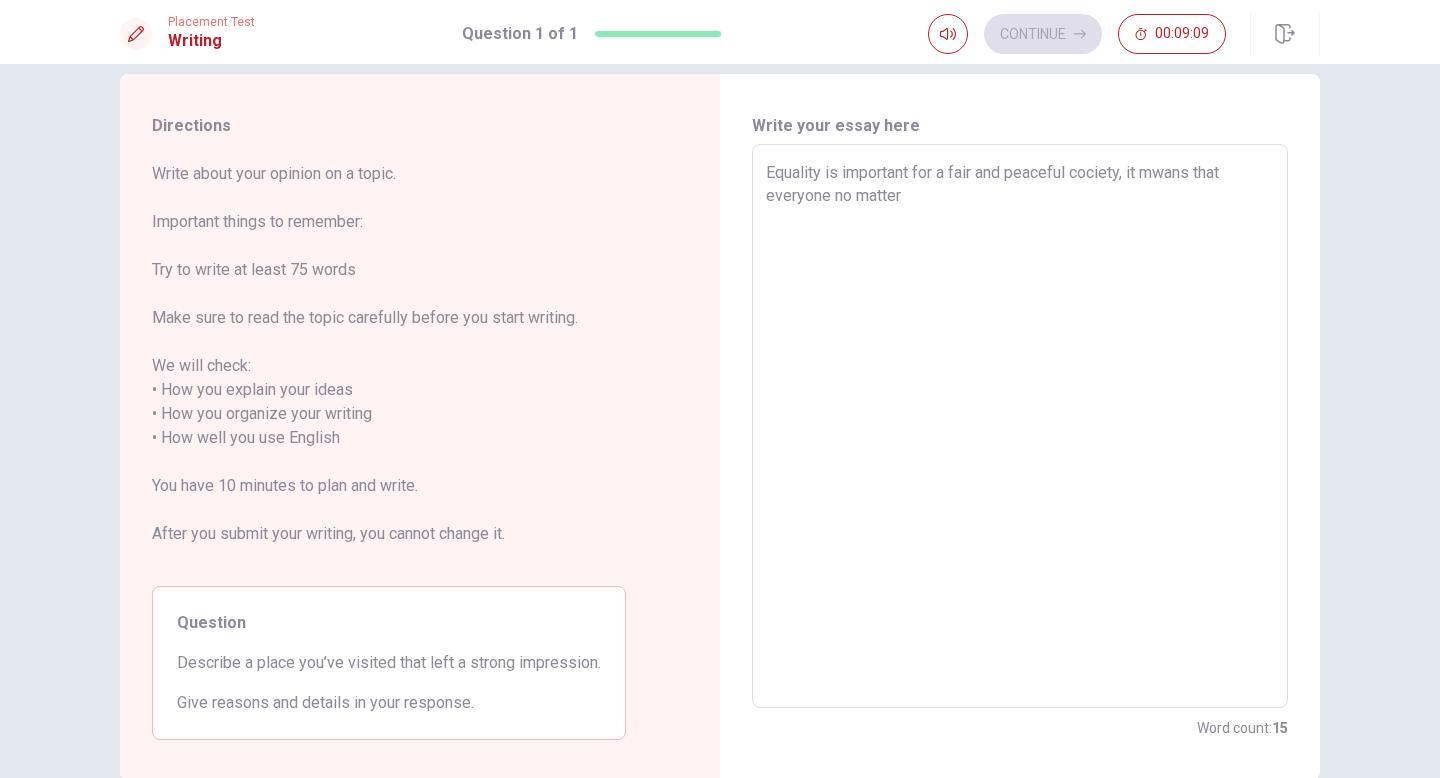 type on "Equality is important for a fair and peaceful cociety, it mwans that everyone no matter t" 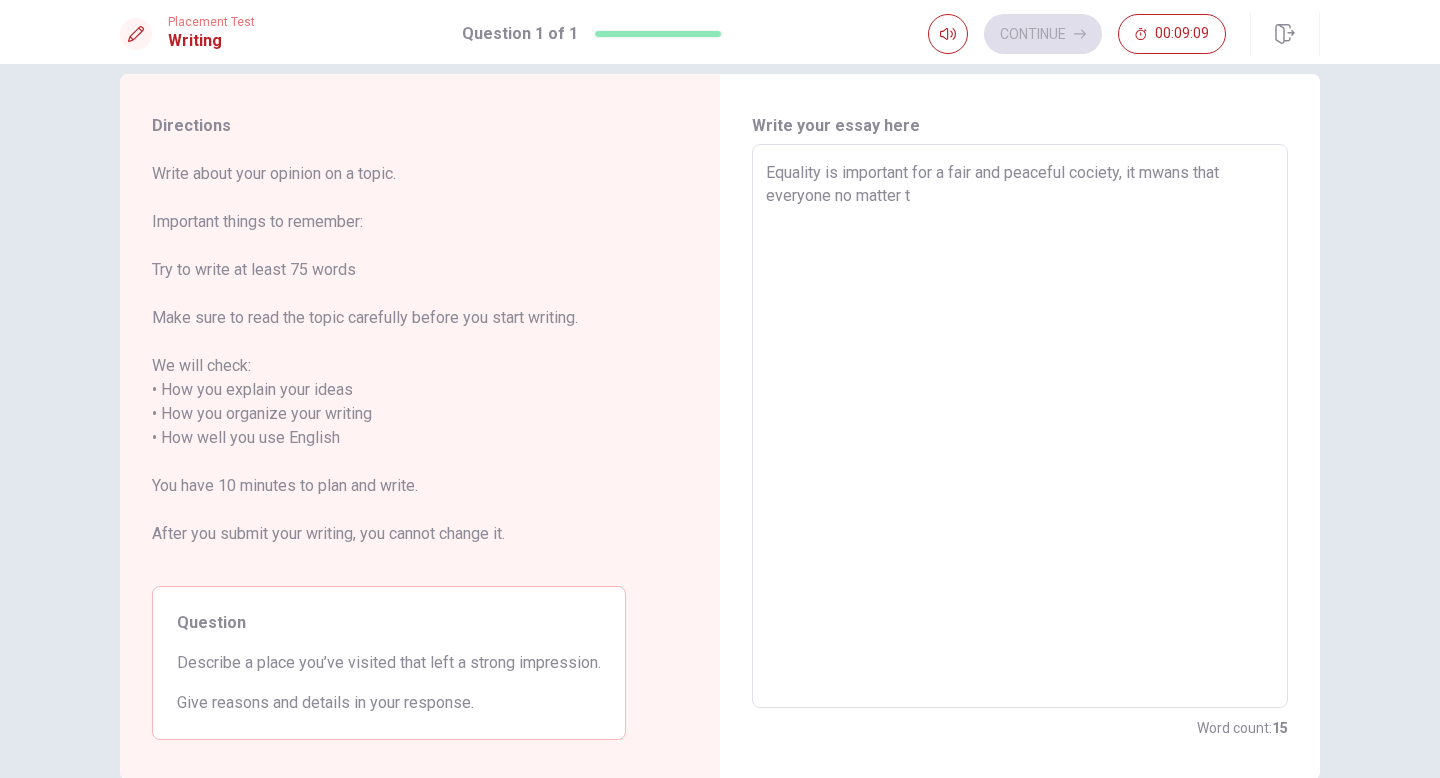 type on "x" 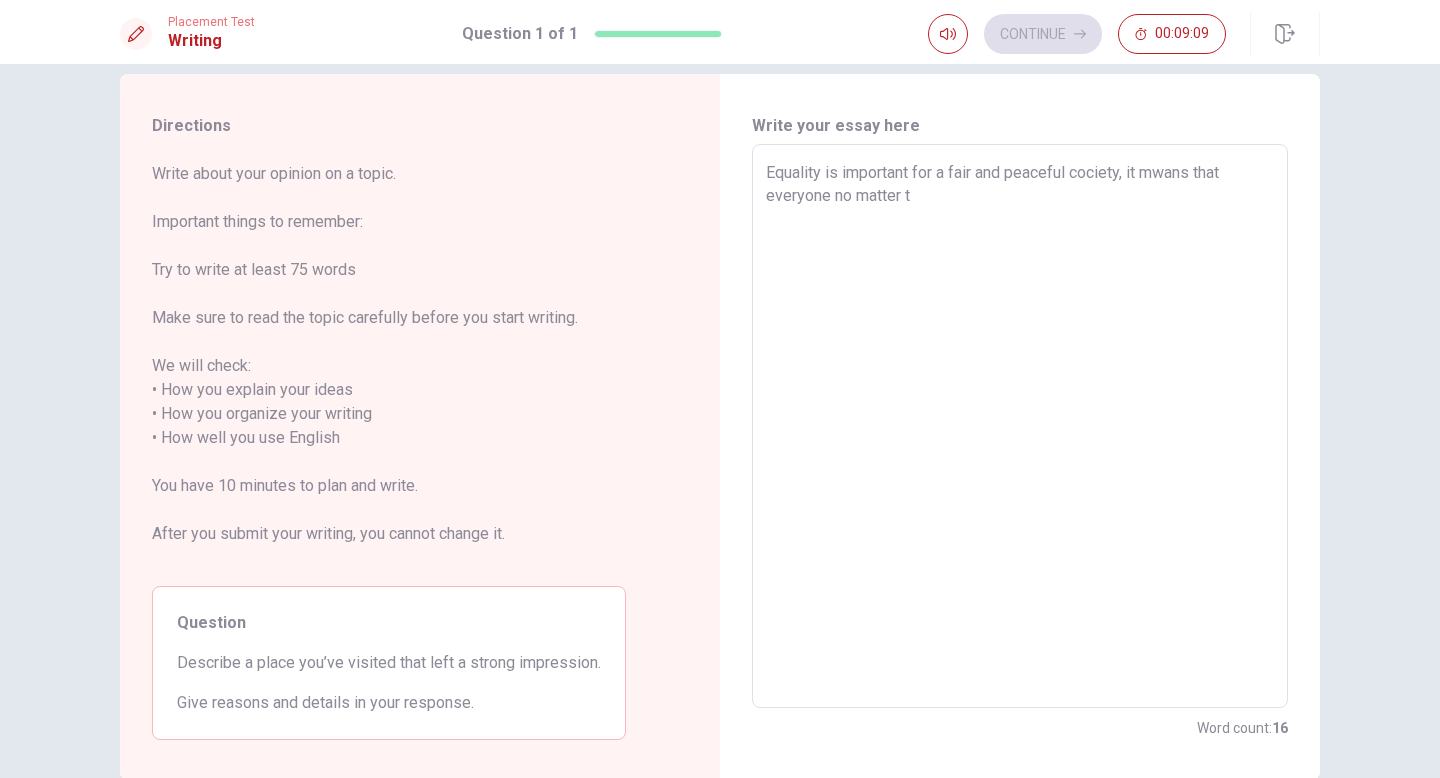 type on "Equality is important for a fair and peaceful cociety, it mwans that everyone no matter th" 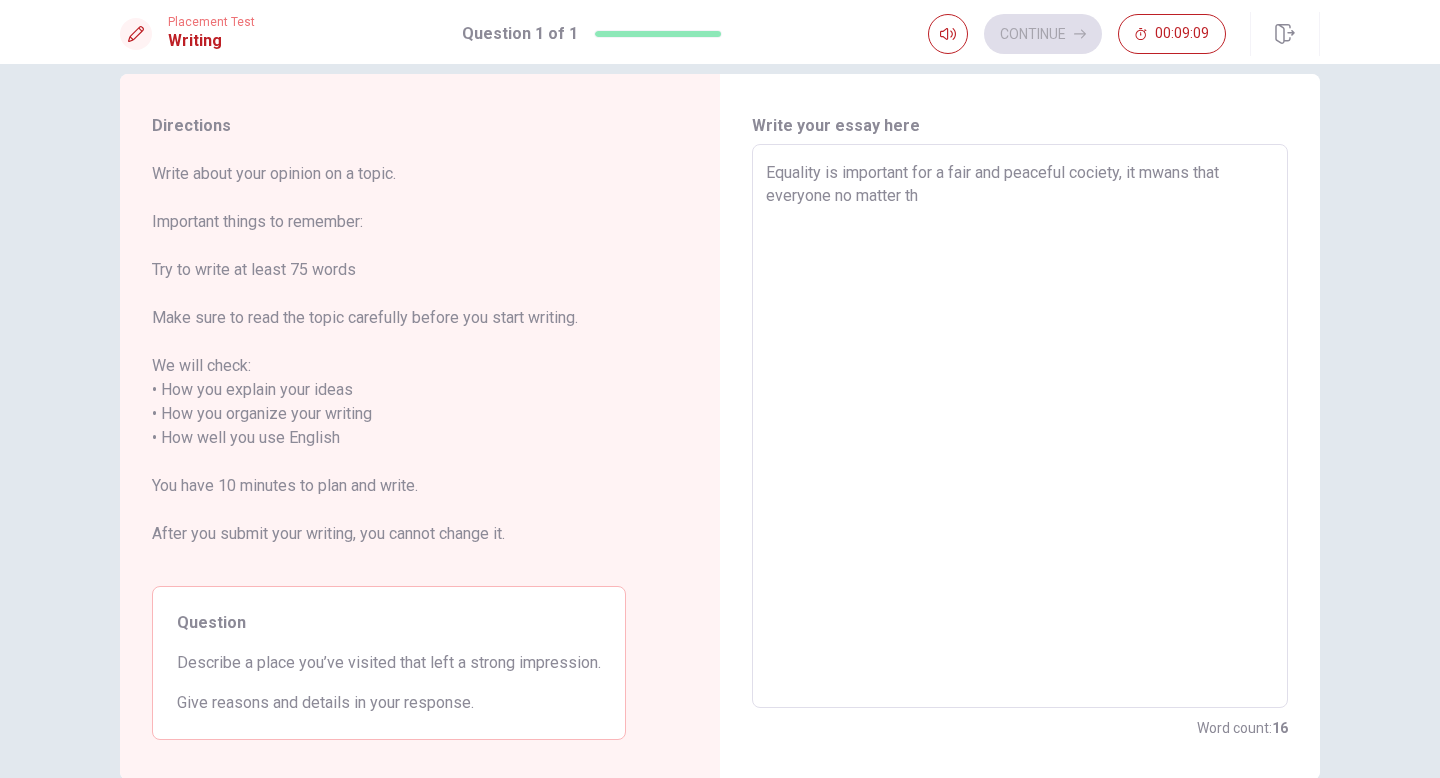 type on "x" 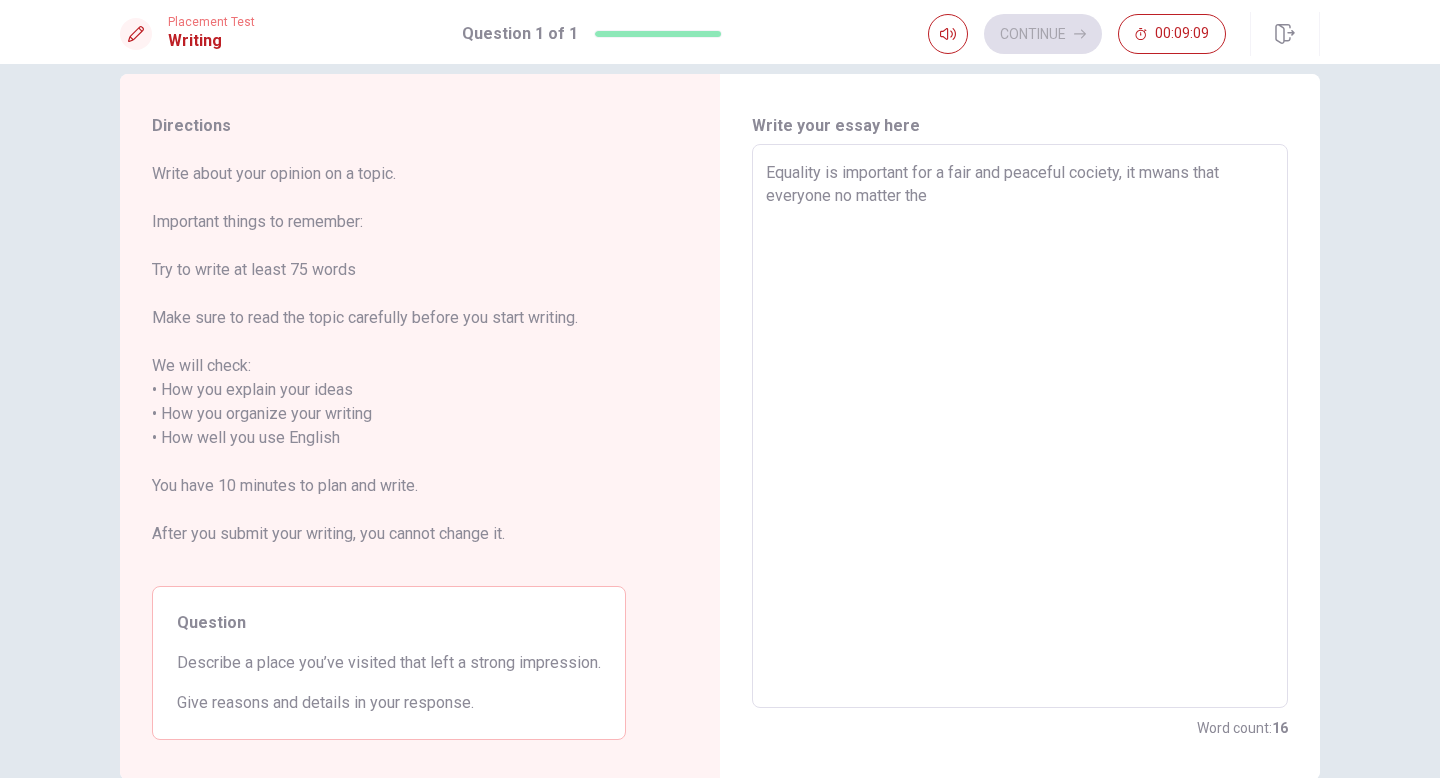 type on "x" 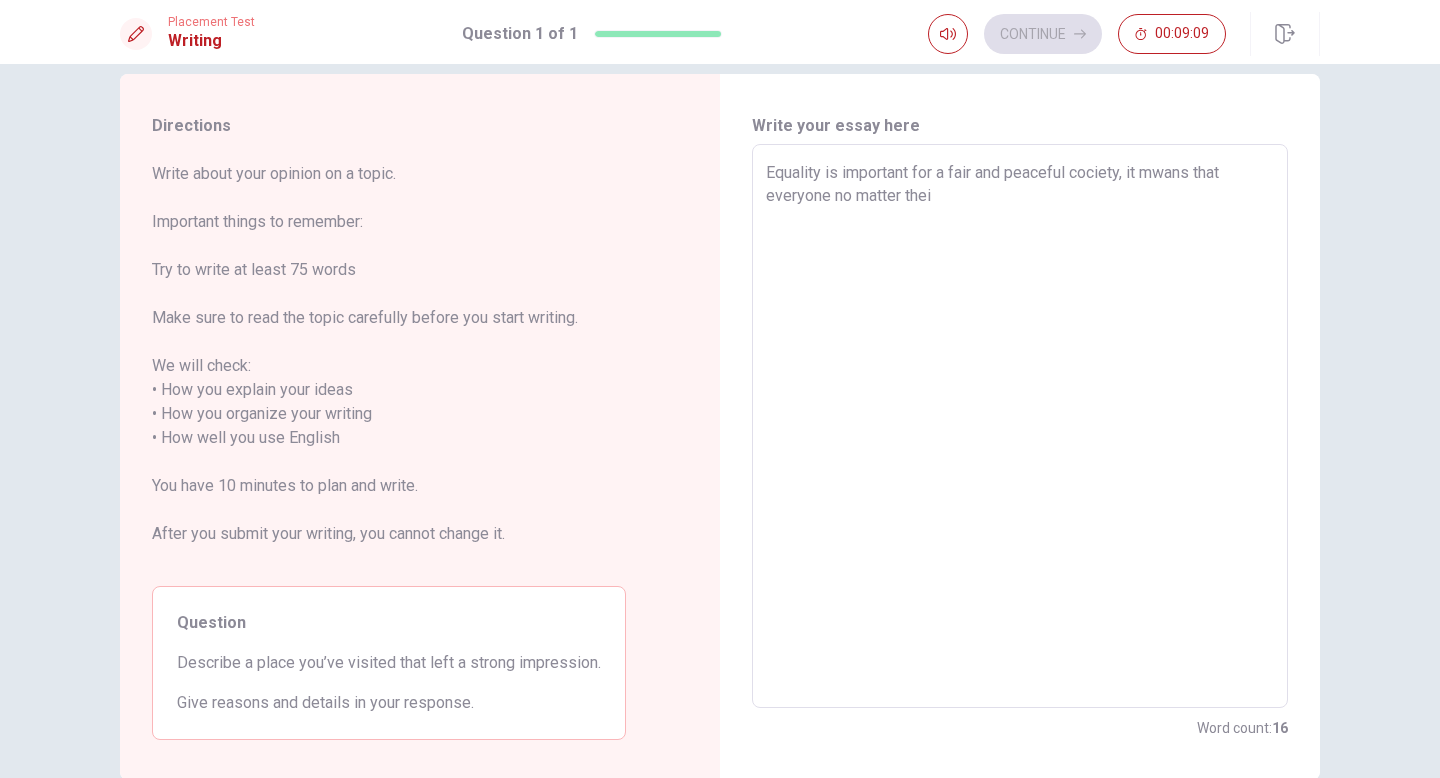 type on "x" 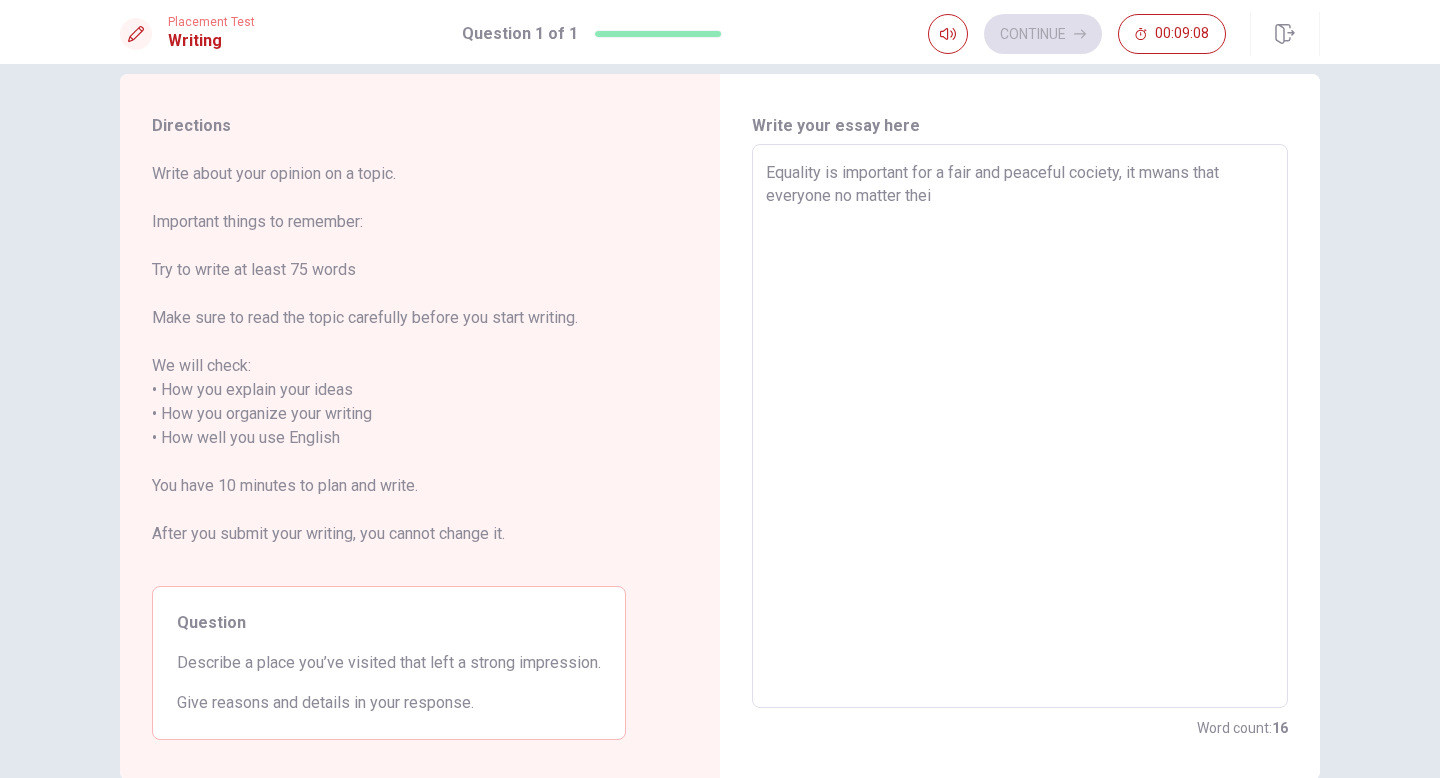 type on "Equality is important for a fair and peaceful cociety, it mwans that everyone no matter their" 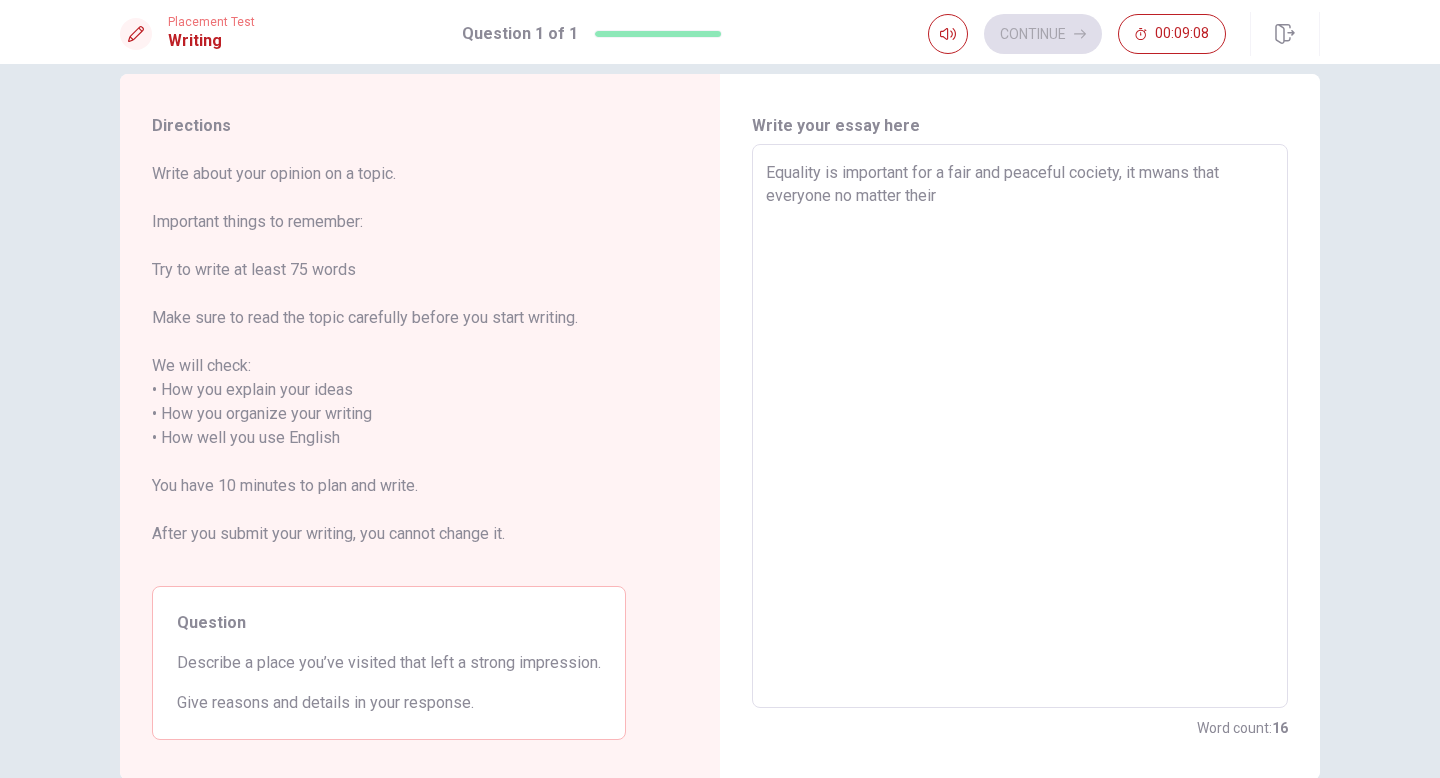 type on "x" 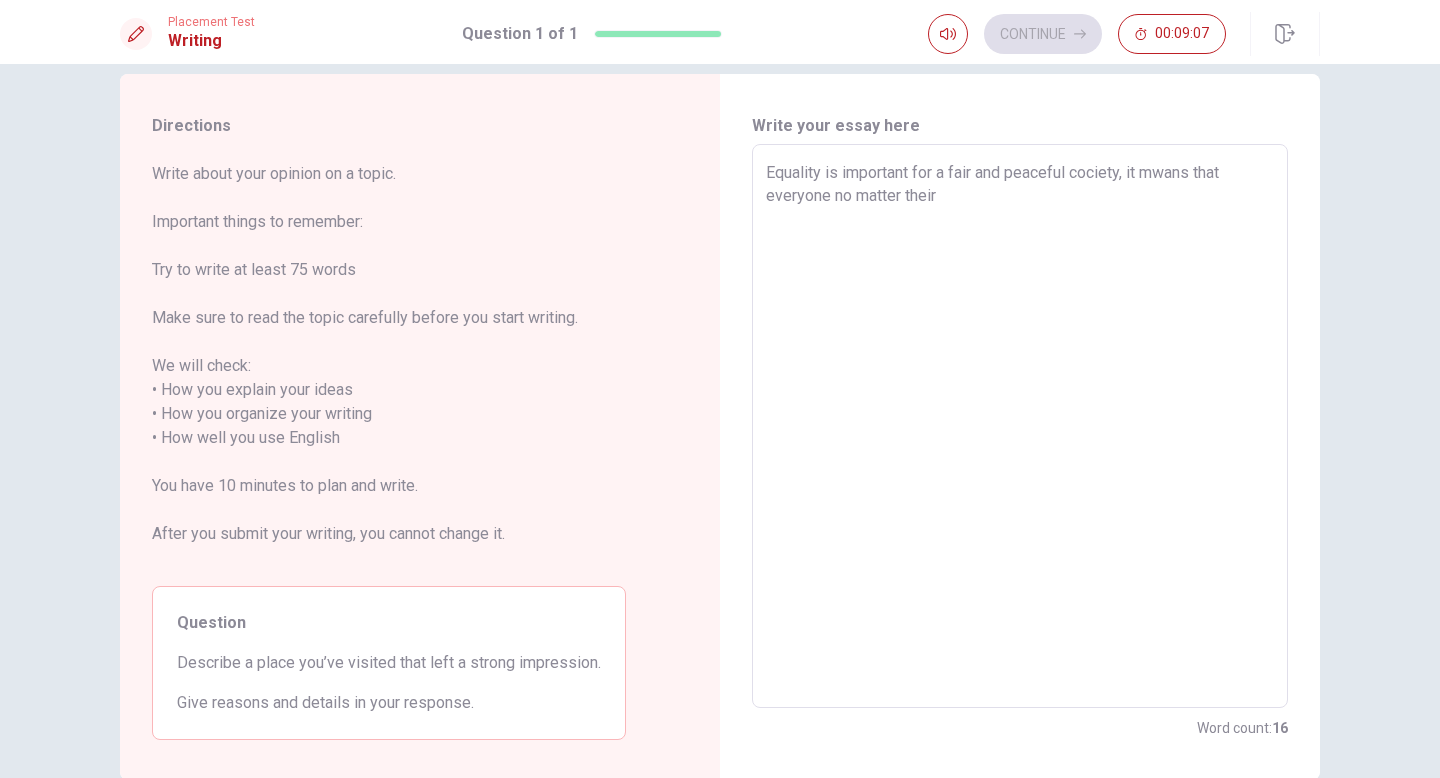 type on "Equality is important for a fair and peaceful cociety, it mwans that everyone no matter their a" 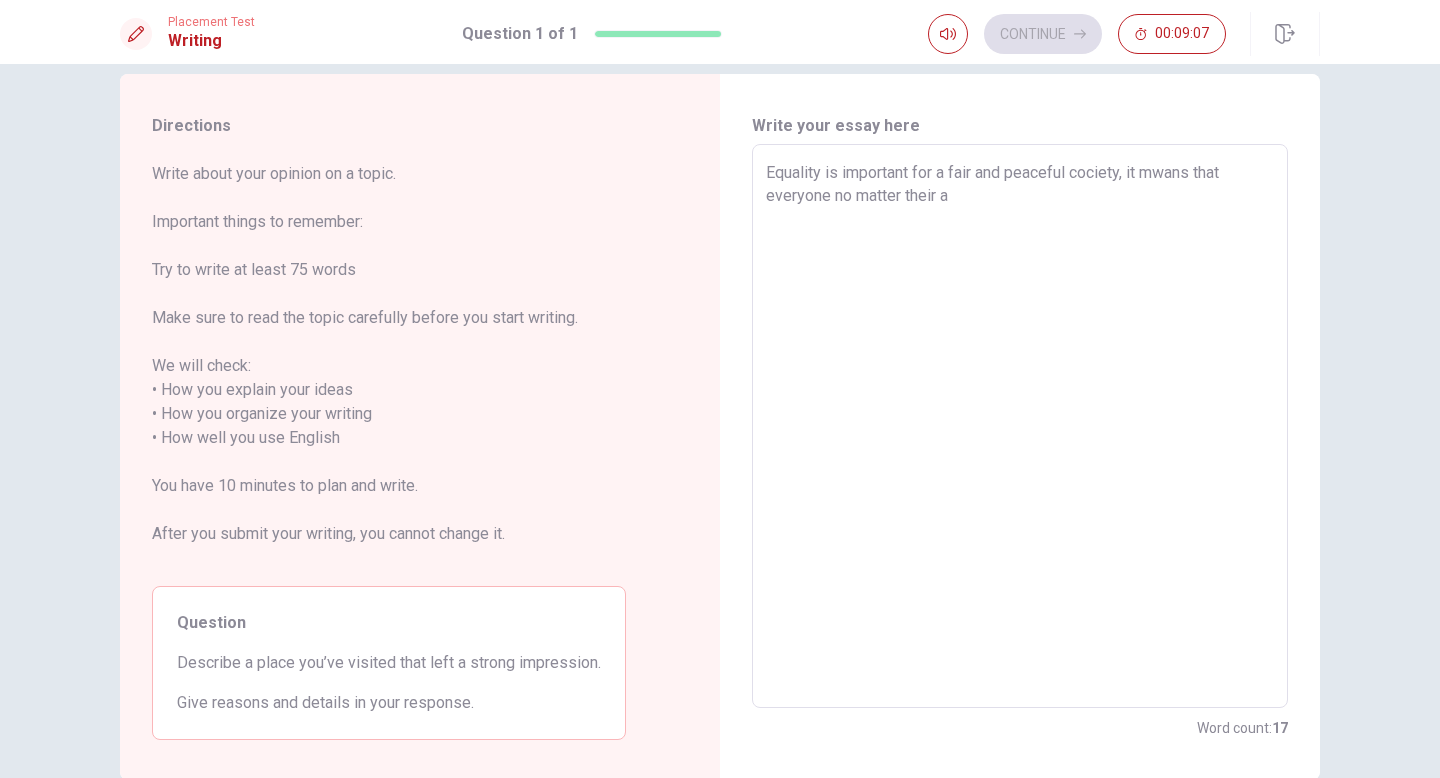 type on "x" 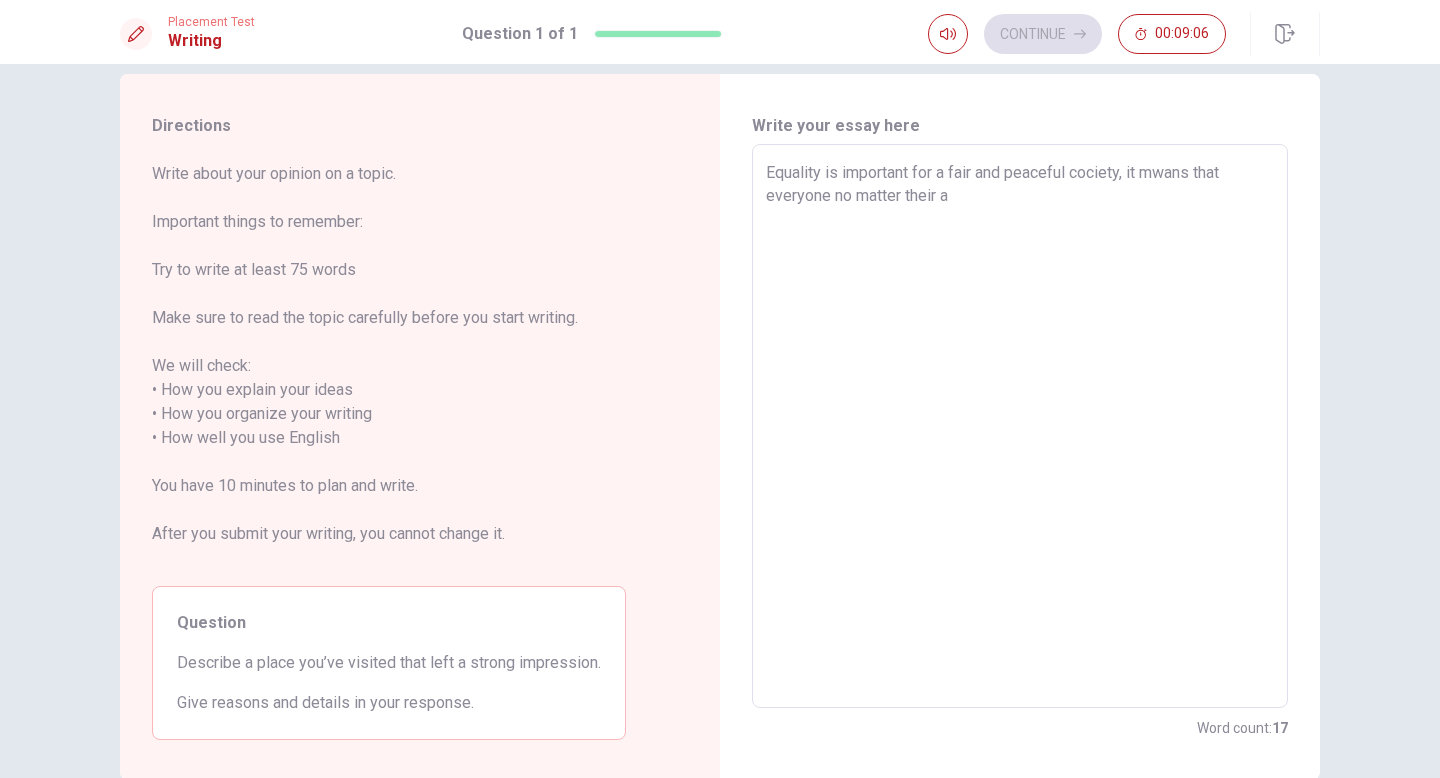 type on "Equality is important for a fair and peaceful cociety, it mwans that everyone no matter their ag" 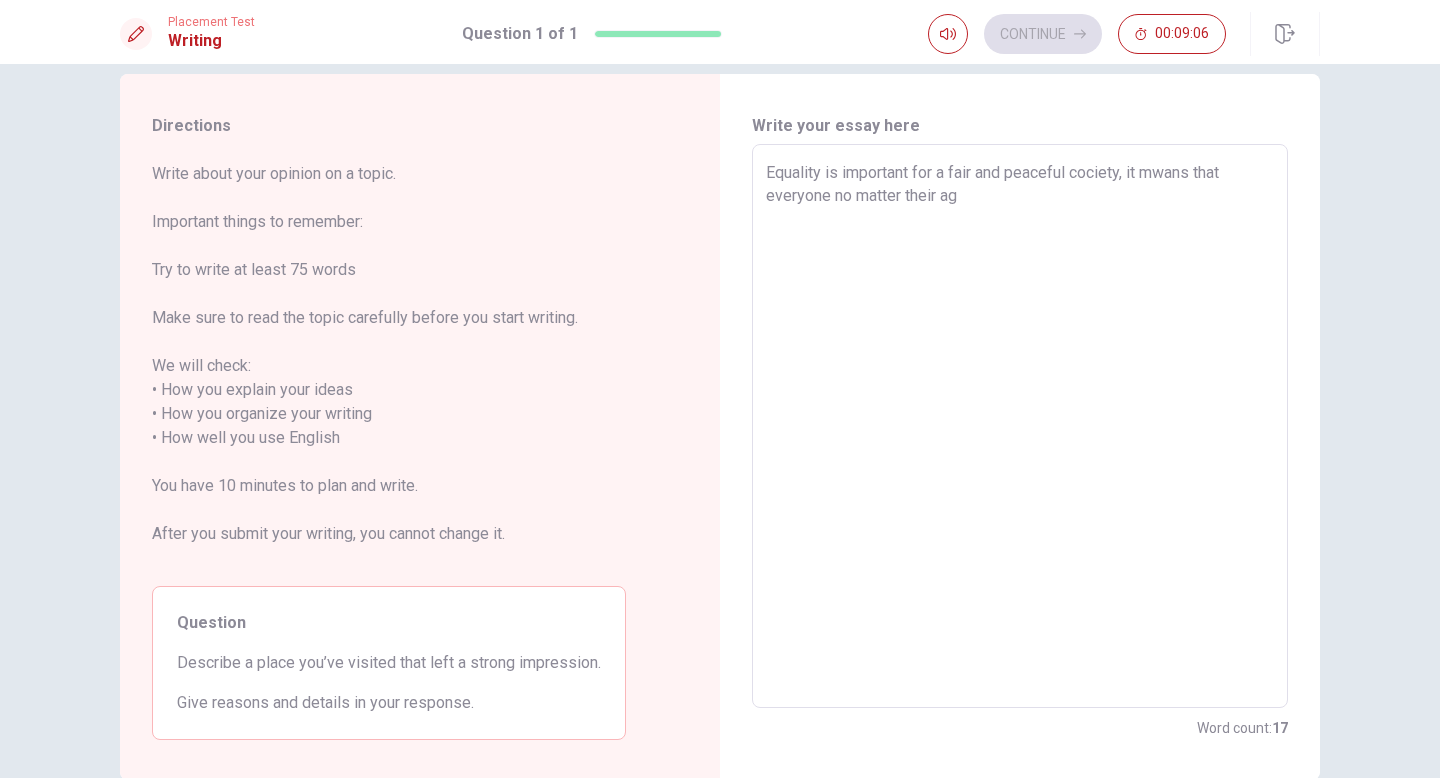 type on "x" 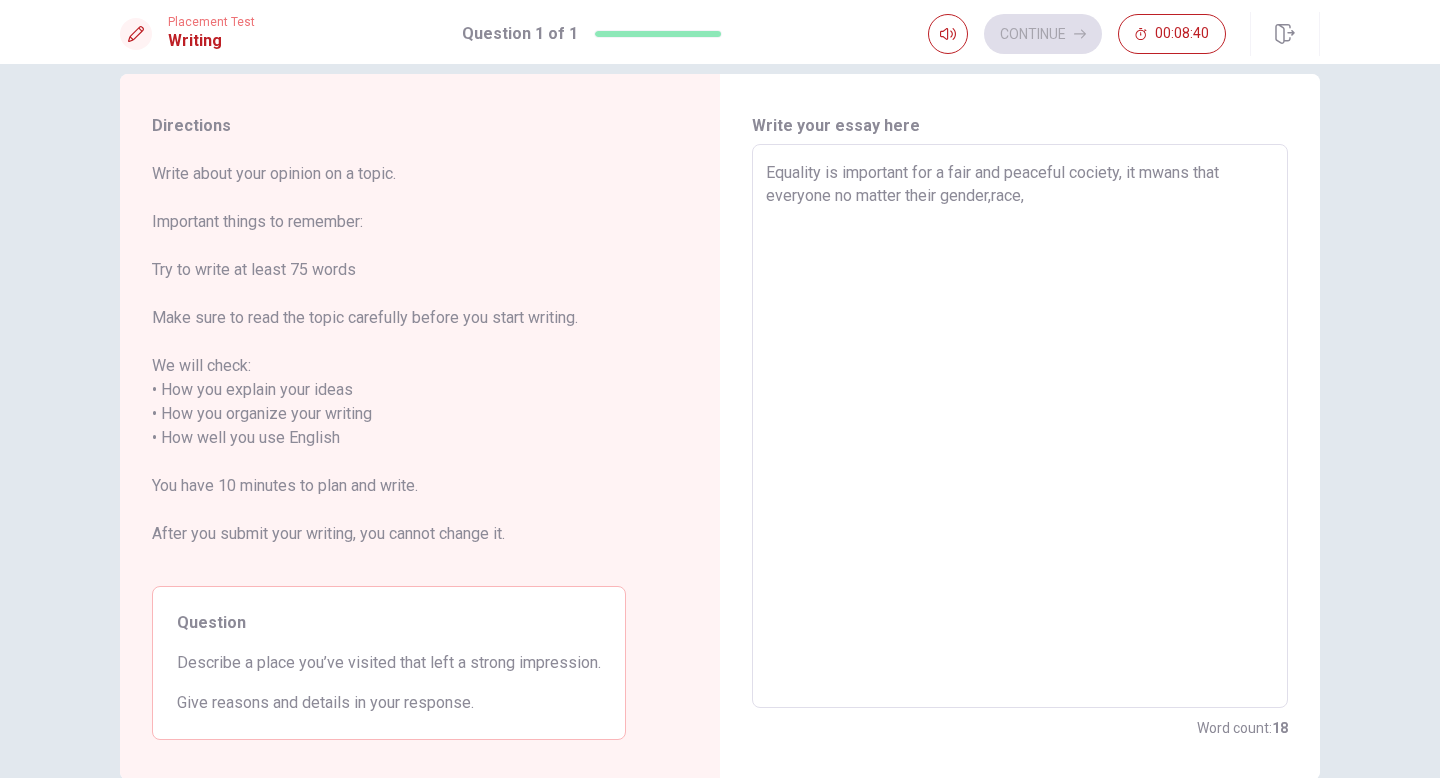 click on "Equality is important for a fair and peaceful cociety, it mwans that everyone no matter their gender,race," at bounding box center [1020, 426] 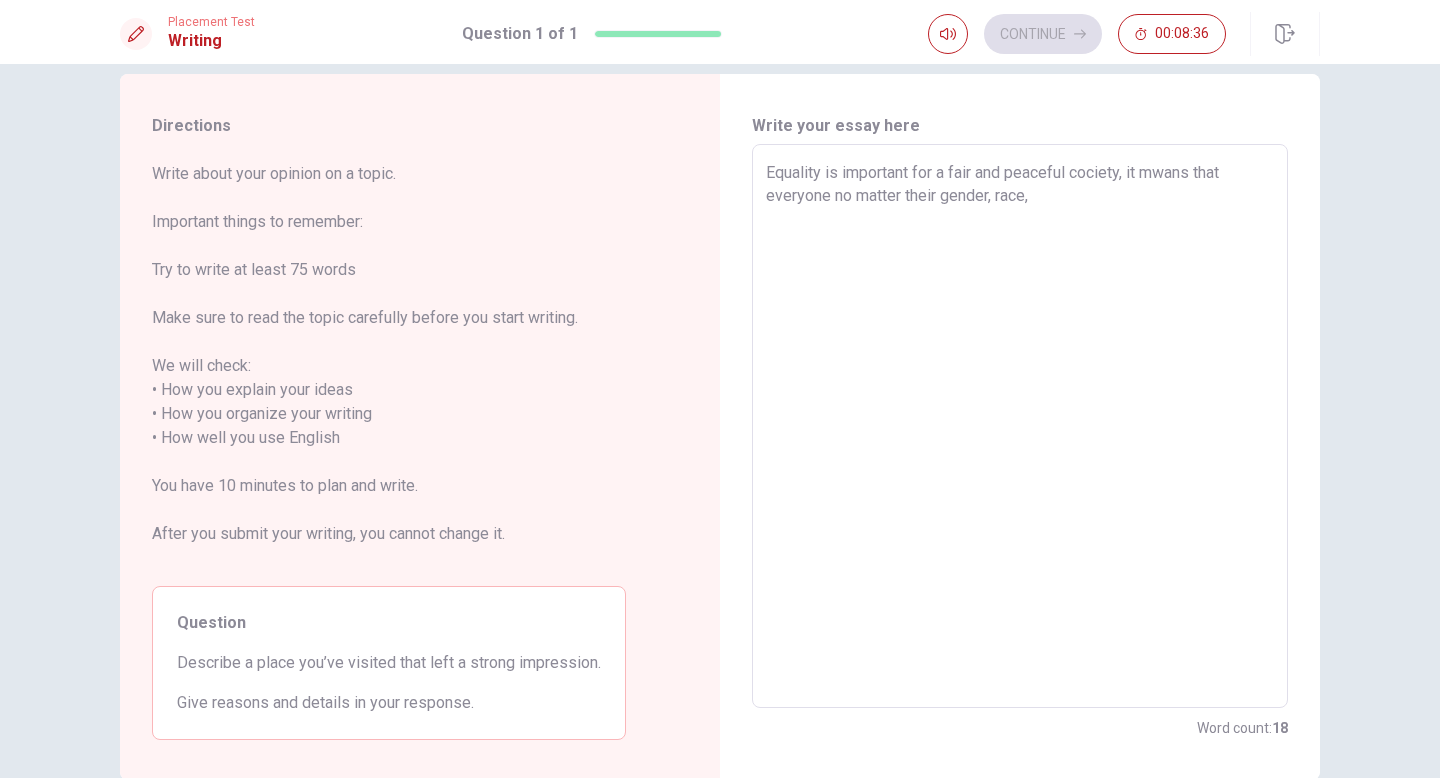 click on "Equality is important for a fair and peaceful cociety, it mwans that everyone no matter their gender, race," at bounding box center [1020, 426] 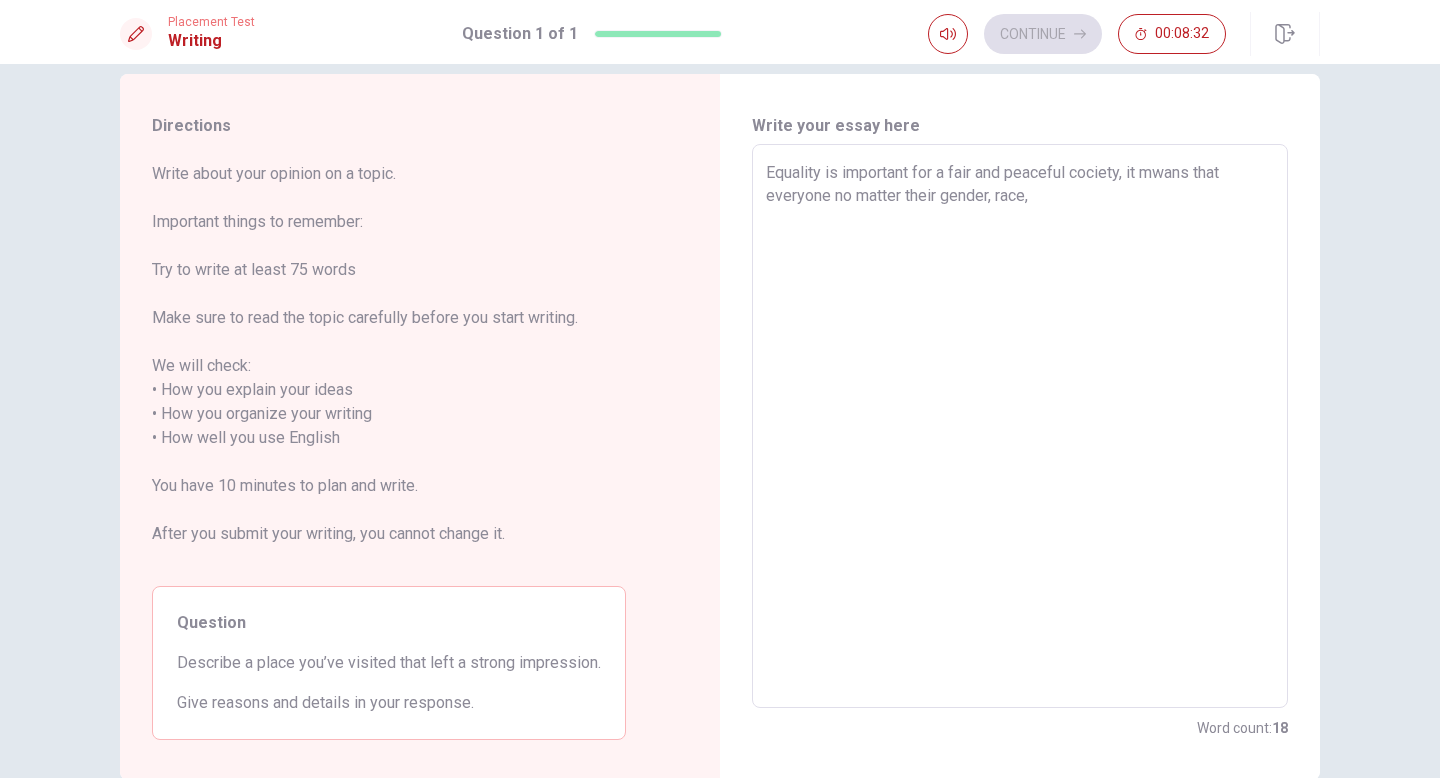 click on "Equality is important for a fair and peaceful cociety, it mwans that everyone no matter their gender, race," at bounding box center [1020, 426] 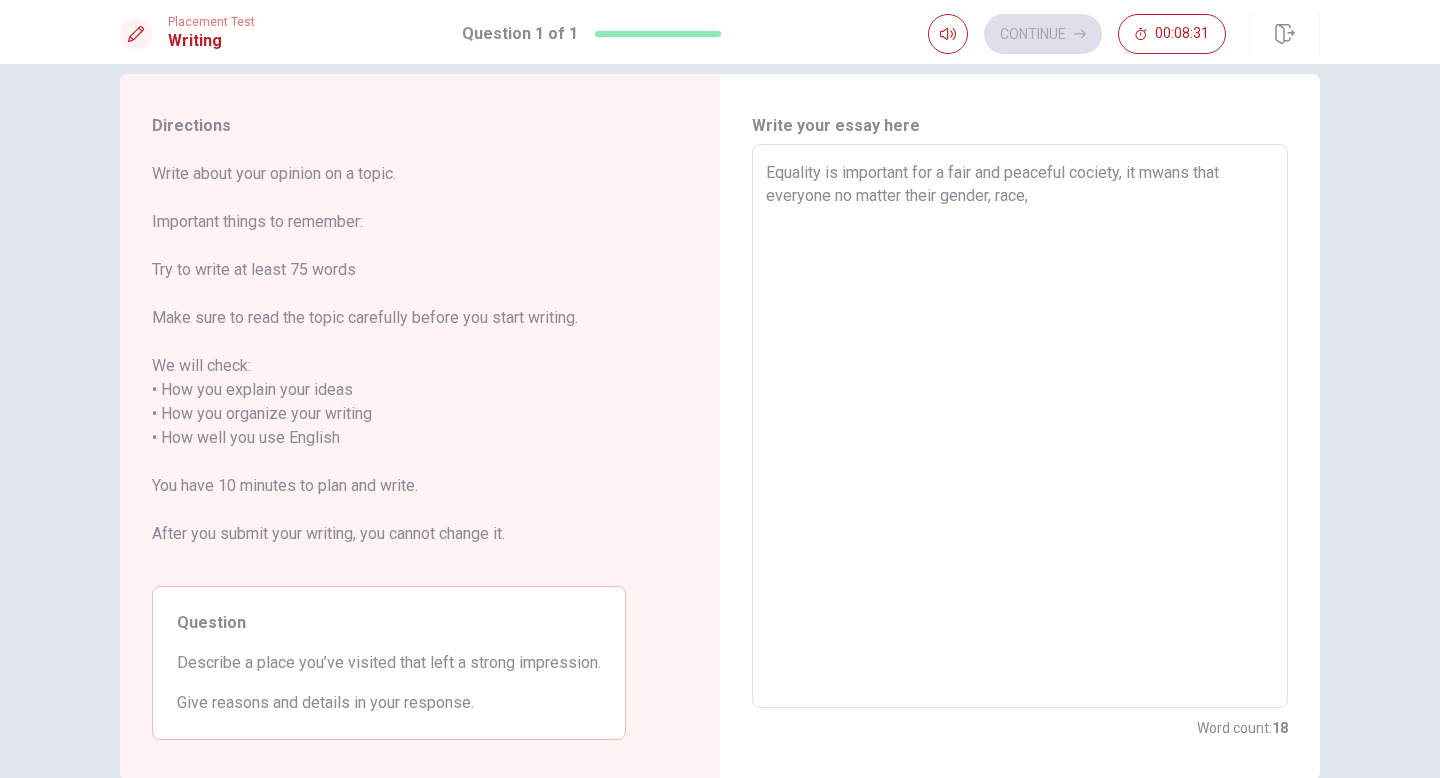 click on "Equality is important for a fair and peaceful cociety, it mwans that everyone no matter their gender, race," at bounding box center [1020, 426] 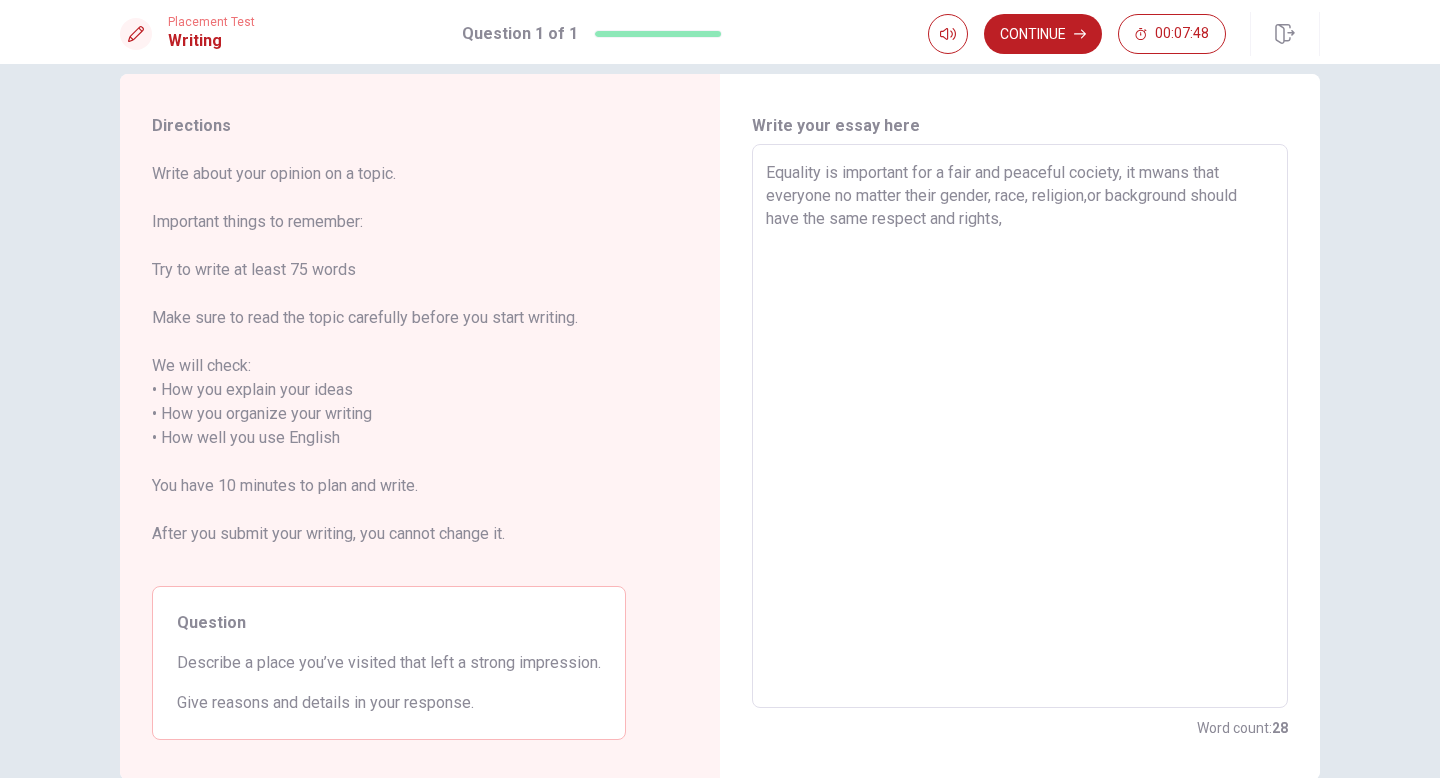 click on "Equality is important for a fair and peaceful cociety, it mwans that everyone no matter their gender, race, religion,or background should have the same respect and rights," at bounding box center [1020, 426] 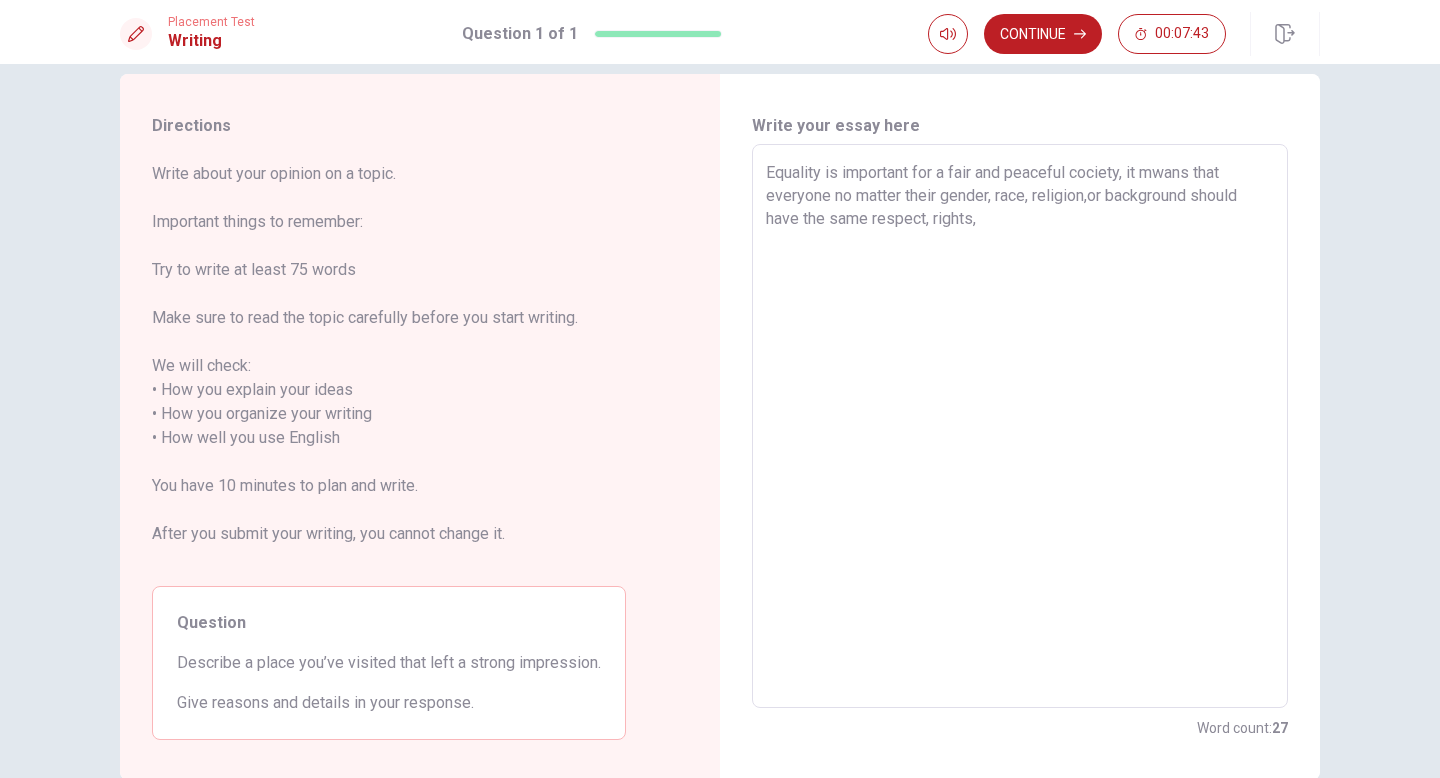 click on "Equality is important for a fair and peaceful cociety, it mwans that everyone no matter their gender, race, religion,or background should have the same respect, rights," at bounding box center [1020, 426] 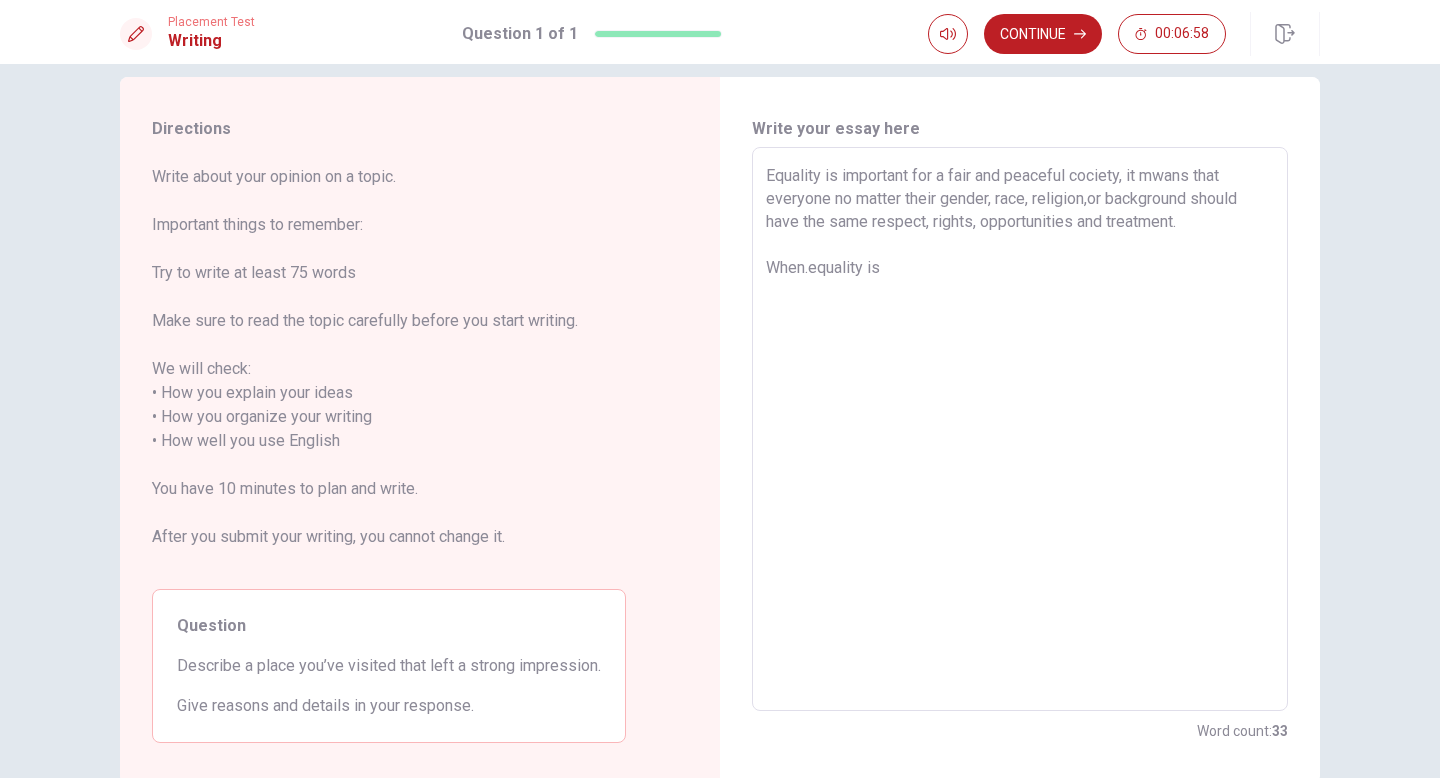 scroll, scrollTop: 40, scrollLeft: 0, axis: vertical 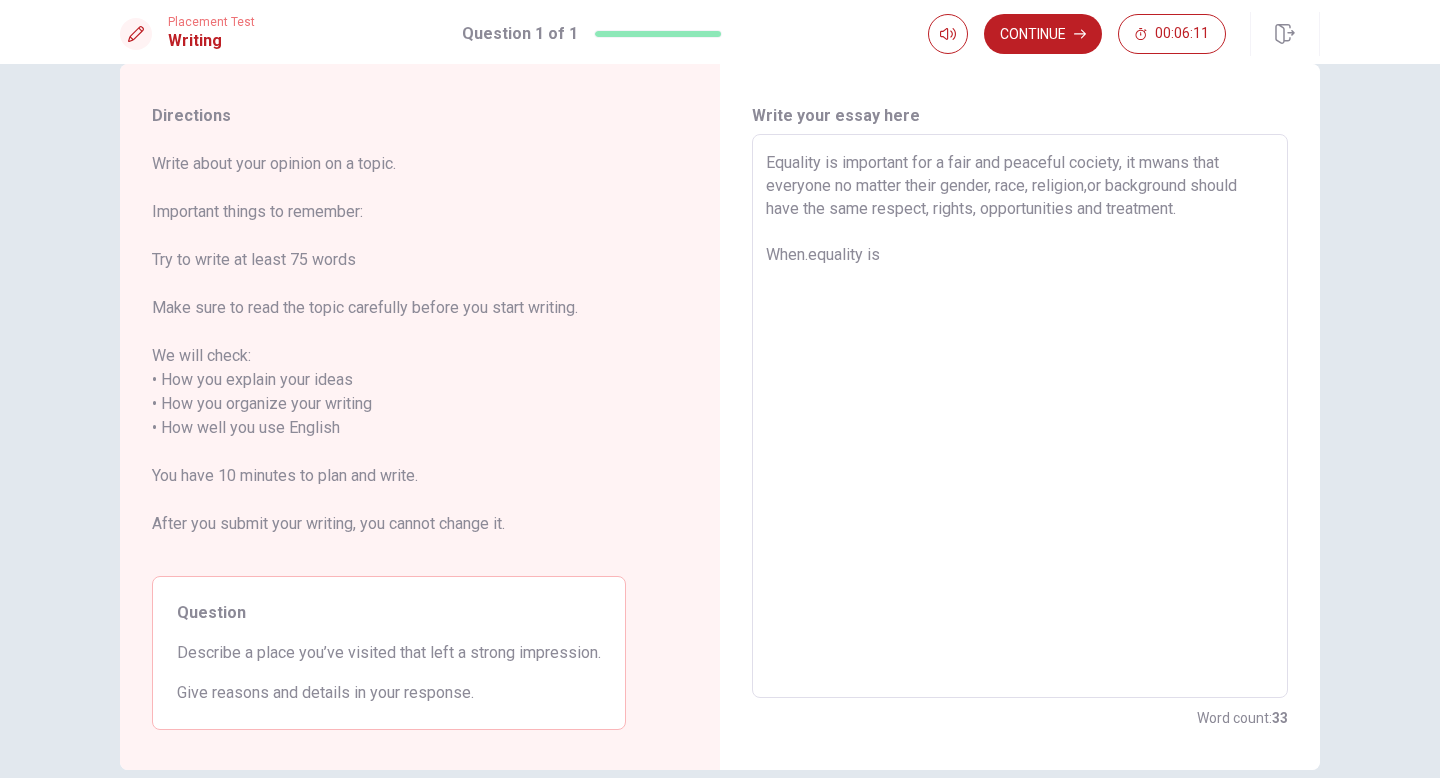 drag, startPoint x: 881, startPoint y: 261, endPoint x: 738, endPoint y: 162, distance: 173.92528 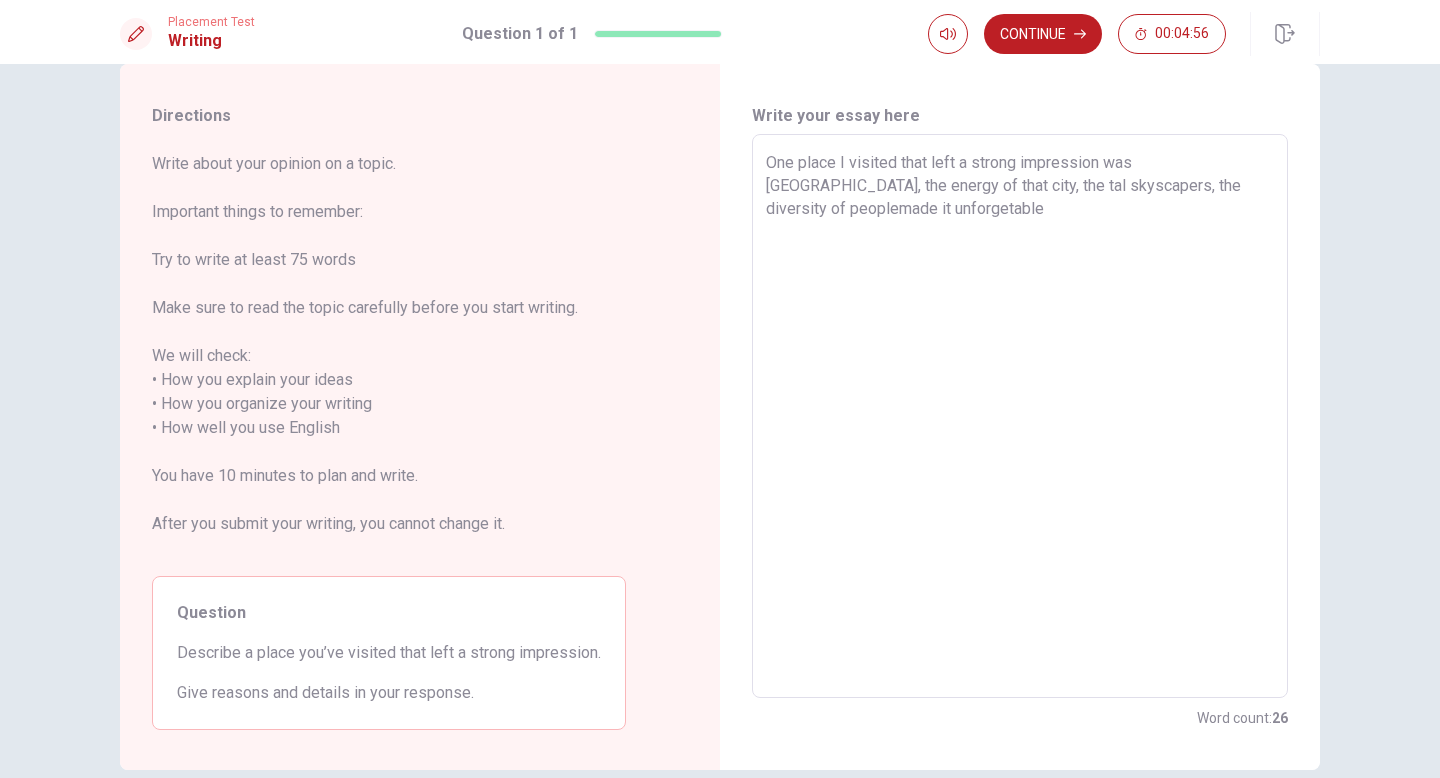 click on "One place I visited that left a strong impression was [GEOGRAPHIC_DATA], the energy of that city, the tal skyscapers, the diversity of peoplemade it unforgetable" at bounding box center (1020, 416) 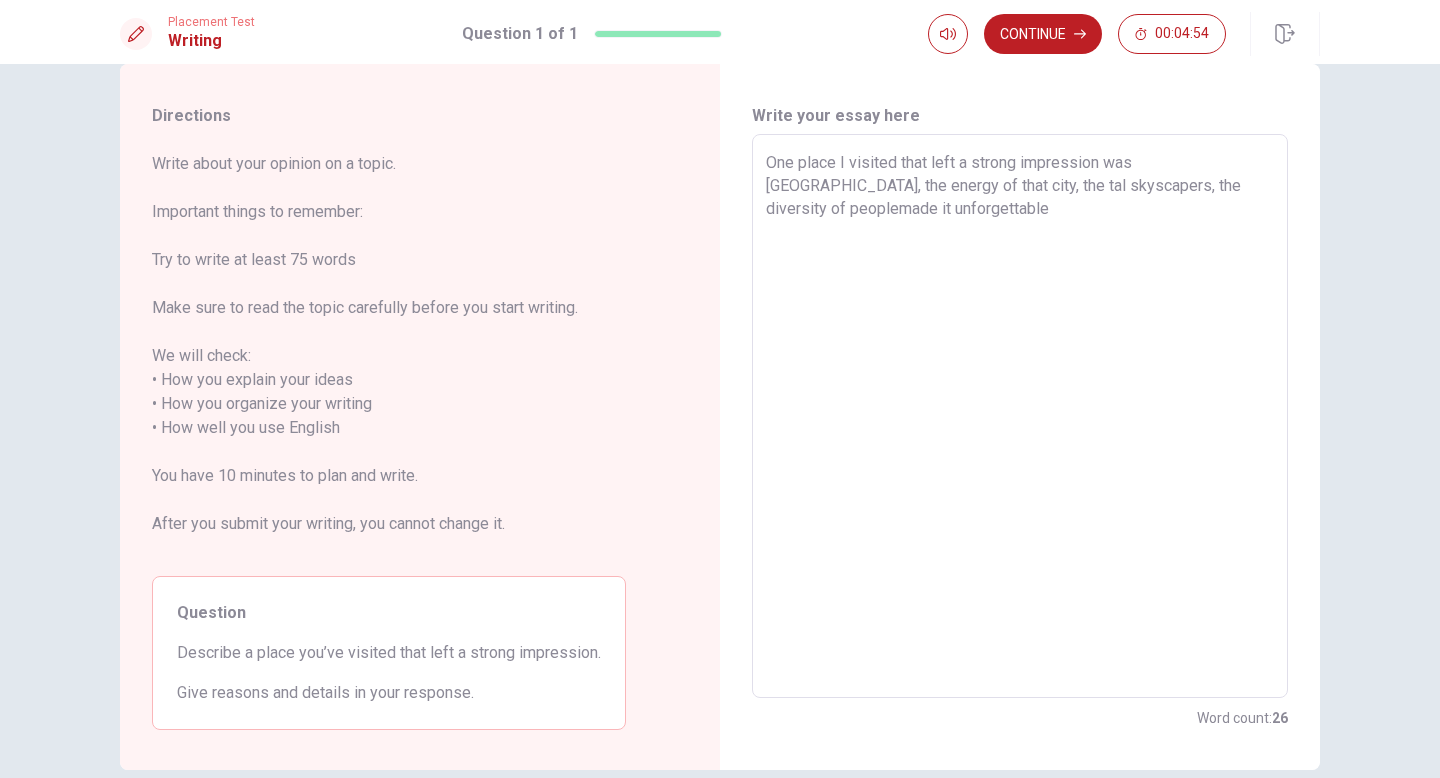 click on "One place I visited that left a strong impression was [GEOGRAPHIC_DATA], the energy of that city, the tal skyscapers, the diversity of peoplemade it unforgettable" at bounding box center [1020, 416] 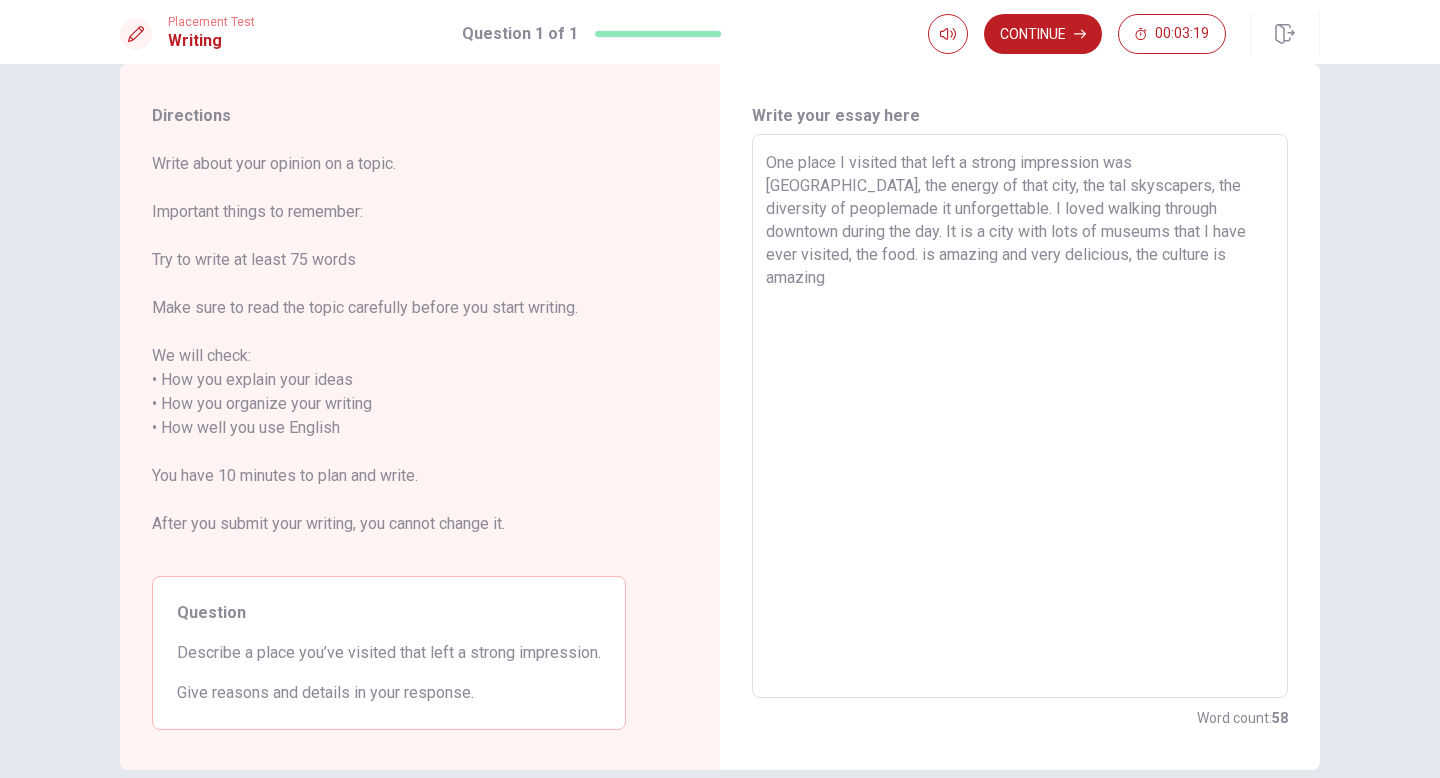 click on "One place I visited that left a strong impression was [GEOGRAPHIC_DATA], the energy of that city, the tal skyscapers, the diversity of peoplemade it unforgettable. I loved walking through downtown during the day. It is a city with lots of museums that I have ever visited, the food. is amazing and very delicious, the culture is amazing" at bounding box center [1020, 416] 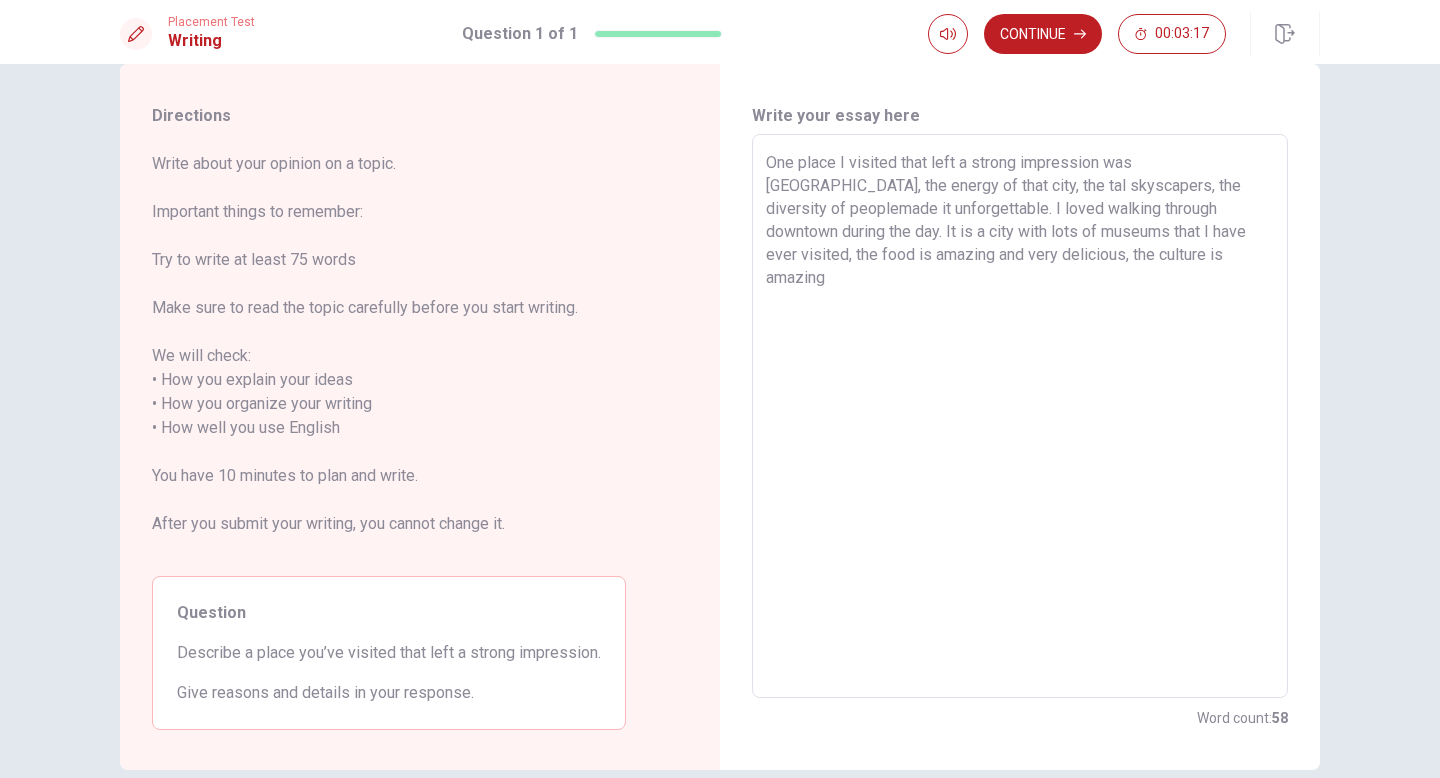 click on "One place I visited that left a strong impression was [GEOGRAPHIC_DATA], the energy of that city, the tal skyscapers, the diversity of peoplemade it unforgettable. I loved walking through downtown during the day. It is a city with lots of museums that I have ever visited, the food is amazing and very delicious, the culture is amazing" at bounding box center (1020, 416) 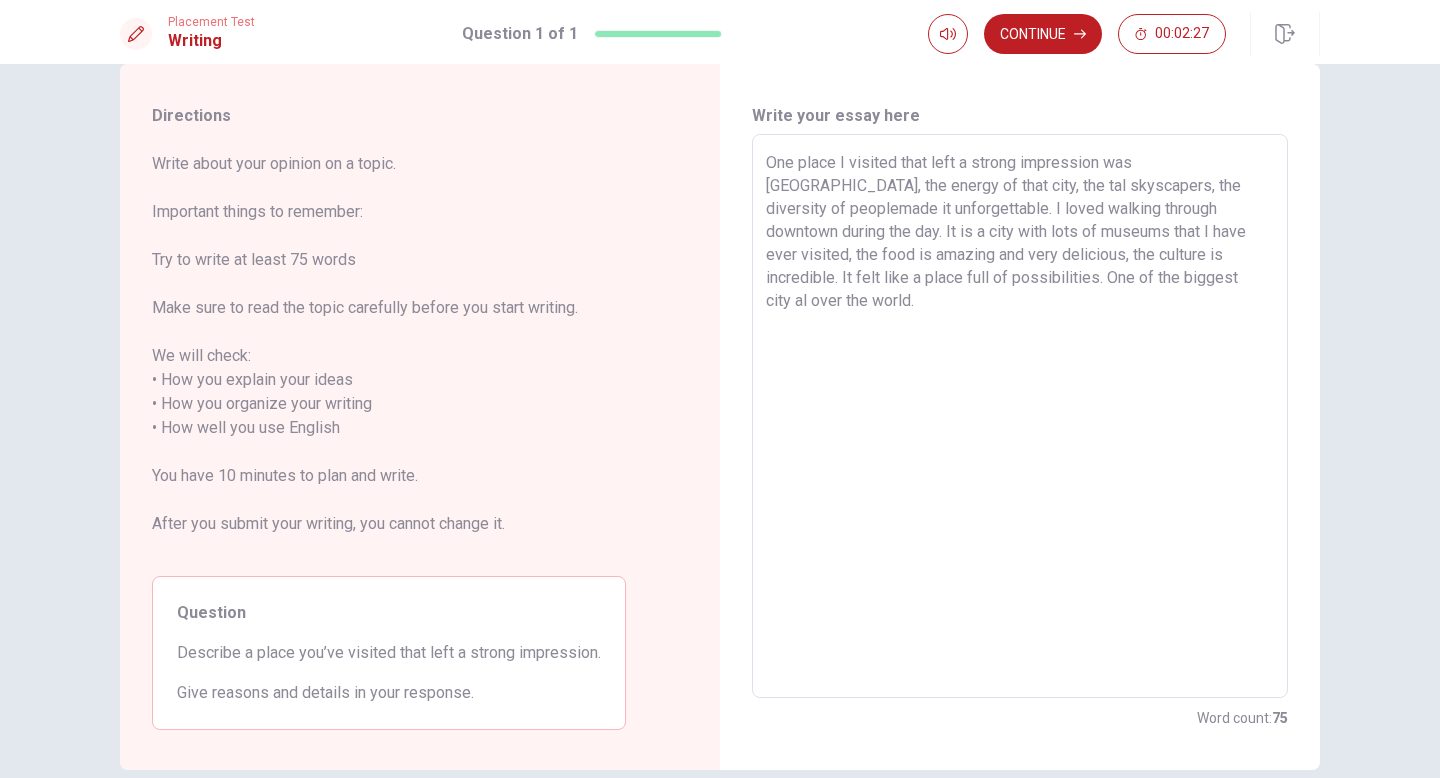click on "One place I visited that left a strong impression was [GEOGRAPHIC_DATA], the energy of that city, the tal skyscapers, the diversity of peoplemade it unforgettable. I loved walking through downtown during the day. It is a city with lots of museums that I have ever visited, the food is amazing and very delicious, the culture is incredible. It felt like a place full of possibilities. One of the biggest city al over the world." at bounding box center (1020, 416) 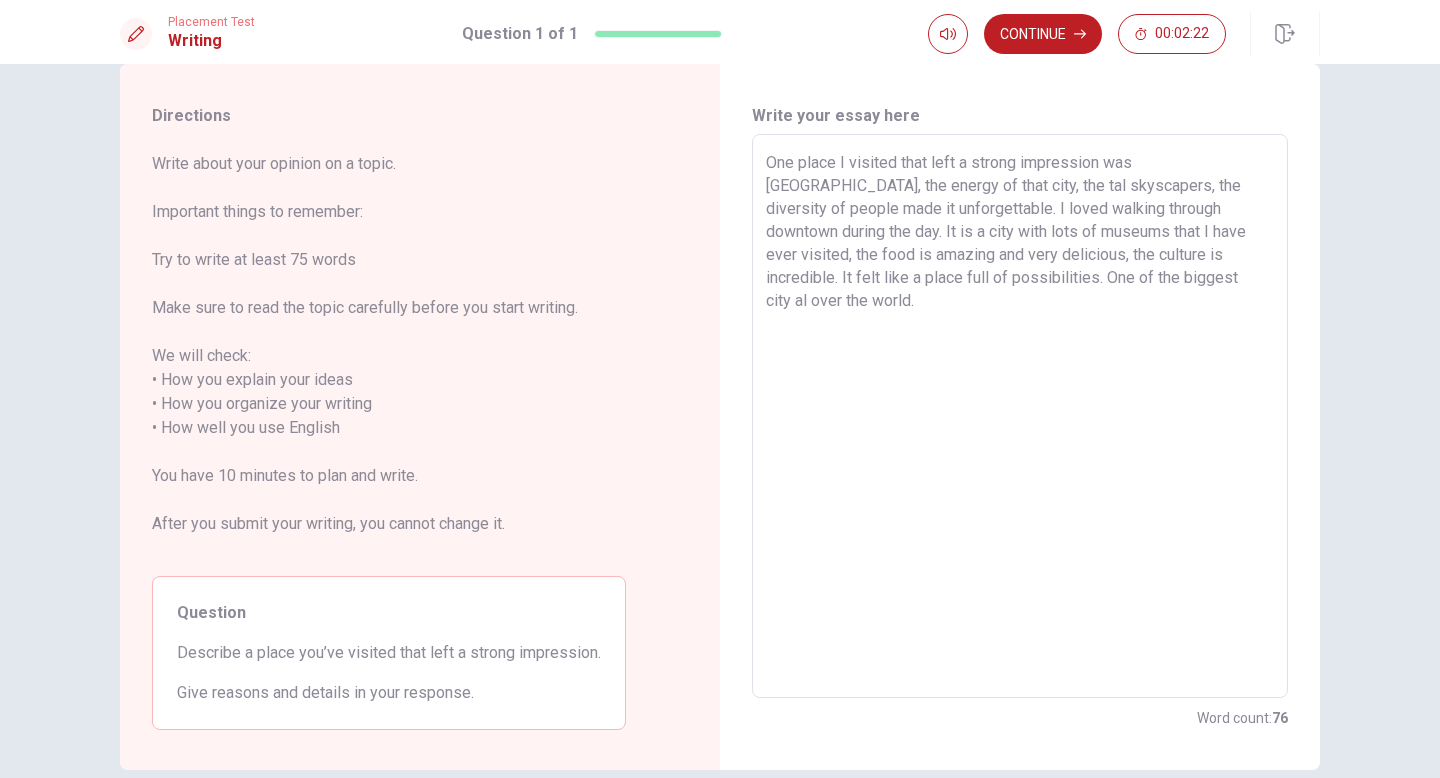 click on "One place I visited that left a strong impression was [GEOGRAPHIC_DATA], the energy of that city, the tal skyscapers, the diversity of people made it unforgettable. I loved walking through downtown during the day. It is a city with lots of museums that I have ever visited, the food is amazing and very delicious, the culture is incredible. It felt like a place full of possibilities. One of the biggest city al over the world." at bounding box center [1020, 416] 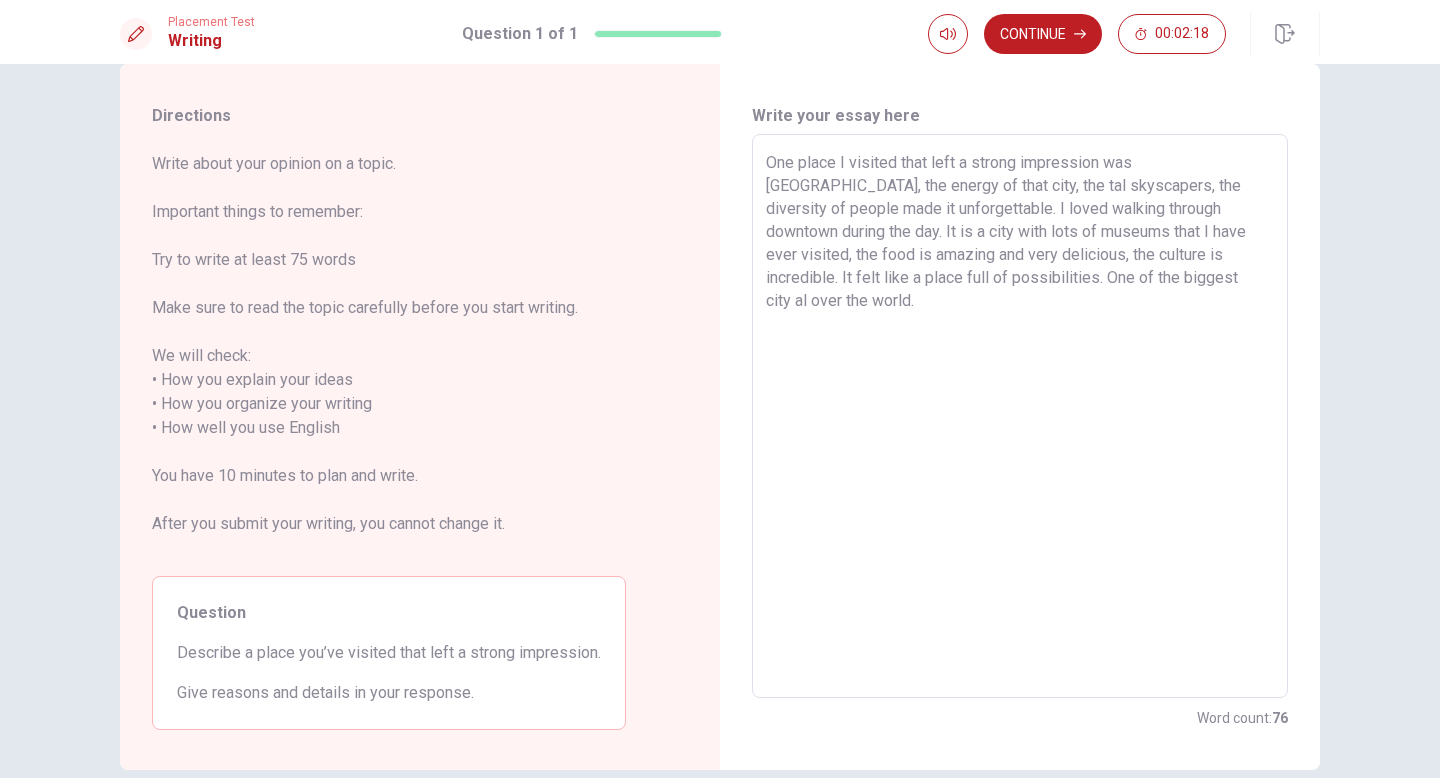 click on "One place I visited that left a strong impression was [GEOGRAPHIC_DATA], the energy of that city, the tal skyscapers, the diversity of people made it unforgettable. I loved walking through downtown during the day. It is a city with lots of museums that I have ever visited, the food is amazing and very delicious, the culture is incredible. It felt like a place full of possibilities. One of the biggest city al over the world." at bounding box center [1020, 416] 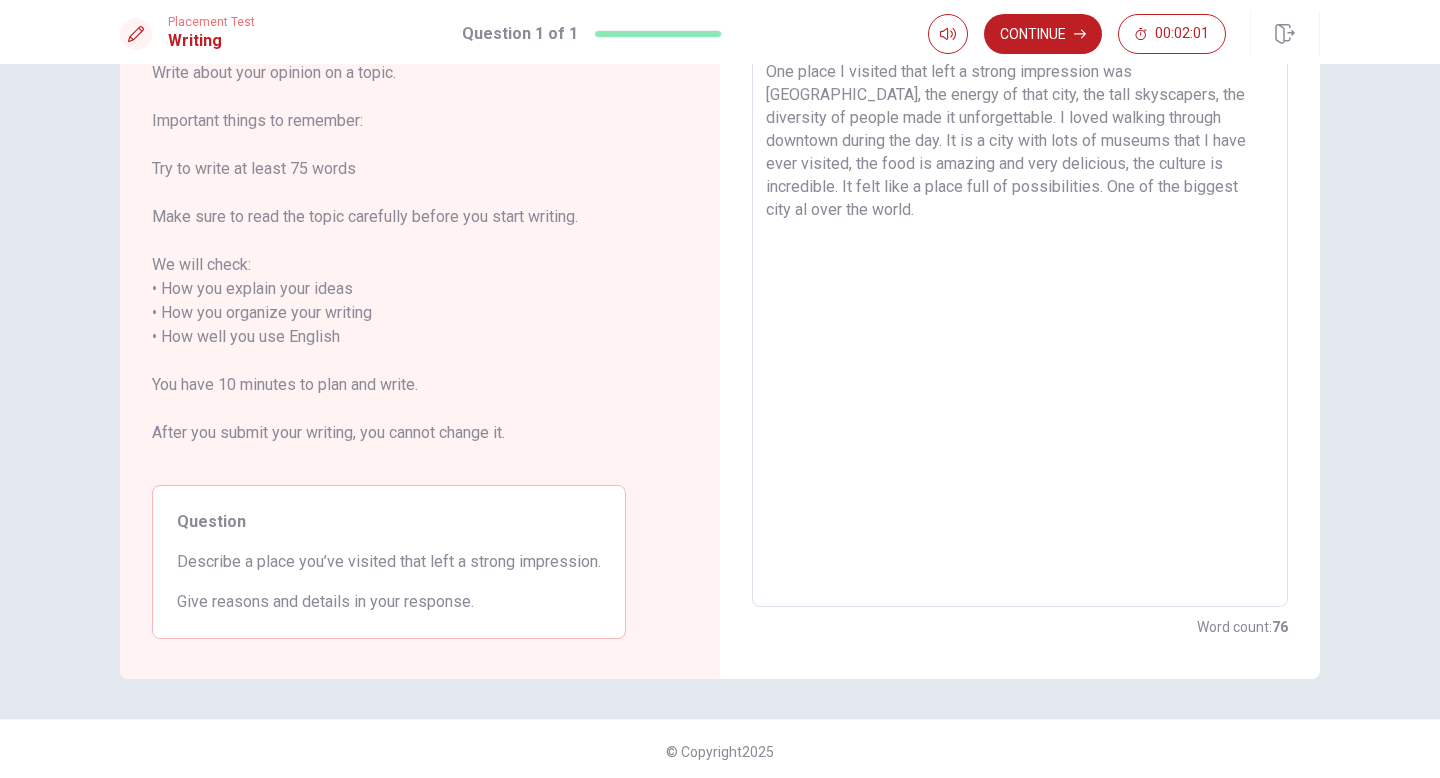 scroll, scrollTop: 136, scrollLeft: 0, axis: vertical 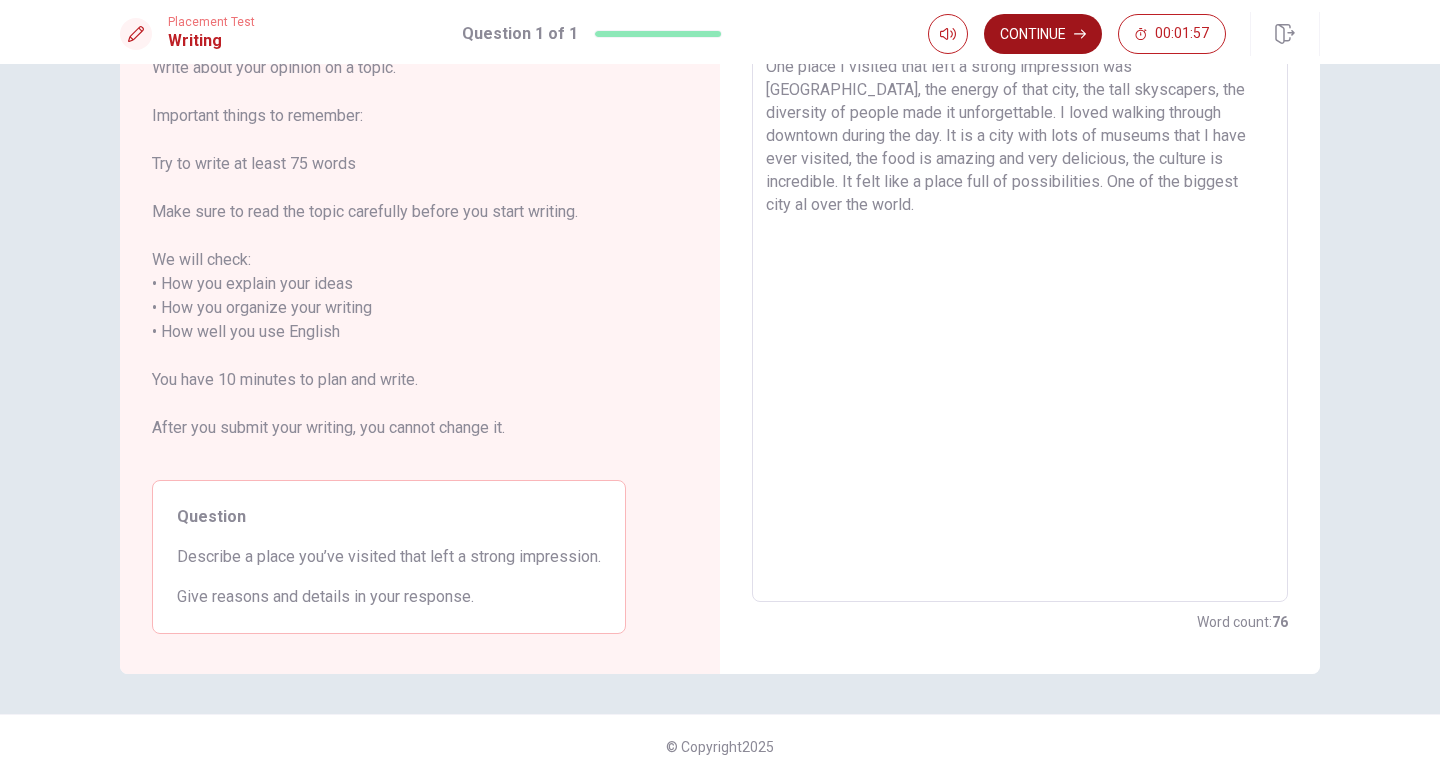 click on "Continue" at bounding box center (1043, 34) 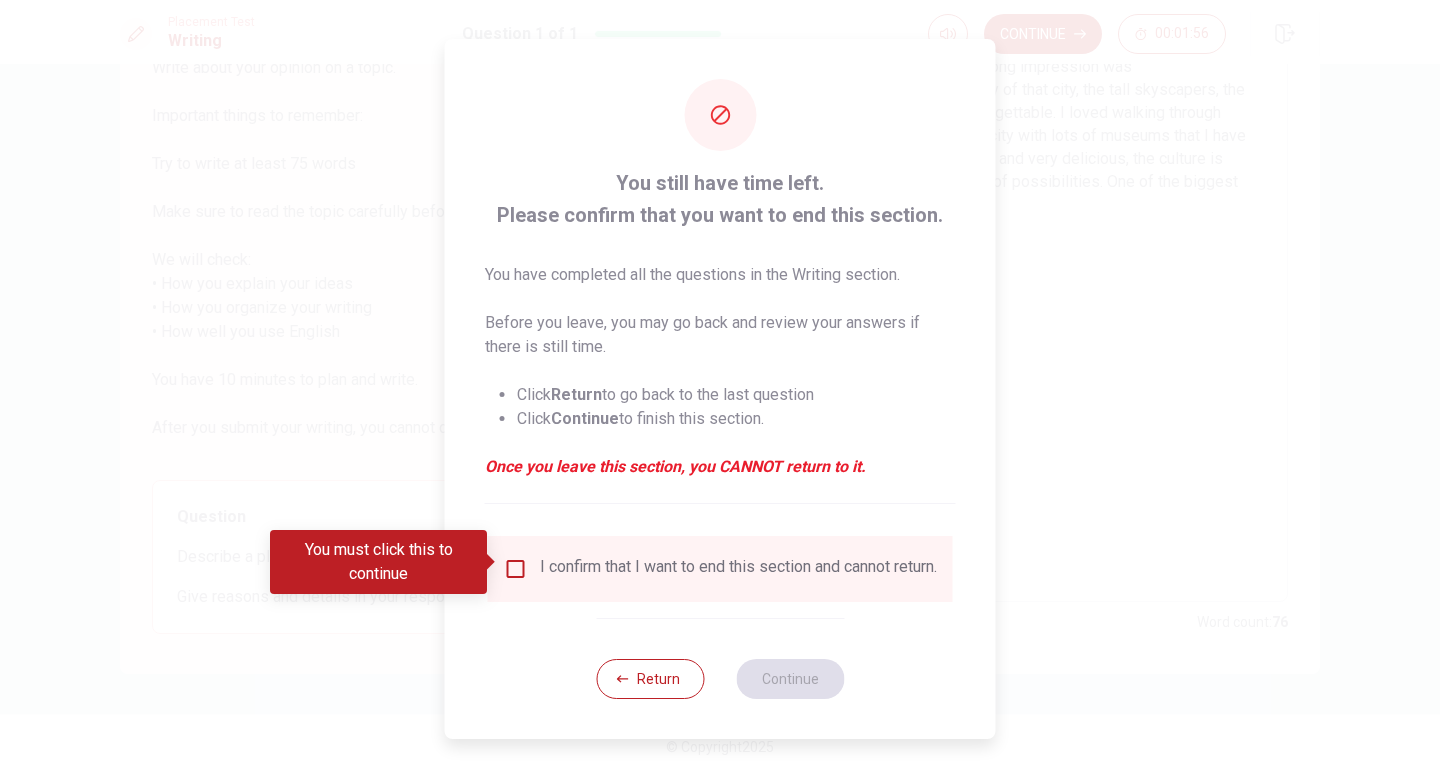 click on "I confirm that I want to end this section and cannot return." at bounding box center (738, 569) 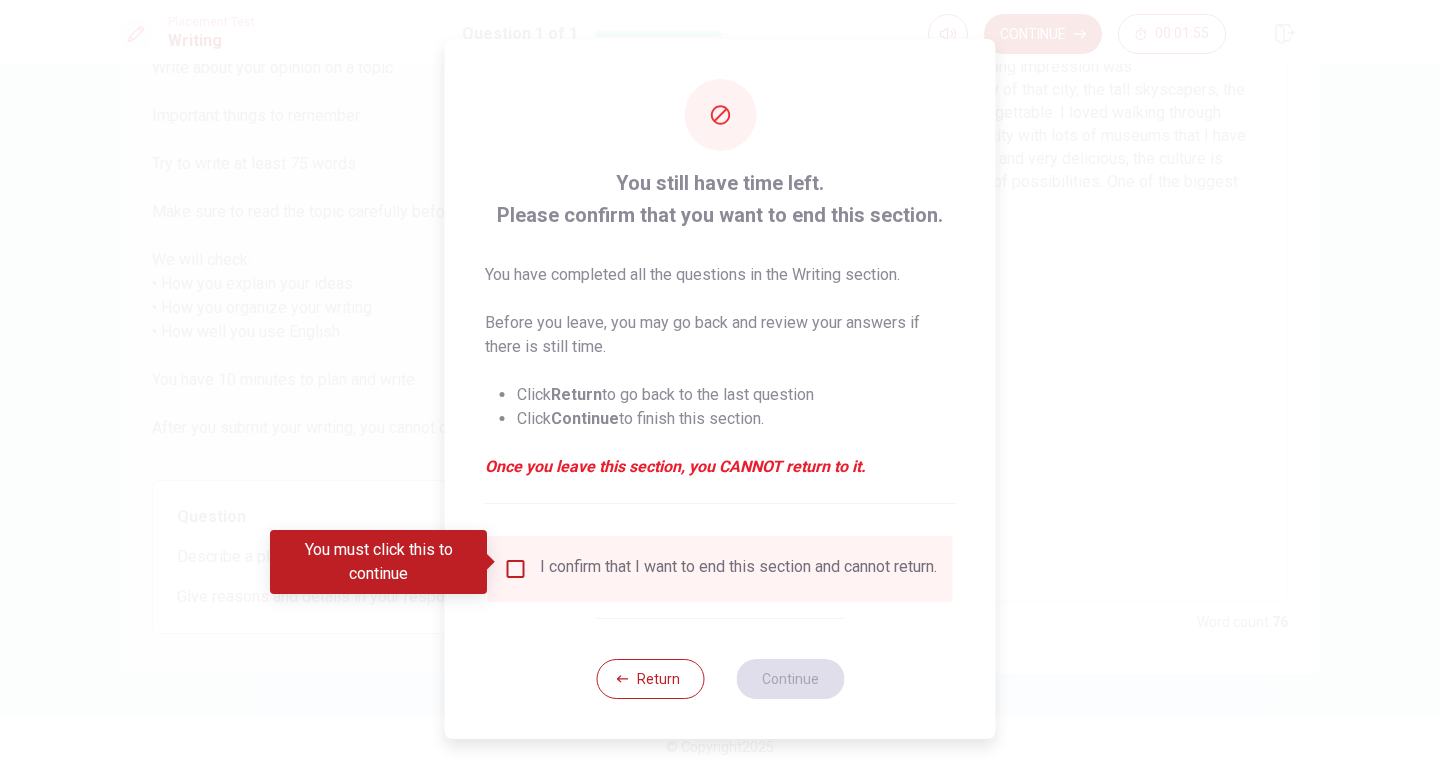 click on "I confirm that I want to end this section and cannot return." at bounding box center (720, 569) 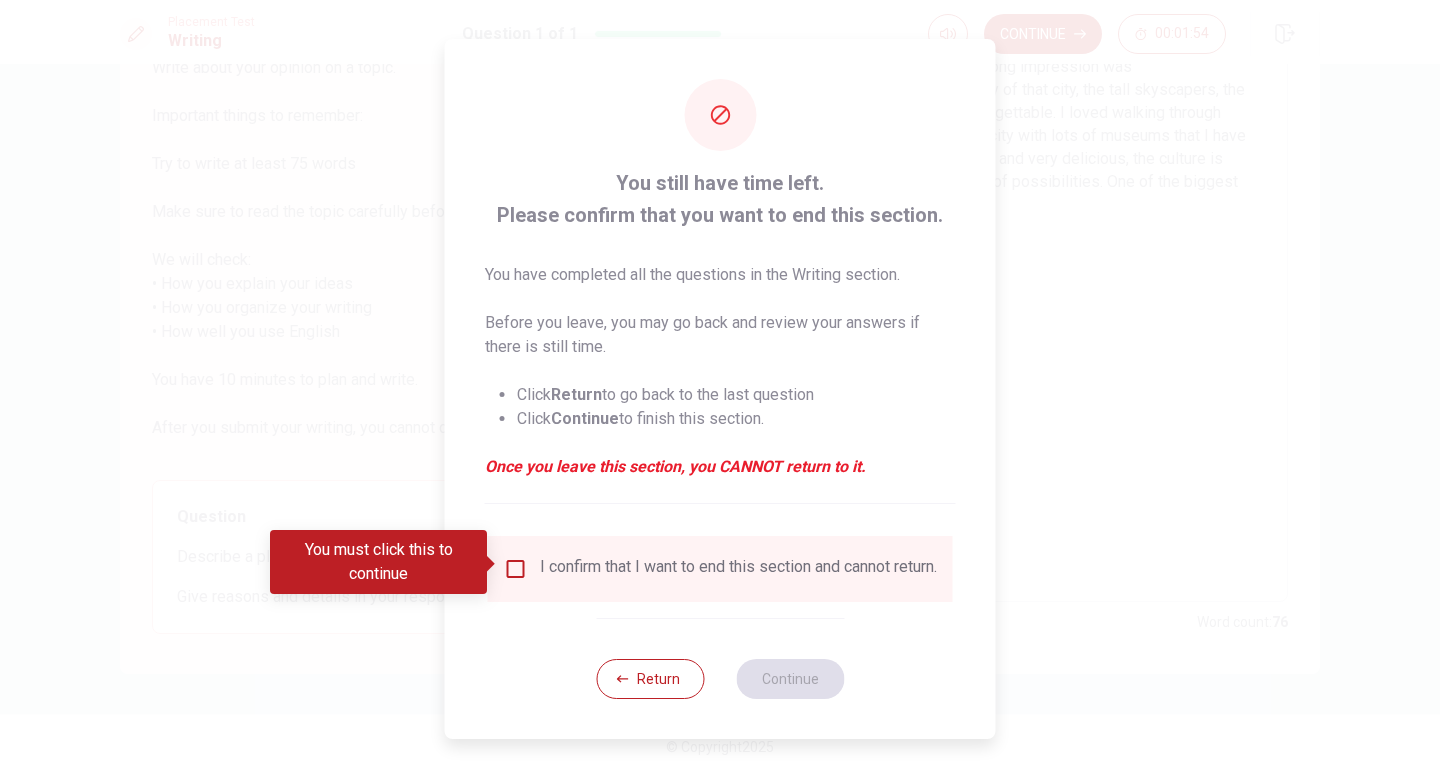 click on "I confirm that I want to end this section and cannot return." at bounding box center [720, 569] 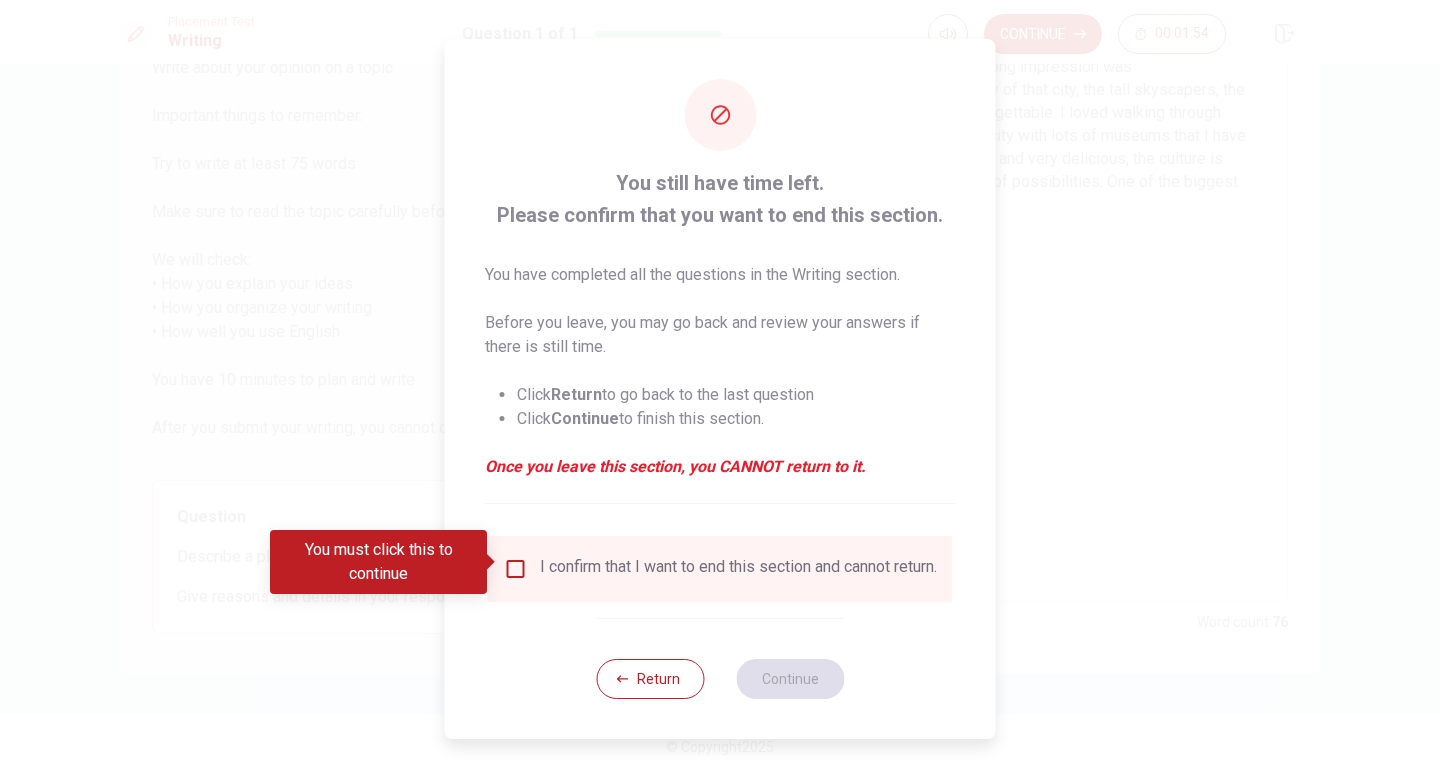 click at bounding box center [516, 569] 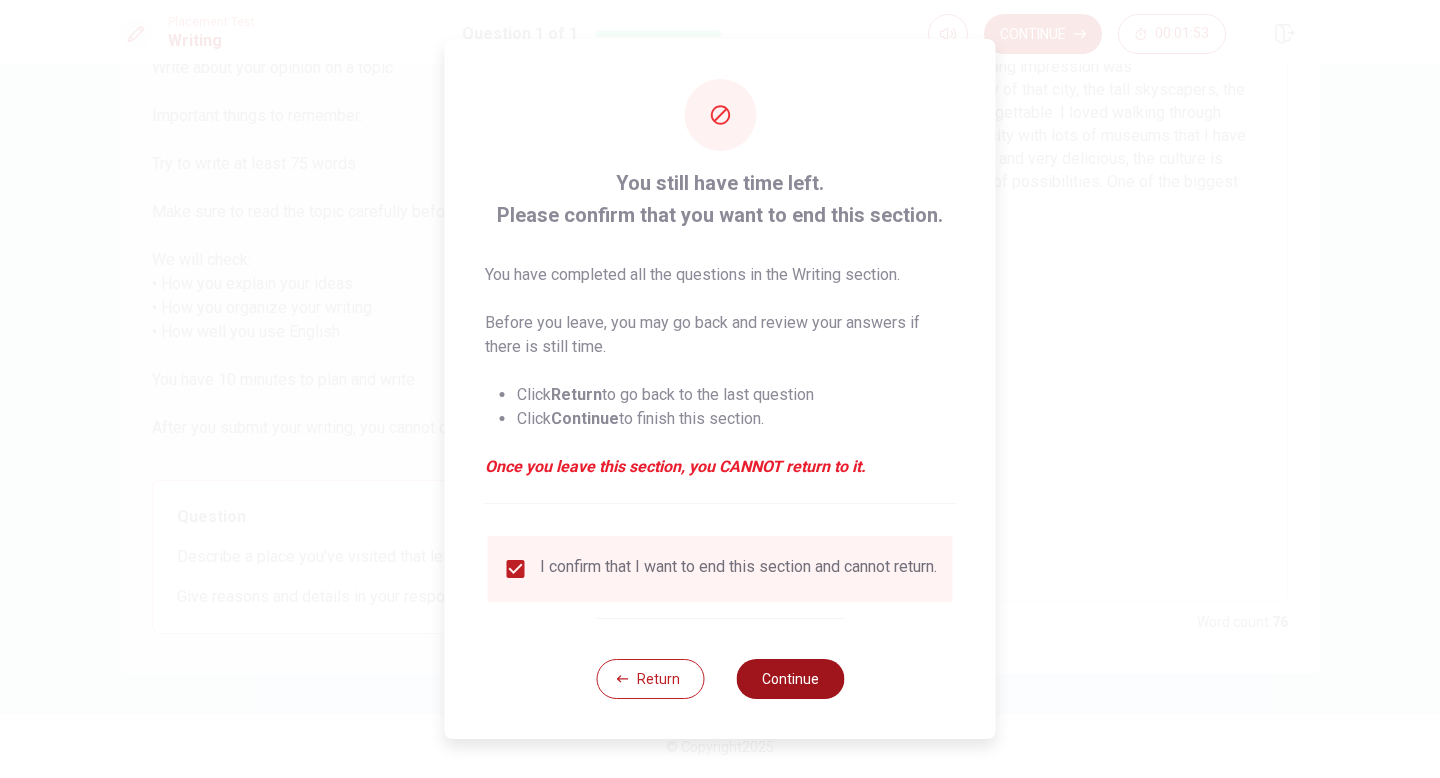 click on "Continue" at bounding box center [790, 679] 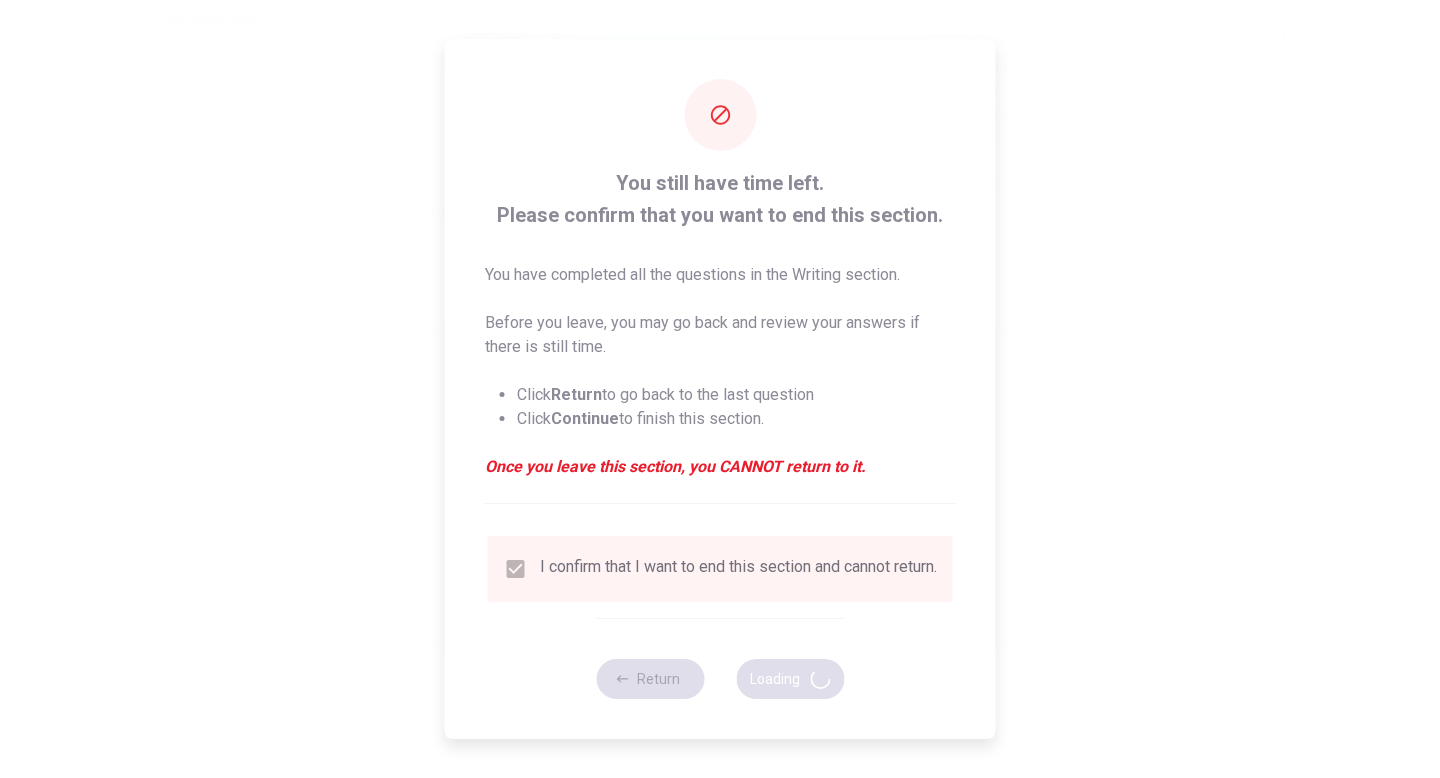 scroll, scrollTop: 0, scrollLeft: 0, axis: both 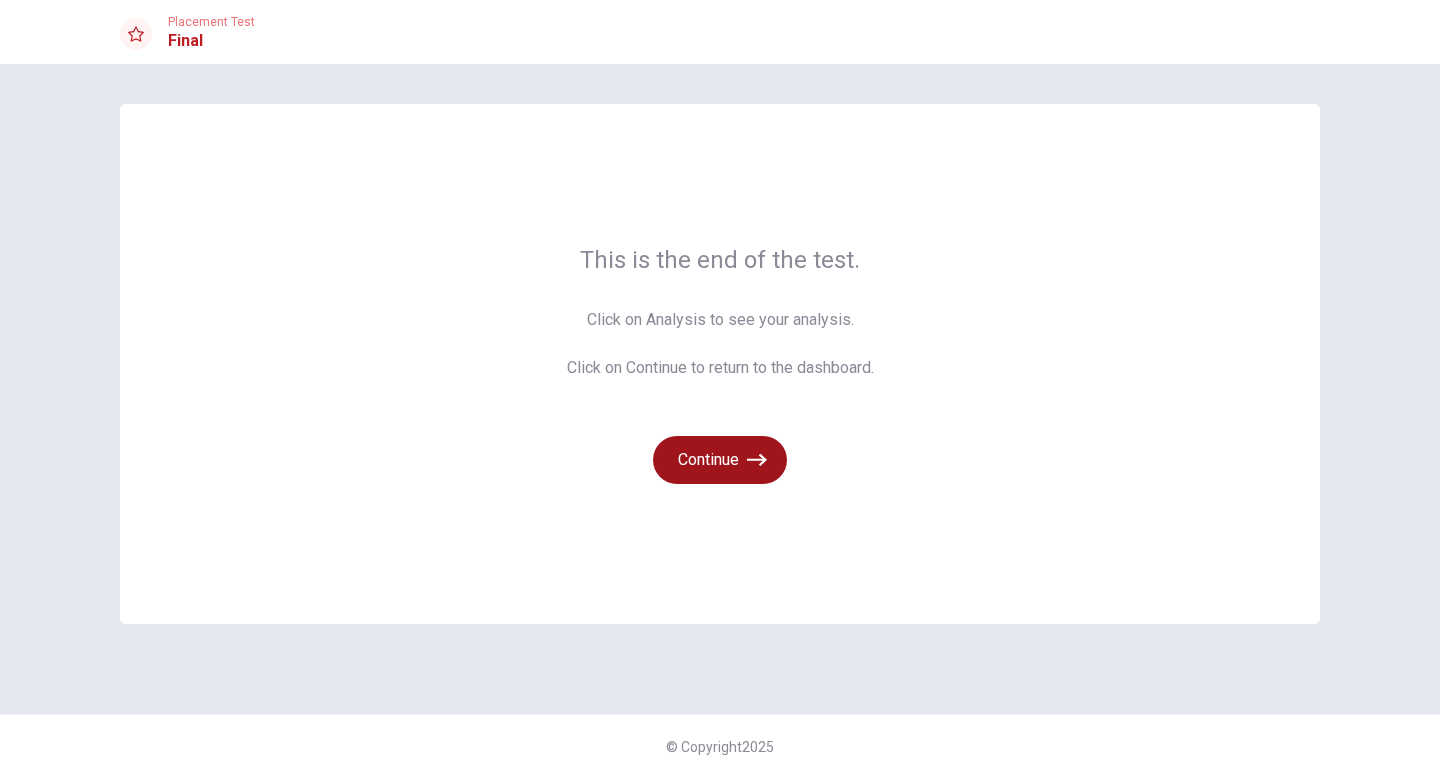 click on "Continue" at bounding box center (720, 460) 